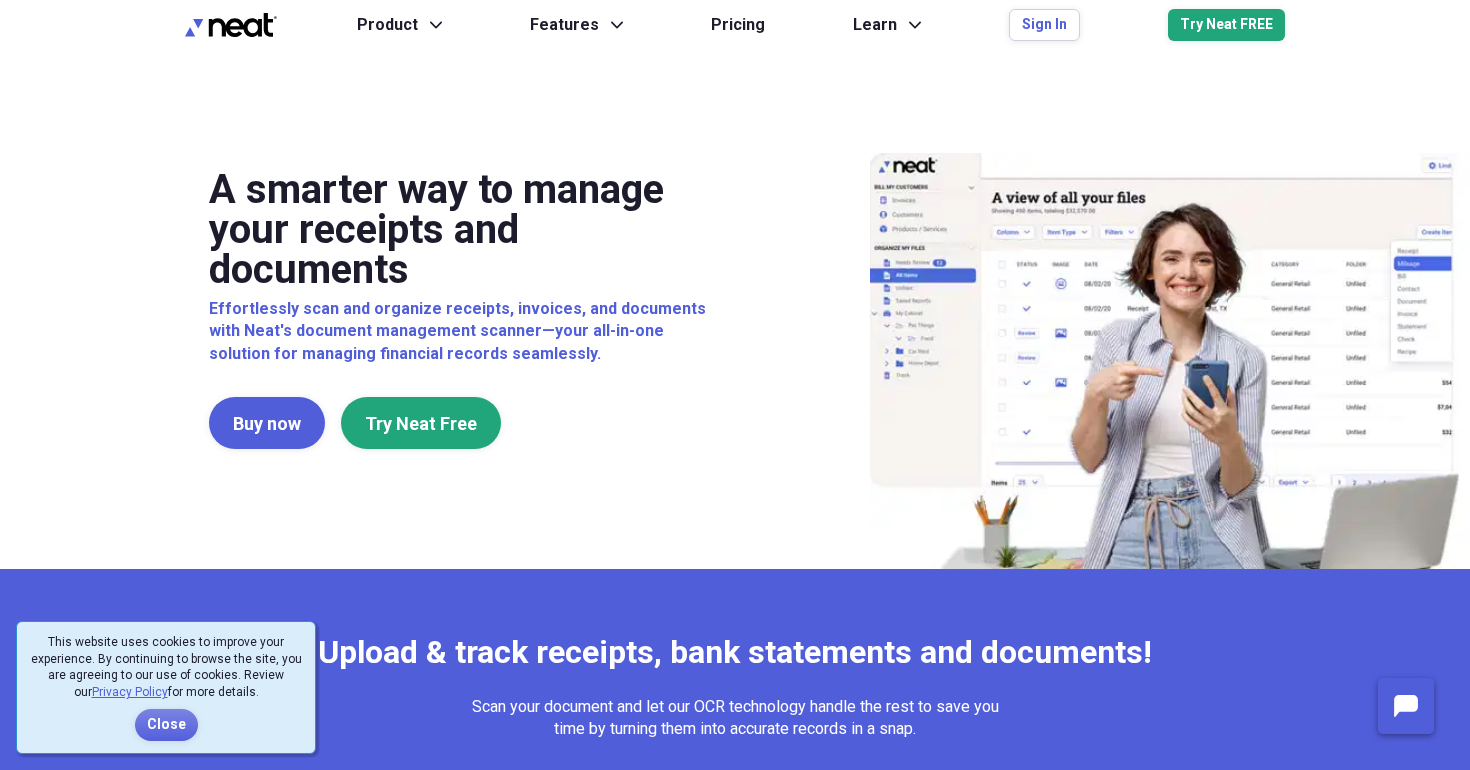 scroll, scrollTop: 0, scrollLeft: 0, axis: both 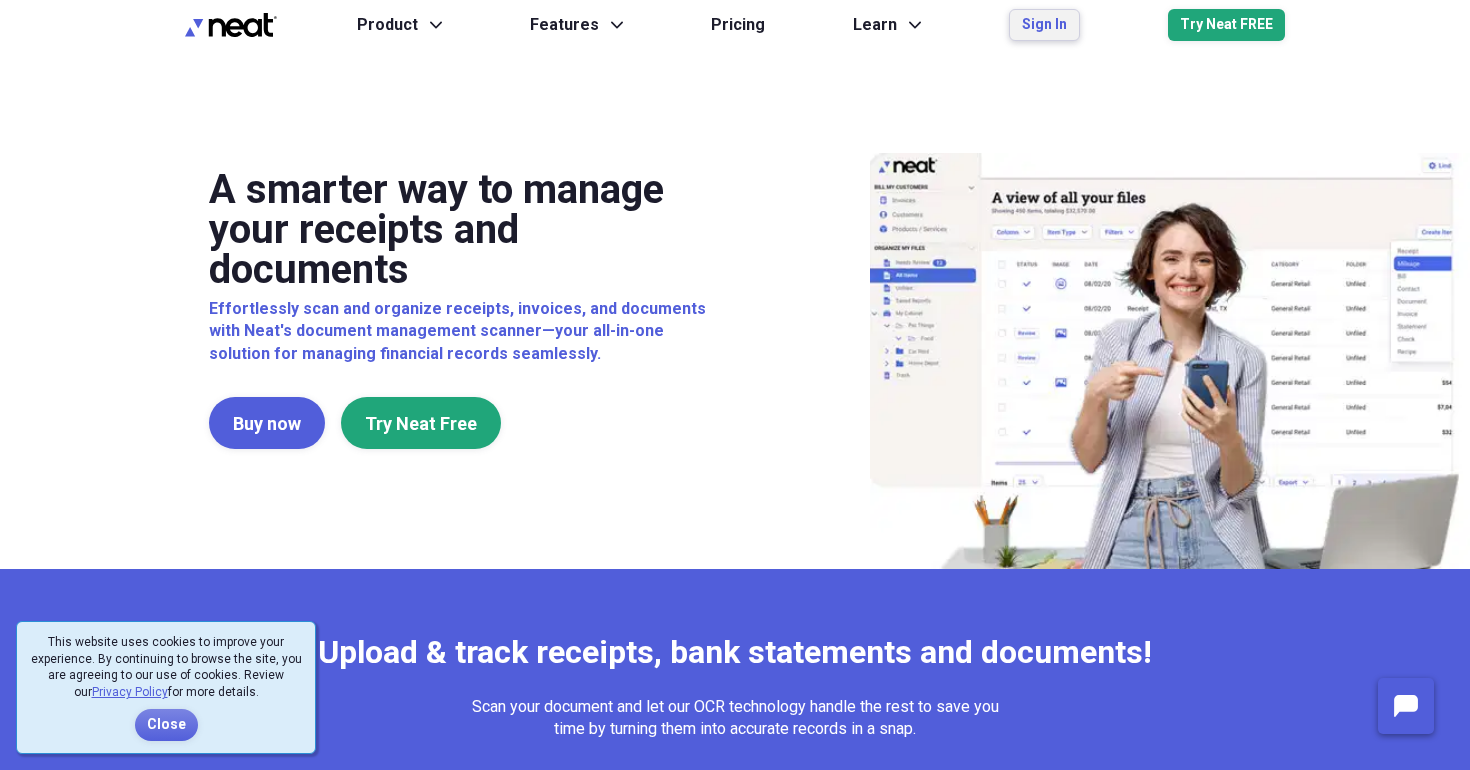 click on "Sign In" at bounding box center [1044, 25] 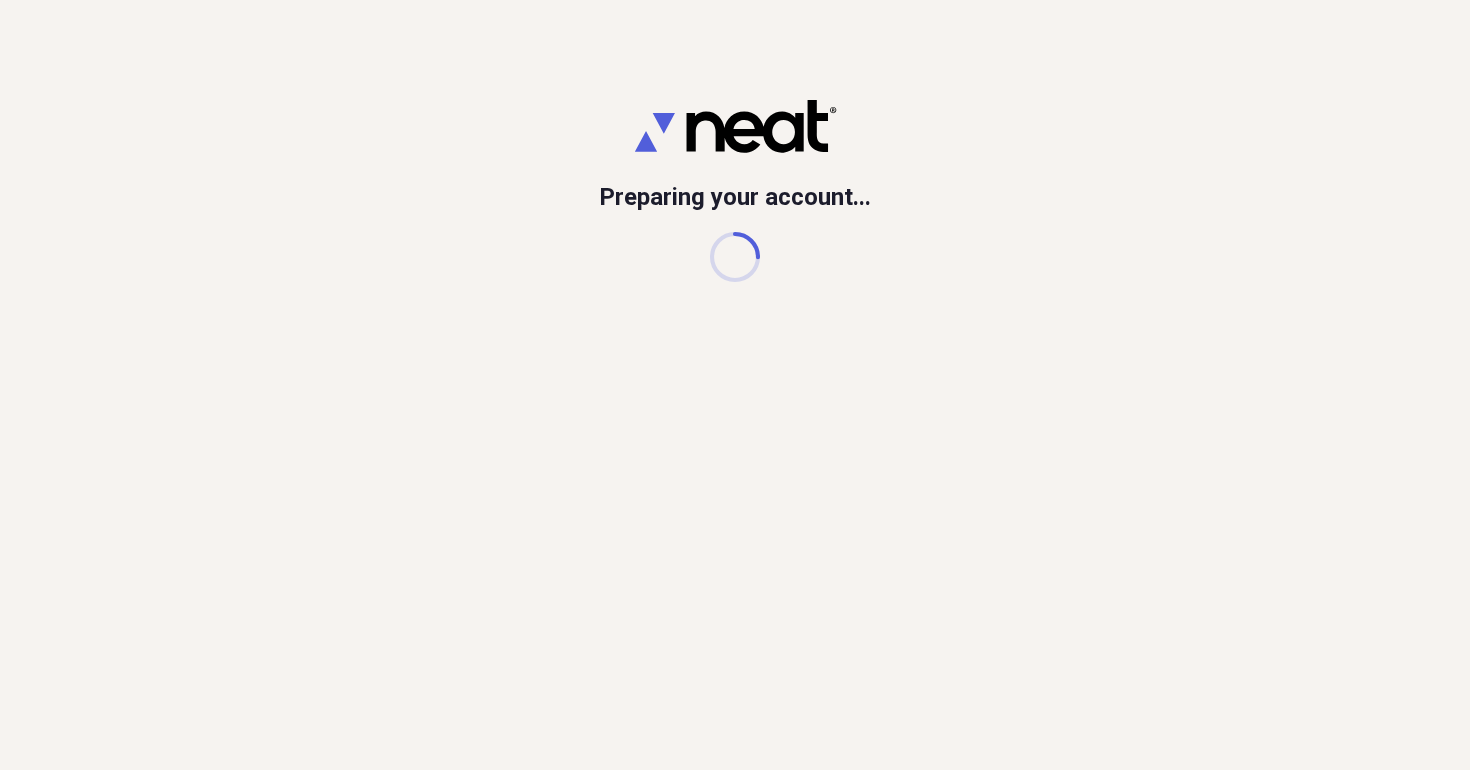 scroll, scrollTop: 0, scrollLeft: 0, axis: both 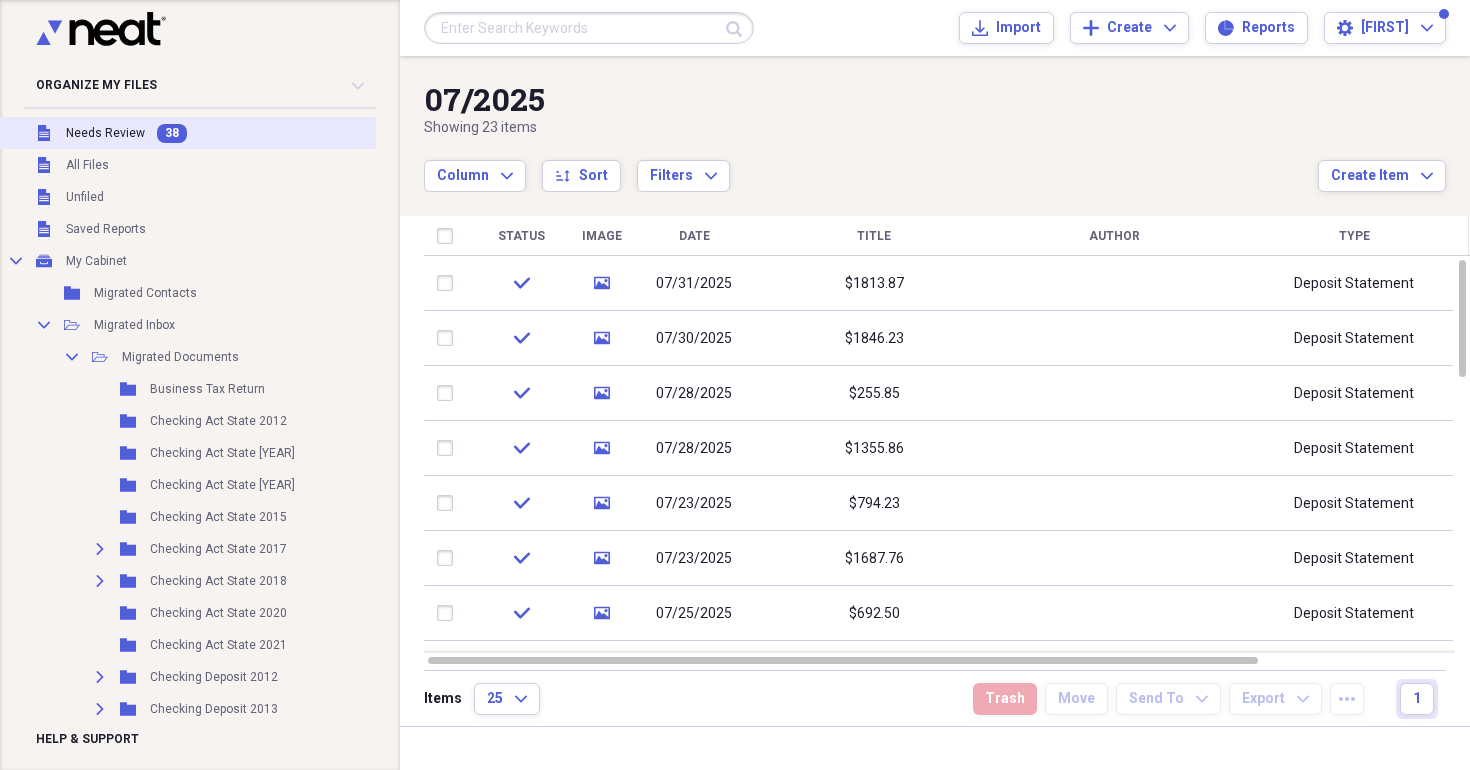 click on "Unfiled Needs Review 38" at bounding box center (211, 133) 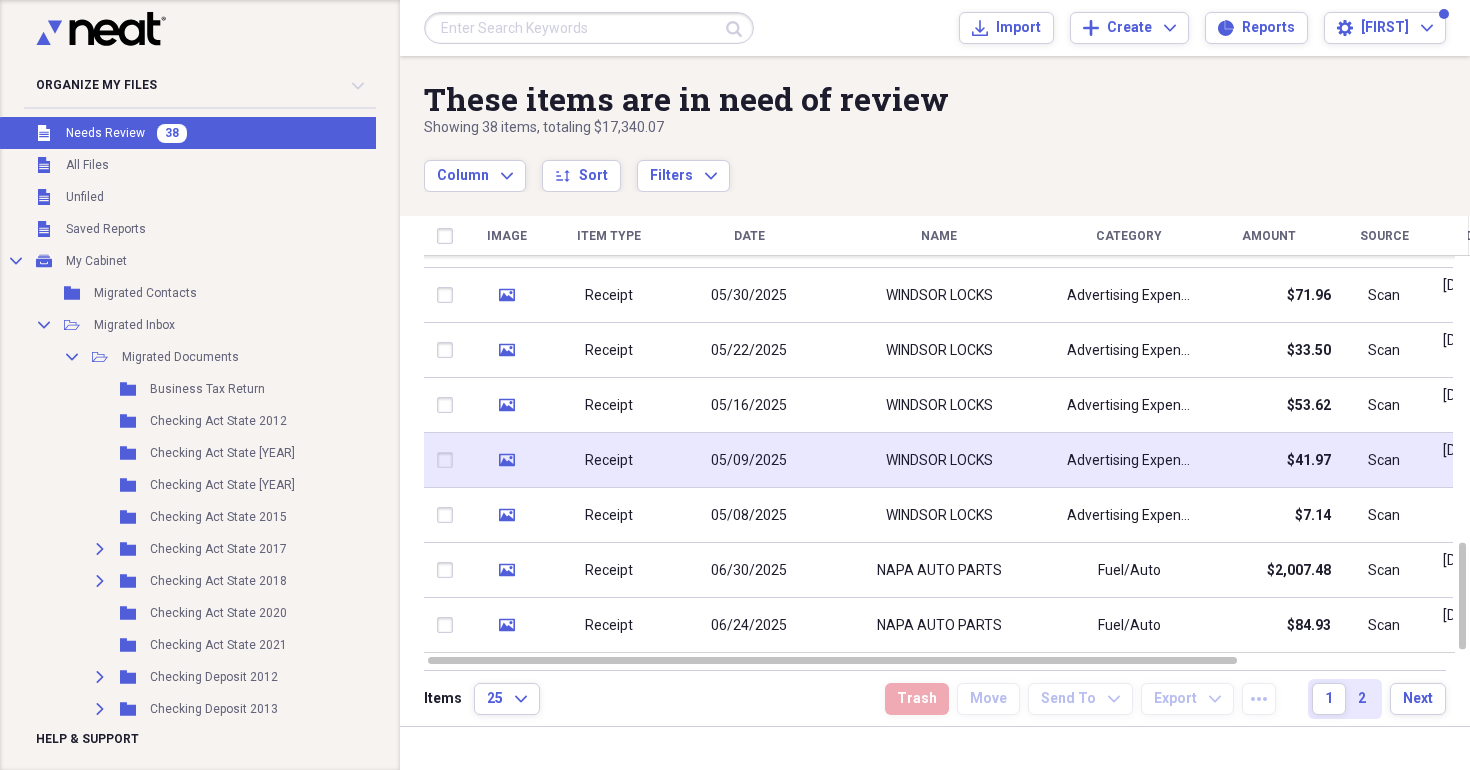 click on "05/09/2025" at bounding box center (749, 460) 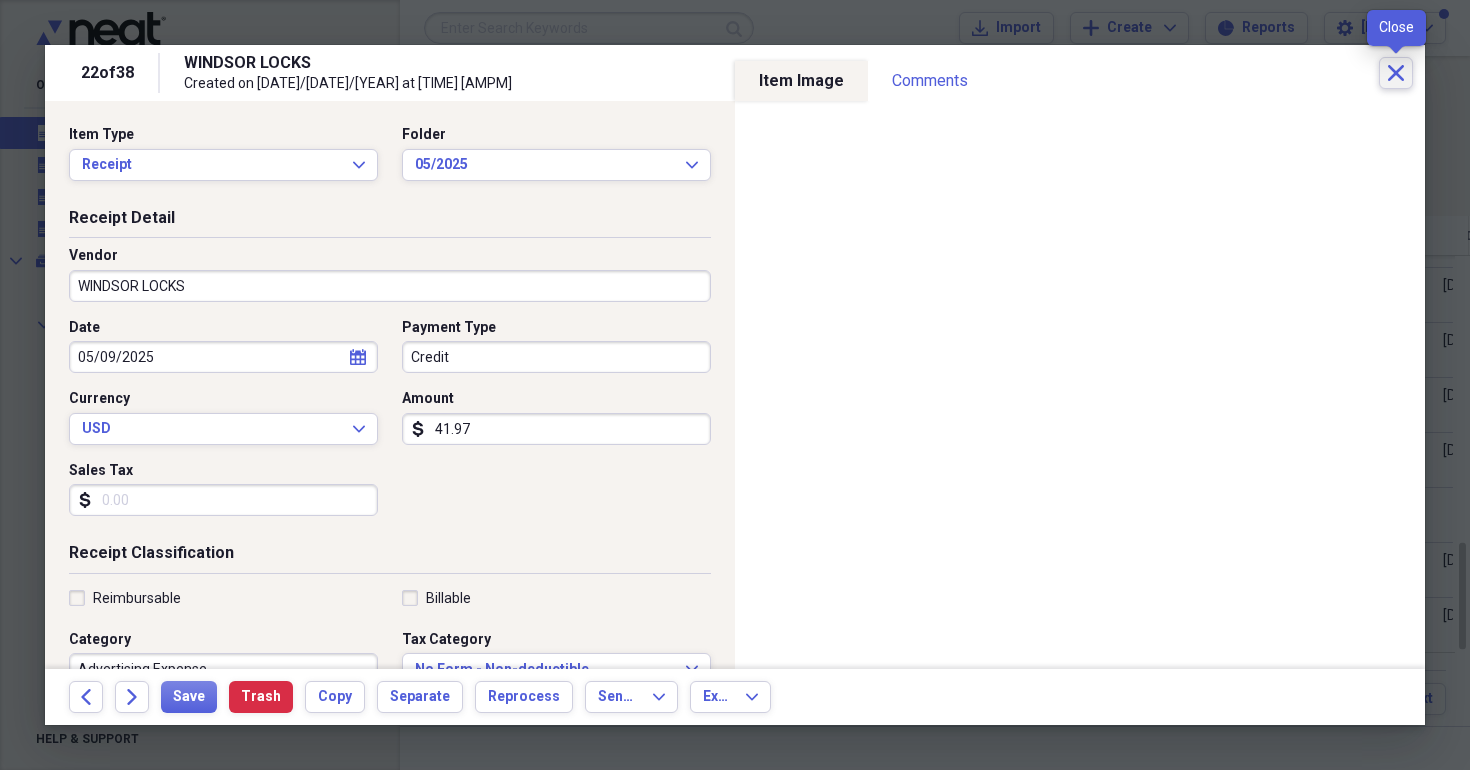 click on "Close" 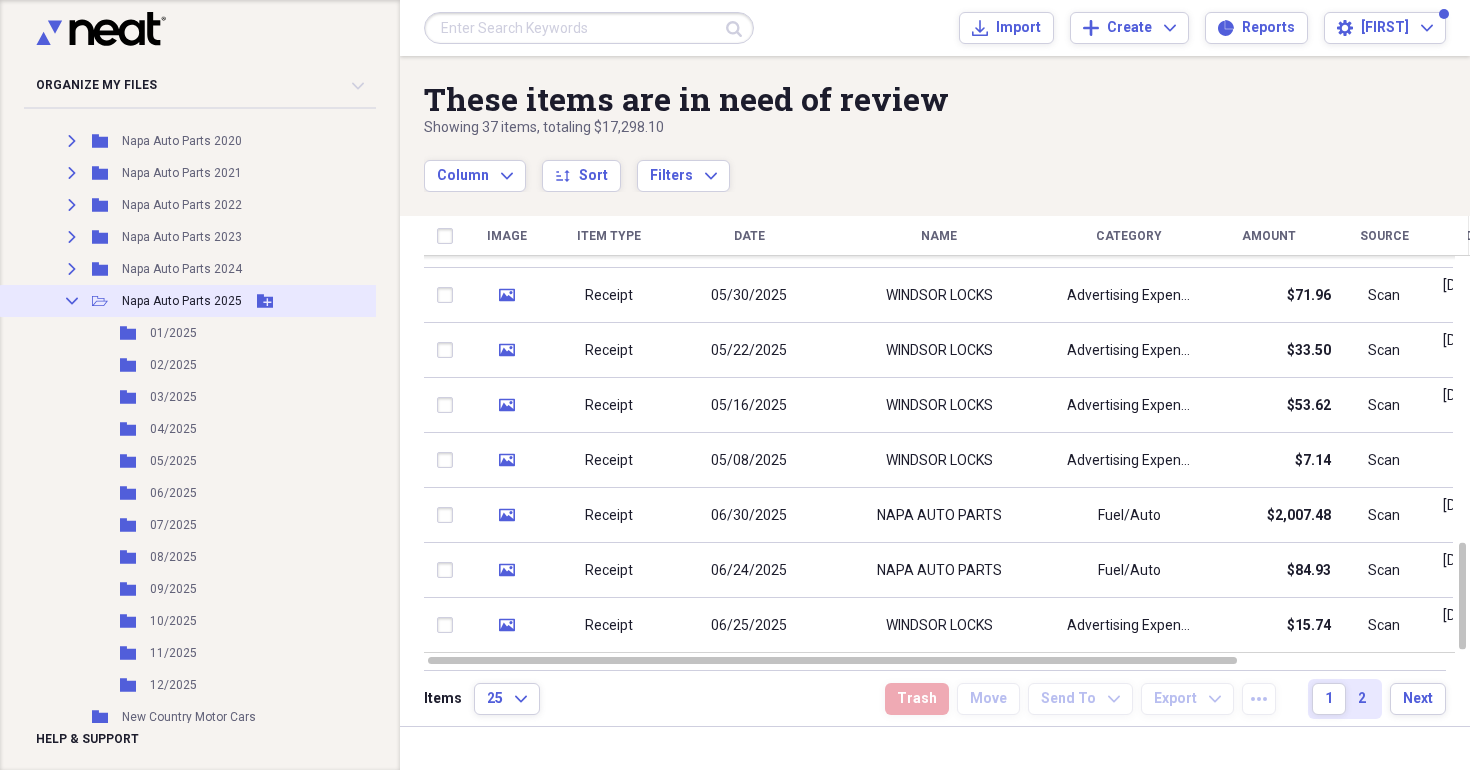 scroll, scrollTop: 5694, scrollLeft: 0, axis: vertical 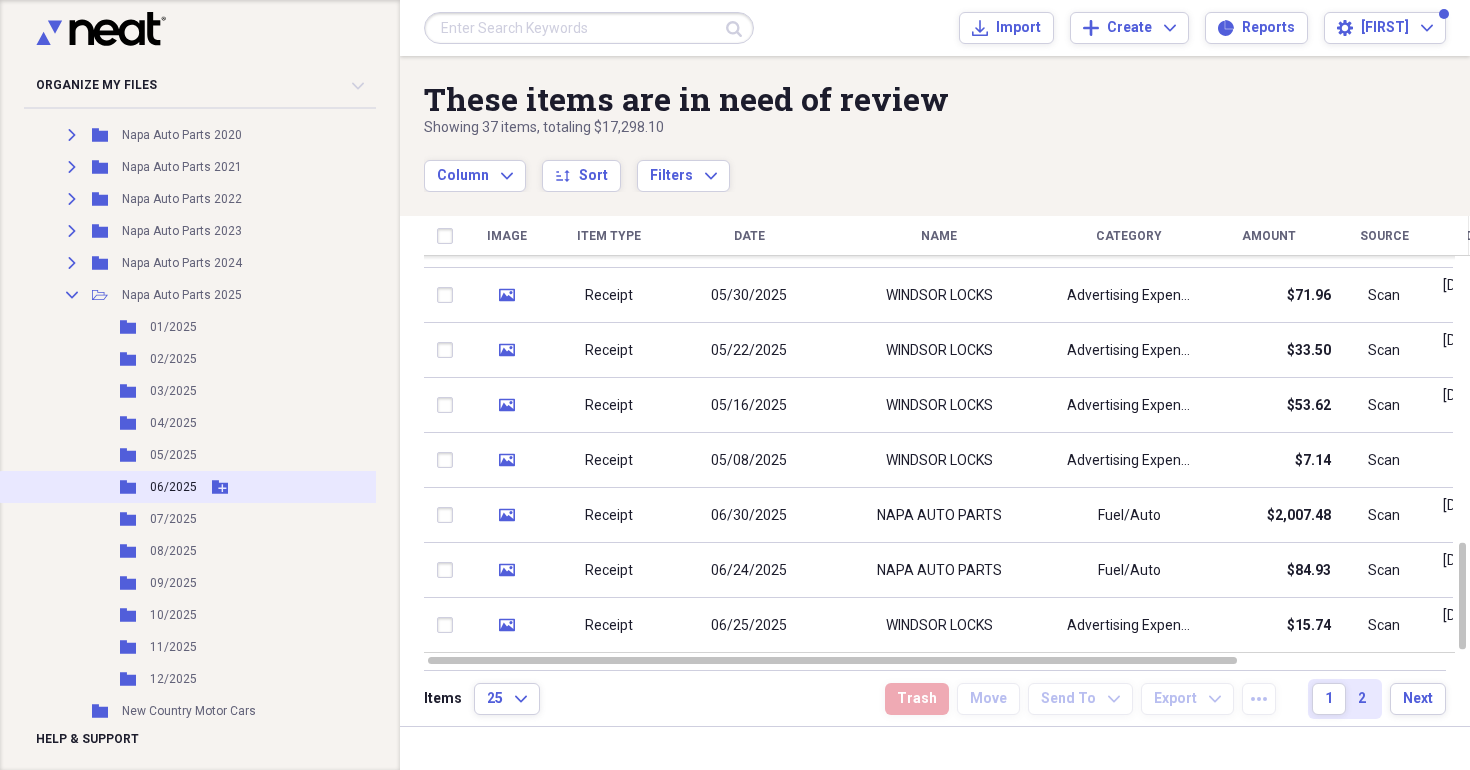 click on "06/2025" at bounding box center (173, 487) 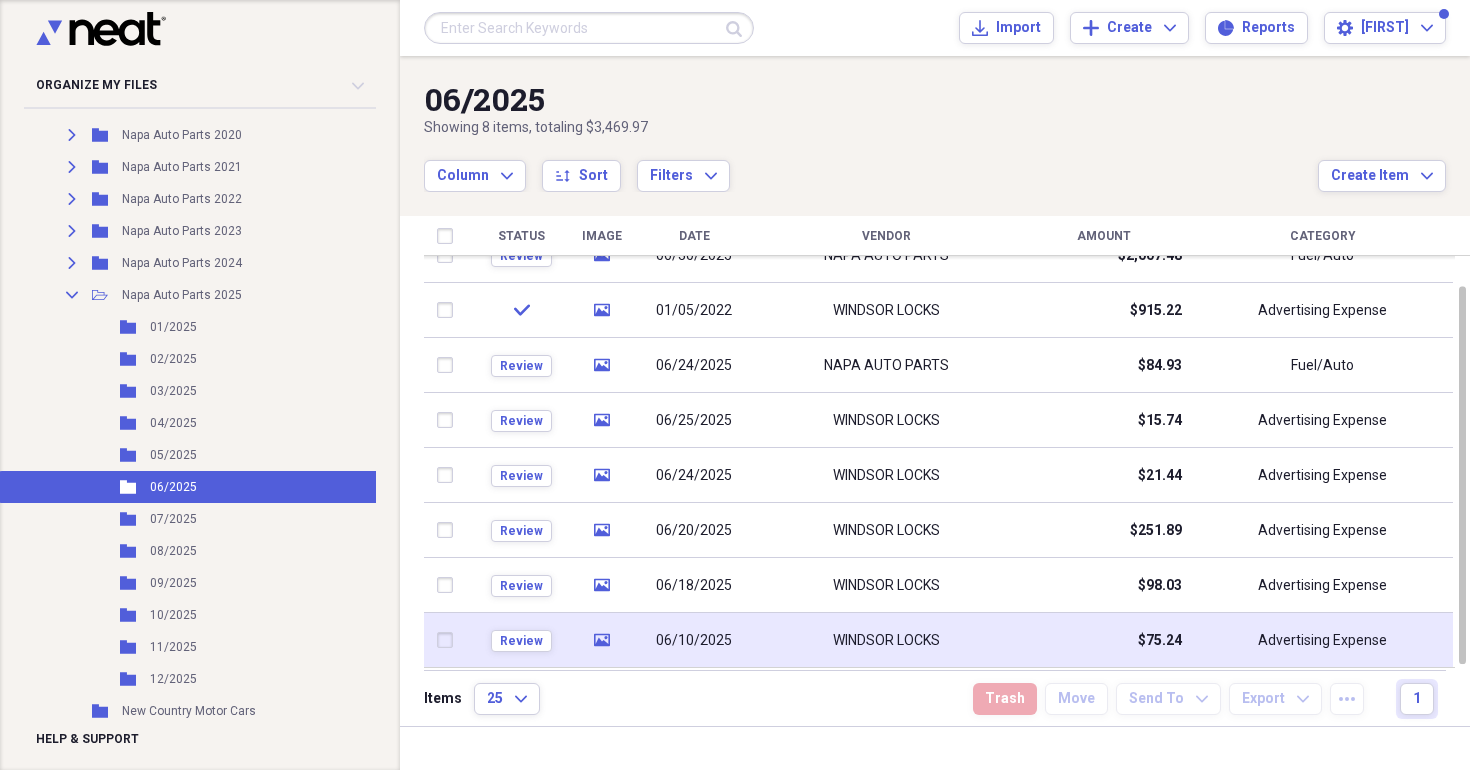 click at bounding box center [449, 640] 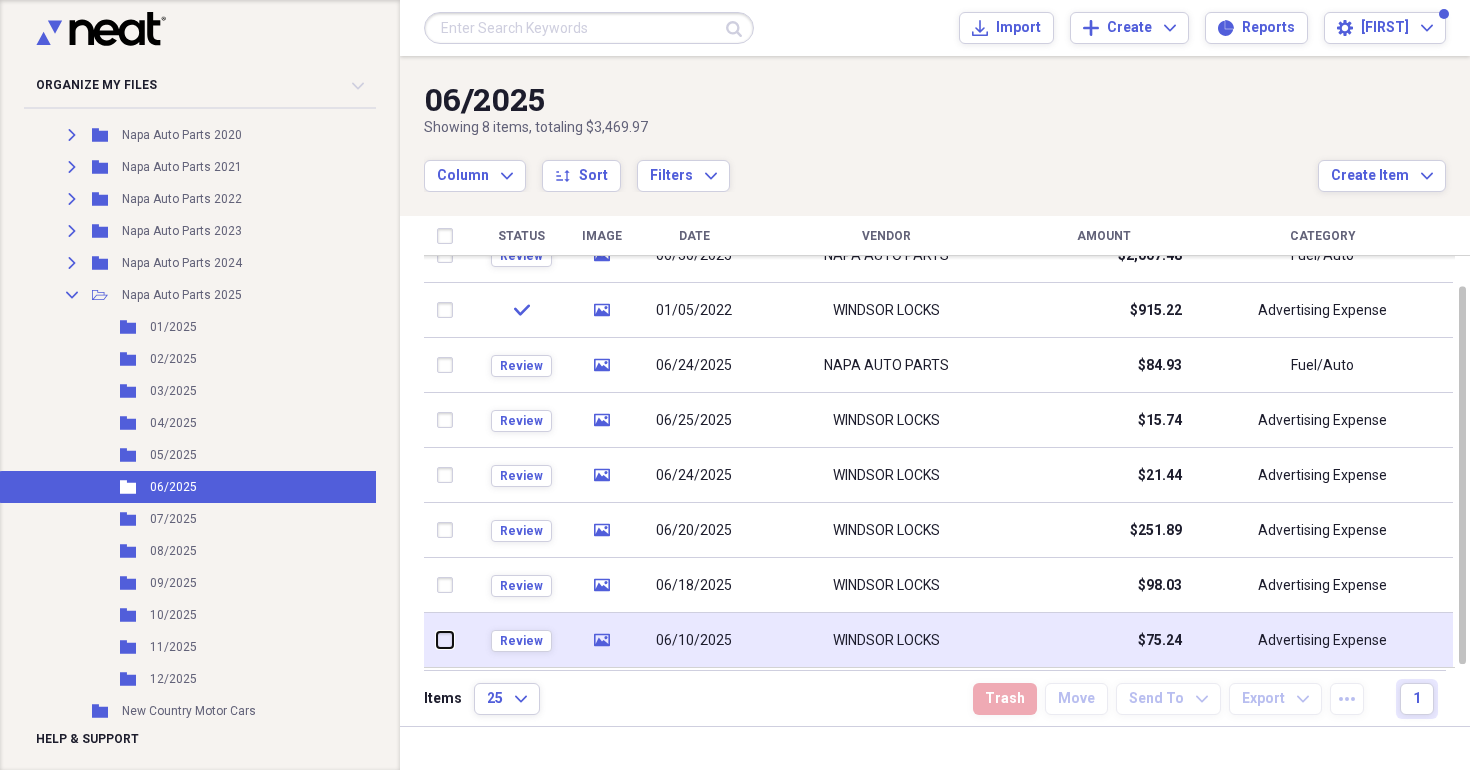 click at bounding box center (437, 640) 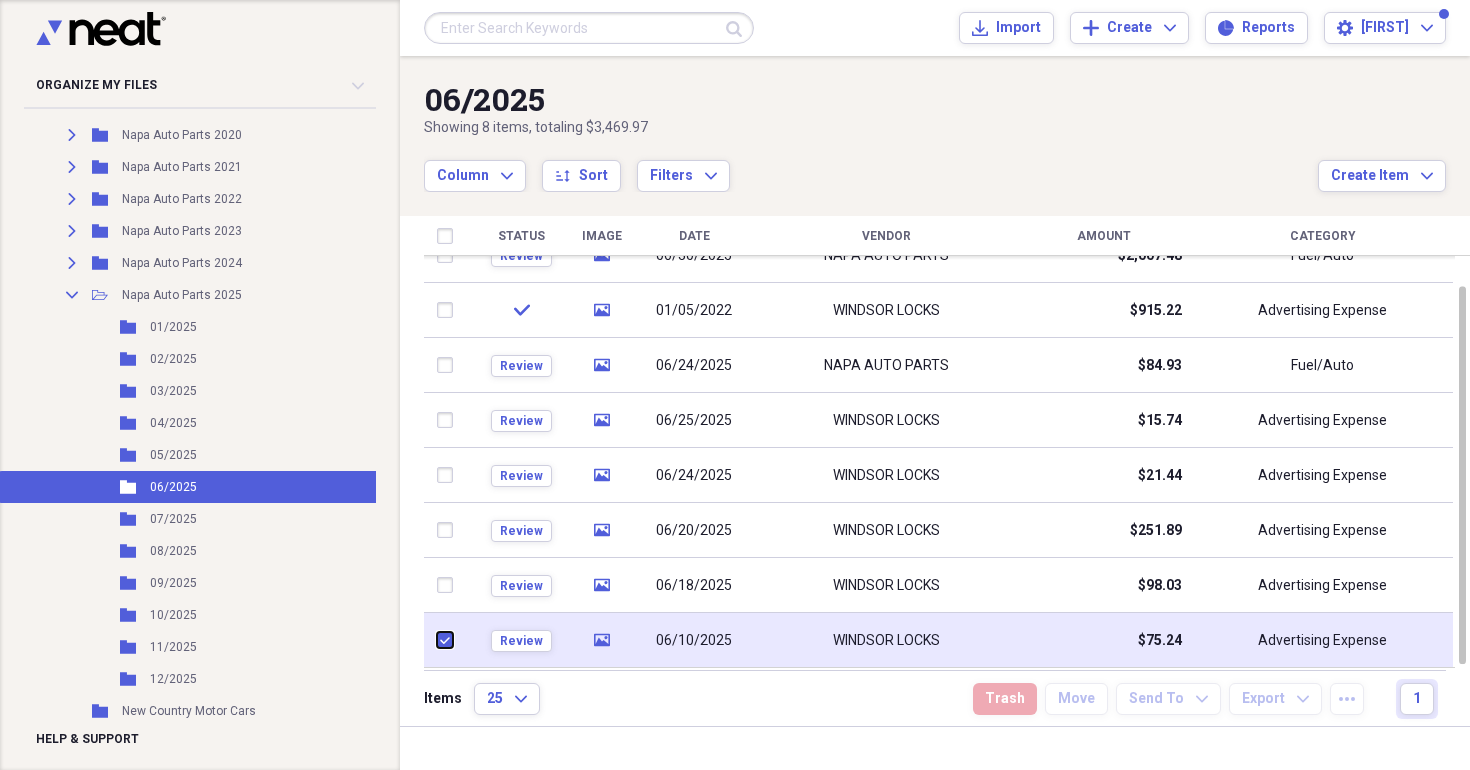 checkbox on "true" 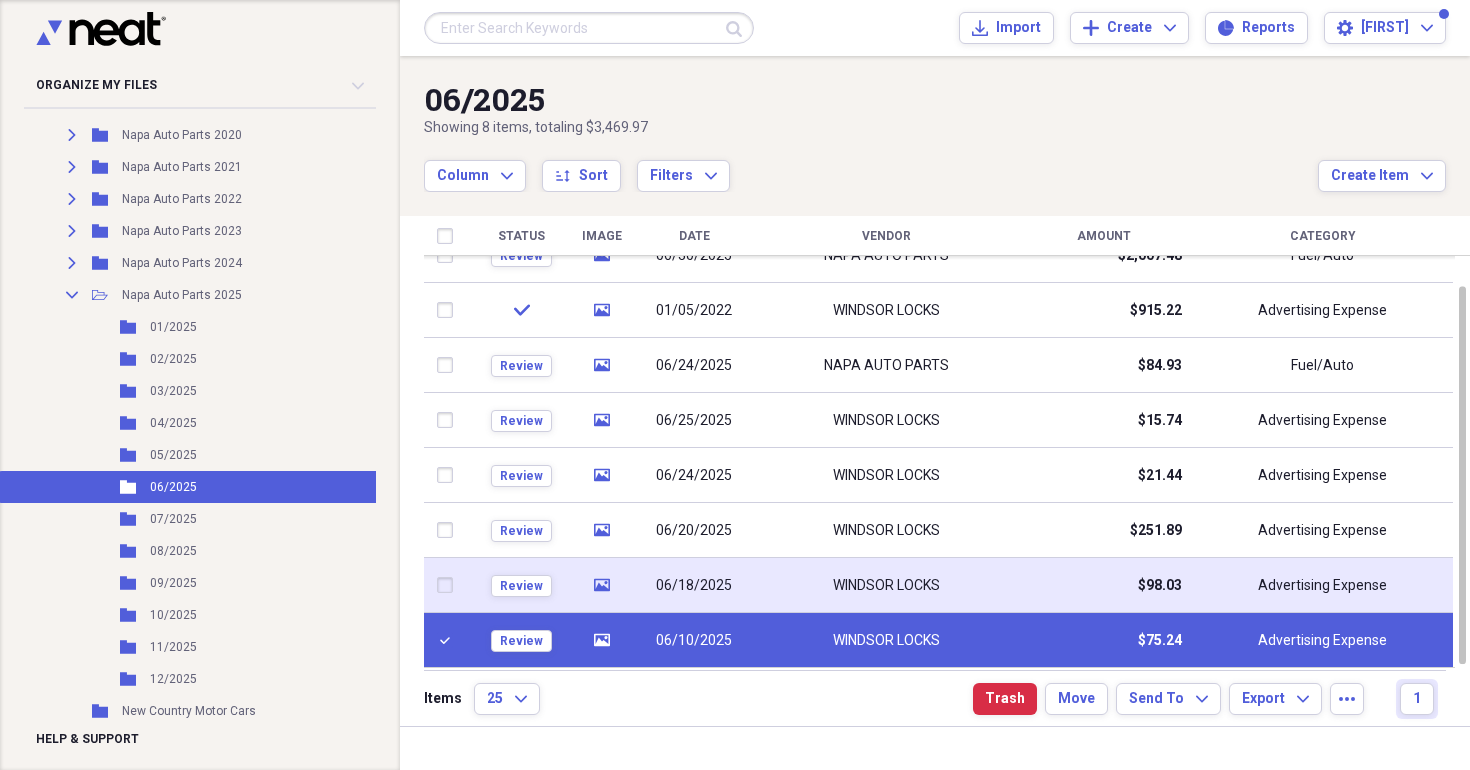 click at bounding box center [449, 585] 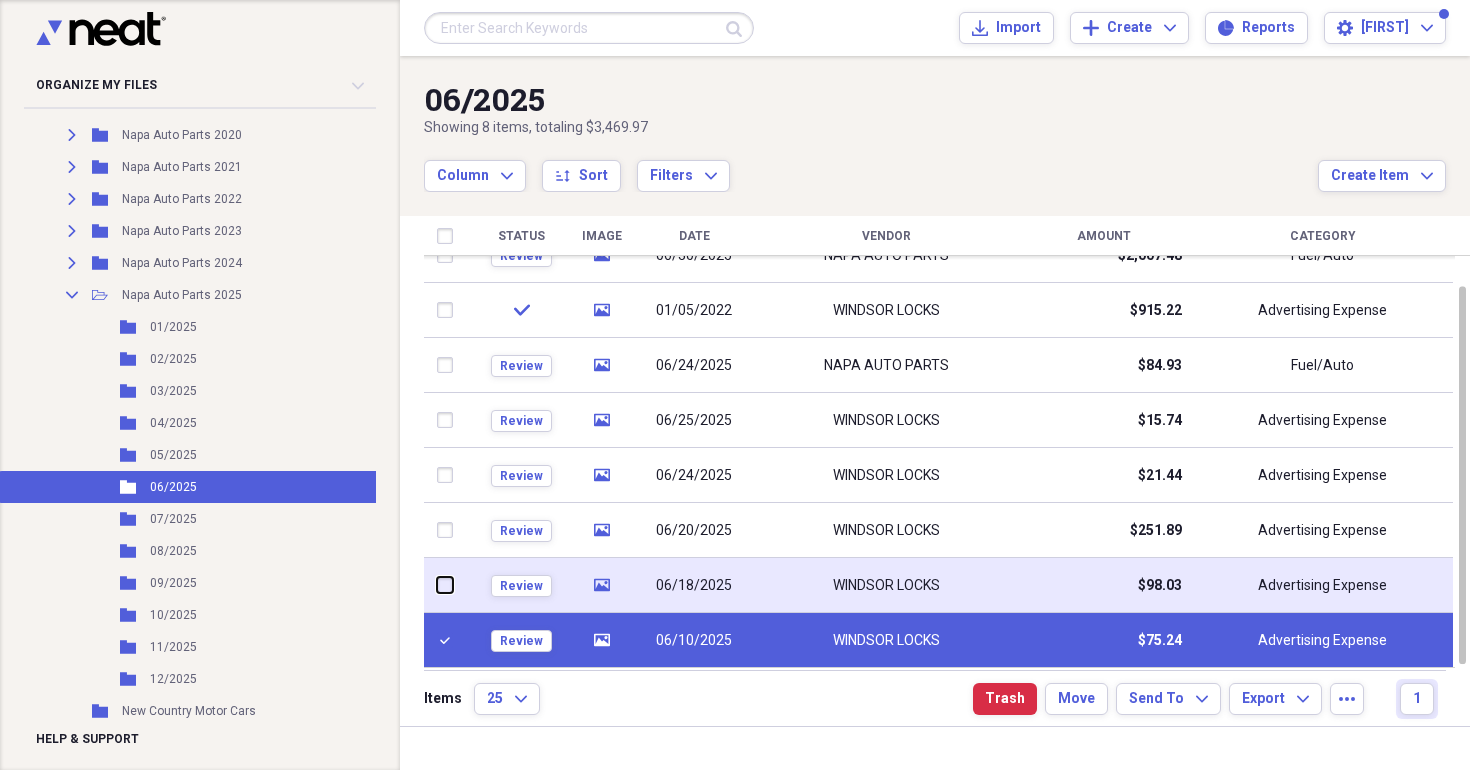 click at bounding box center [437, 585] 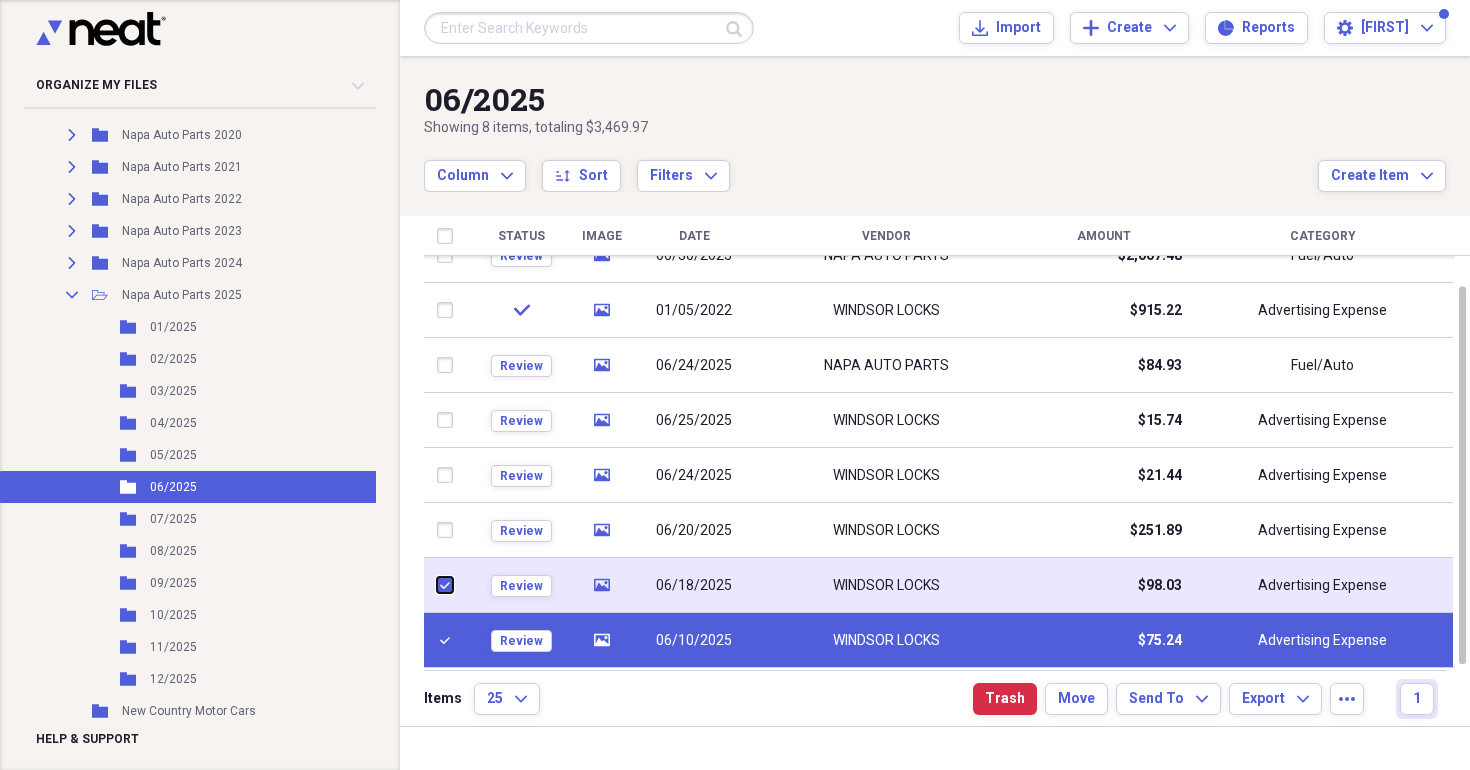 checkbox on "true" 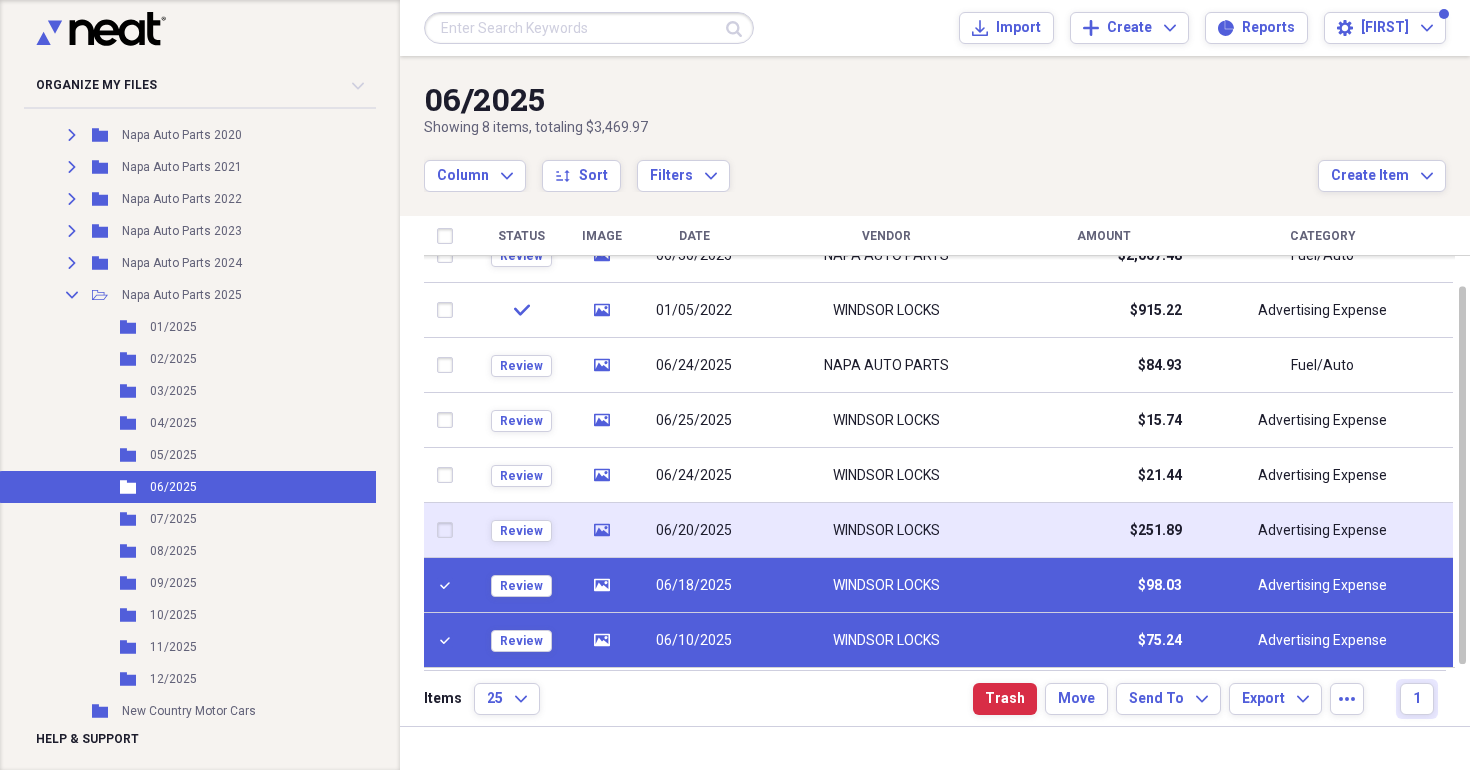 click at bounding box center [449, 530] 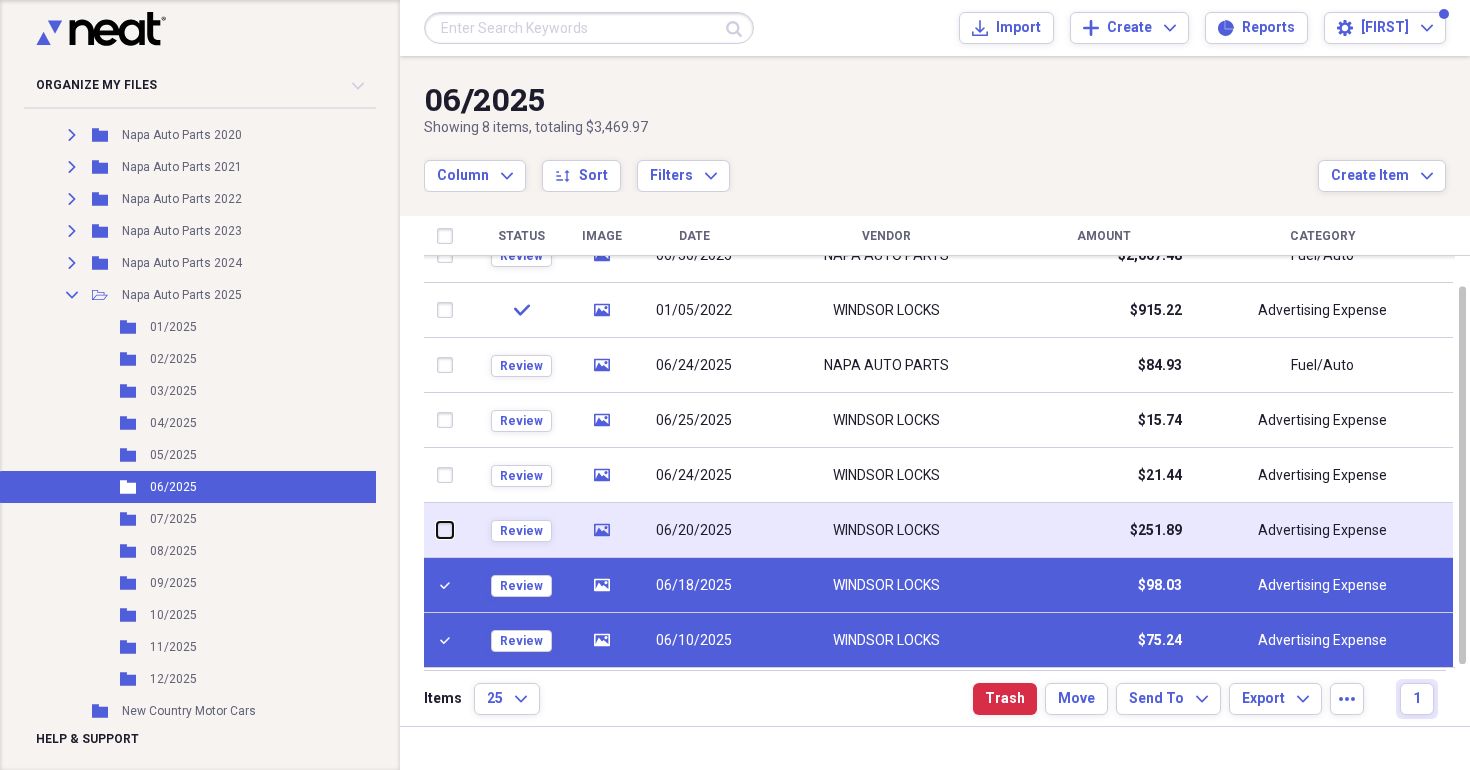 click at bounding box center [437, 530] 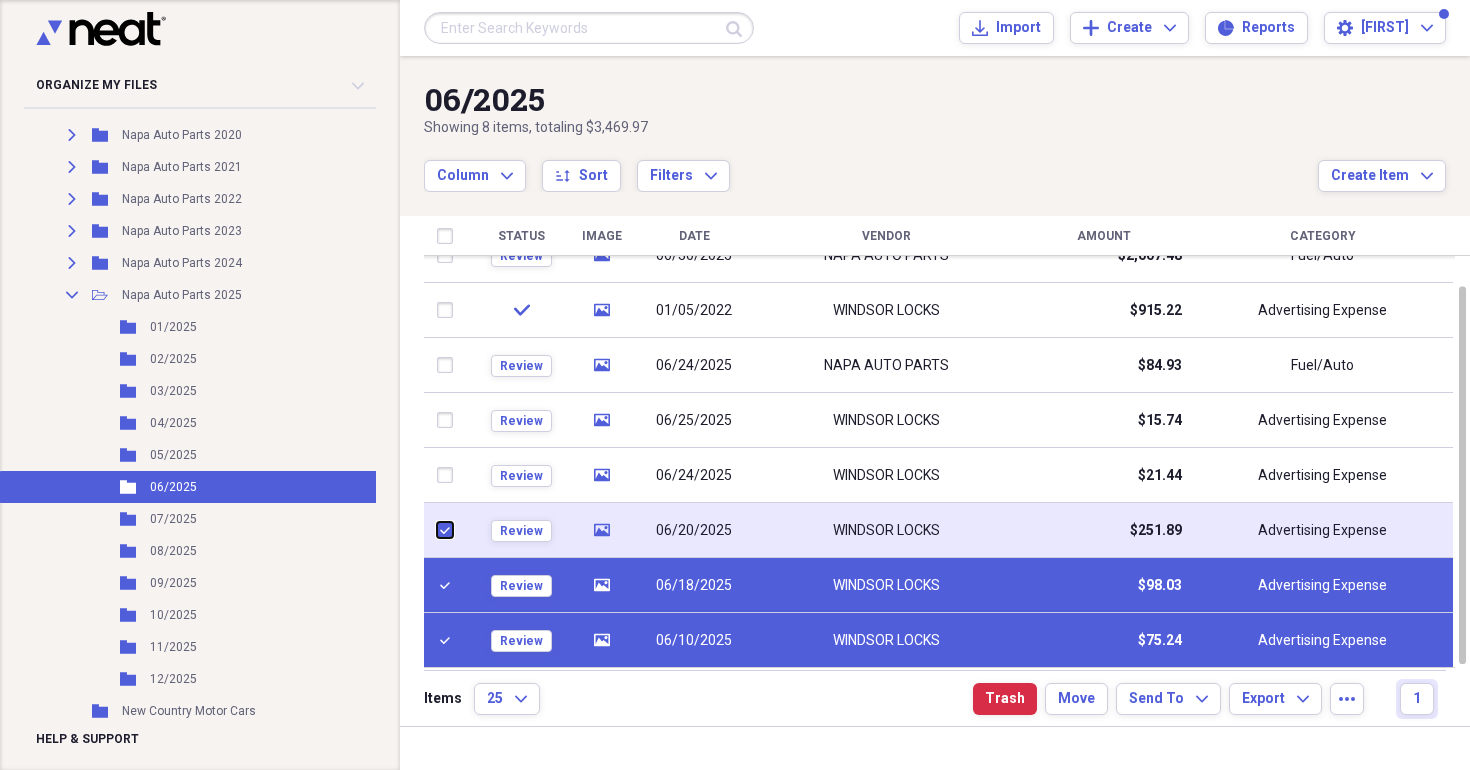 checkbox on "true" 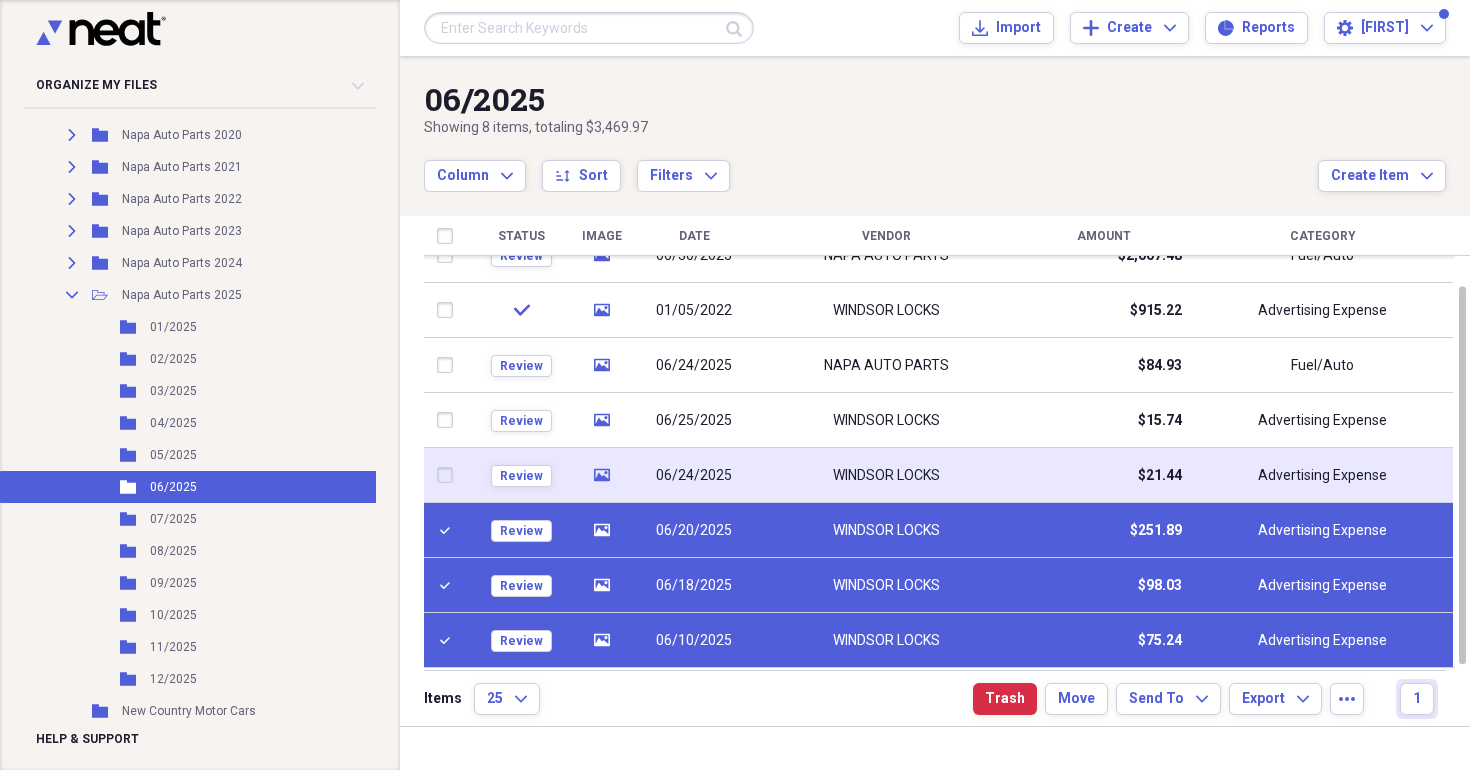 click at bounding box center (449, 475) 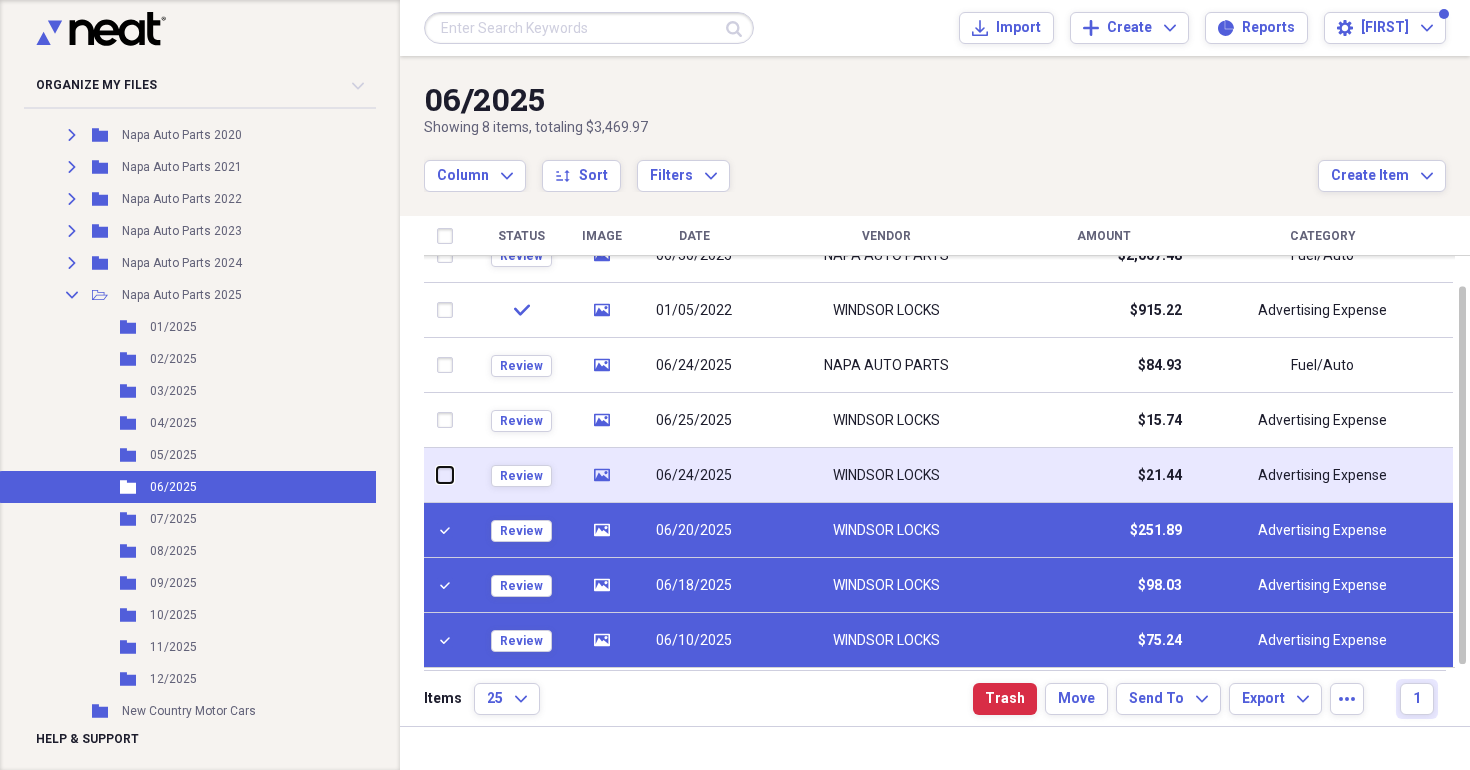 click at bounding box center [437, 475] 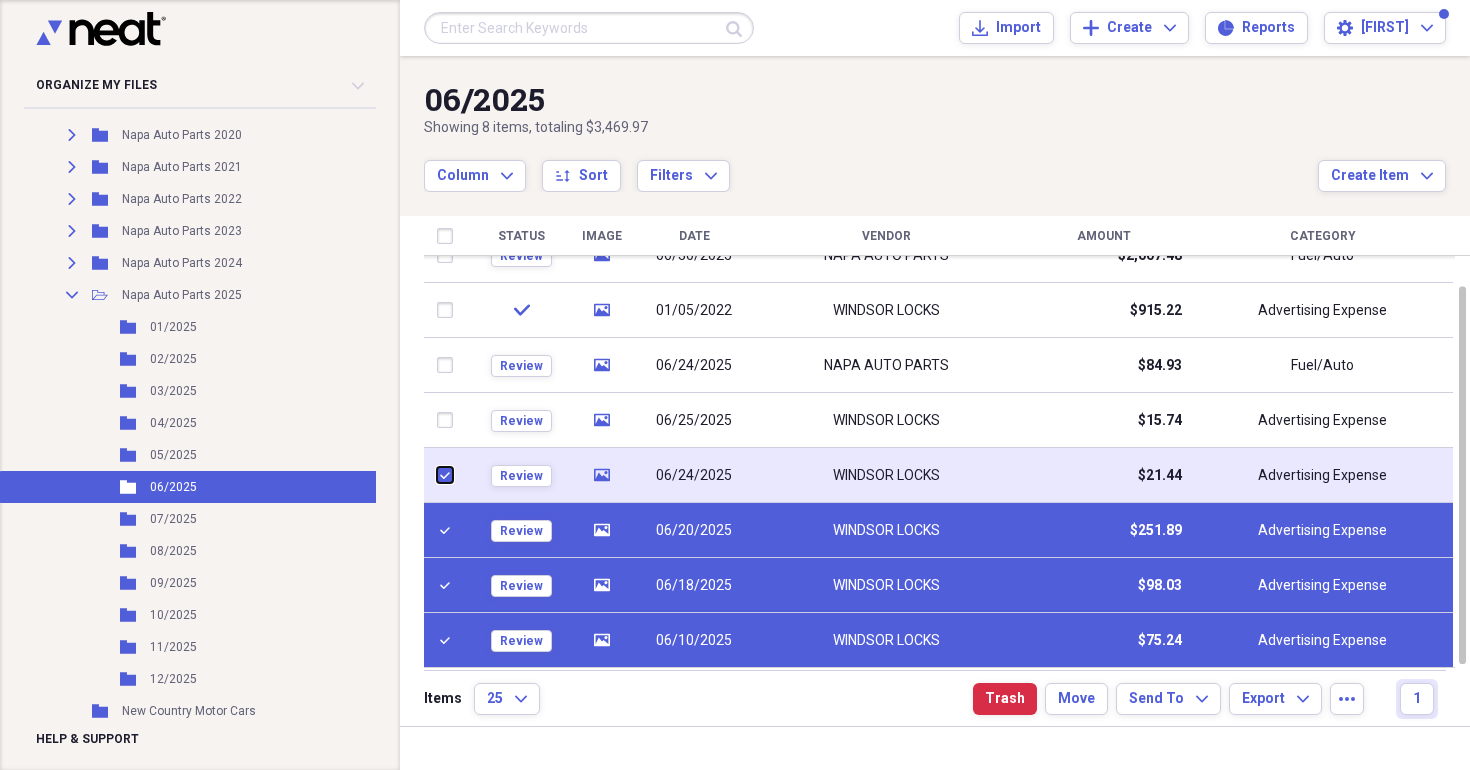 checkbox on "true" 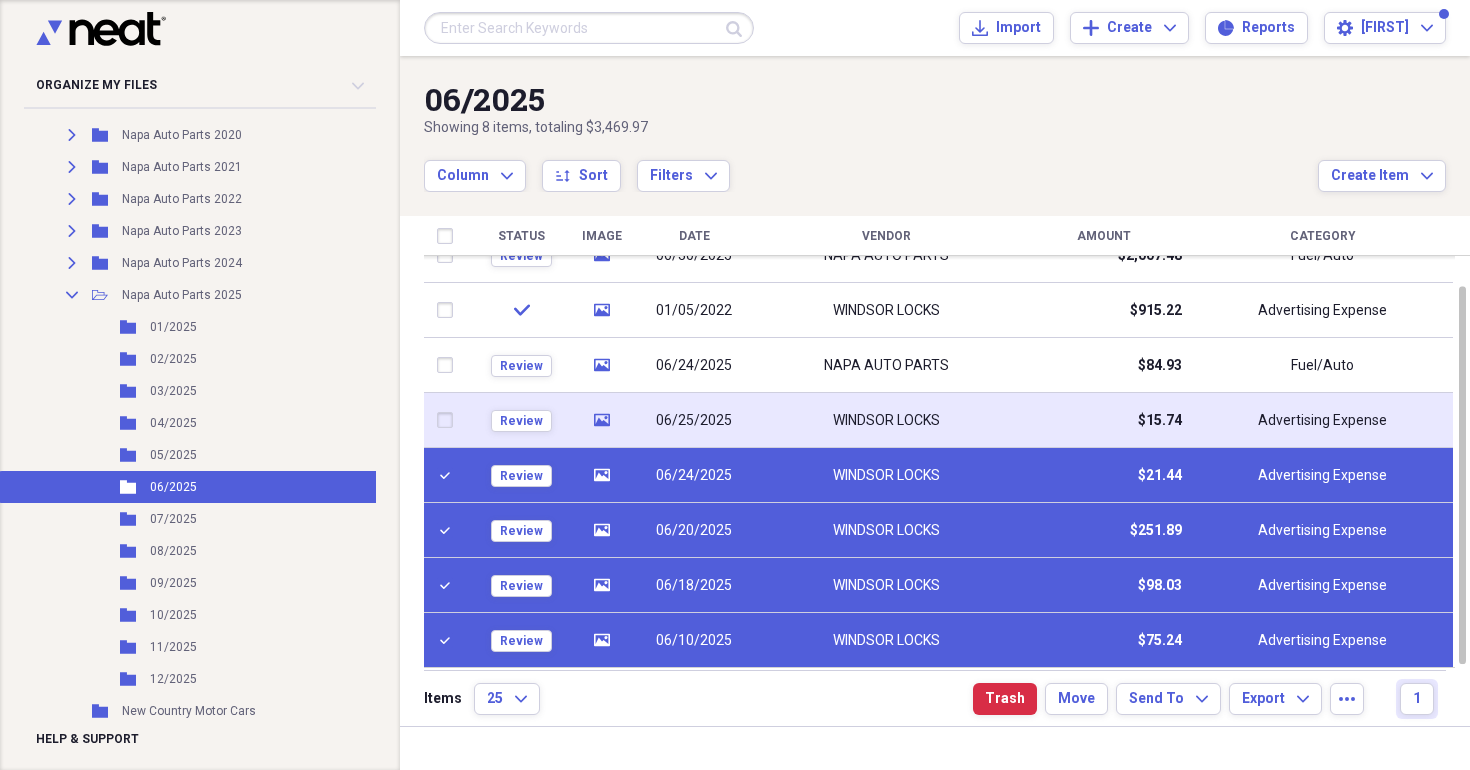 click at bounding box center [449, 420] 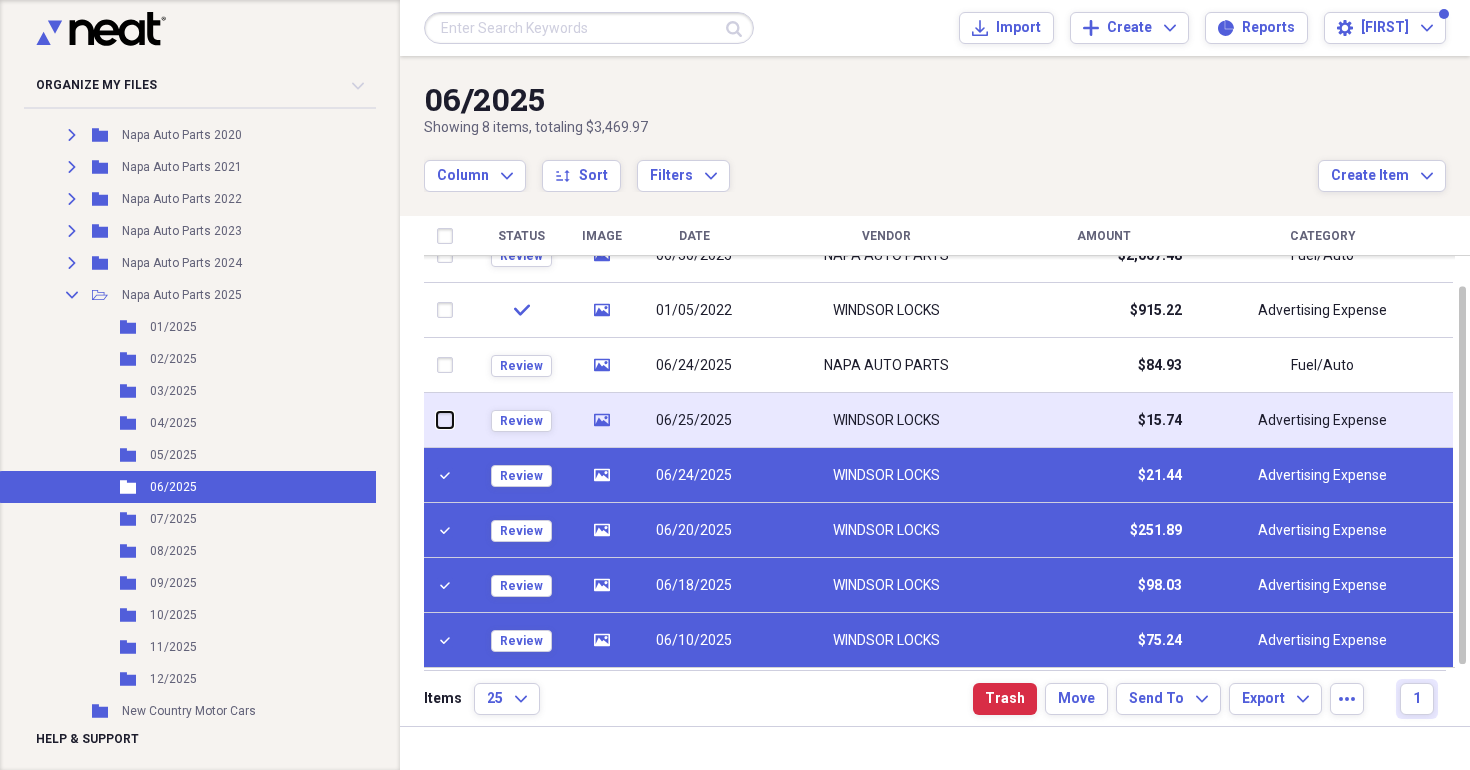 click at bounding box center (437, 420) 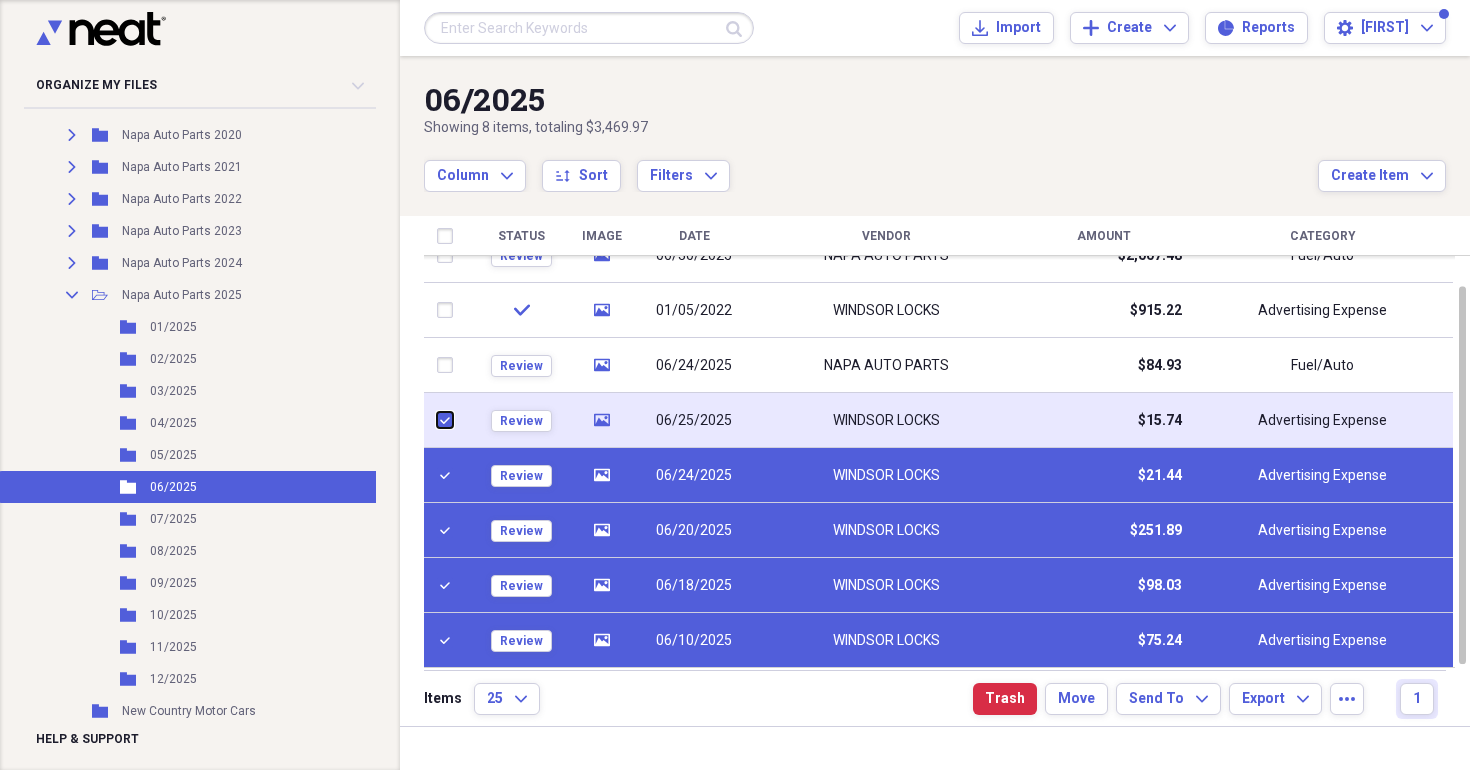 checkbox on "true" 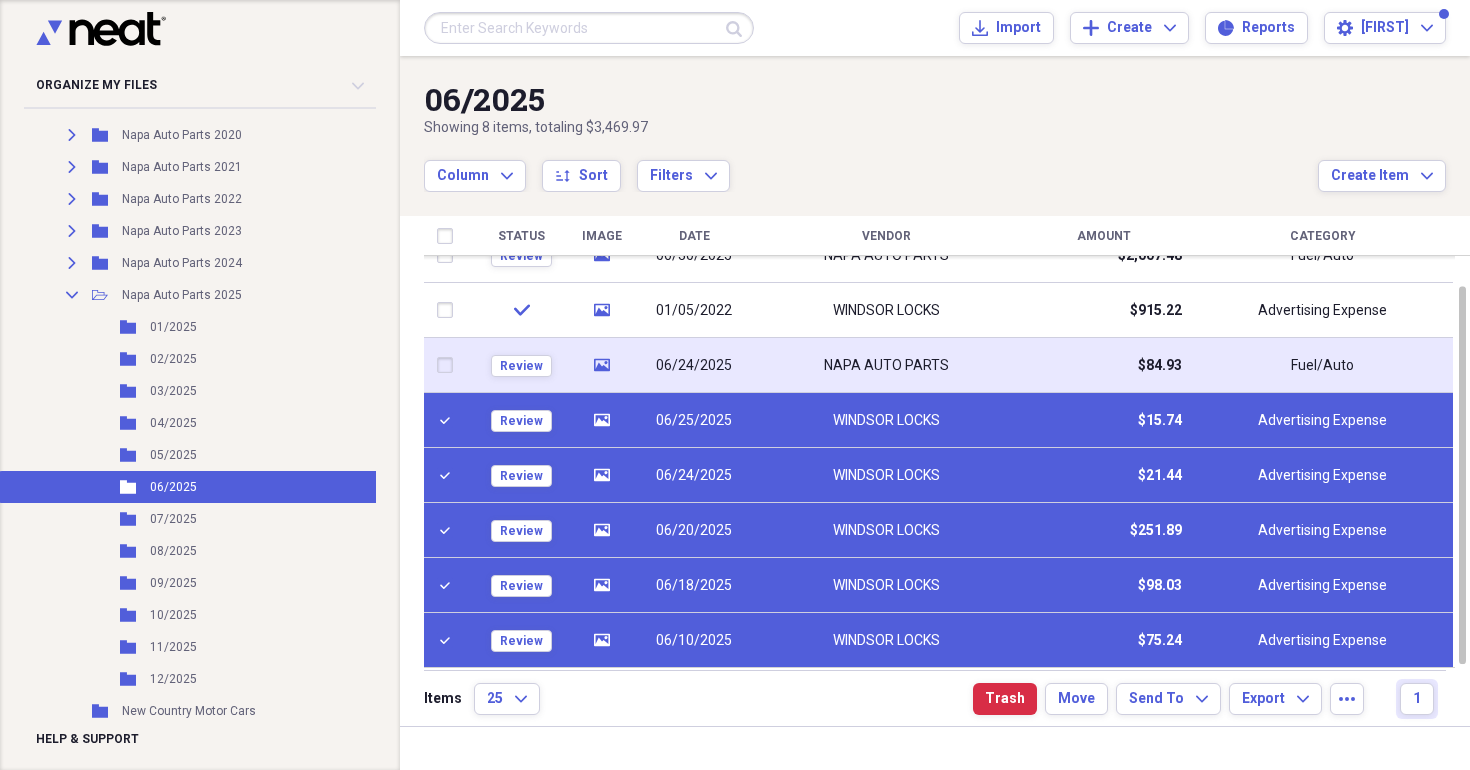 click at bounding box center (449, 365) 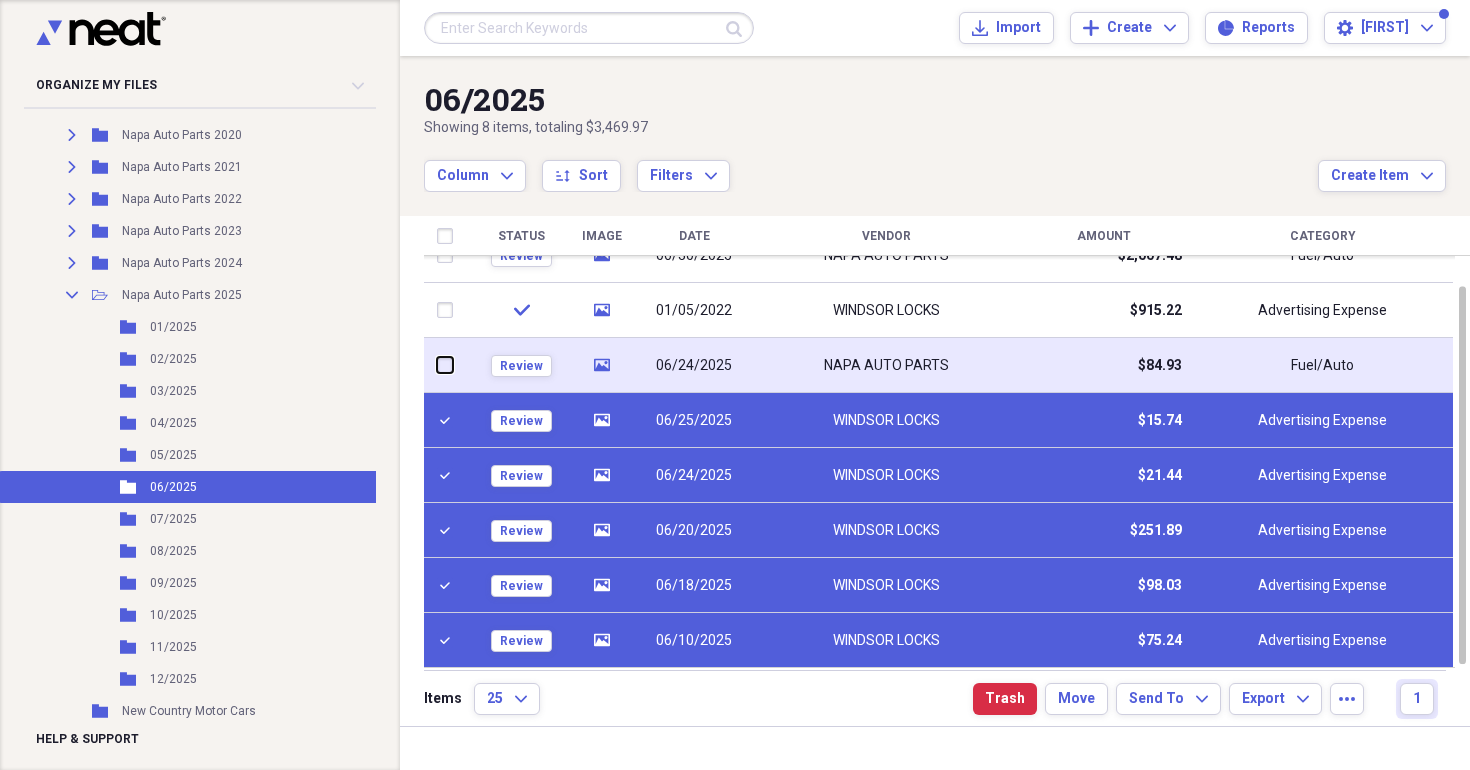 click at bounding box center (437, 365) 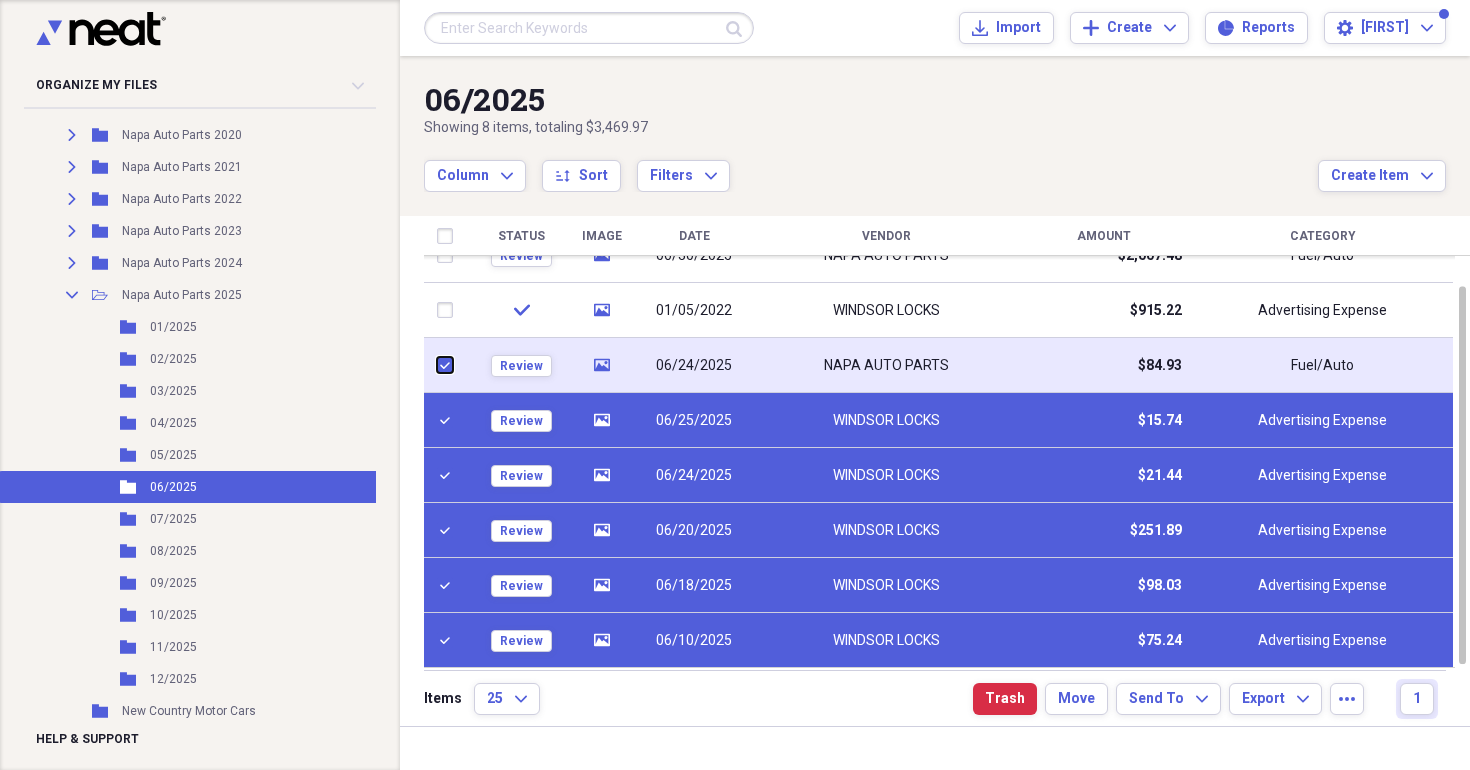 checkbox on "true" 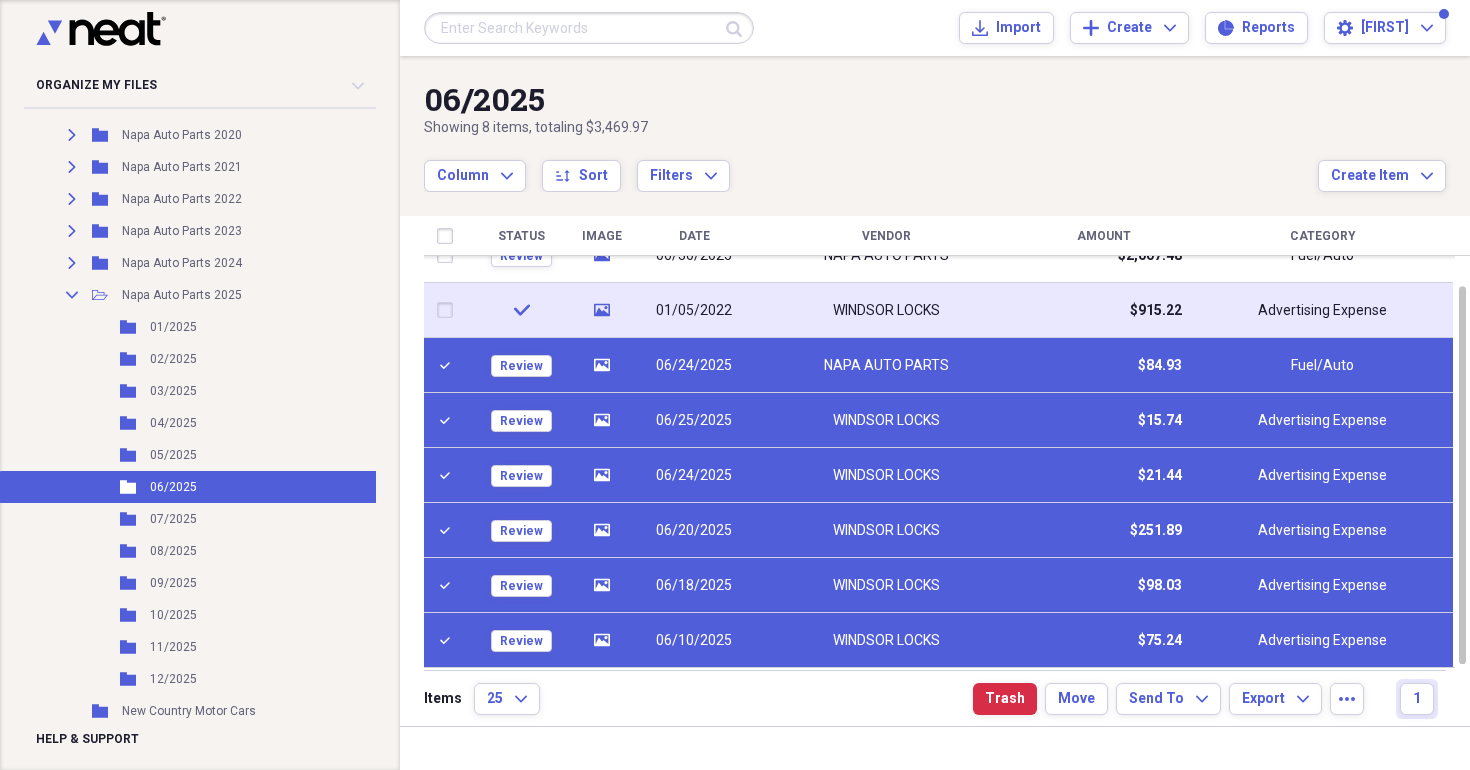 click at bounding box center (449, 310) 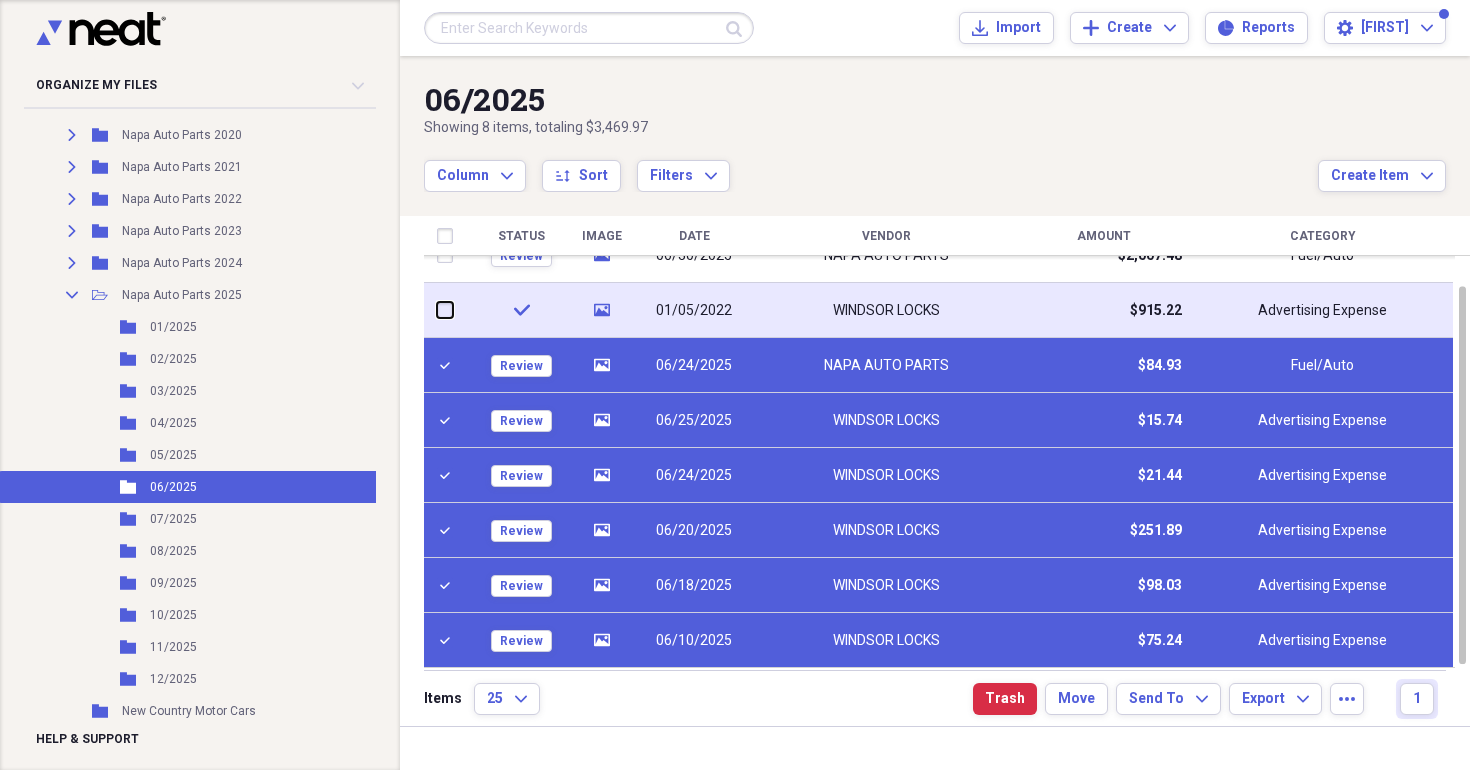 click at bounding box center (437, 310) 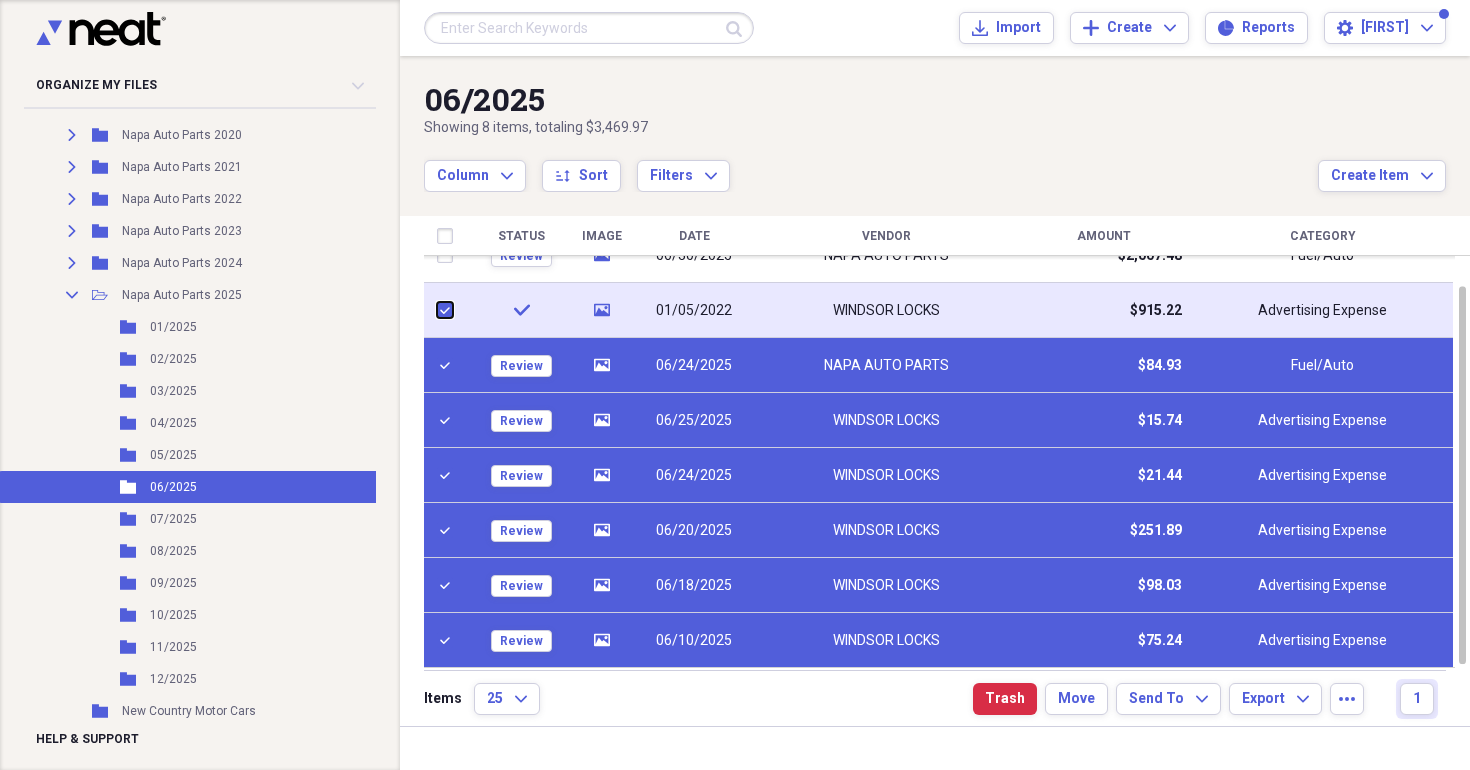 checkbox on "true" 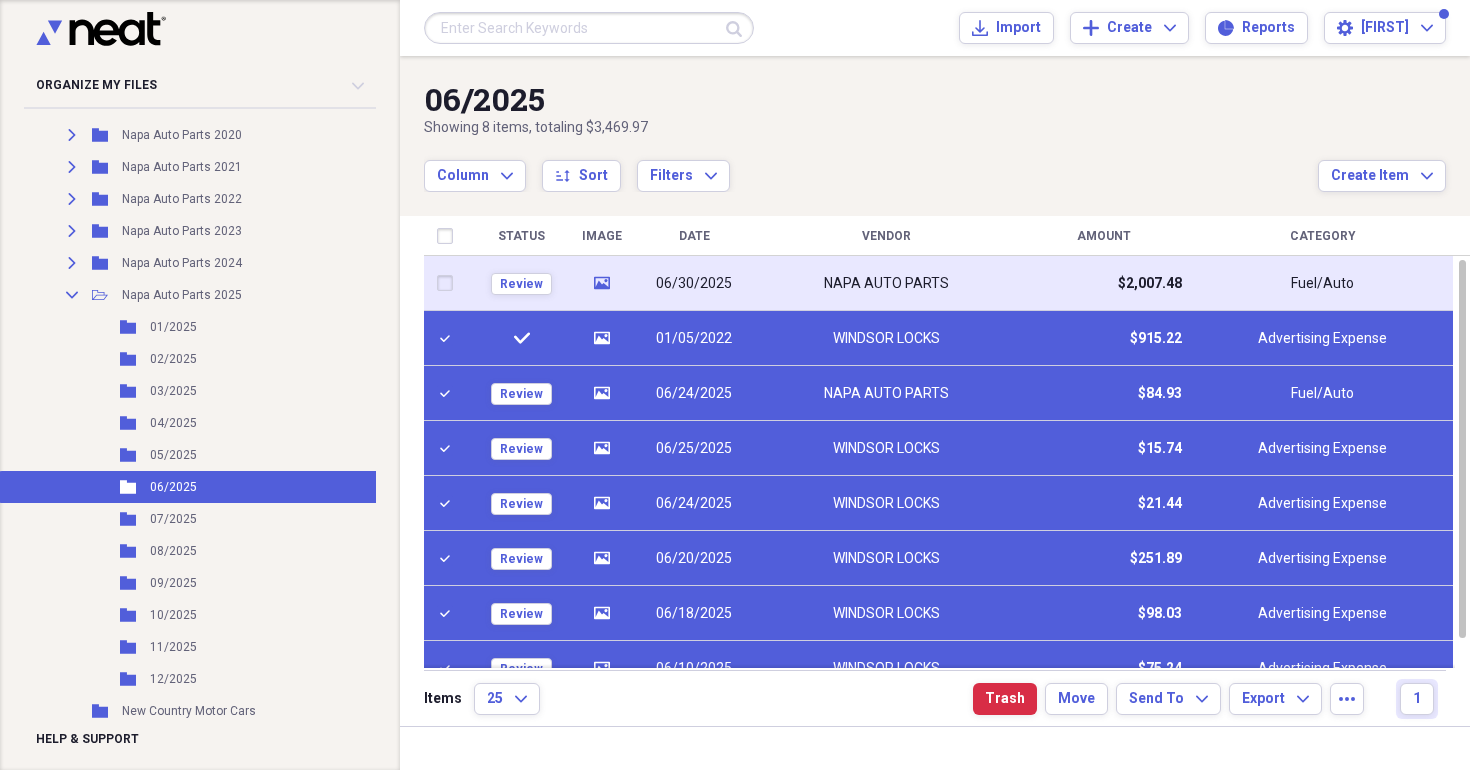 click at bounding box center [449, 283] 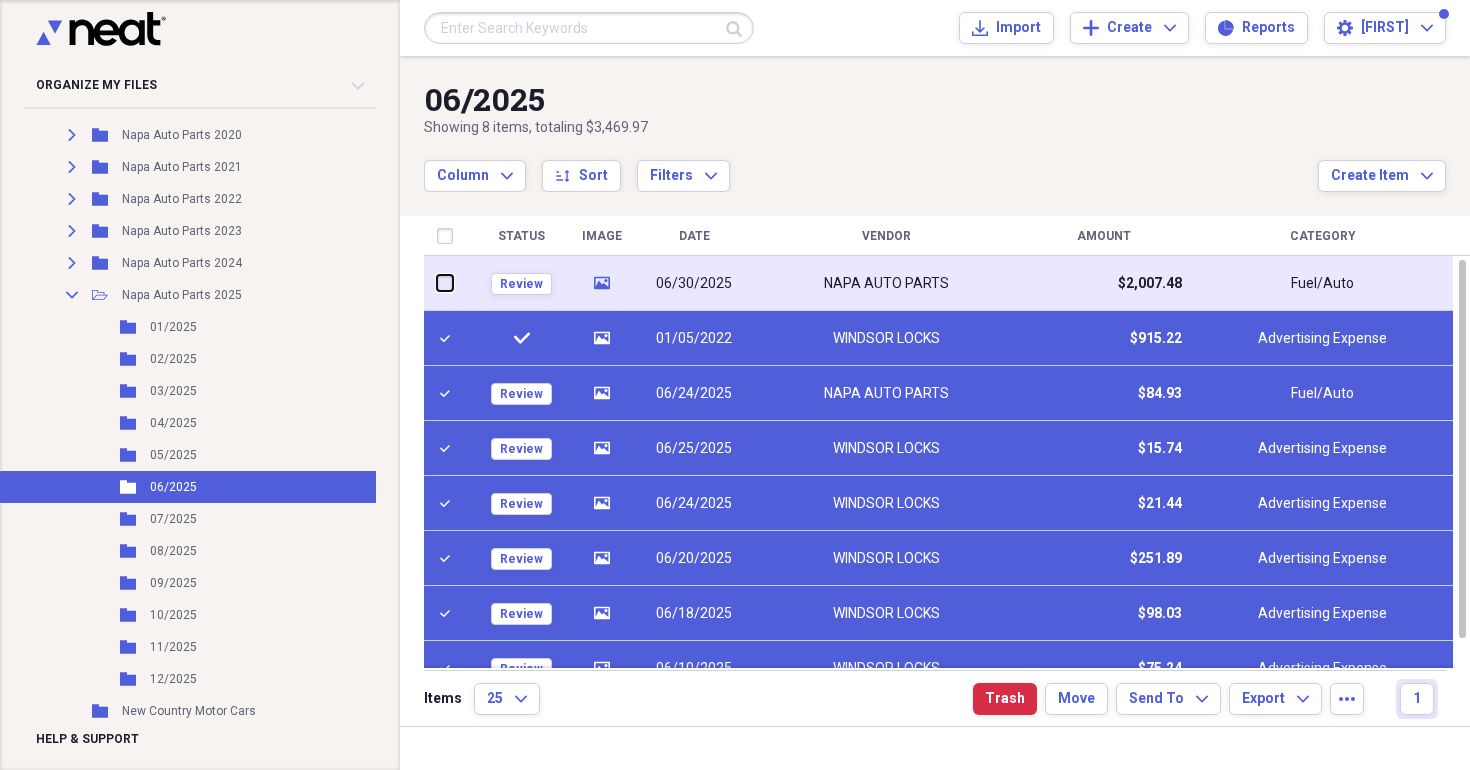 click at bounding box center [437, 283] 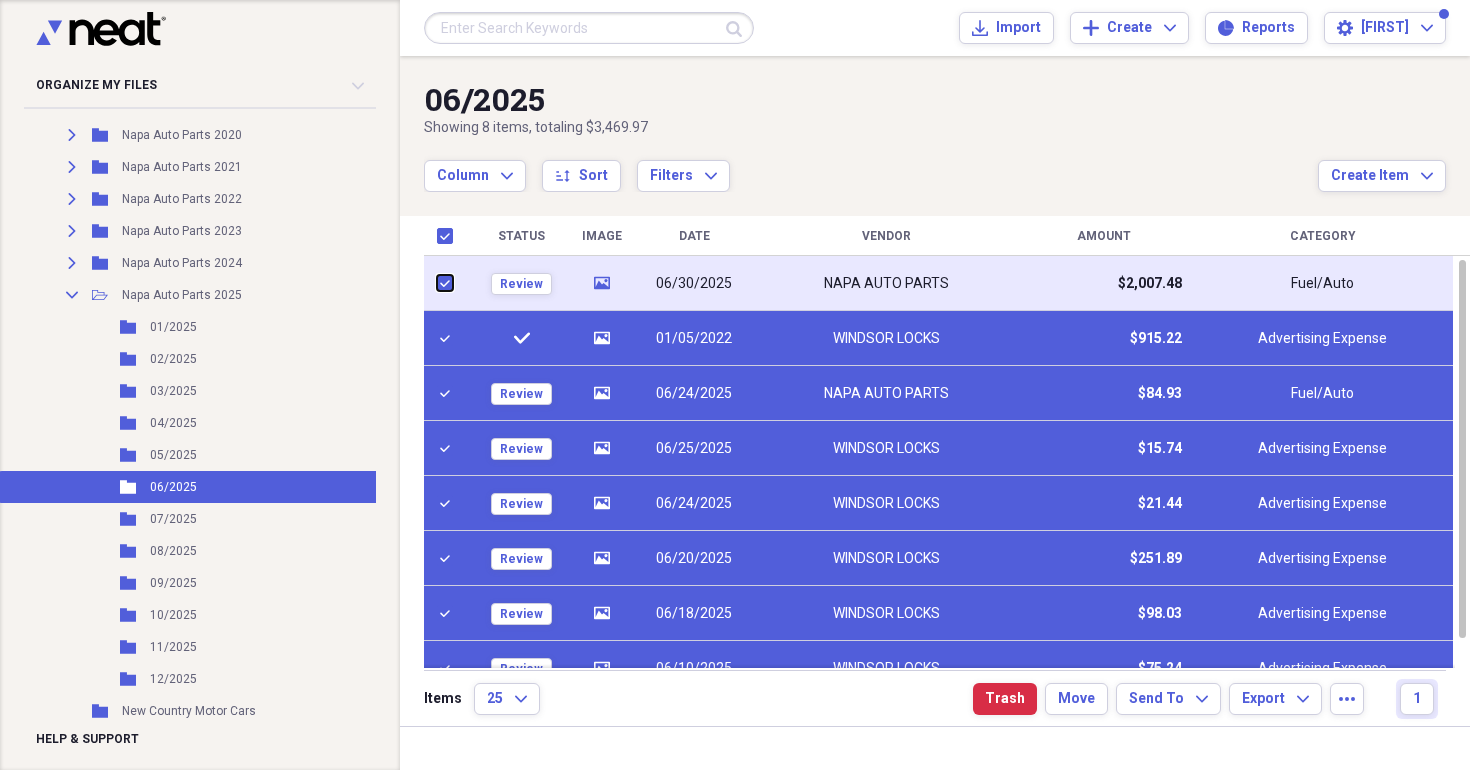 checkbox on "true" 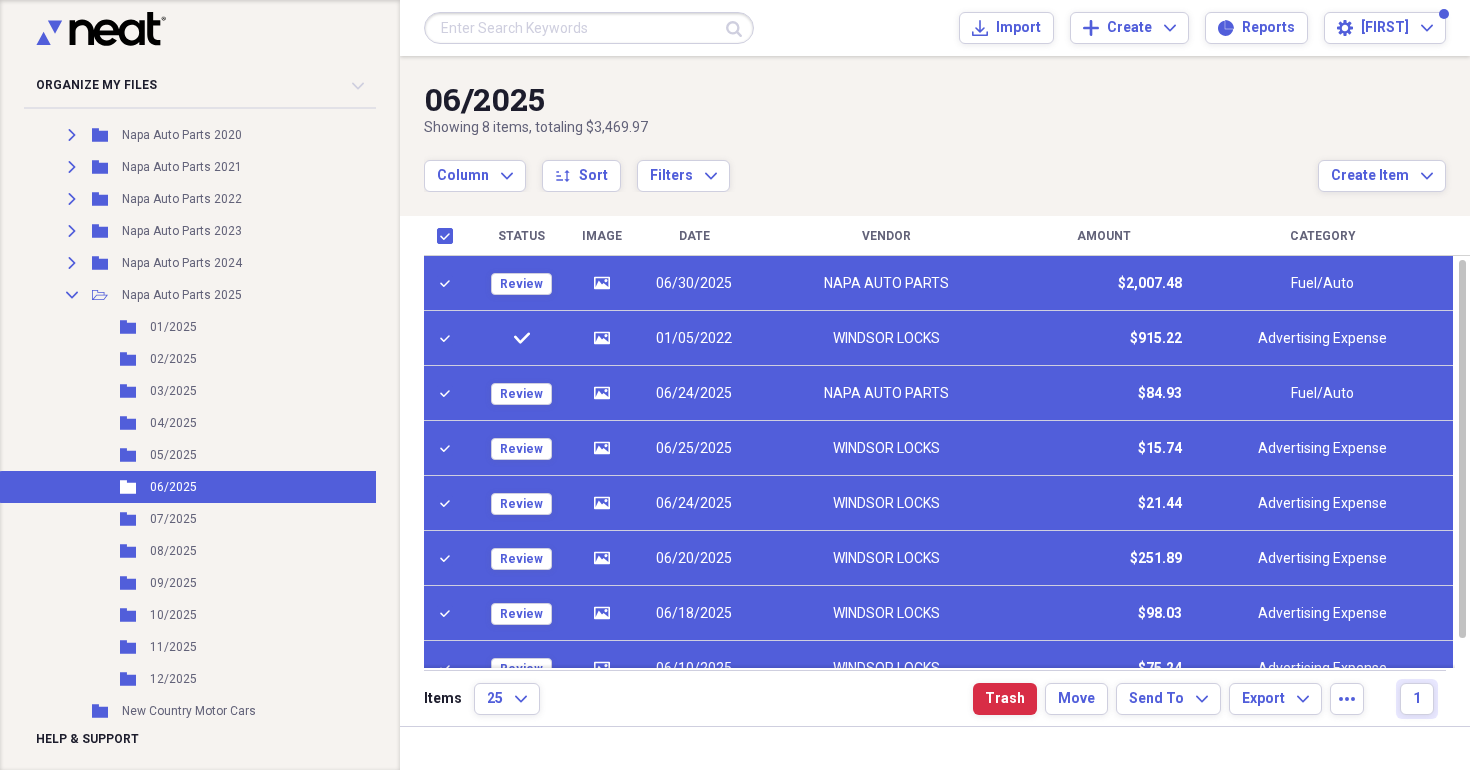 click on "Status" at bounding box center (521, 236) 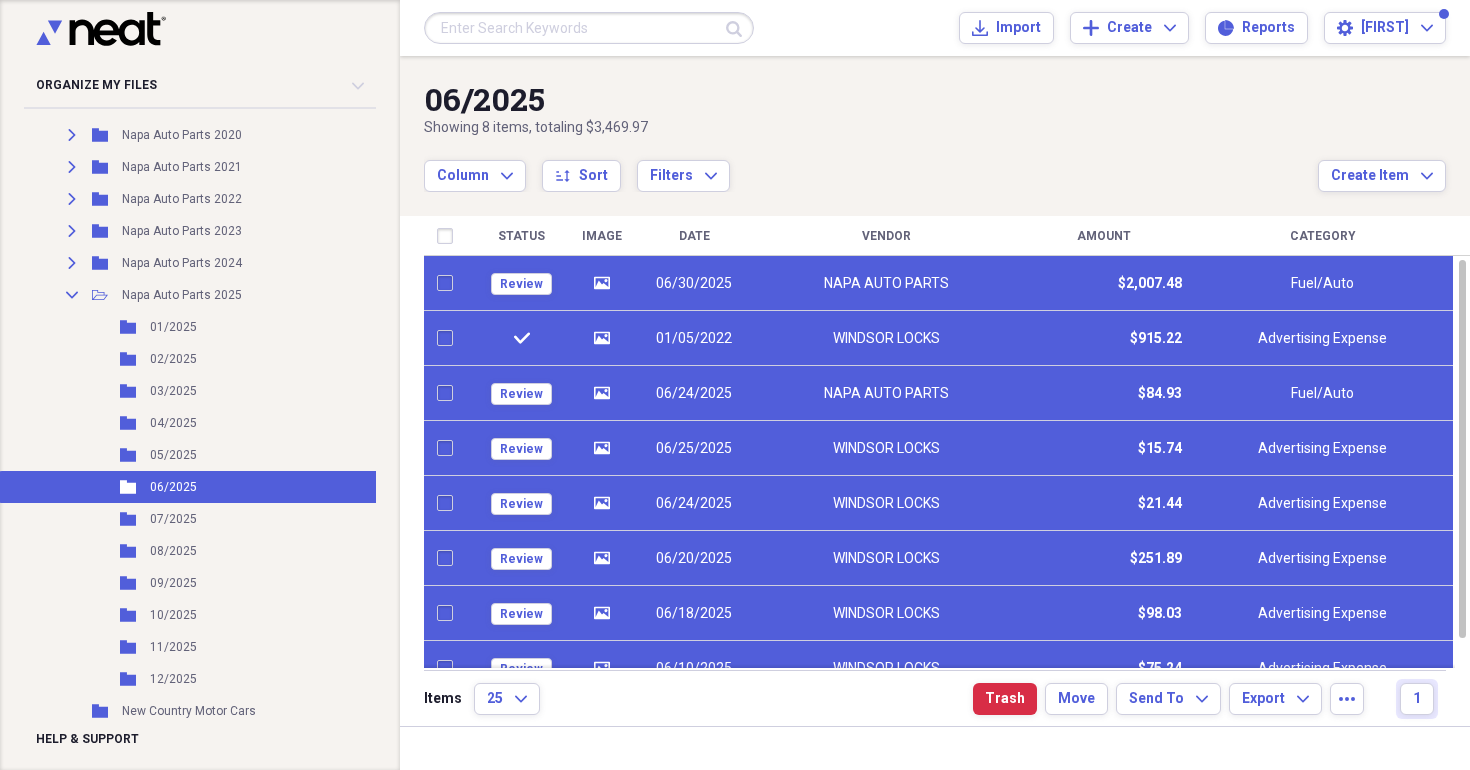 checkbox on "false" 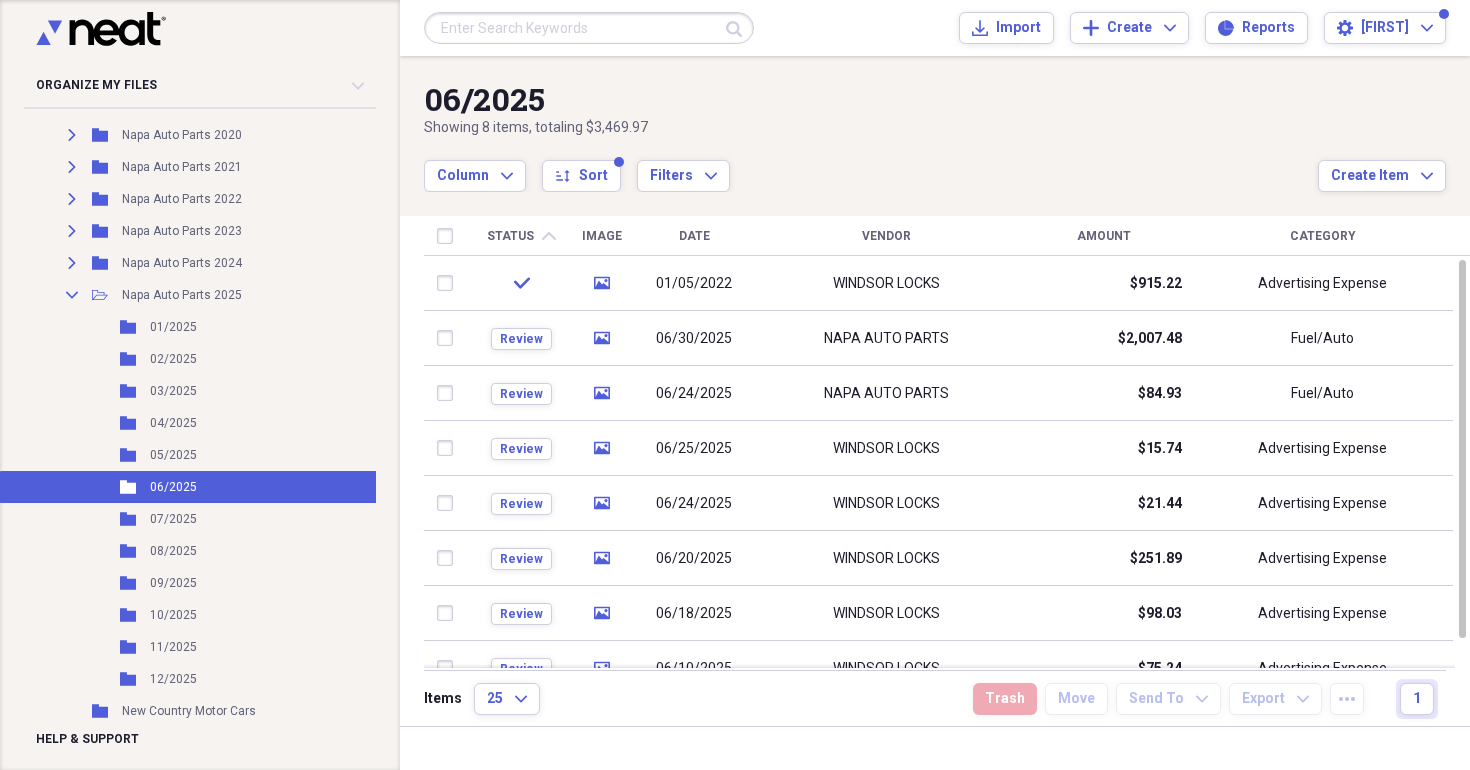 click on "Status chevron-up Image Date Vendor Amount Category check media 01/05/2022 WINDSOR LOCKS $915.22 Advertising Expense Review media 06/30/2025 NAPA AUTO PARTS $2,007.48 Fuel/Auto Review media 06/24/2025 NAPA AUTO PARTS $84.93 Fuel/Auto Review media 06/25/2025 WINDSOR LOCKS $15.74 Advertising Expense Review media 06/24/2025 WINDSOR LOCKS $21.44 Advertising Expense Review media 06/20/2025 WINDSOR LOCKS $251.89 Advertising Expense Review media 06/18/2025 WINDSOR LOCKS $98.03 Advertising Expense Review media 06/10/2025 WINDSOR LOCKS $75.24 Advertising Expense" at bounding box center (935, 443) 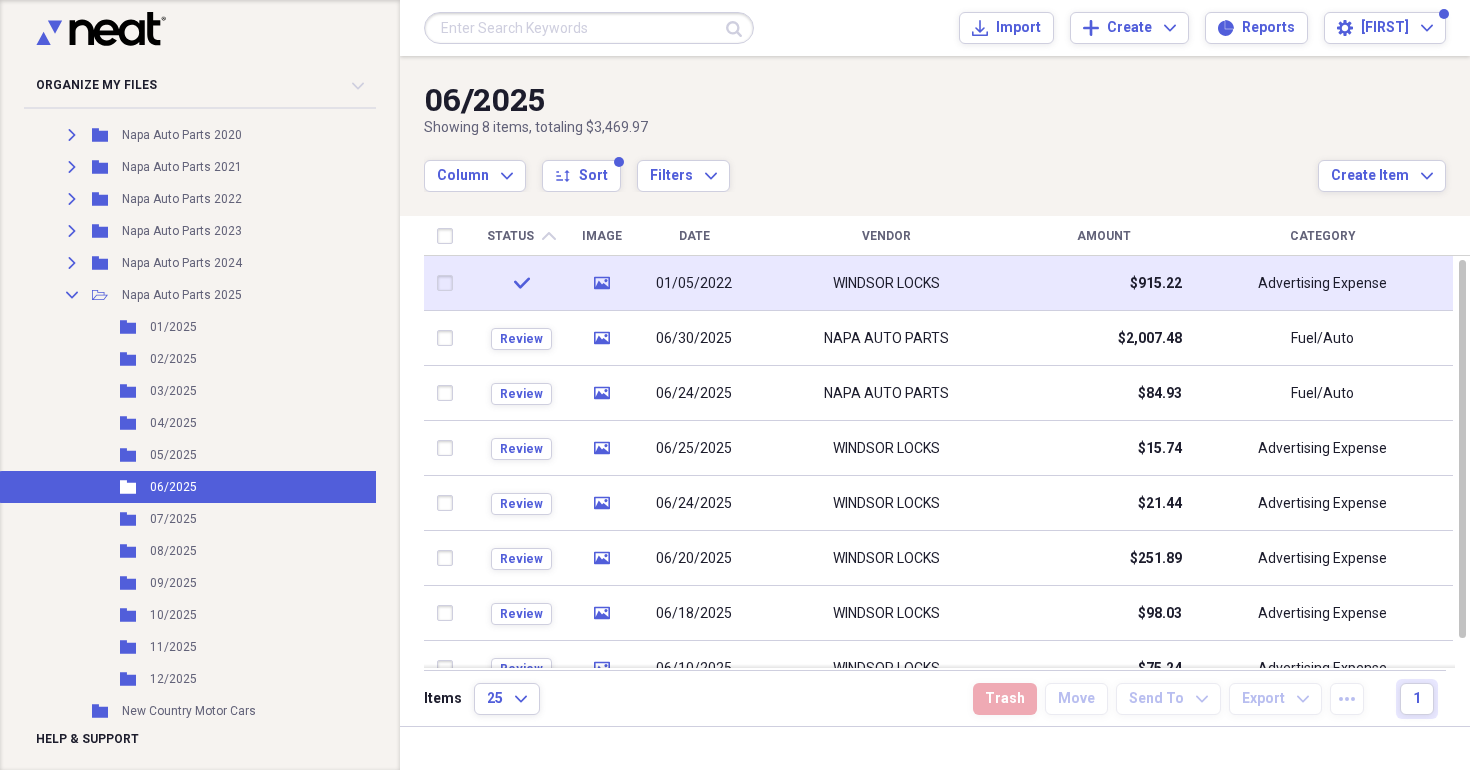 click at bounding box center [449, 283] 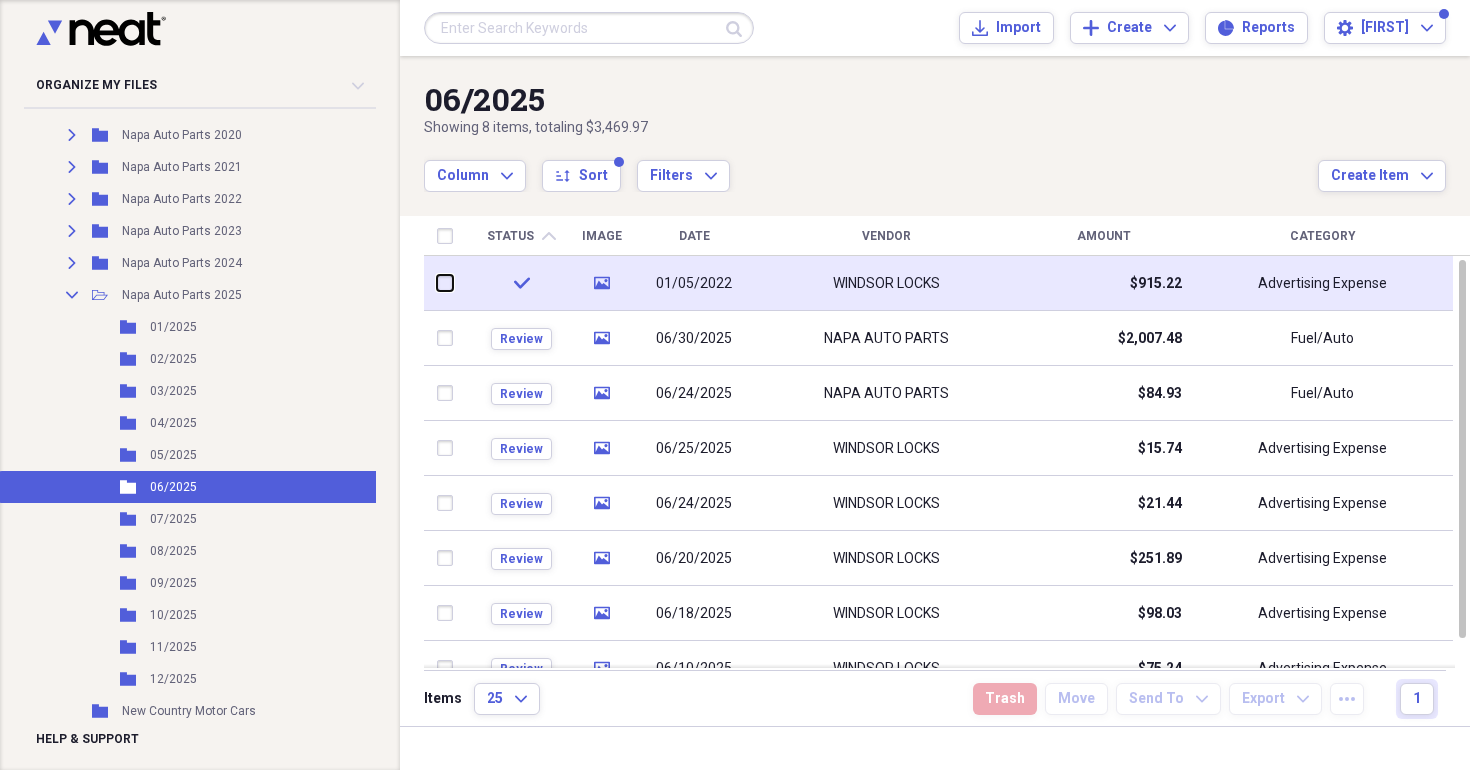 click at bounding box center (437, 283) 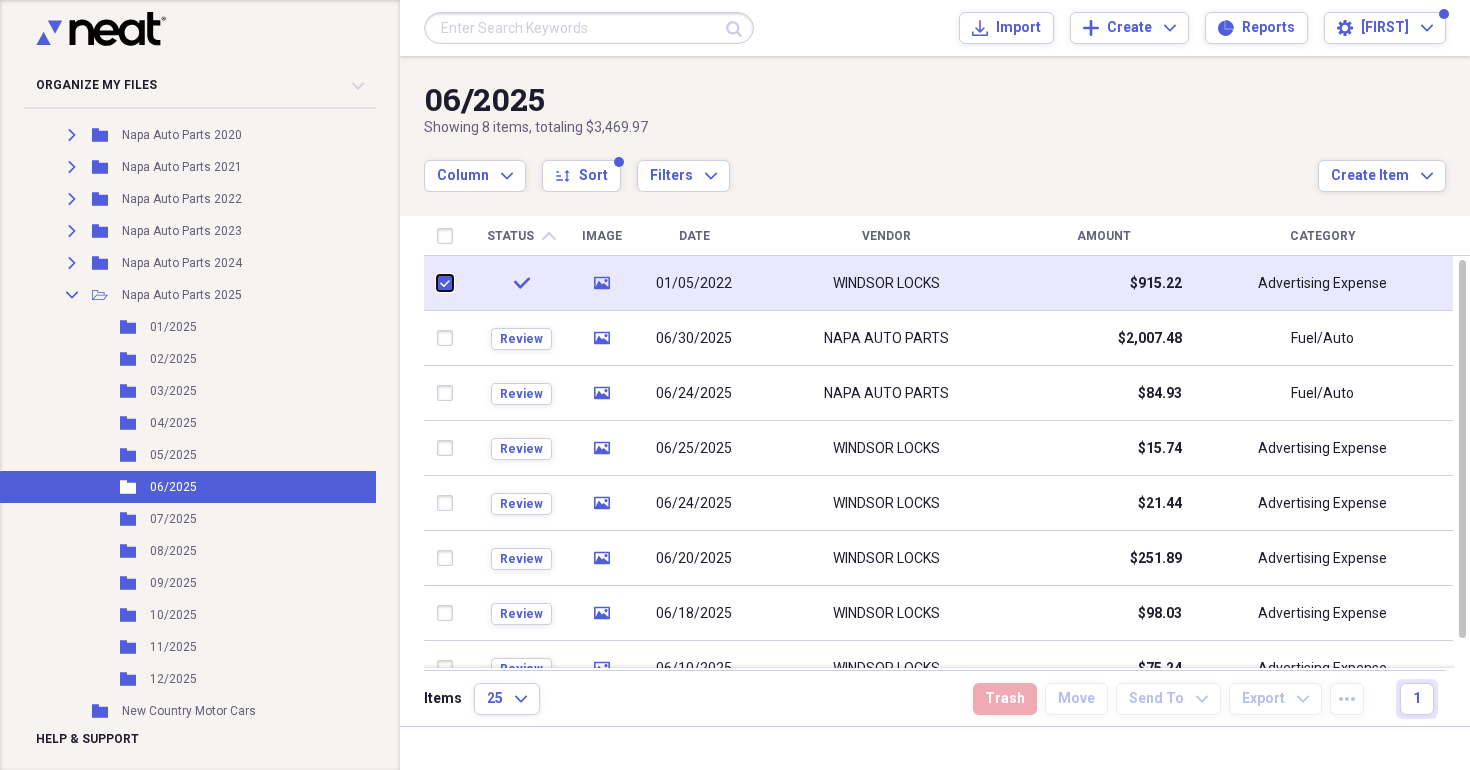 checkbox on "true" 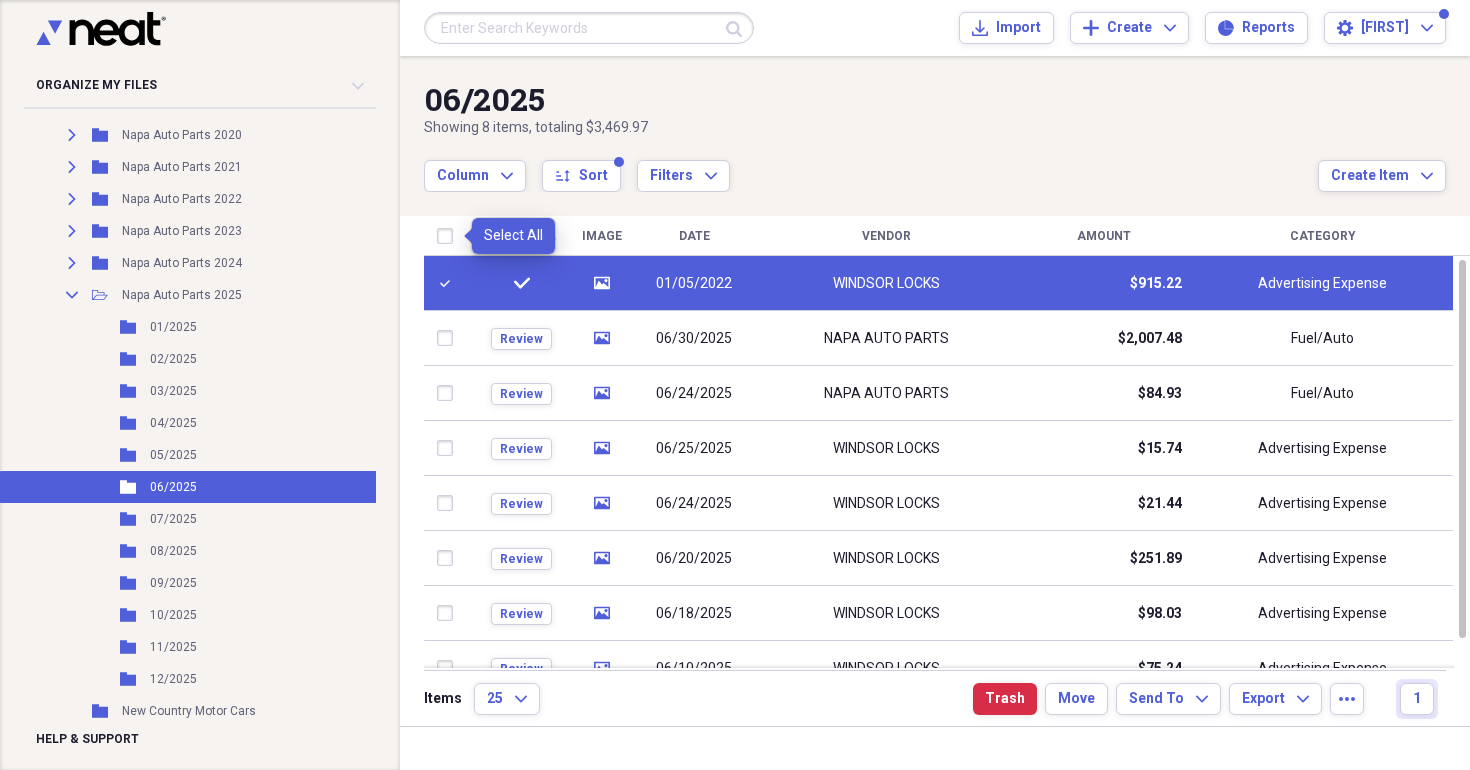 click at bounding box center (449, 236) 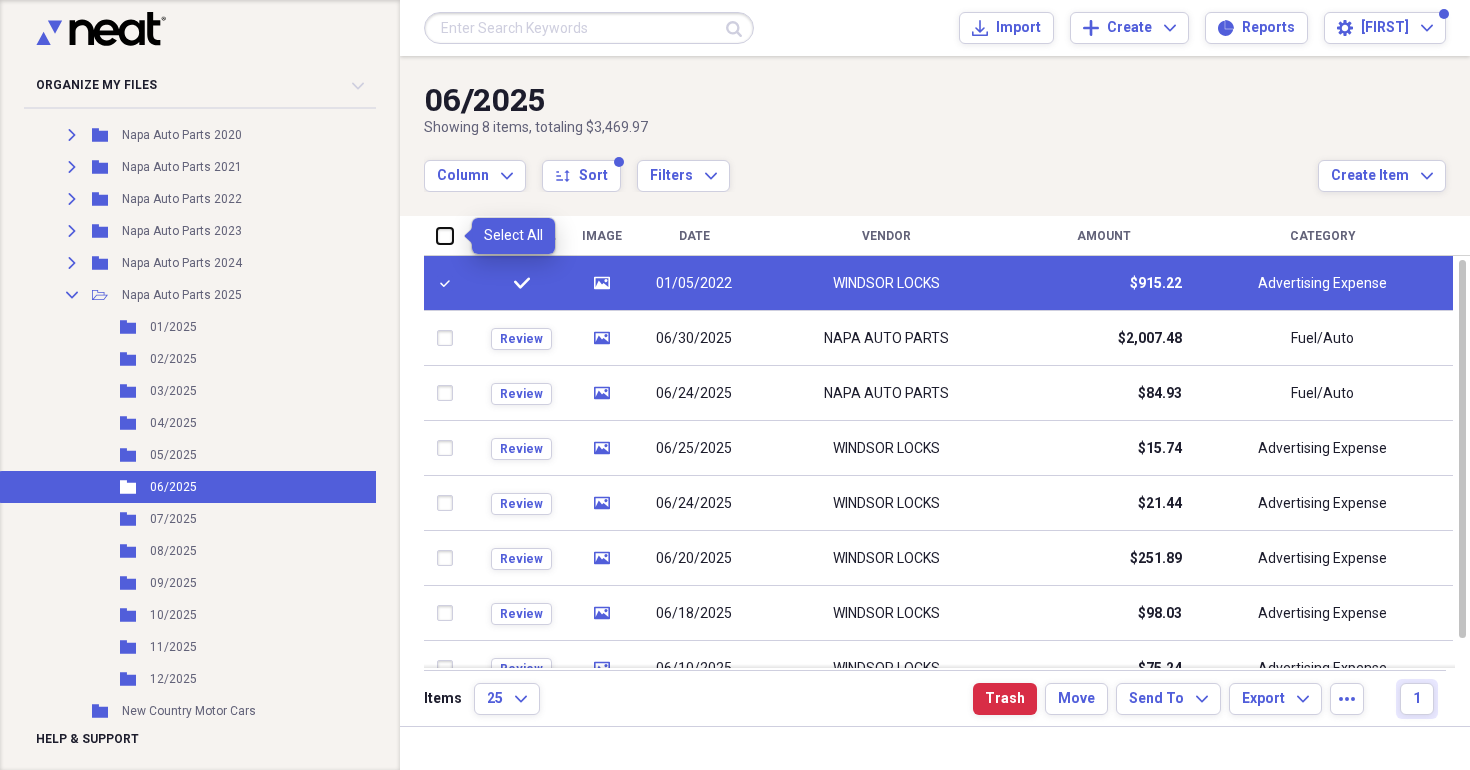 click at bounding box center [437, 235] 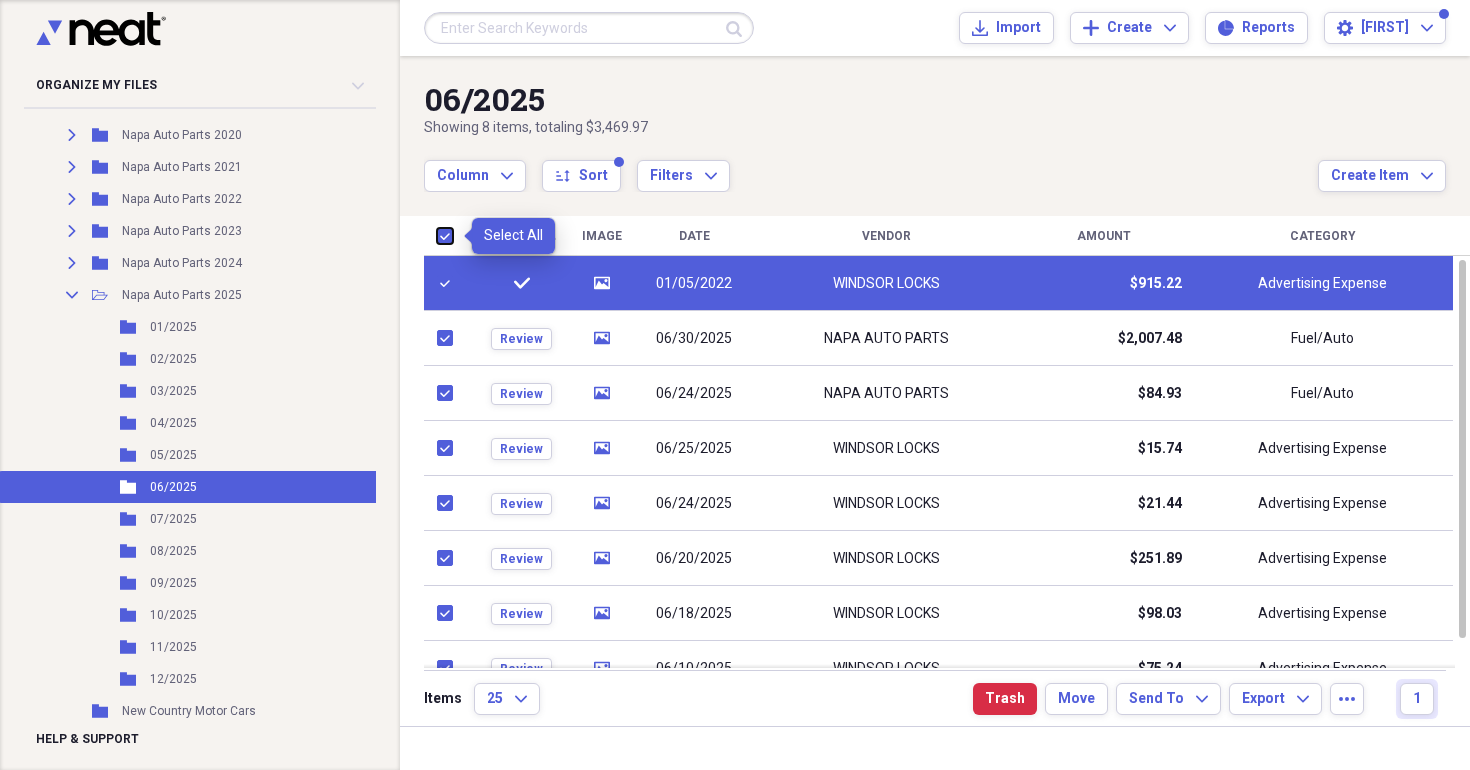 checkbox on "true" 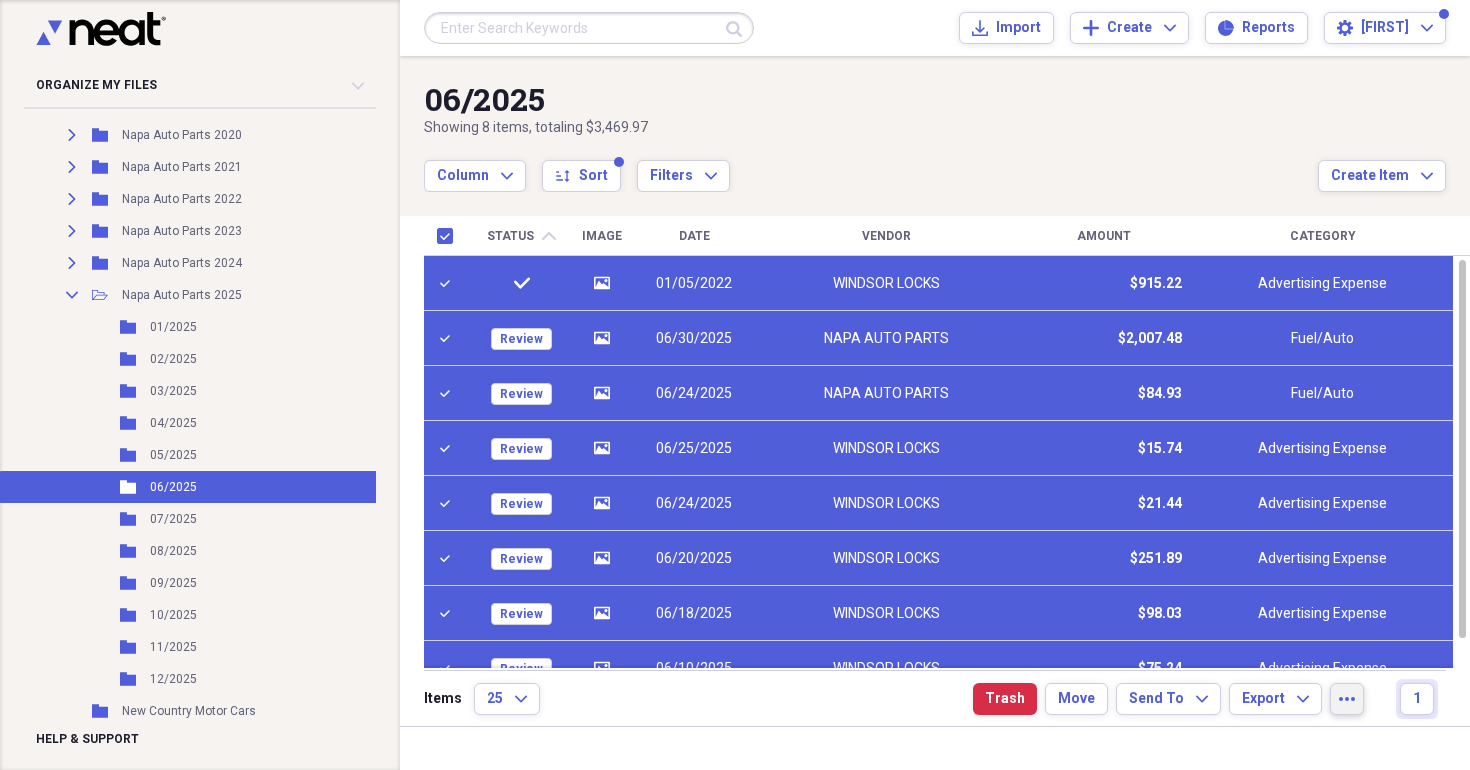click on "more" 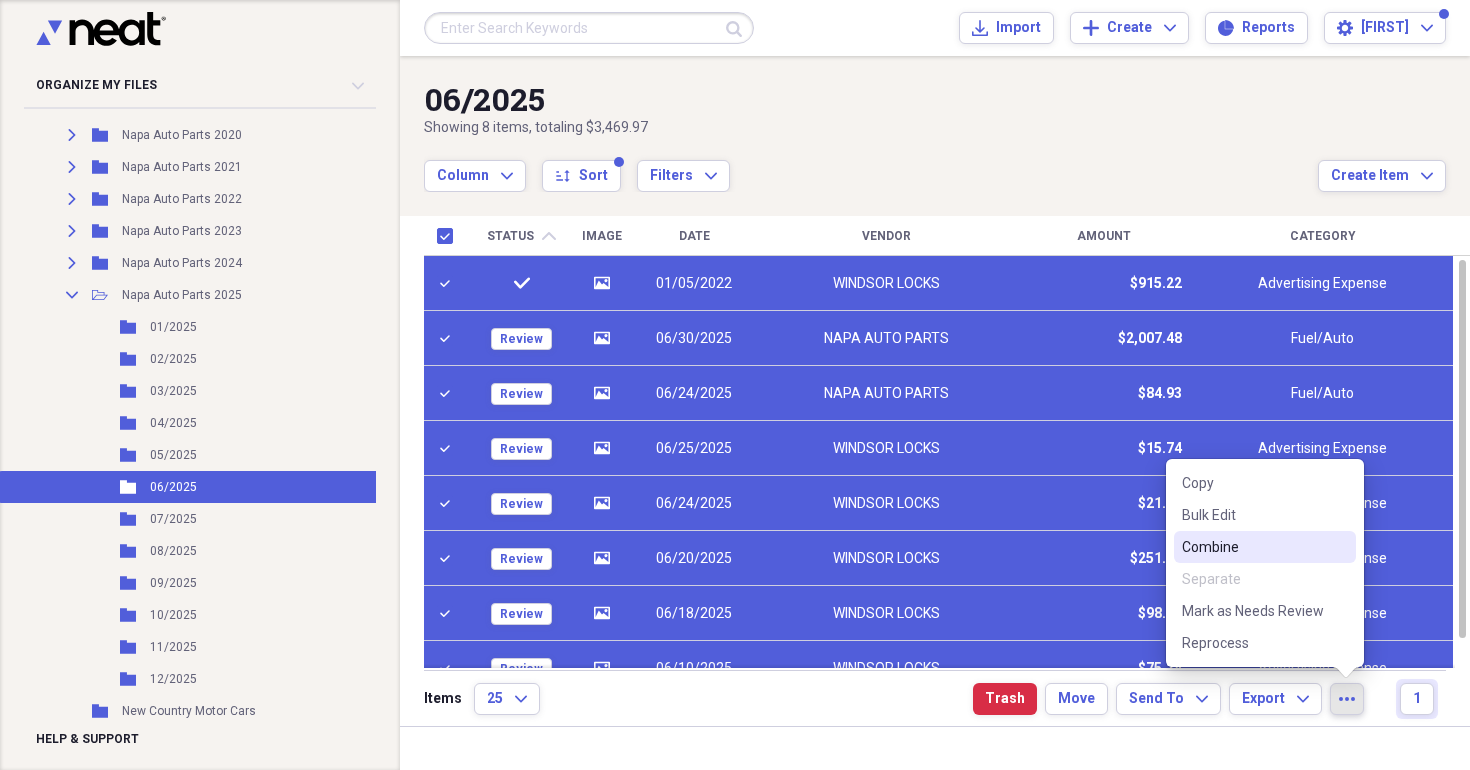 click on "Combine" at bounding box center [1253, 547] 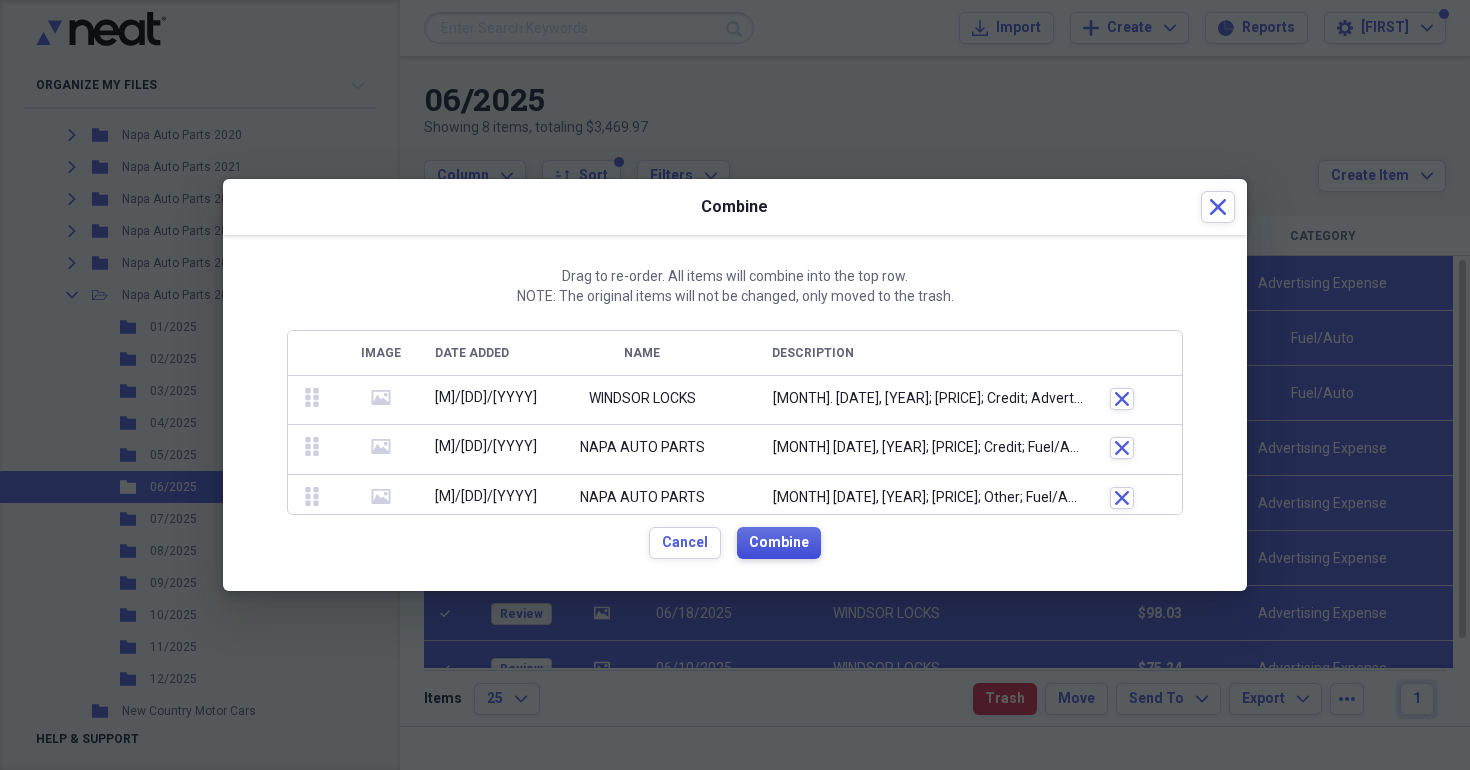 click on "Combine" at bounding box center [779, 543] 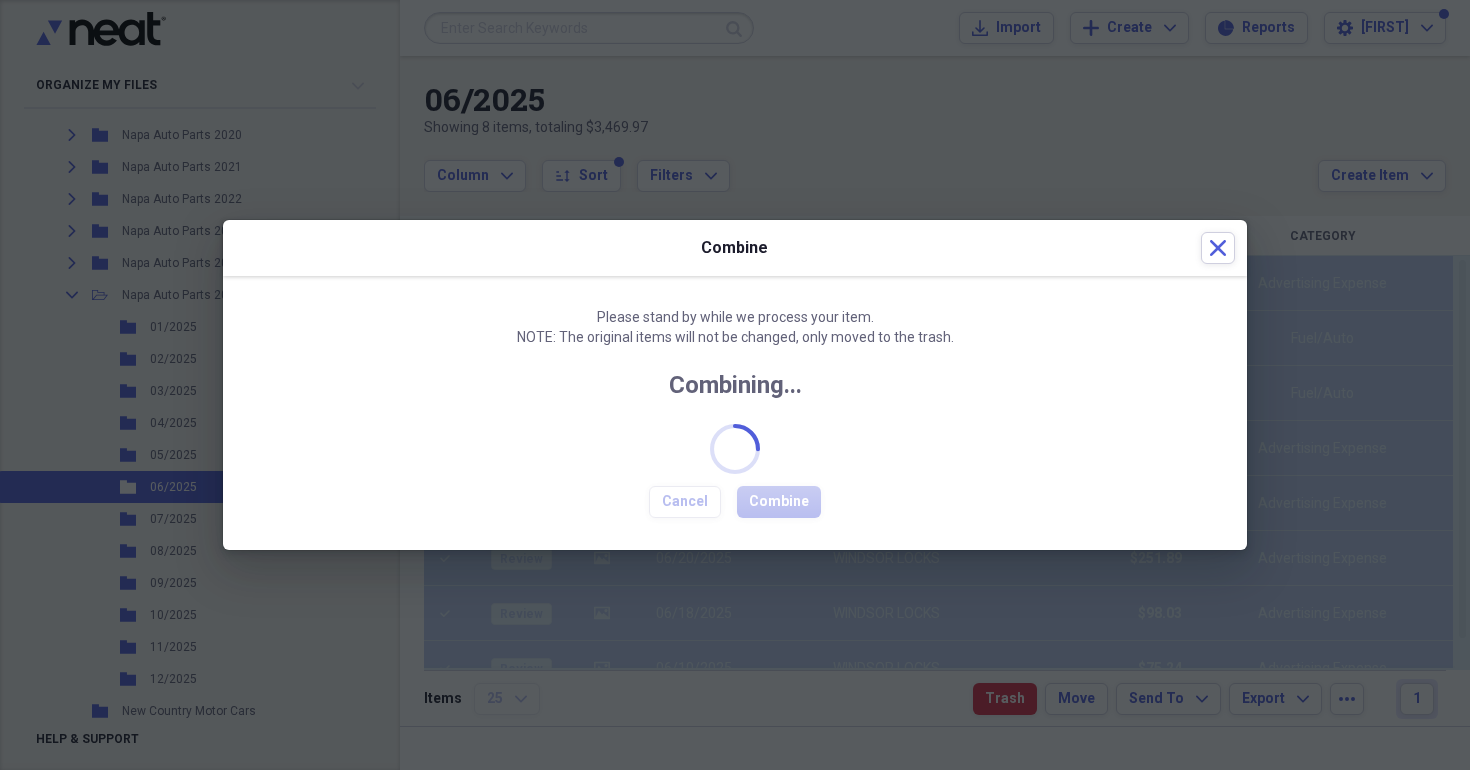 checkbox on "false" 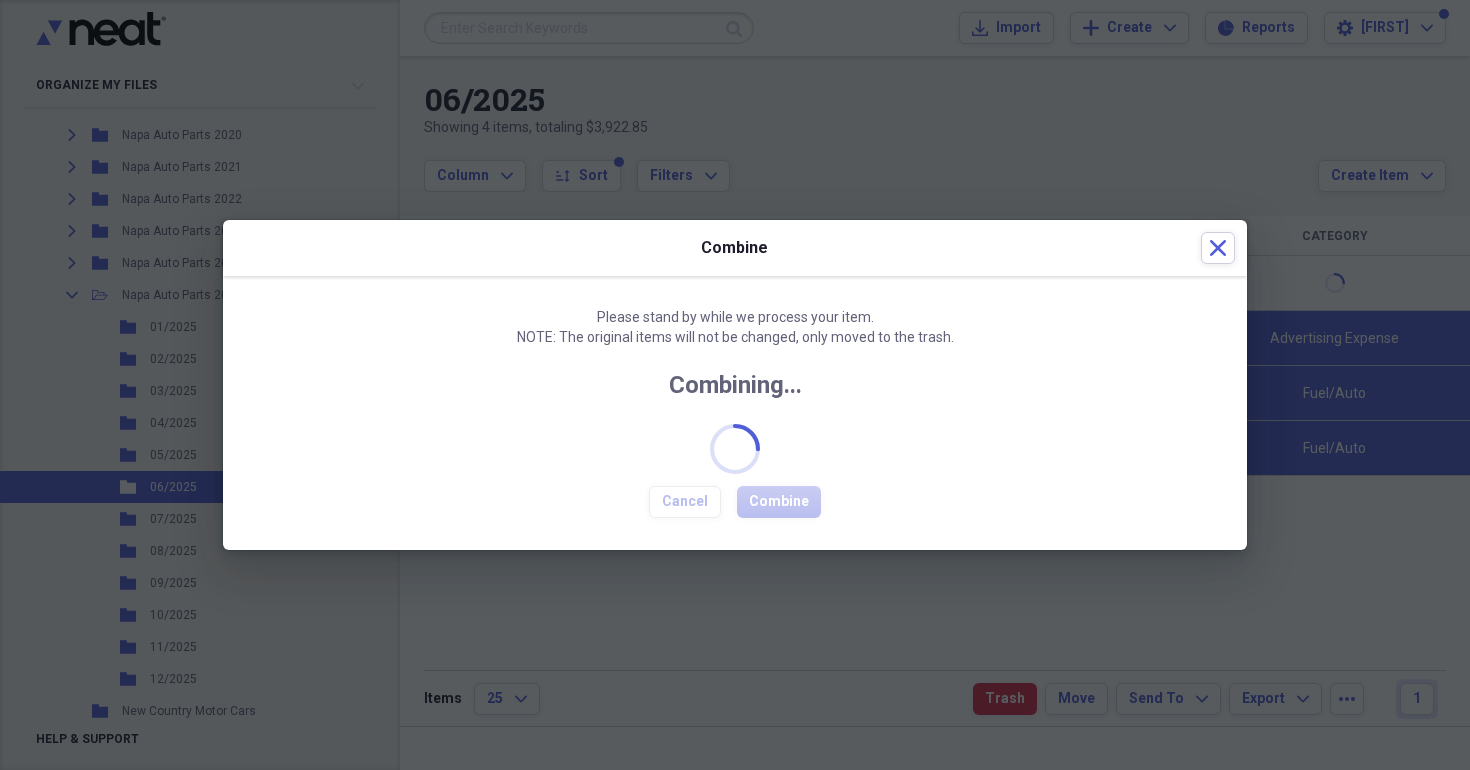 checkbox on "false" 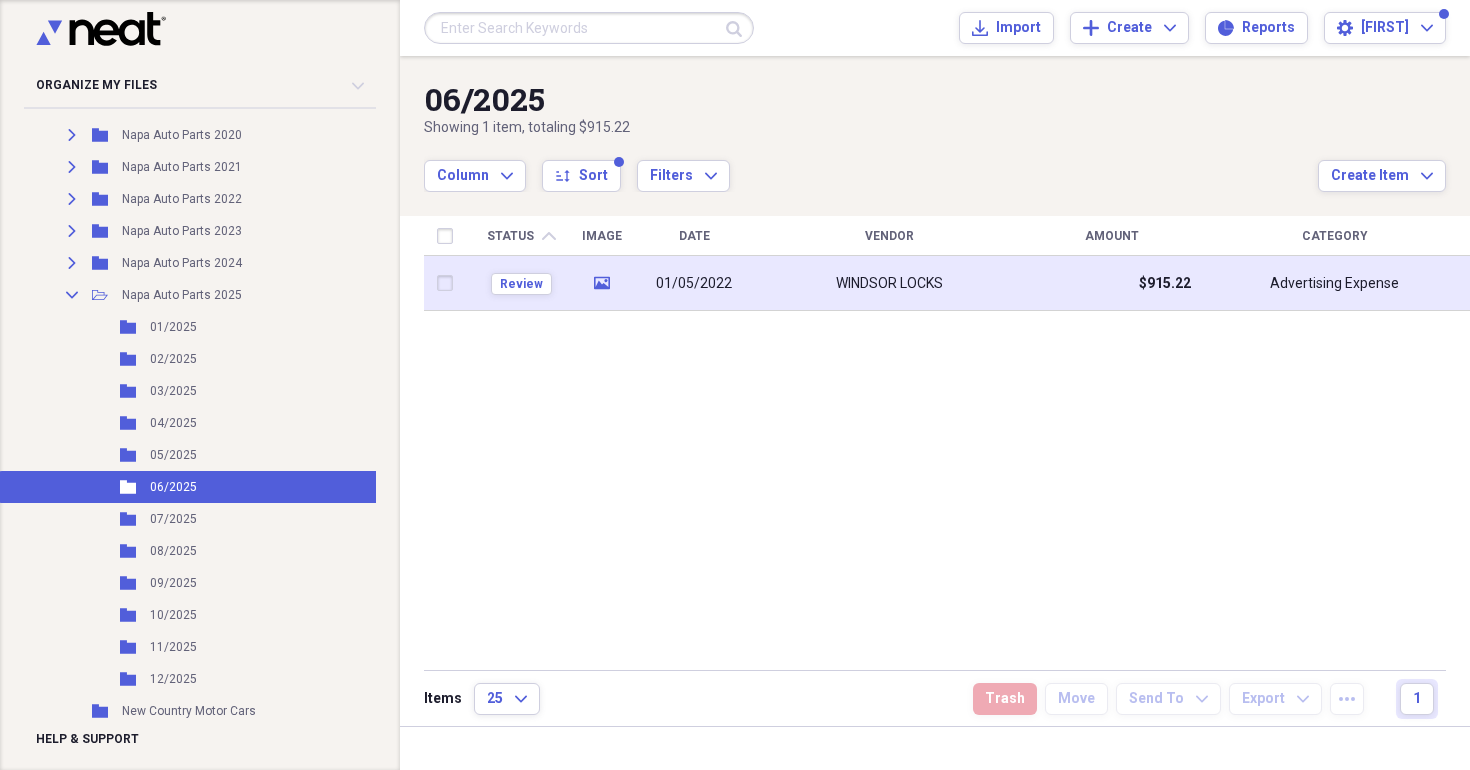 click on "[CITY]" at bounding box center (889, 283) 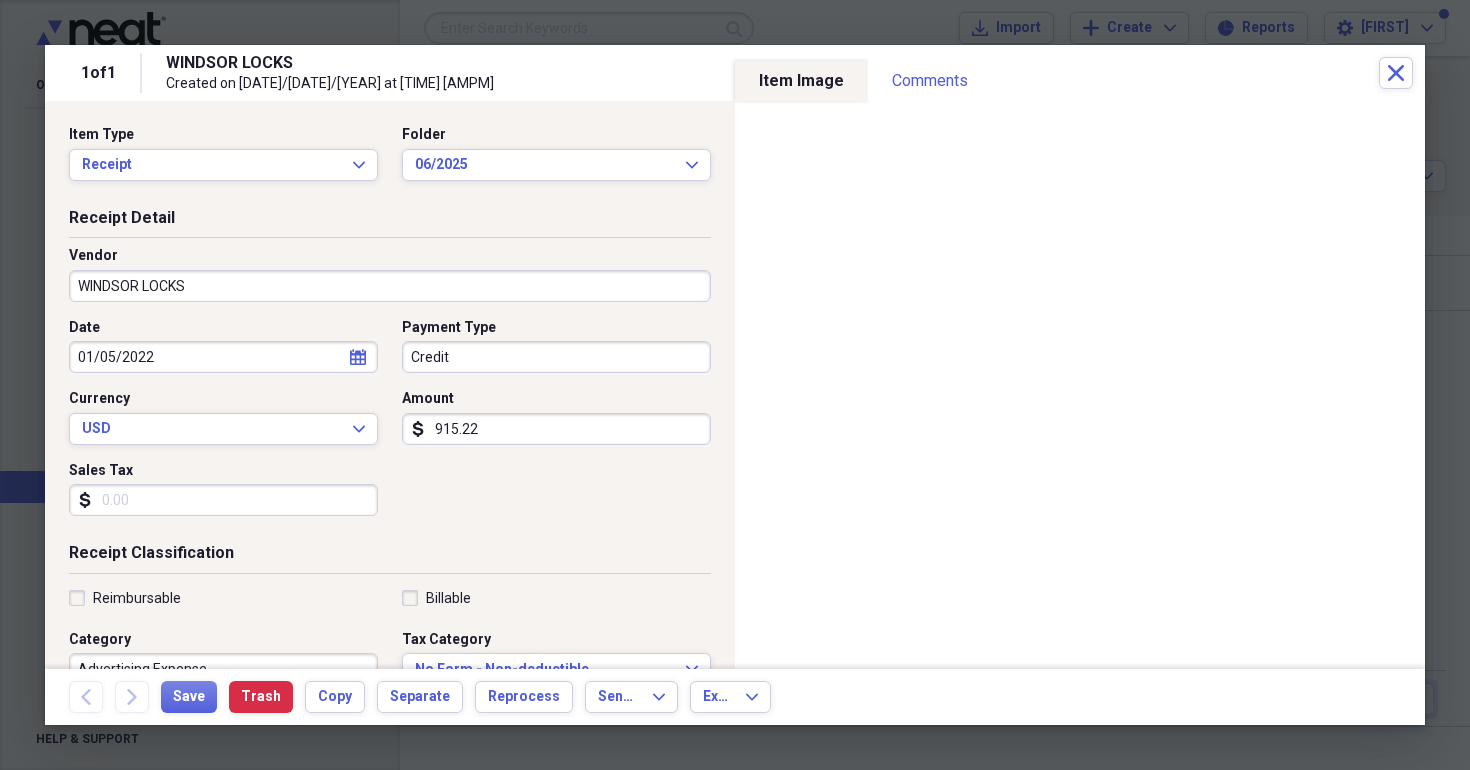 click on "915.22" at bounding box center (556, 429) 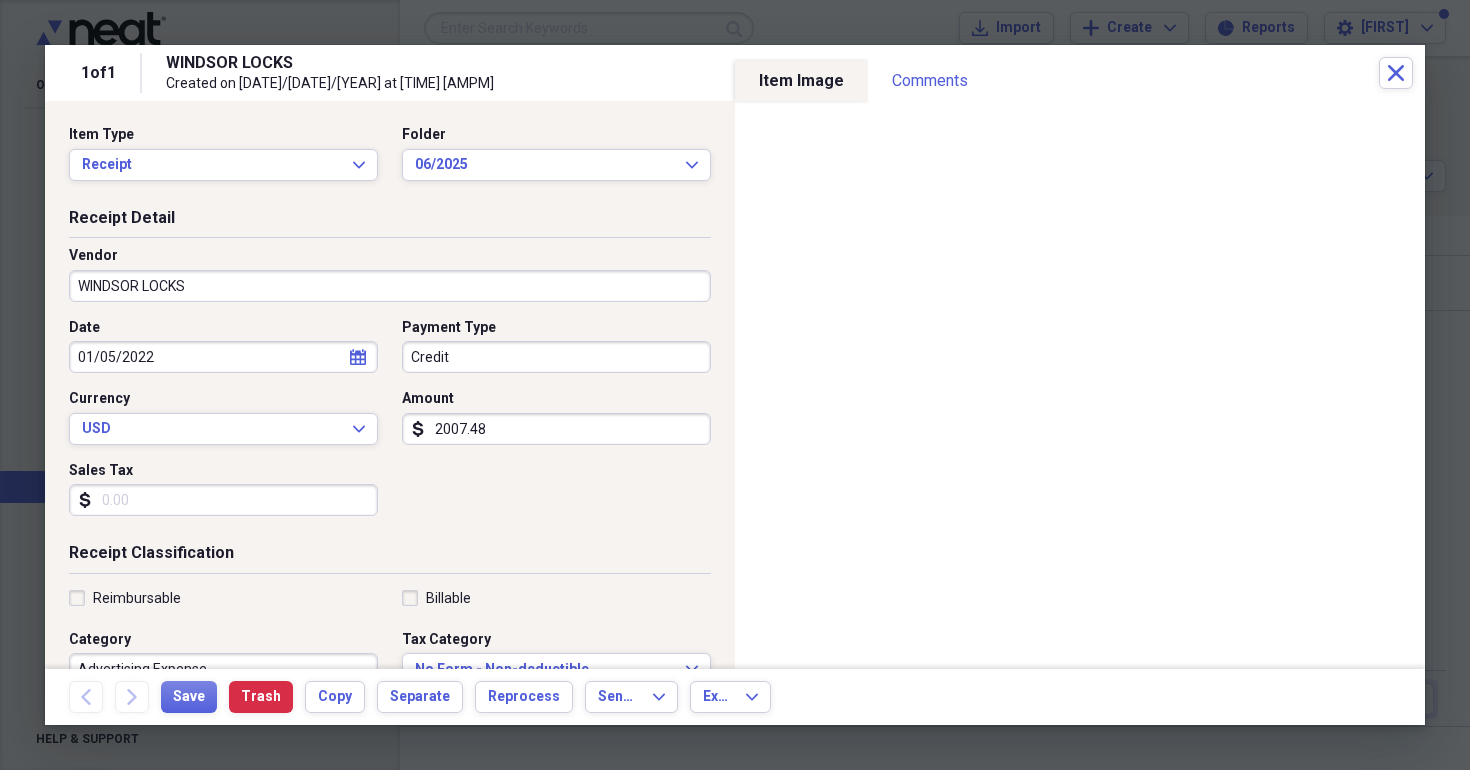 type on "2007.48" 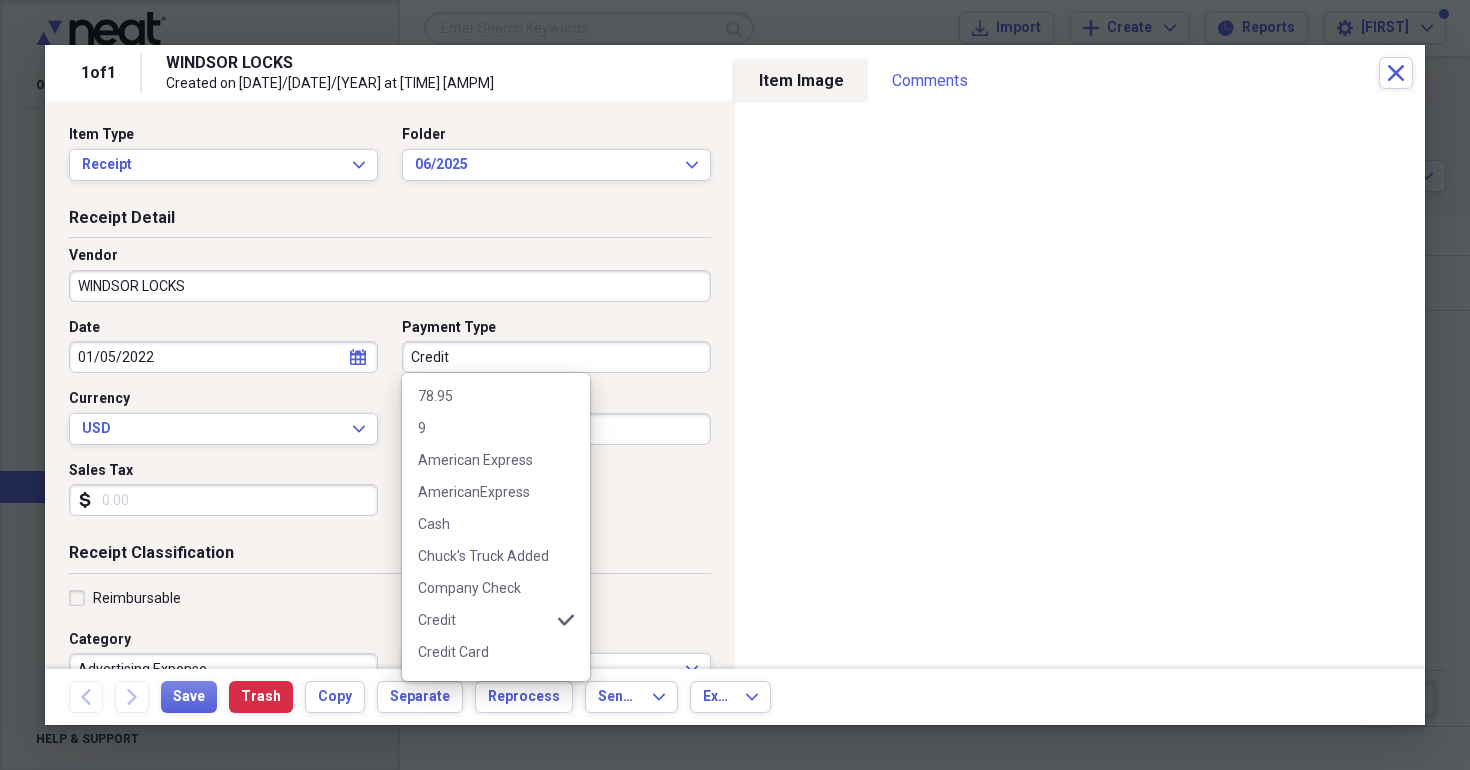 scroll, scrollTop: 419, scrollLeft: 0, axis: vertical 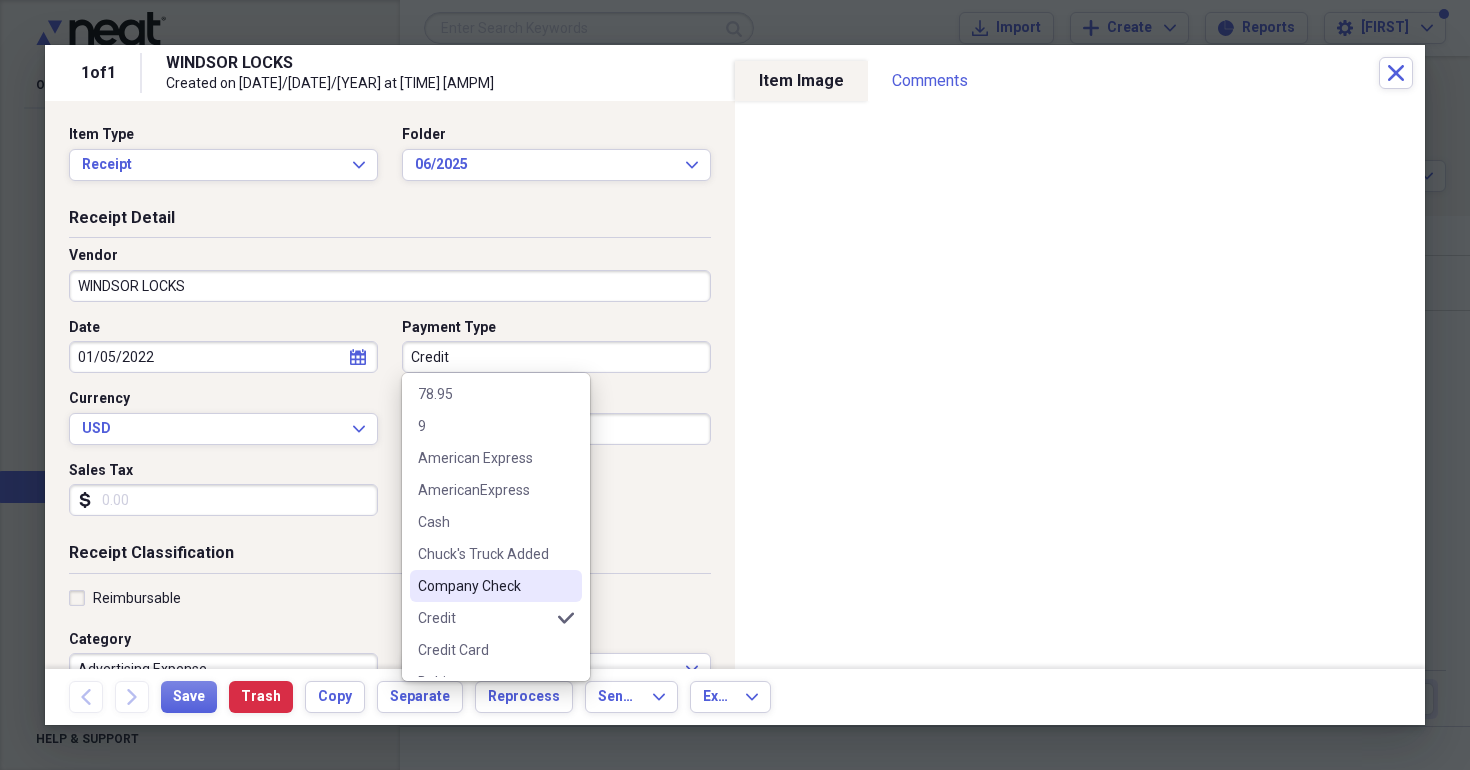 click on "Company Check" at bounding box center (484, 586) 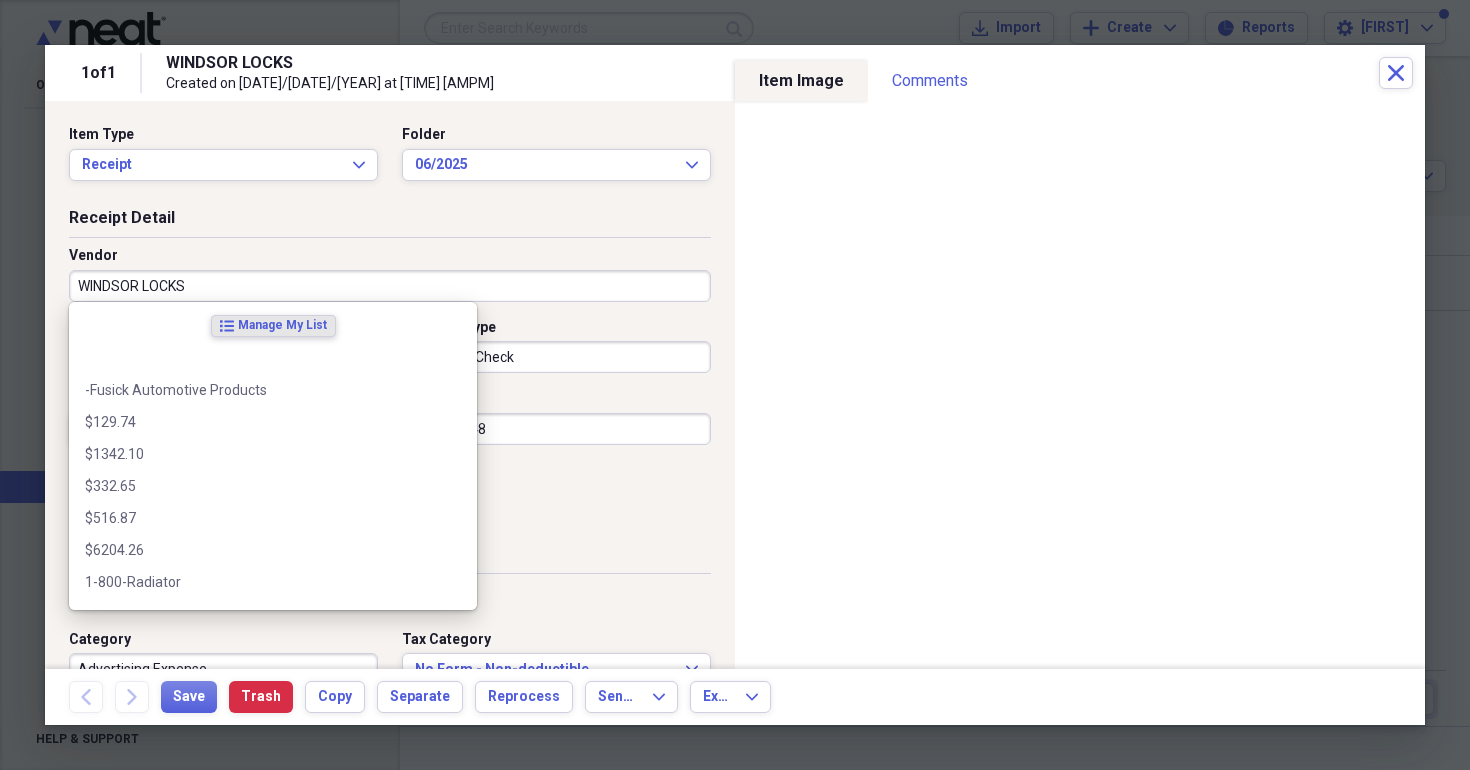 click on "[CITY]" at bounding box center [390, 286] 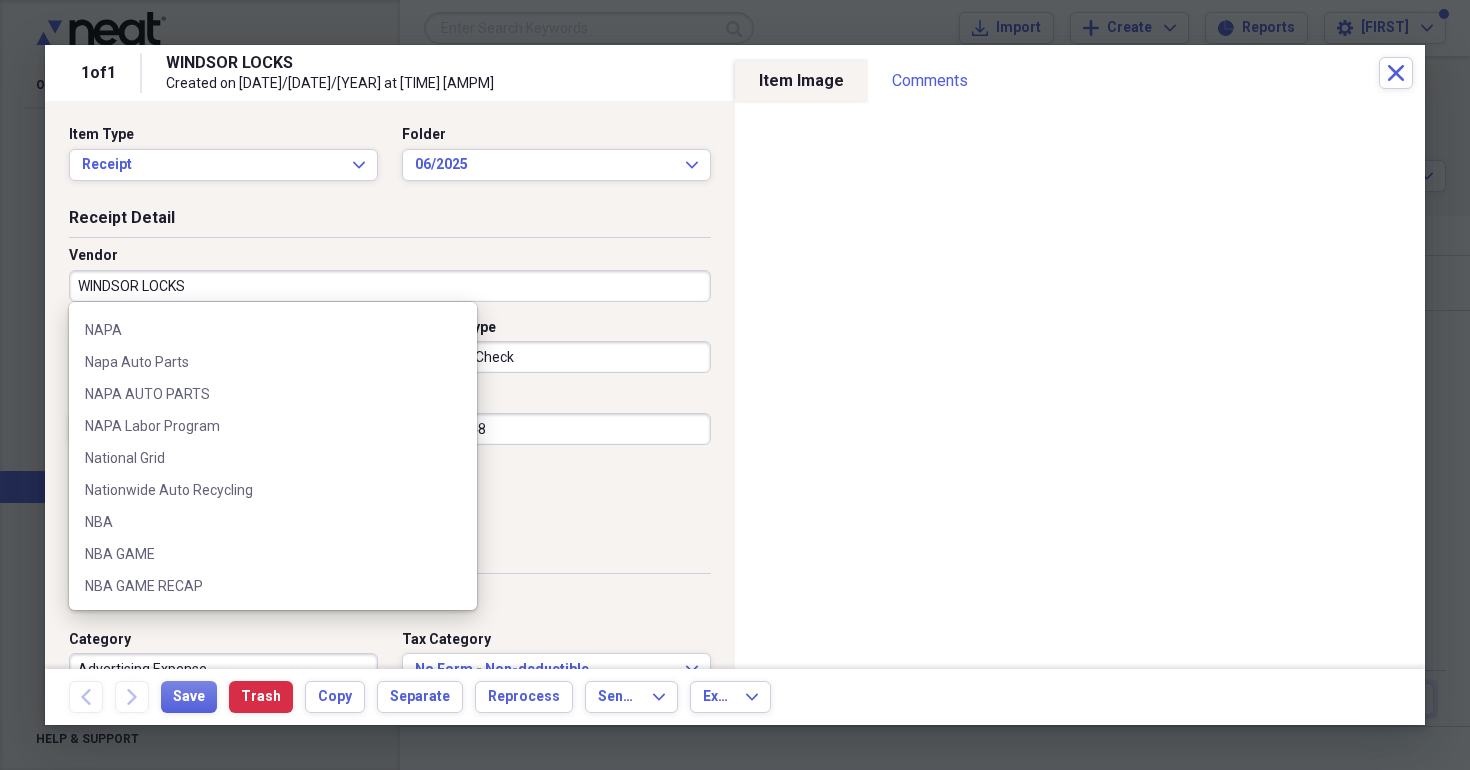 scroll, scrollTop: 13862, scrollLeft: 0, axis: vertical 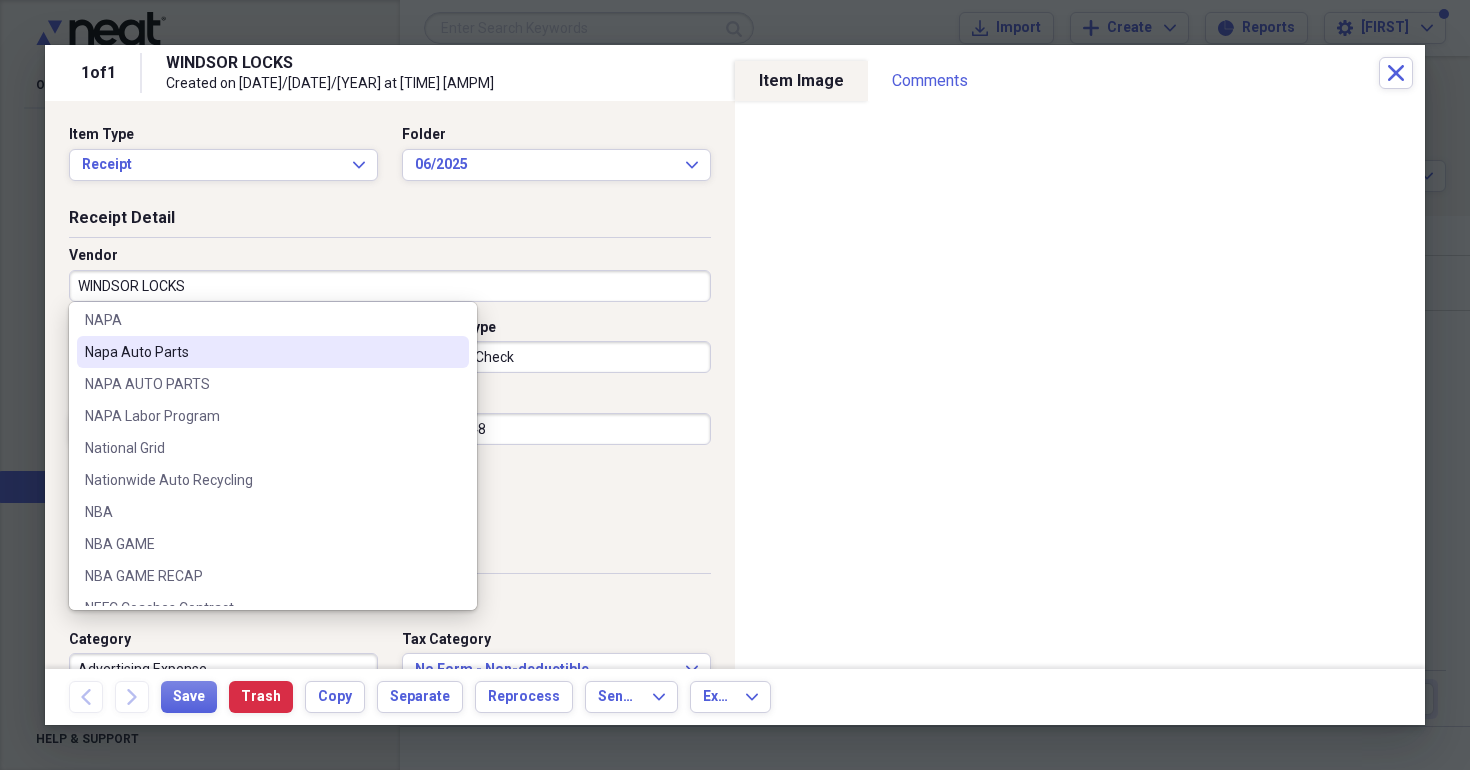 click on "Napa Auto Parts" at bounding box center (261, 352) 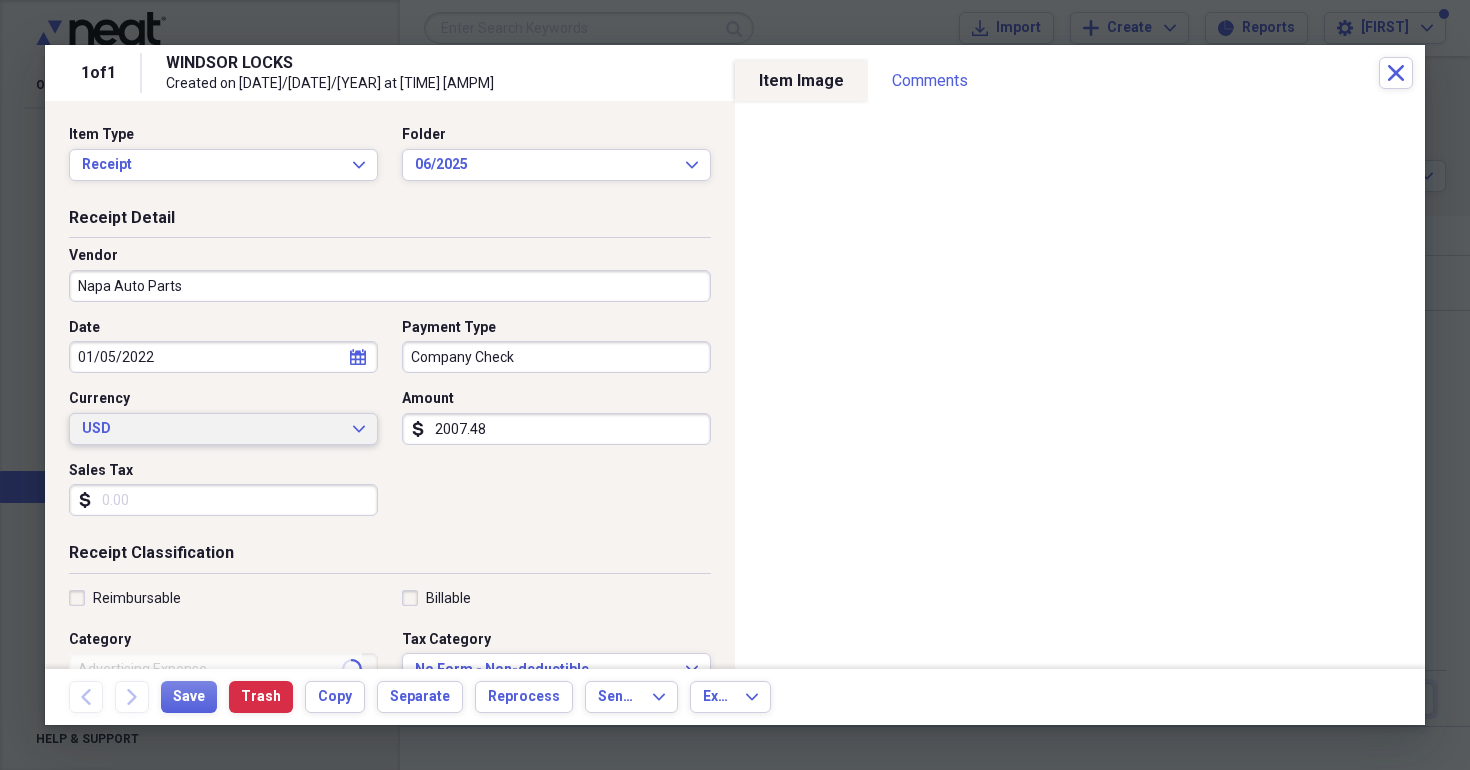 type on "Cost of Parts" 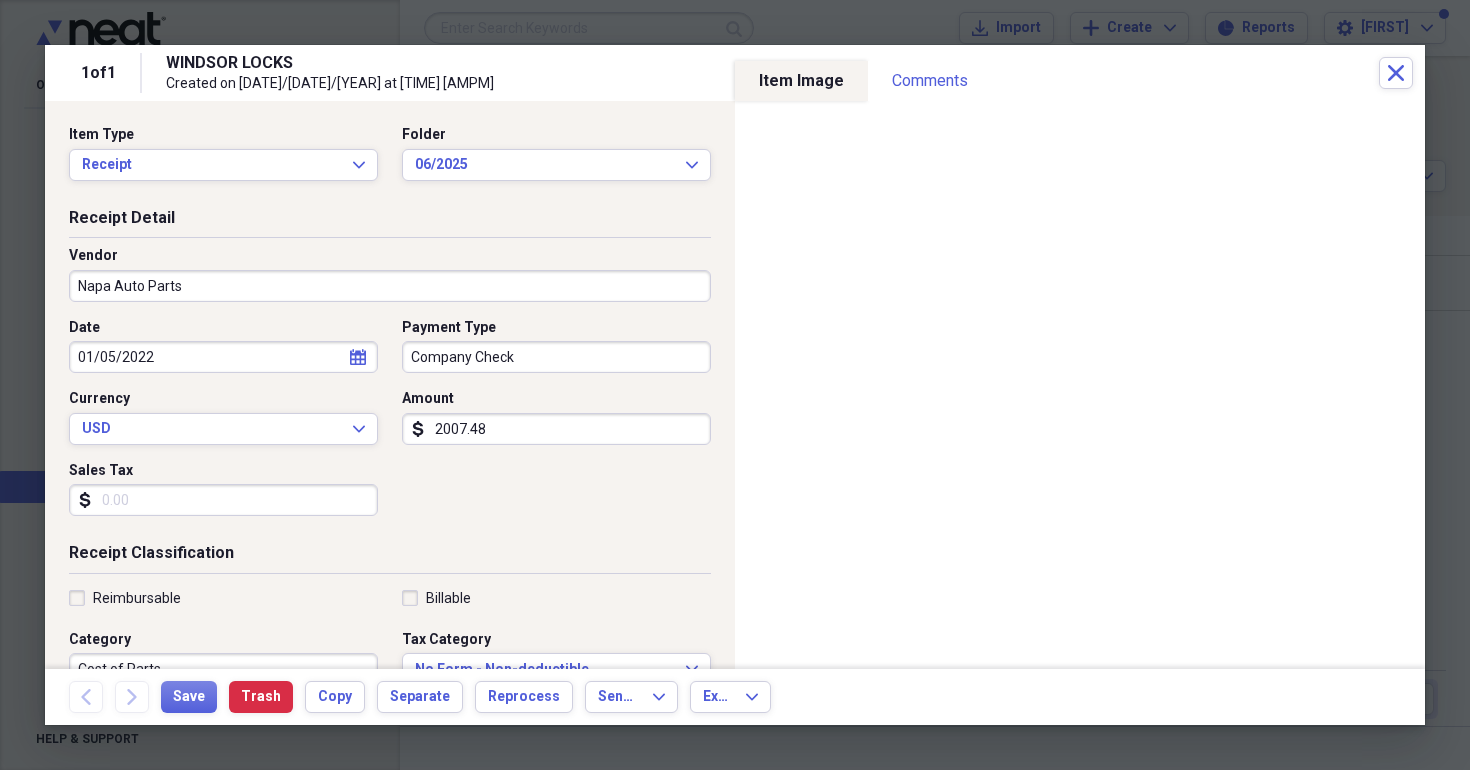 click on "calendar" 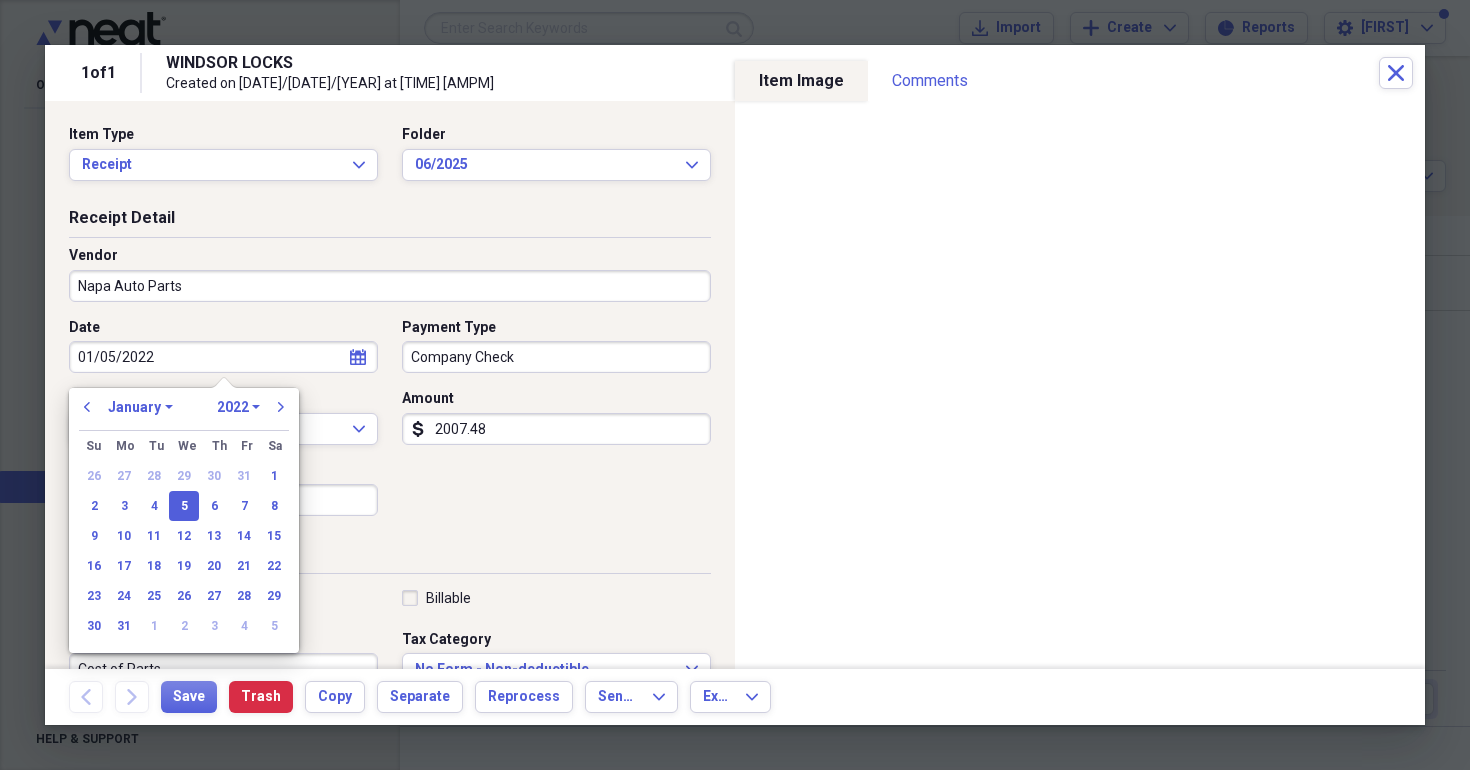 click on "January February March April May June July August September October November December" at bounding box center [140, 407] 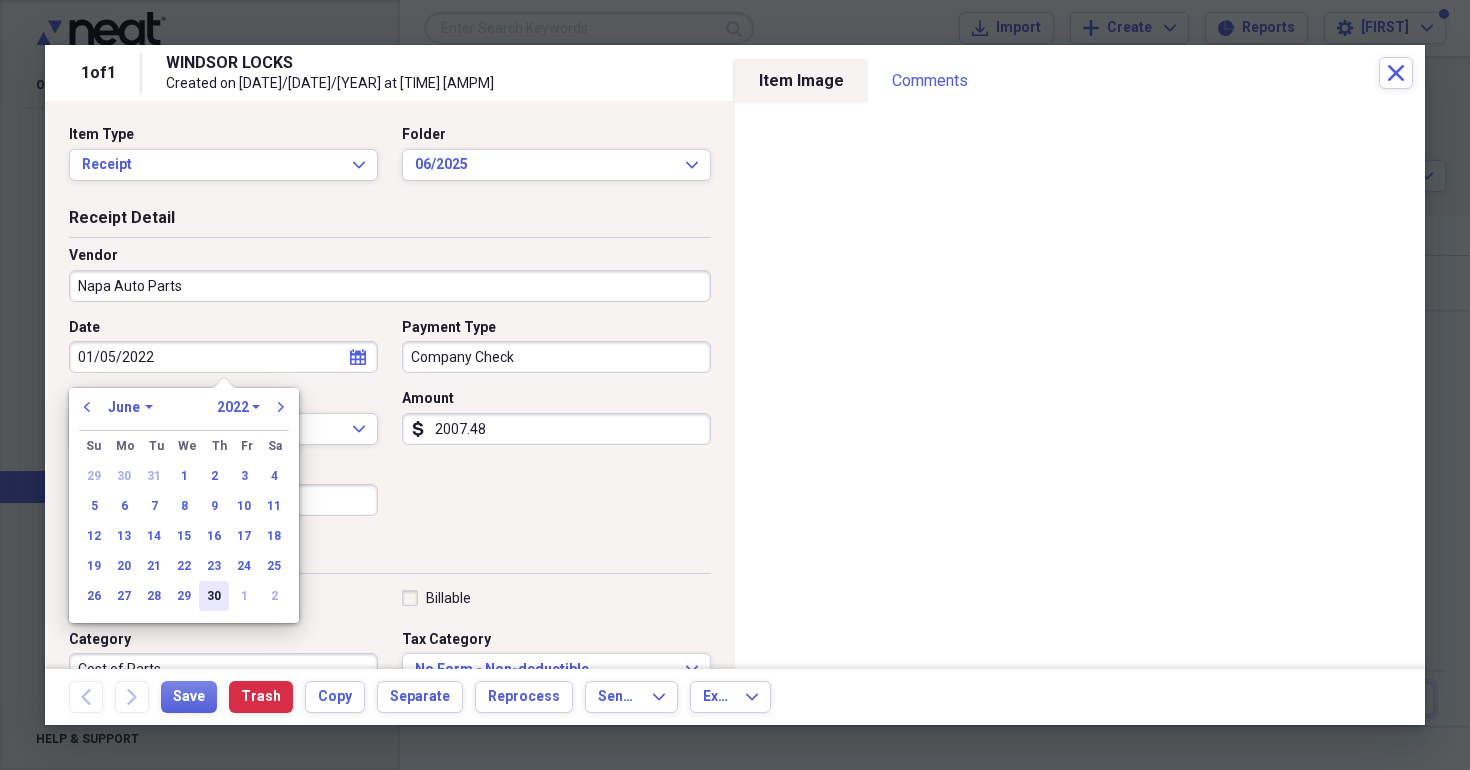 click on "30" at bounding box center (214, 596) 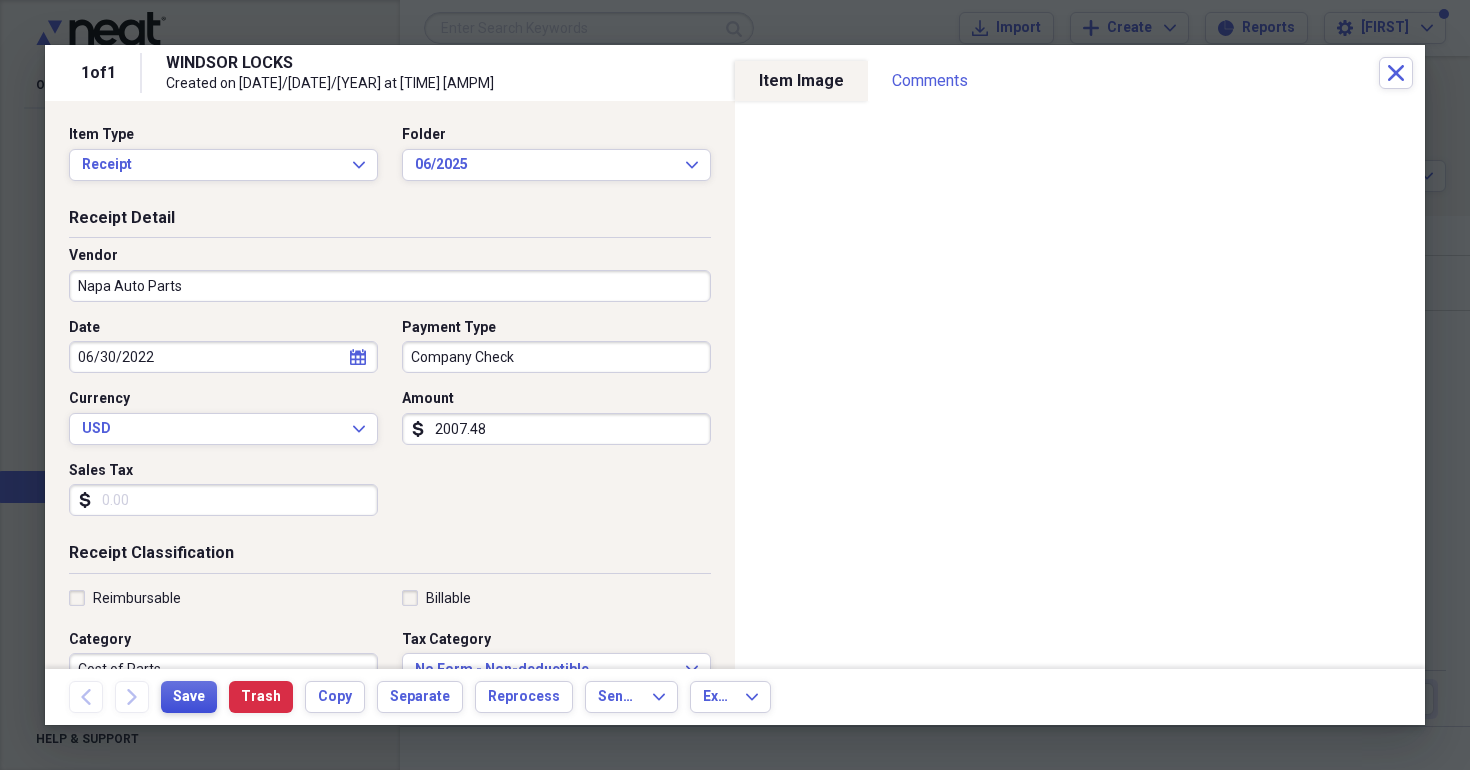 click on "Save" at bounding box center [189, 697] 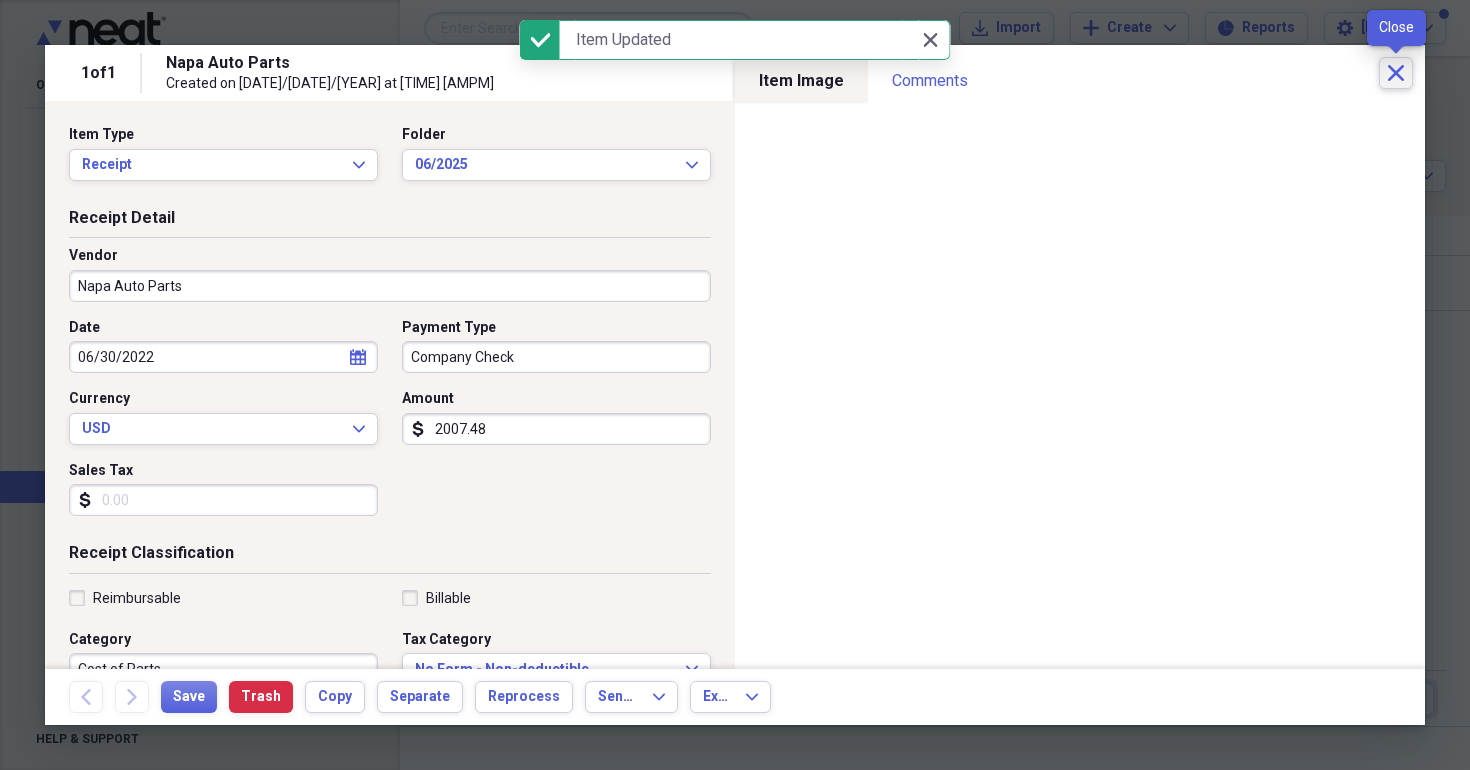 click on "Close" 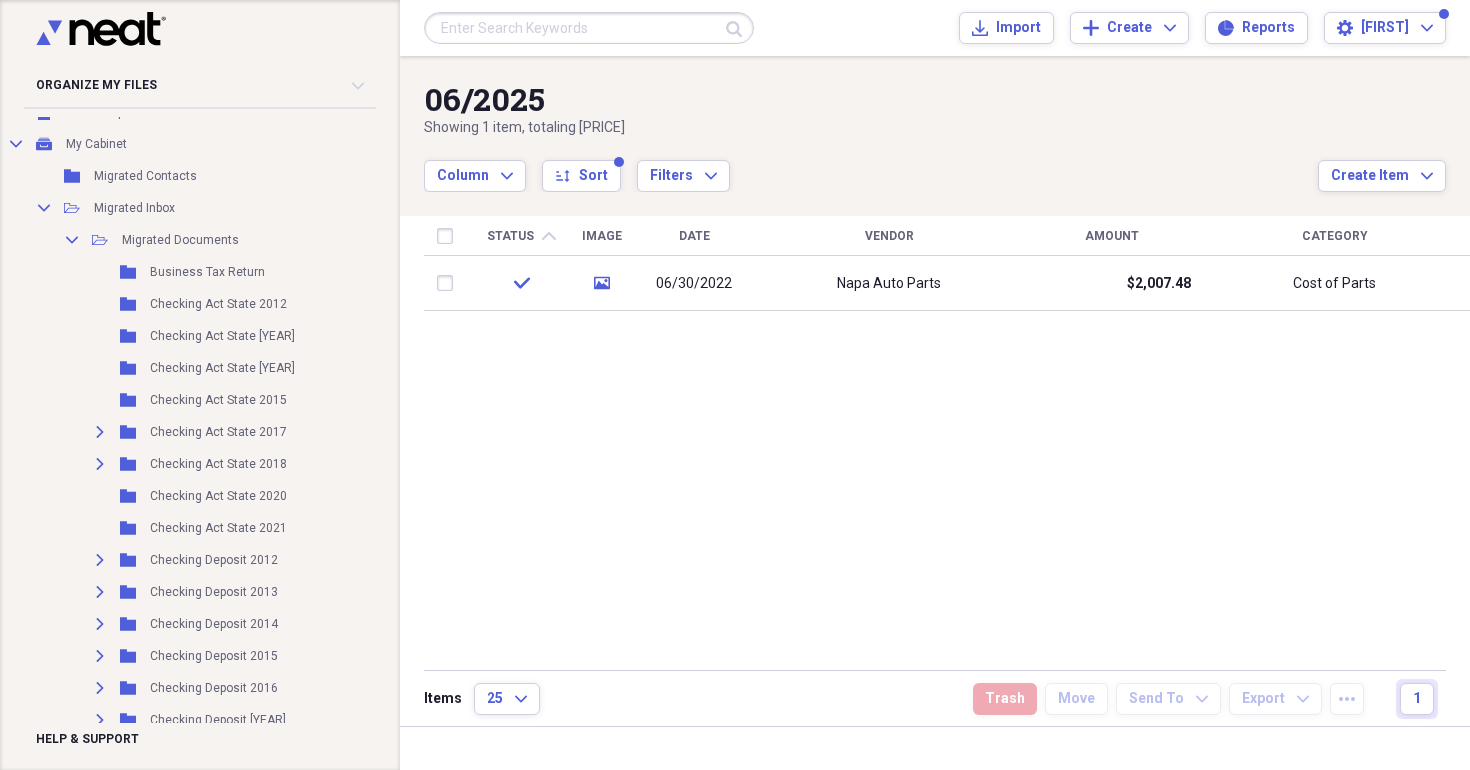 scroll, scrollTop: 0, scrollLeft: 0, axis: both 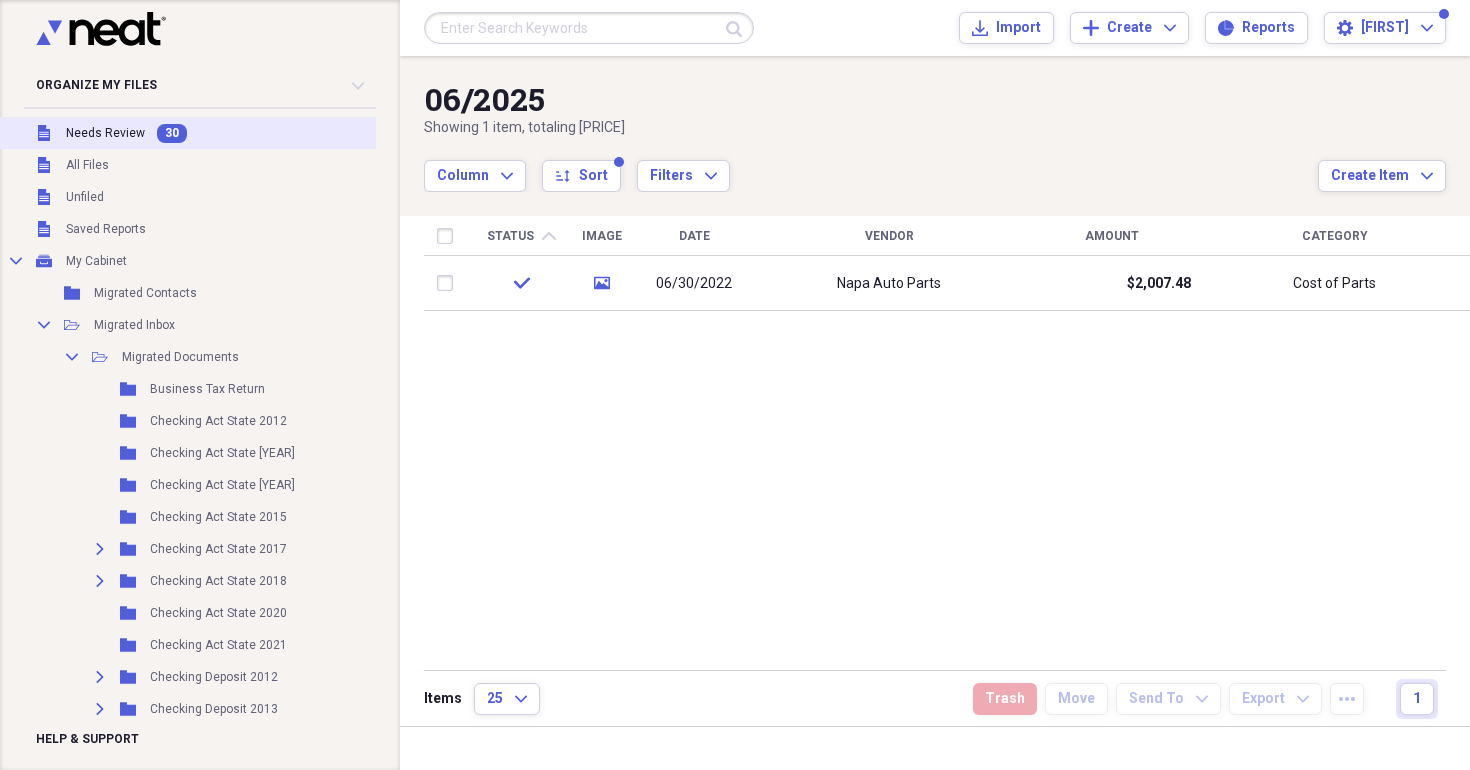 click on "Unfiled Needs Review 30" at bounding box center [211, 133] 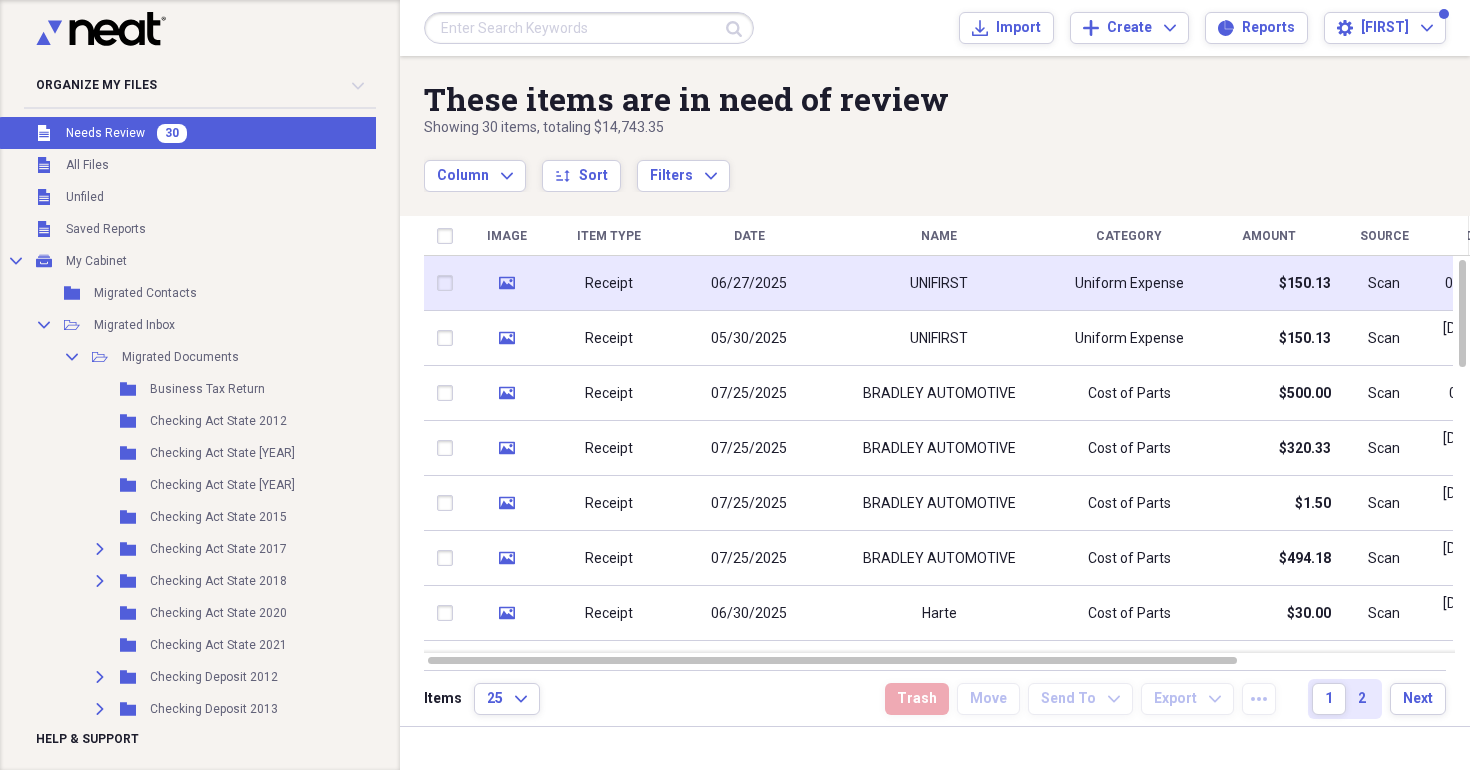 click on "Receipt" at bounding box center [609, 283] 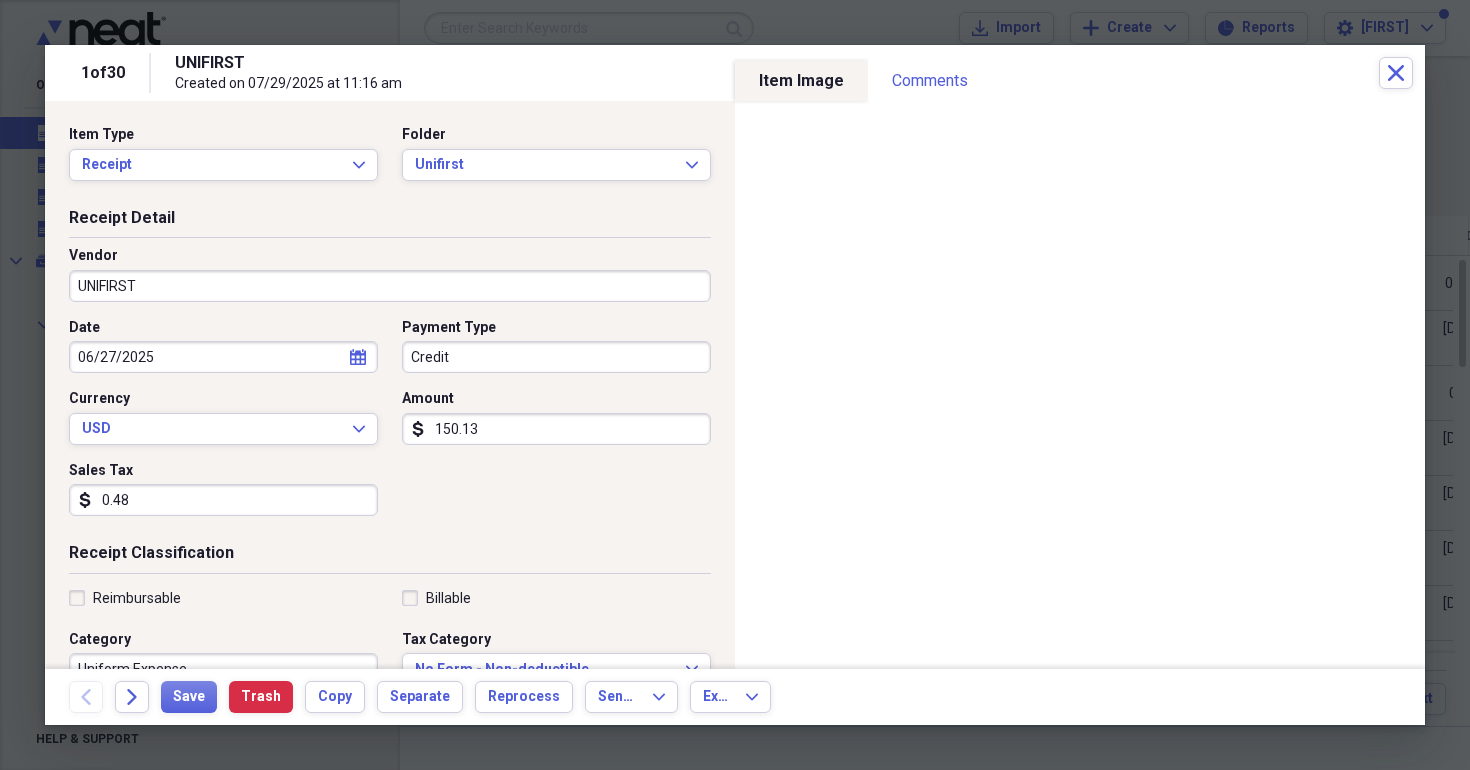 click on "150.13" at bounding box center [556, 429] 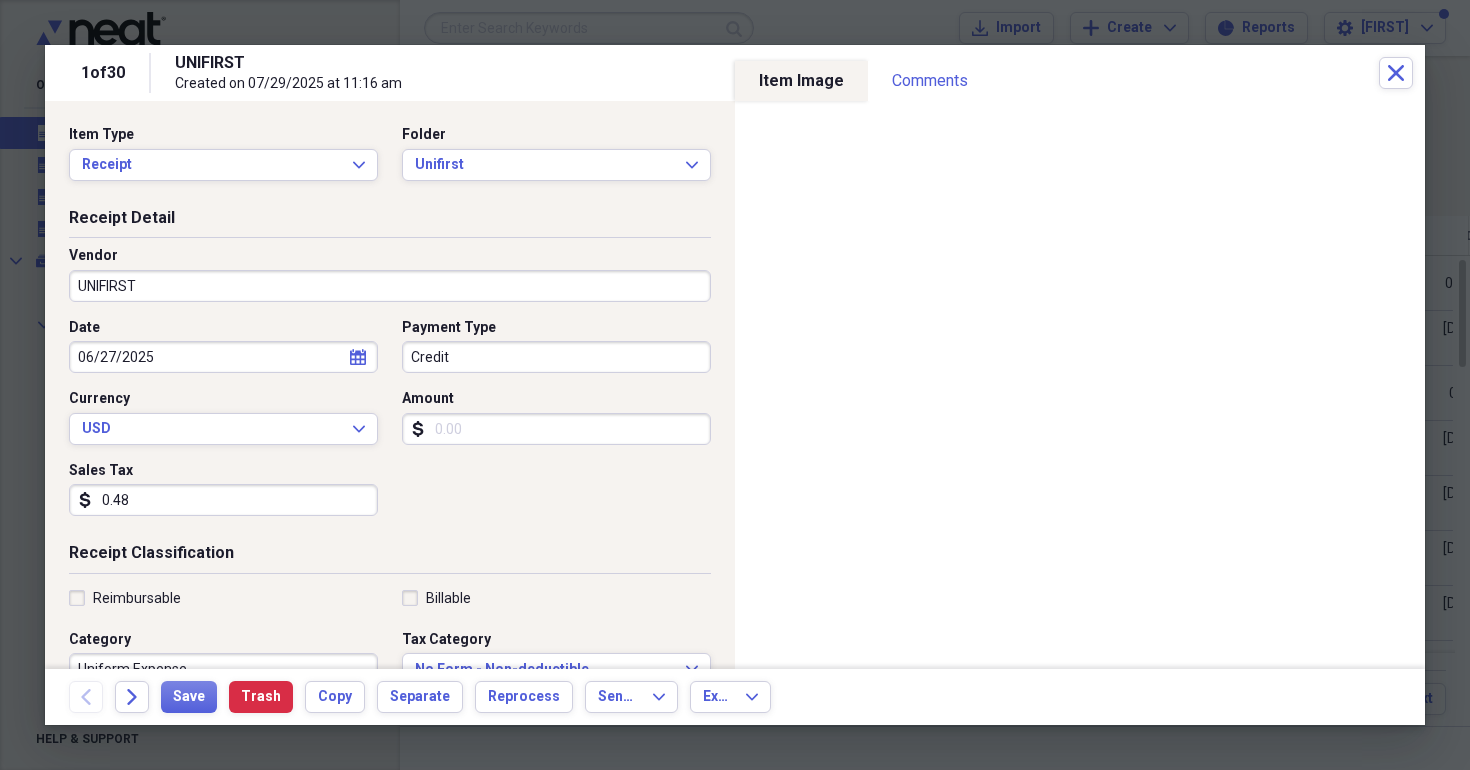 type 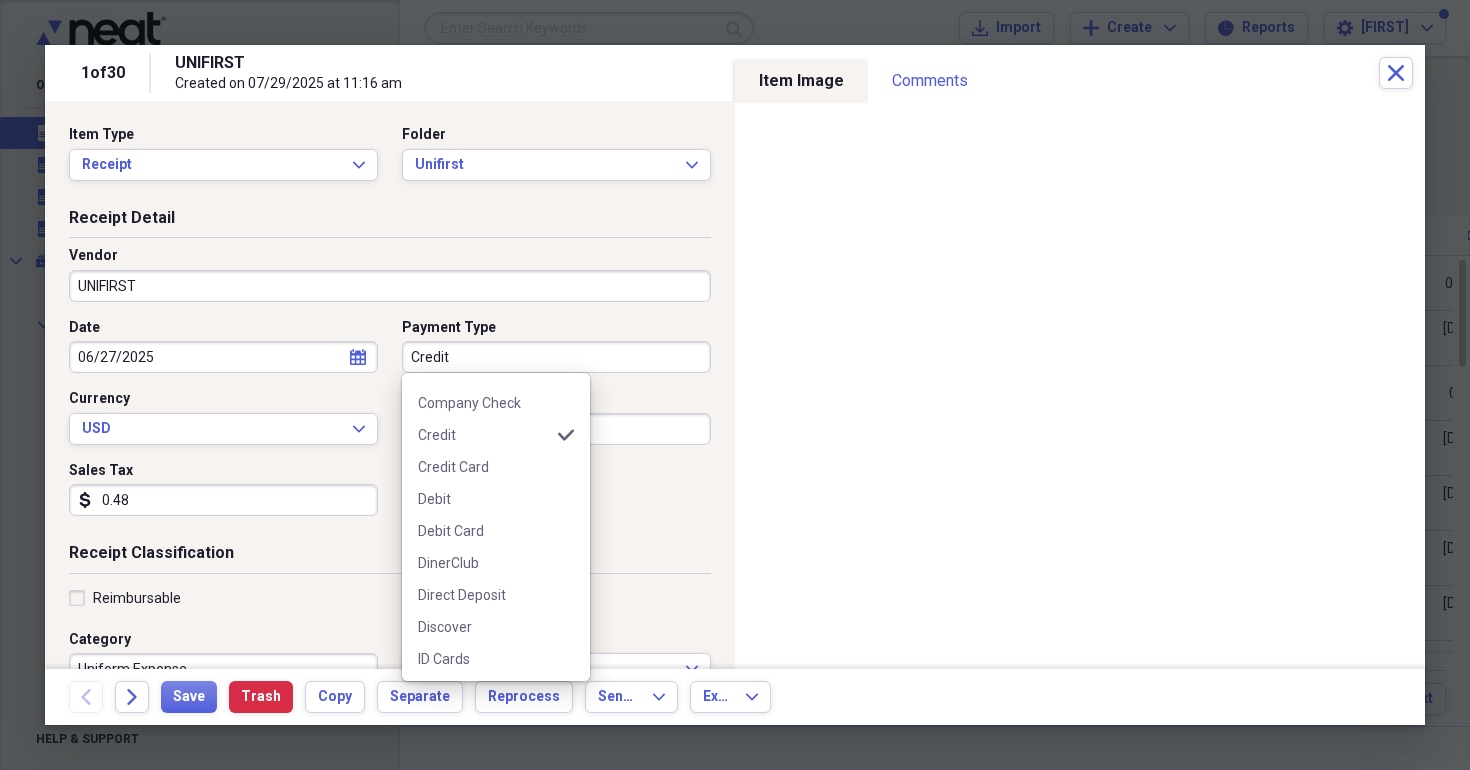 scroll, scrollTop: 595, scrollLeft: 0, axis: vertical 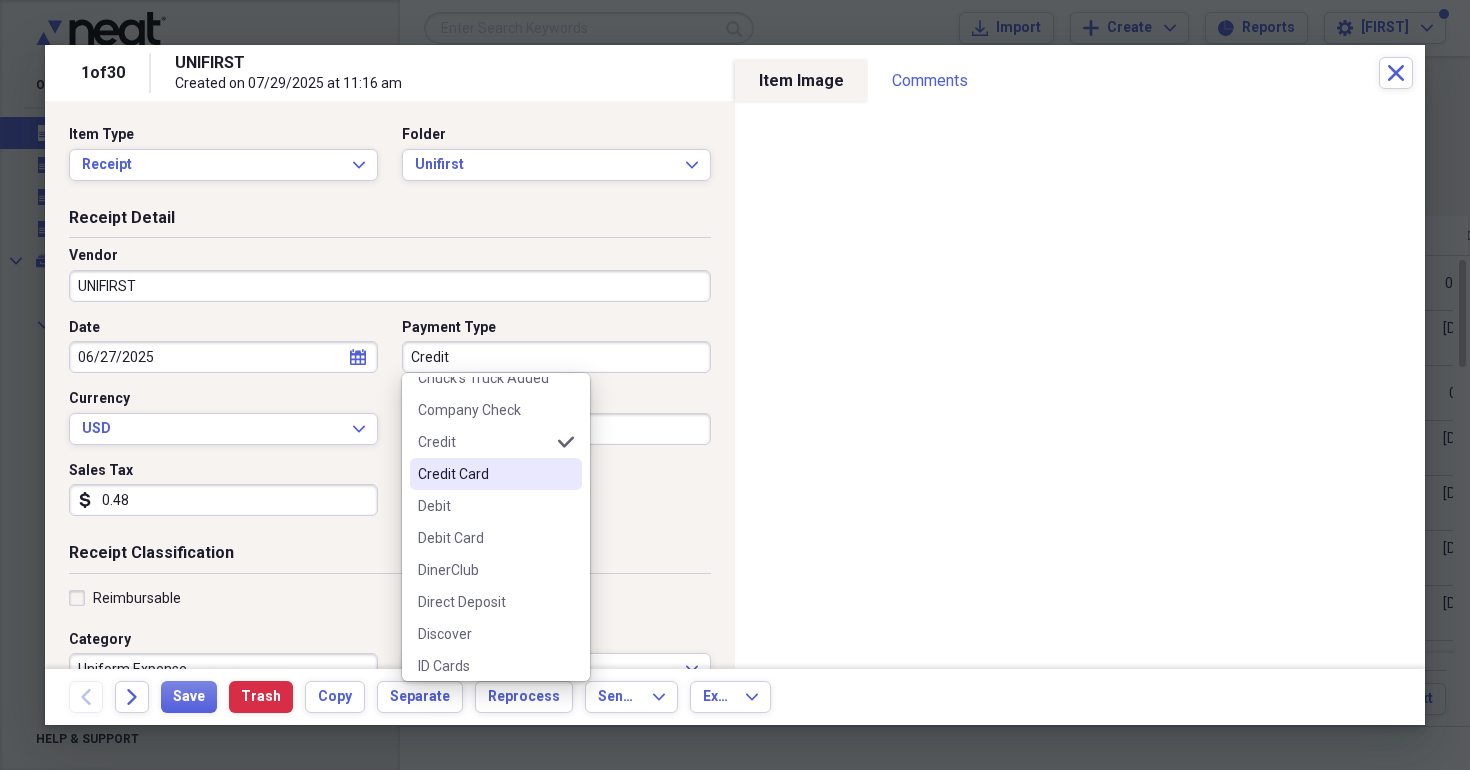 click on "Credit Card" at bounding box center (484, 474) 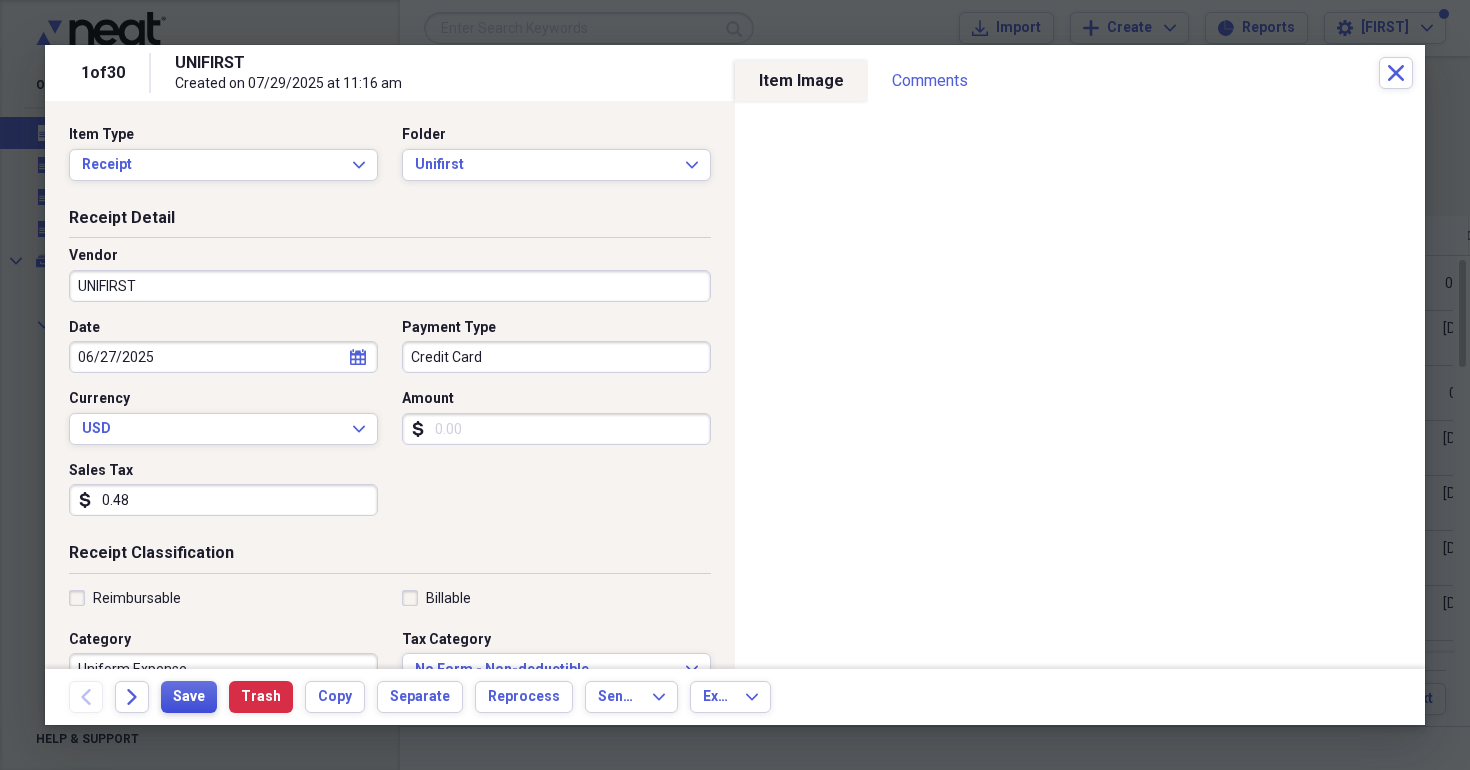 click on "Save" at bounding box center [189, 697] 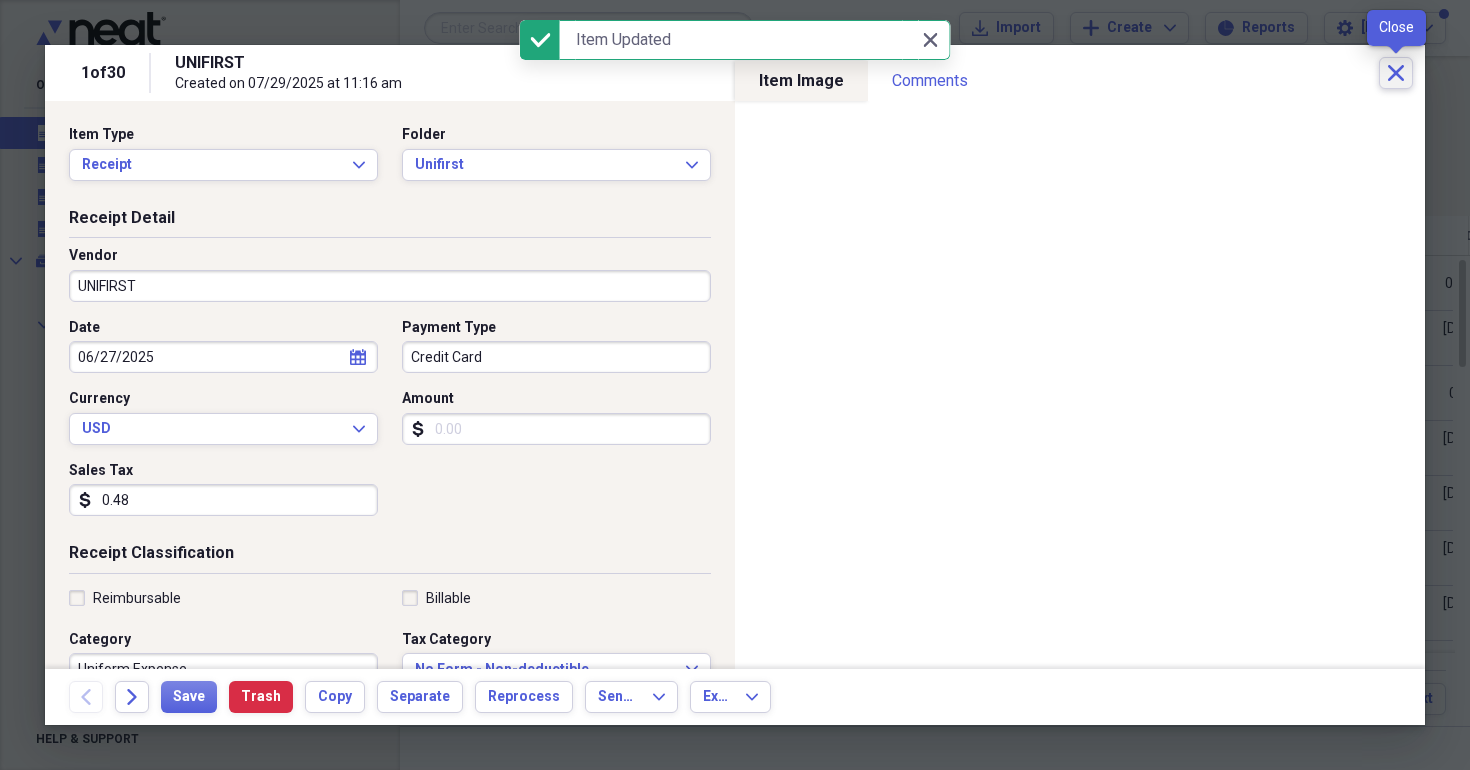click 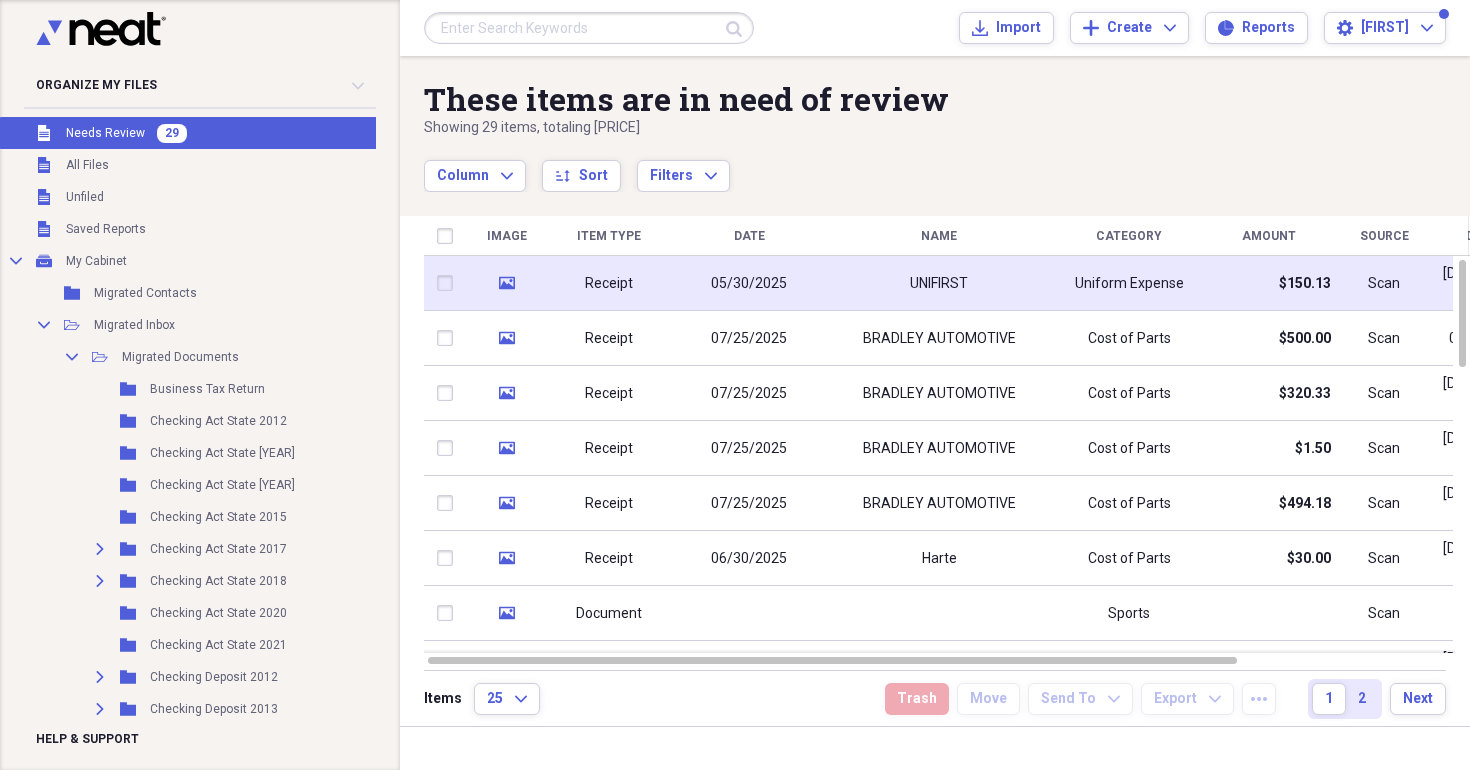 click on "05/30/2025" at bounding box center [749, 284] 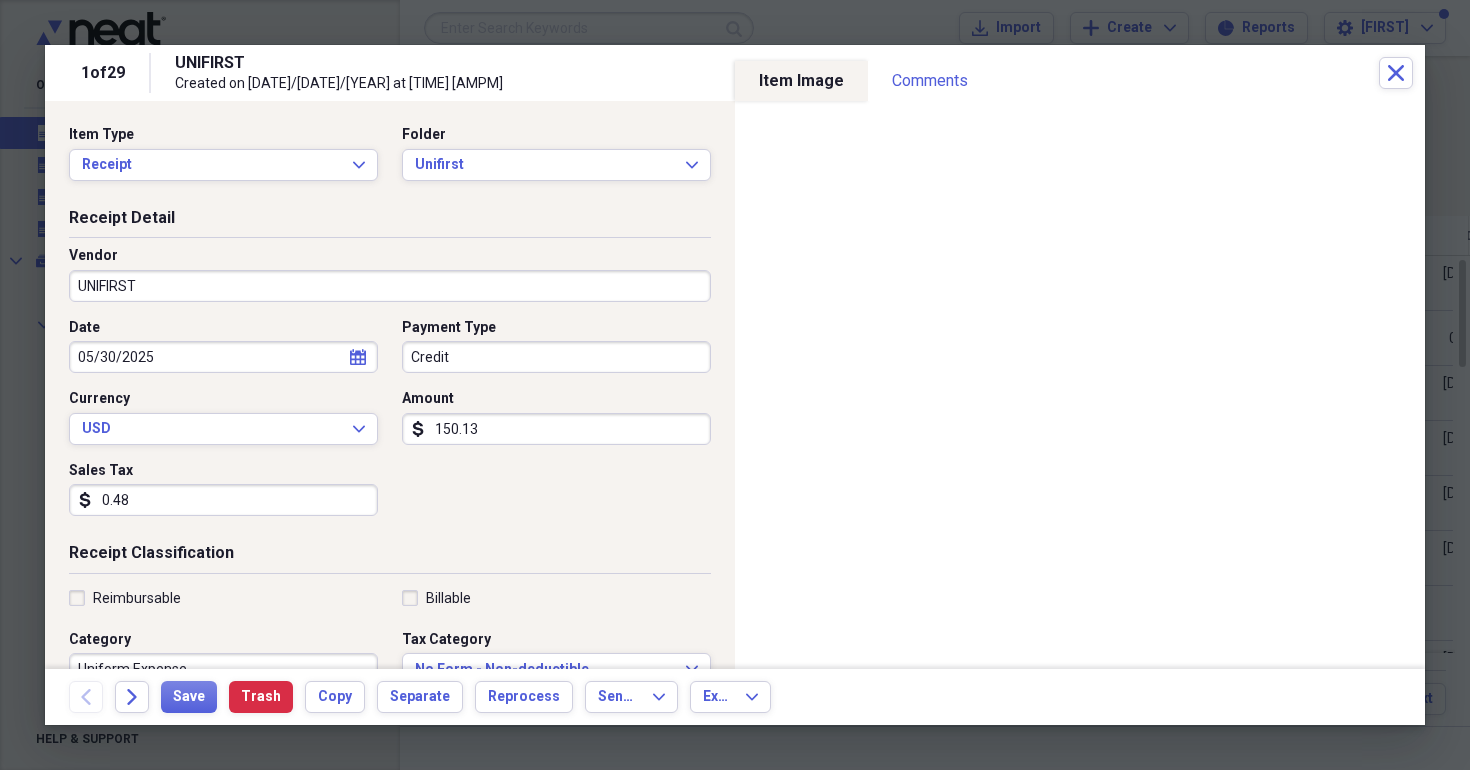 click on "Credit" at bounding box center (556, 357) 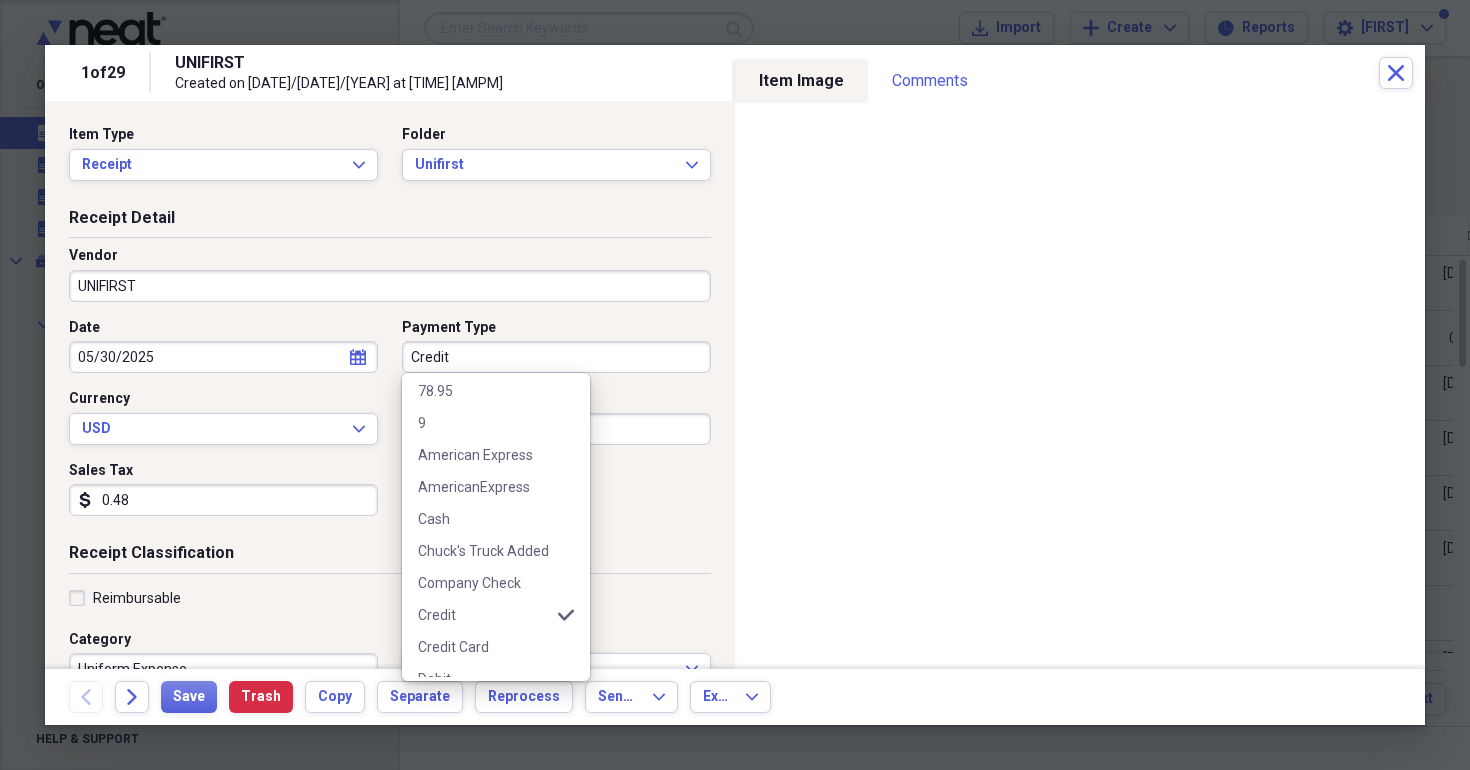 scroll, scrollTop: 480, scrollLeft: 0, axis: vertical 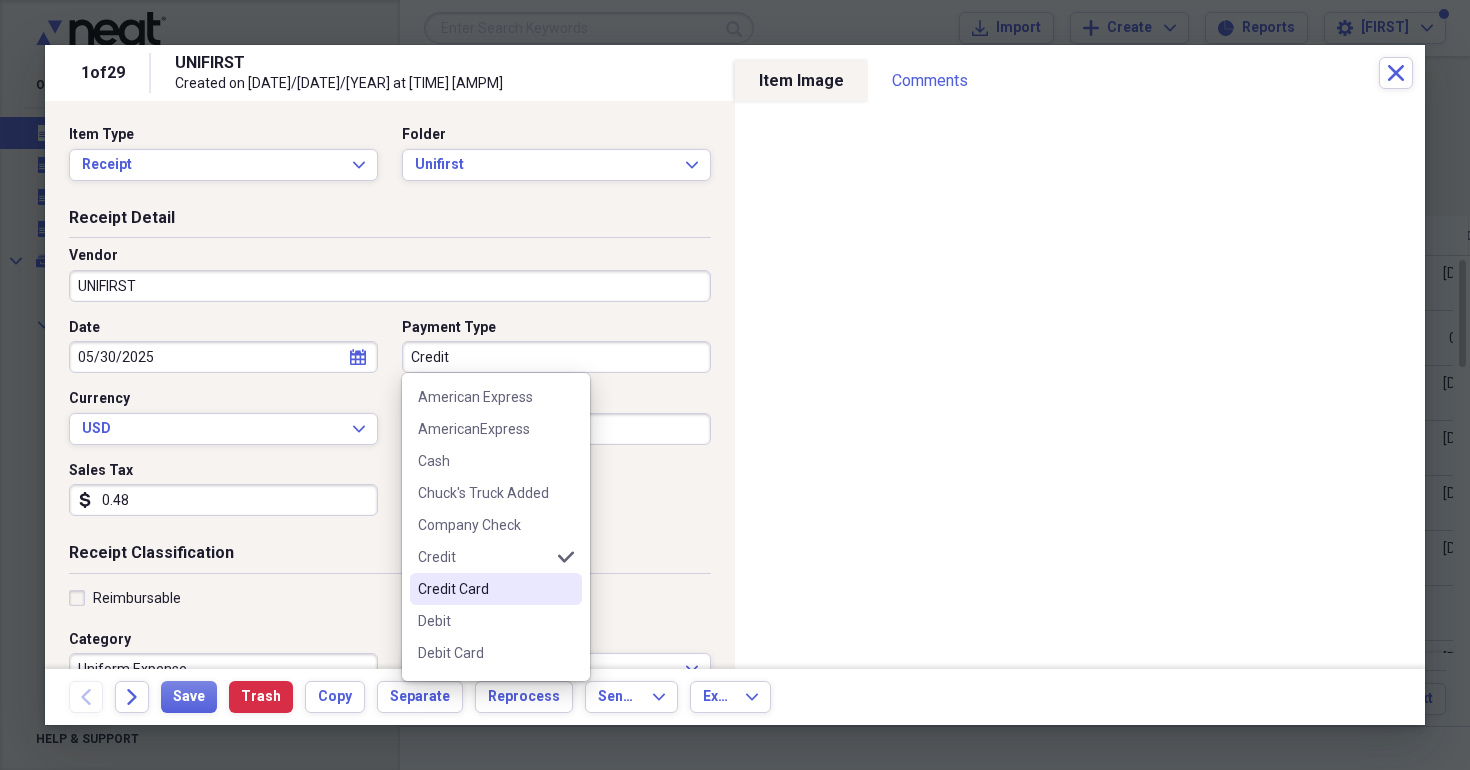 click on "Credit Card" at bounding box center (484, 589) 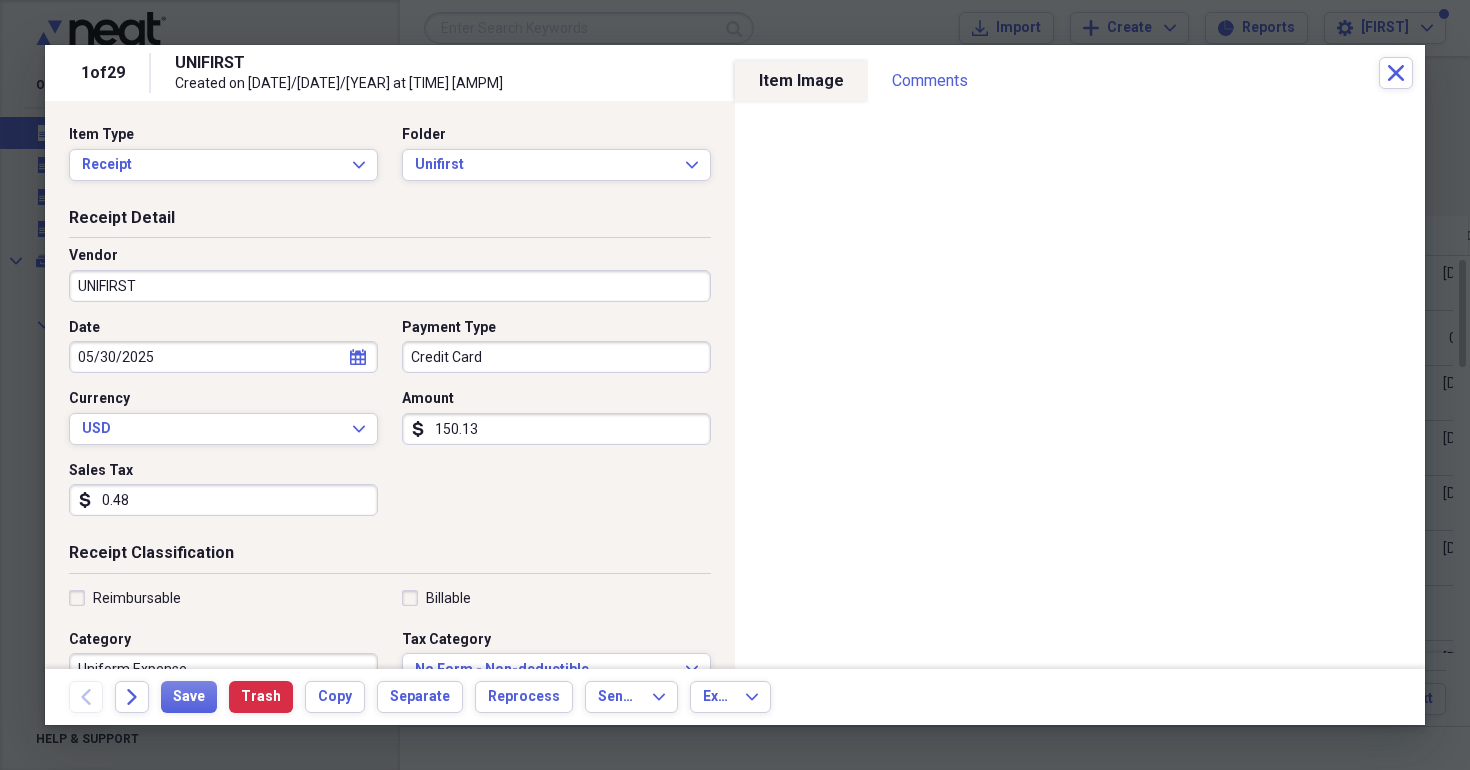 click on "150.13" at bounding box center [556, 429] 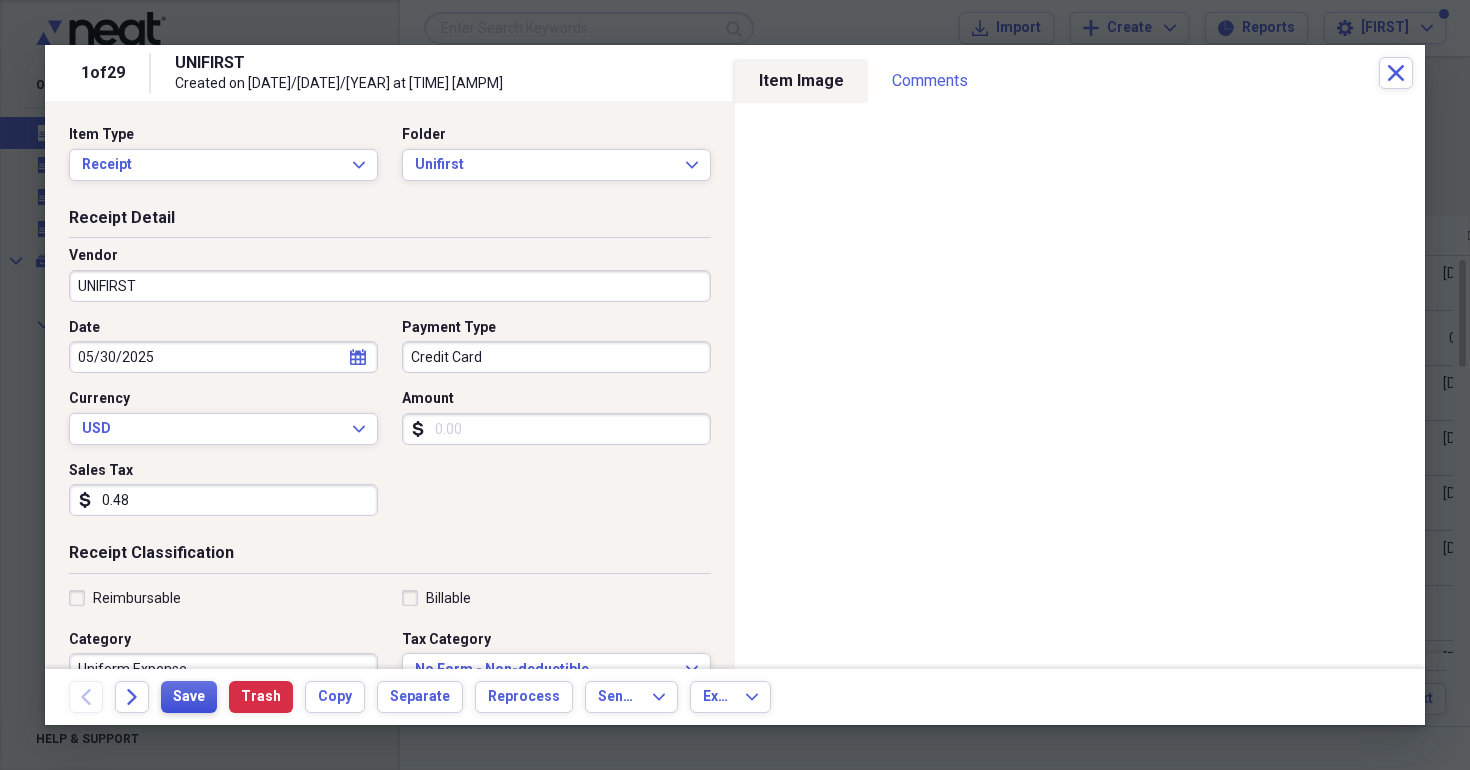 type 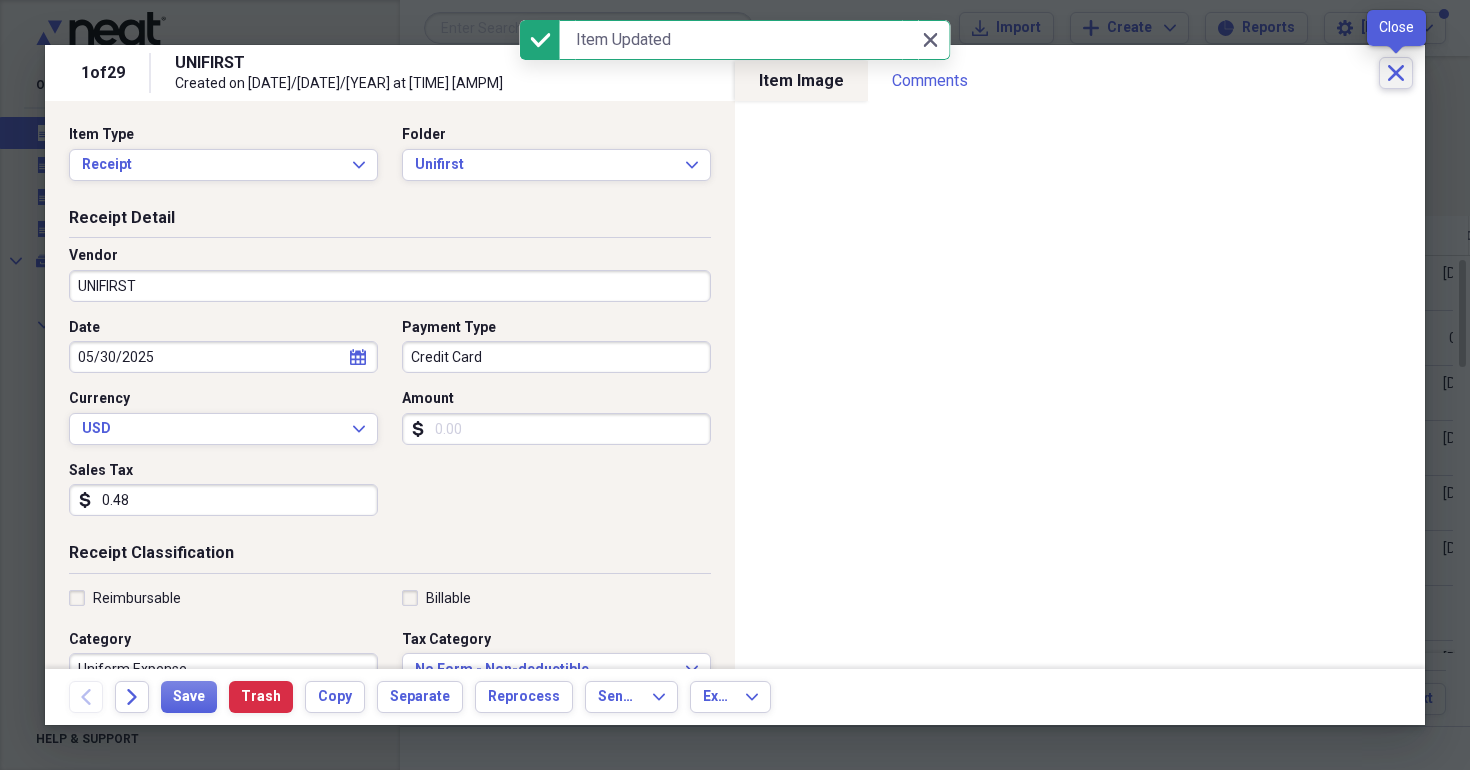 click on "Close" 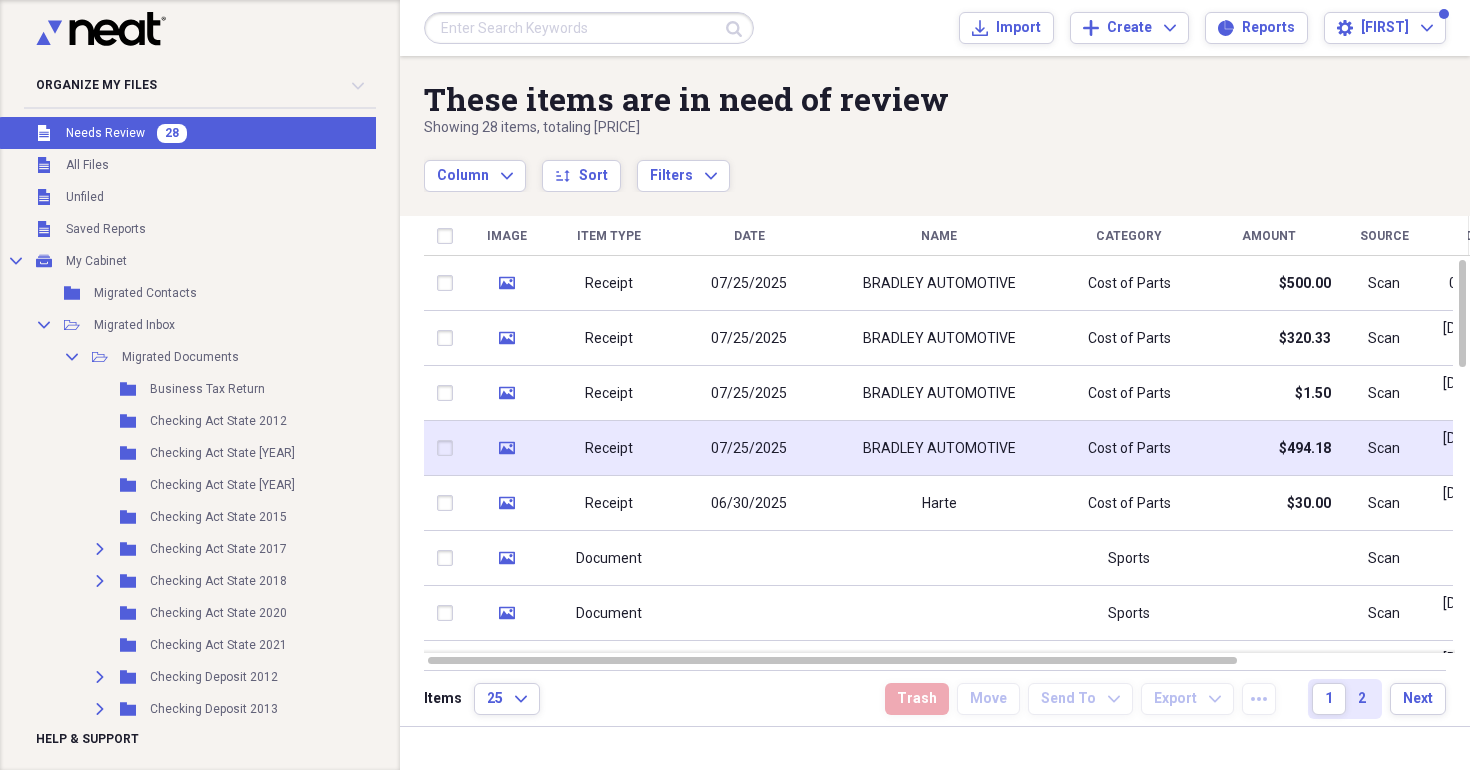 click on "07/25/2025" at bounding box center [749, 448] 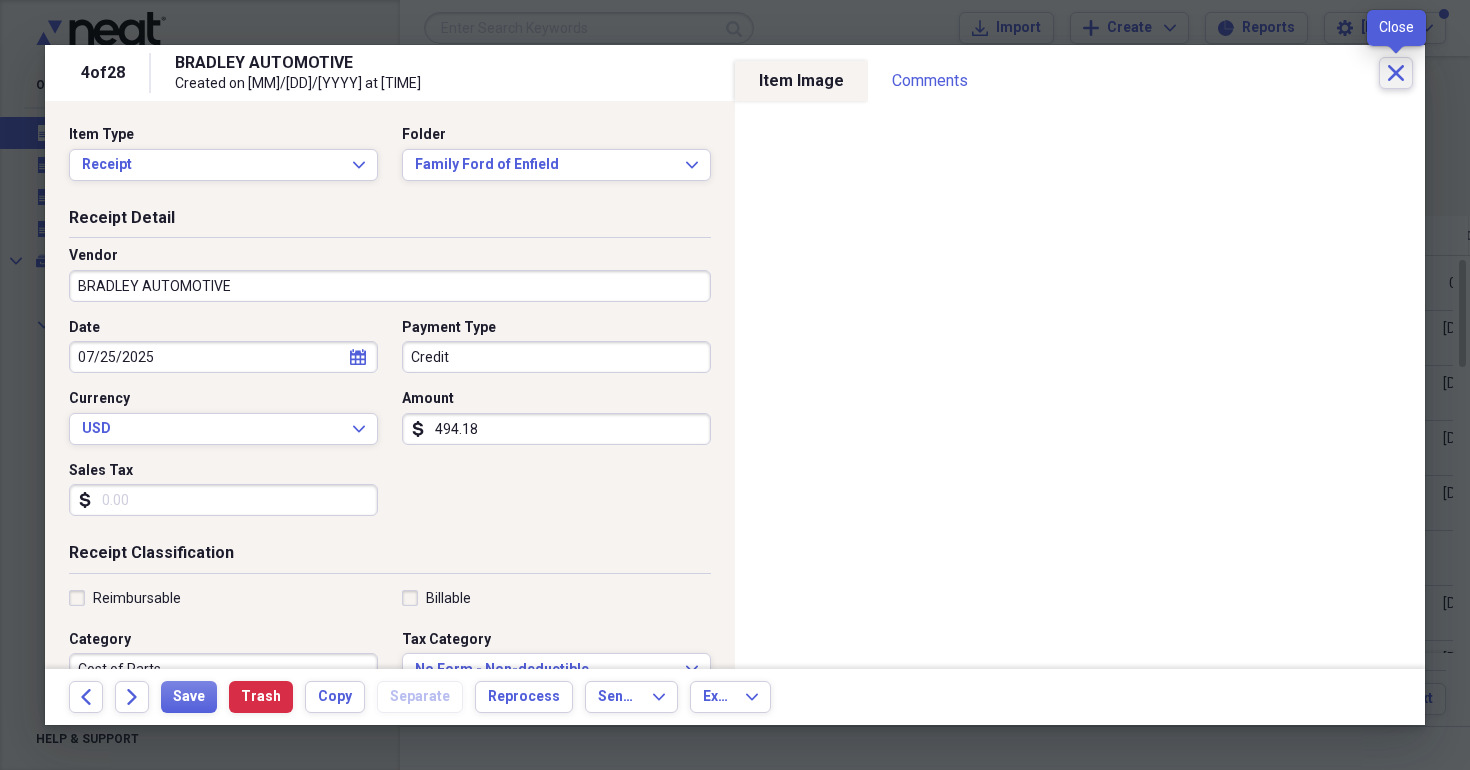 click on "Close" 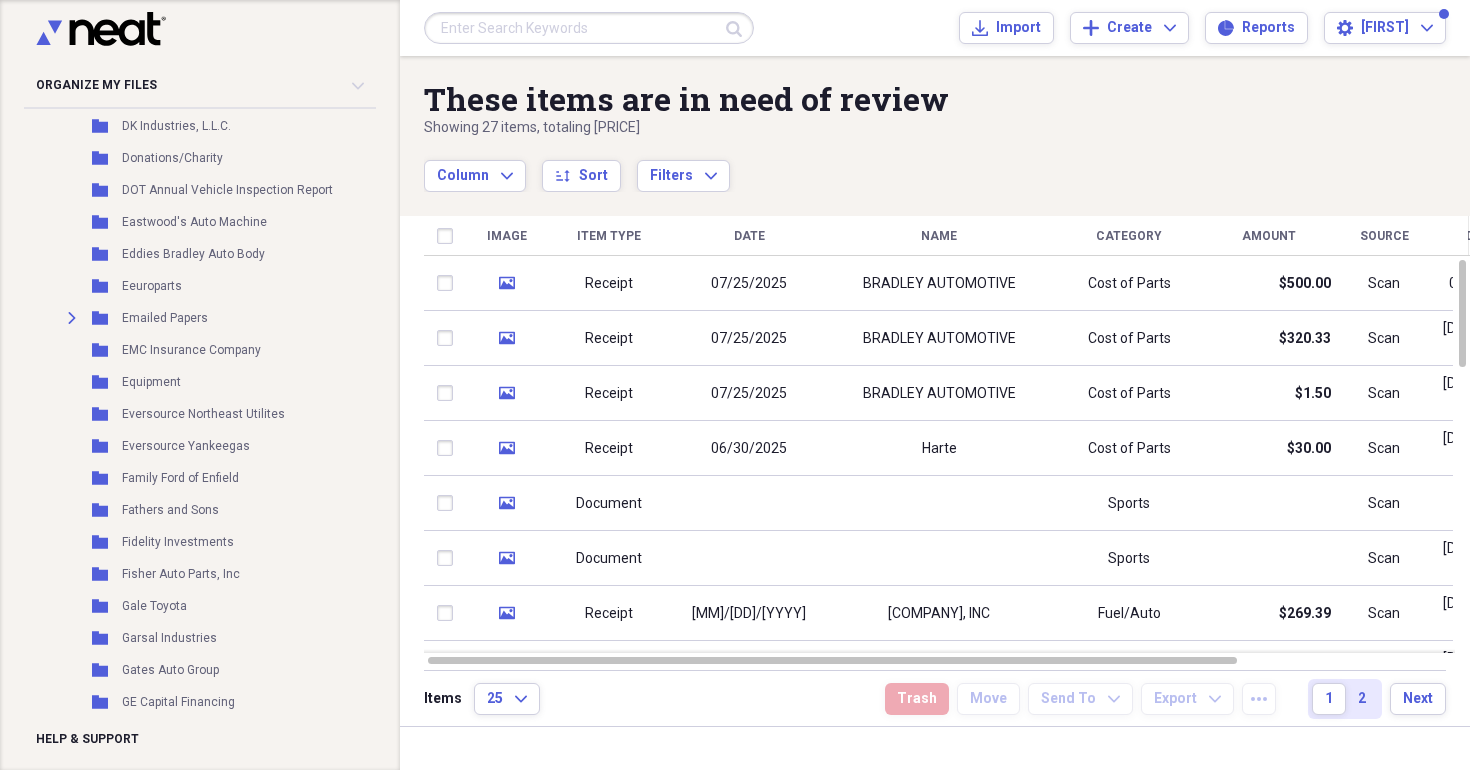 scroll, scrollTop: 3678, scrollLeft: 0, axis: vertical 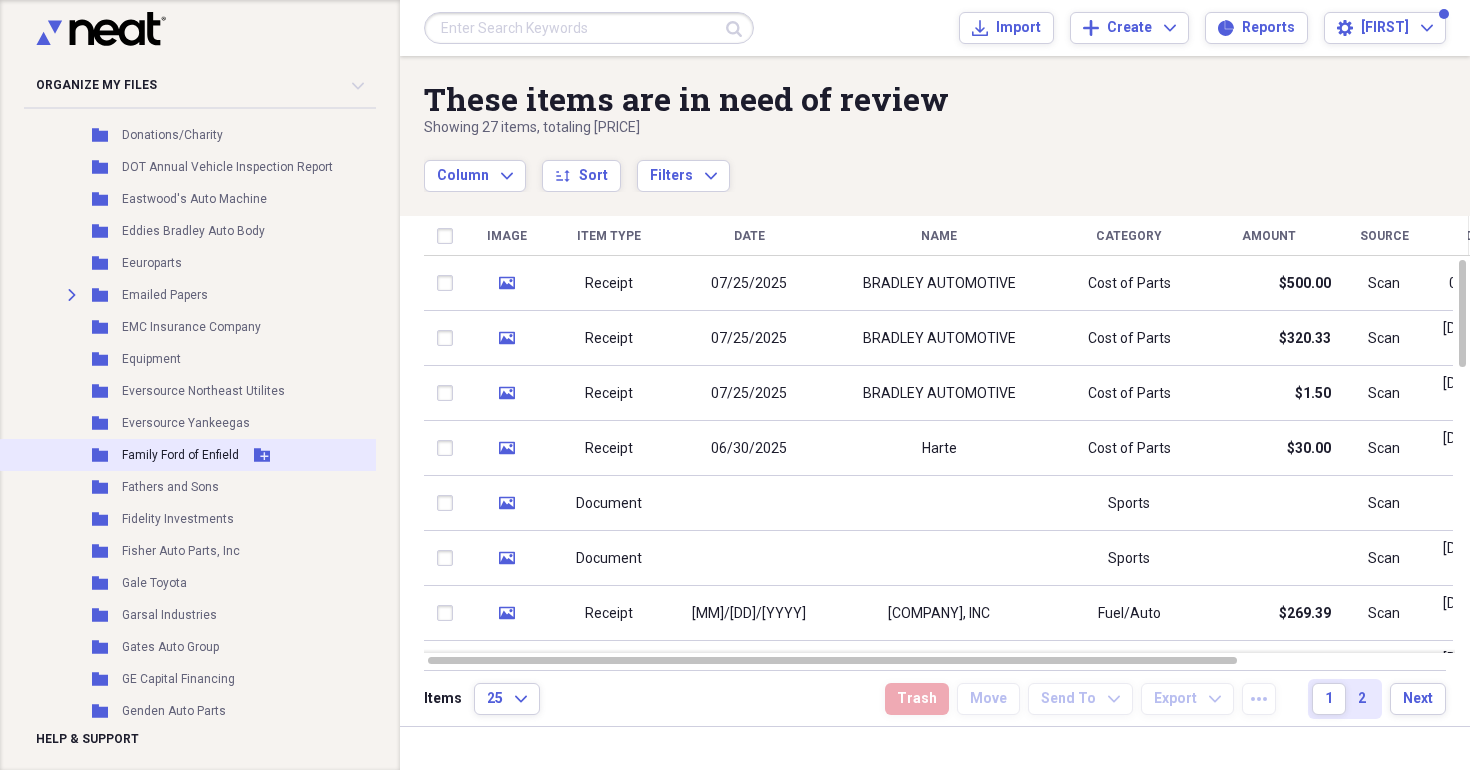 click on "Family Ford of Enfield" at bounding box center (180, 455) 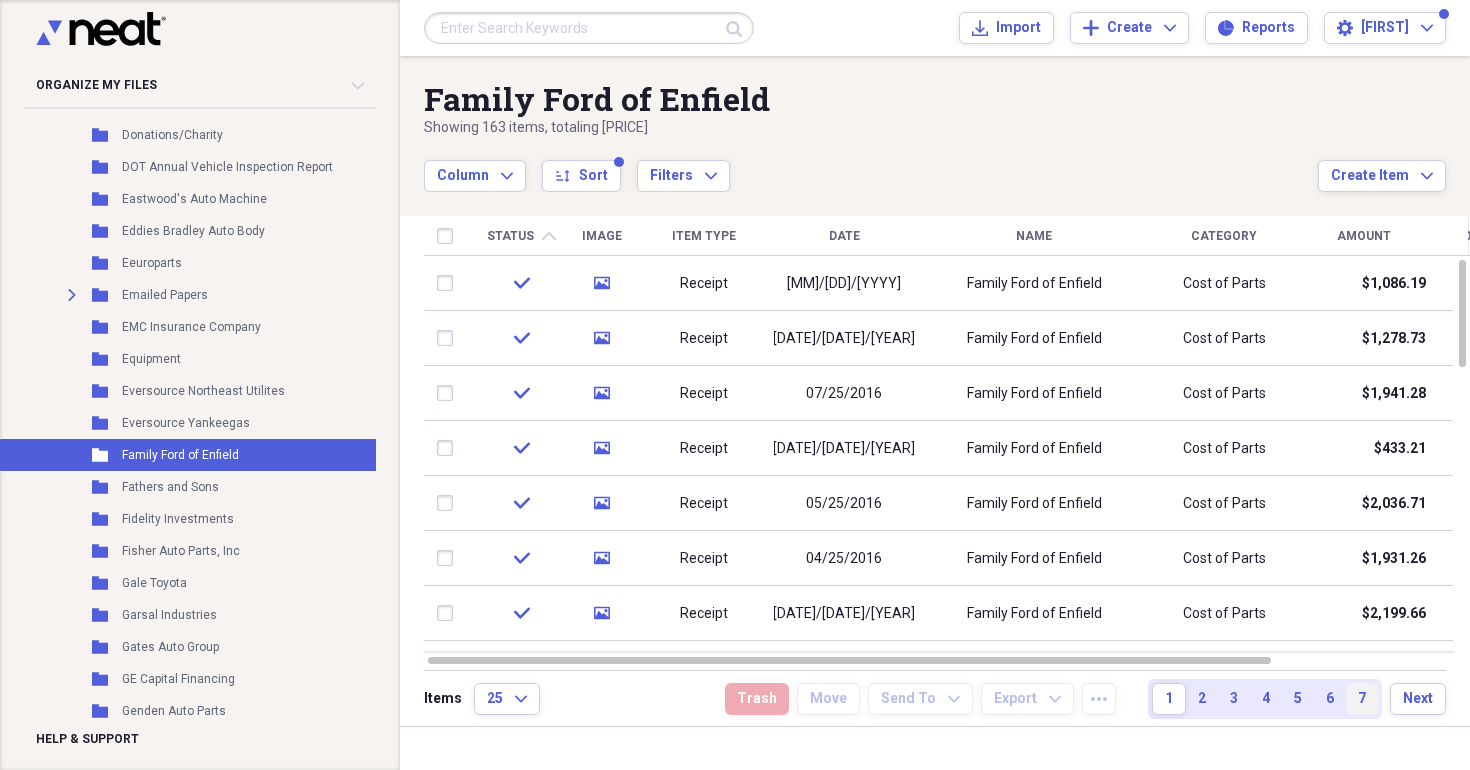 click on "7" at bounding box center (1362, 699) 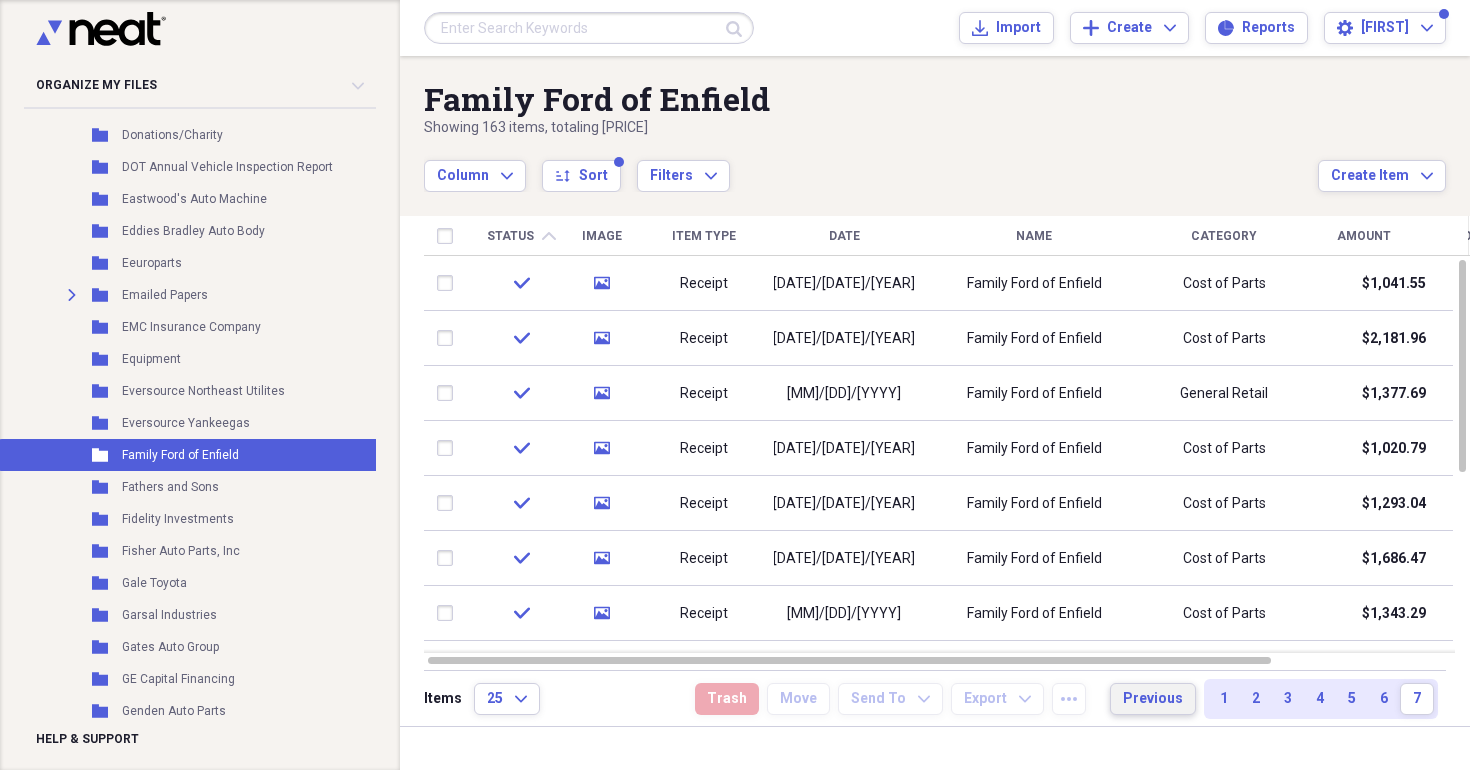 click on "Previous" at bounding box center [1153, 699] 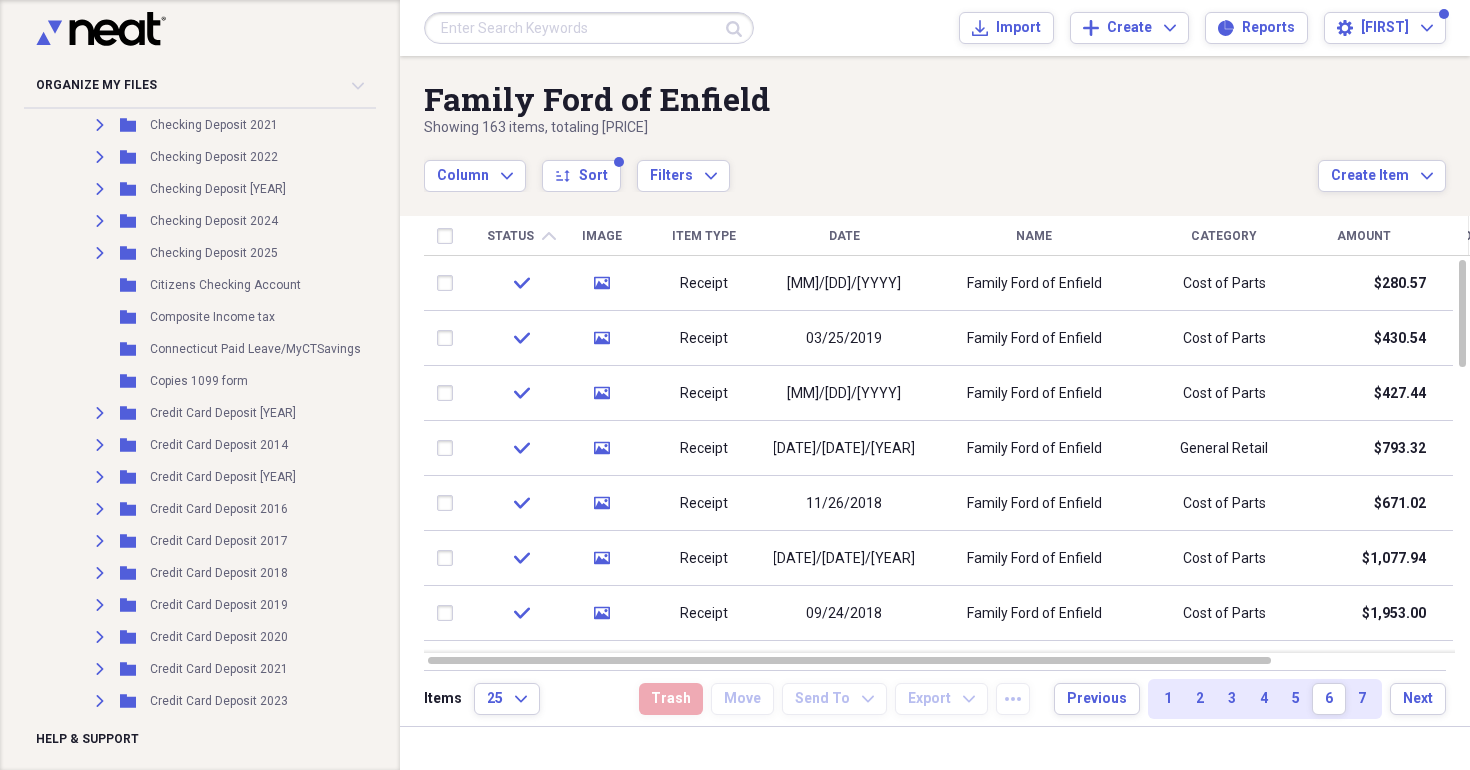 scroll, scrollTop: 0, scrollLeft: 0, axis: both 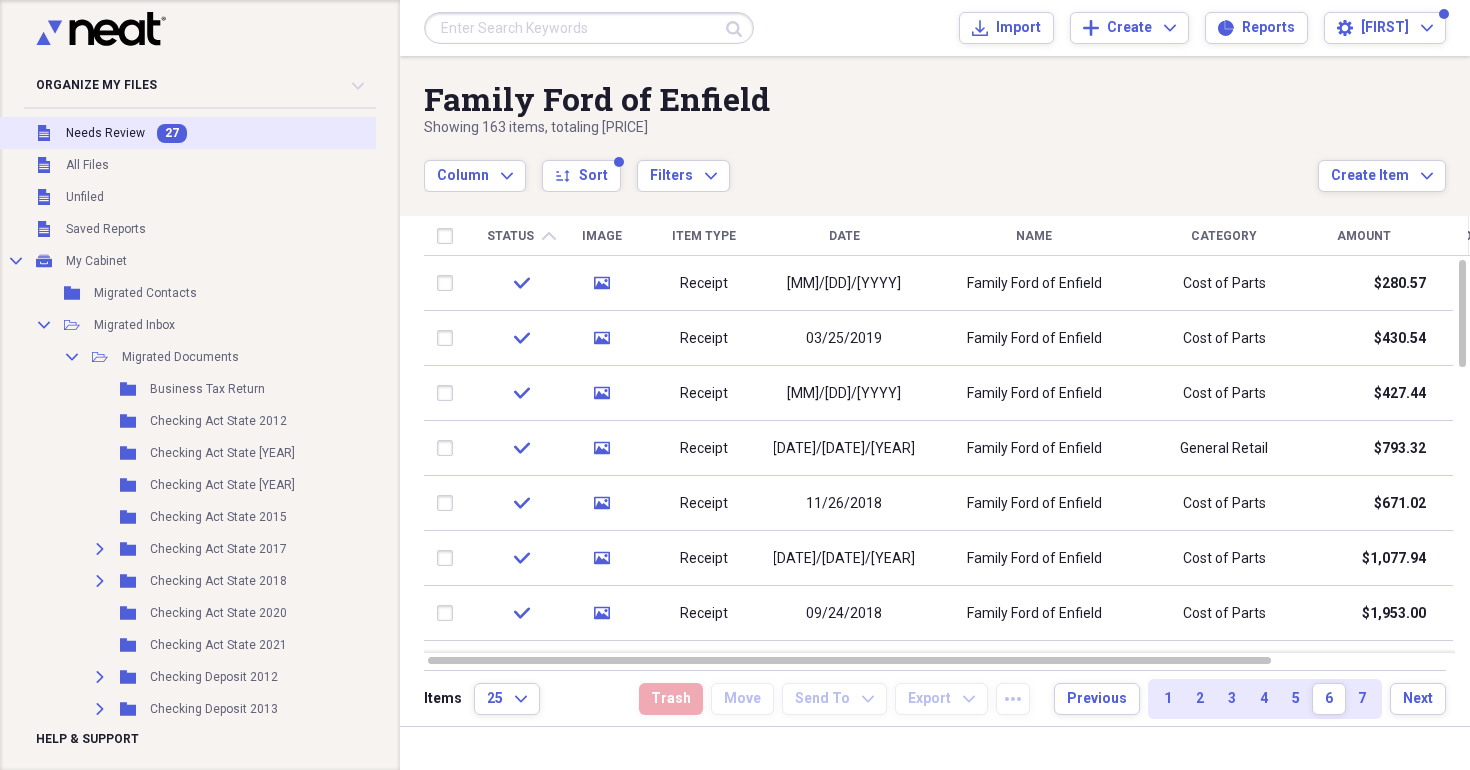 click on "Unfiled Needs Review 27" at bounding box center [211, 133] 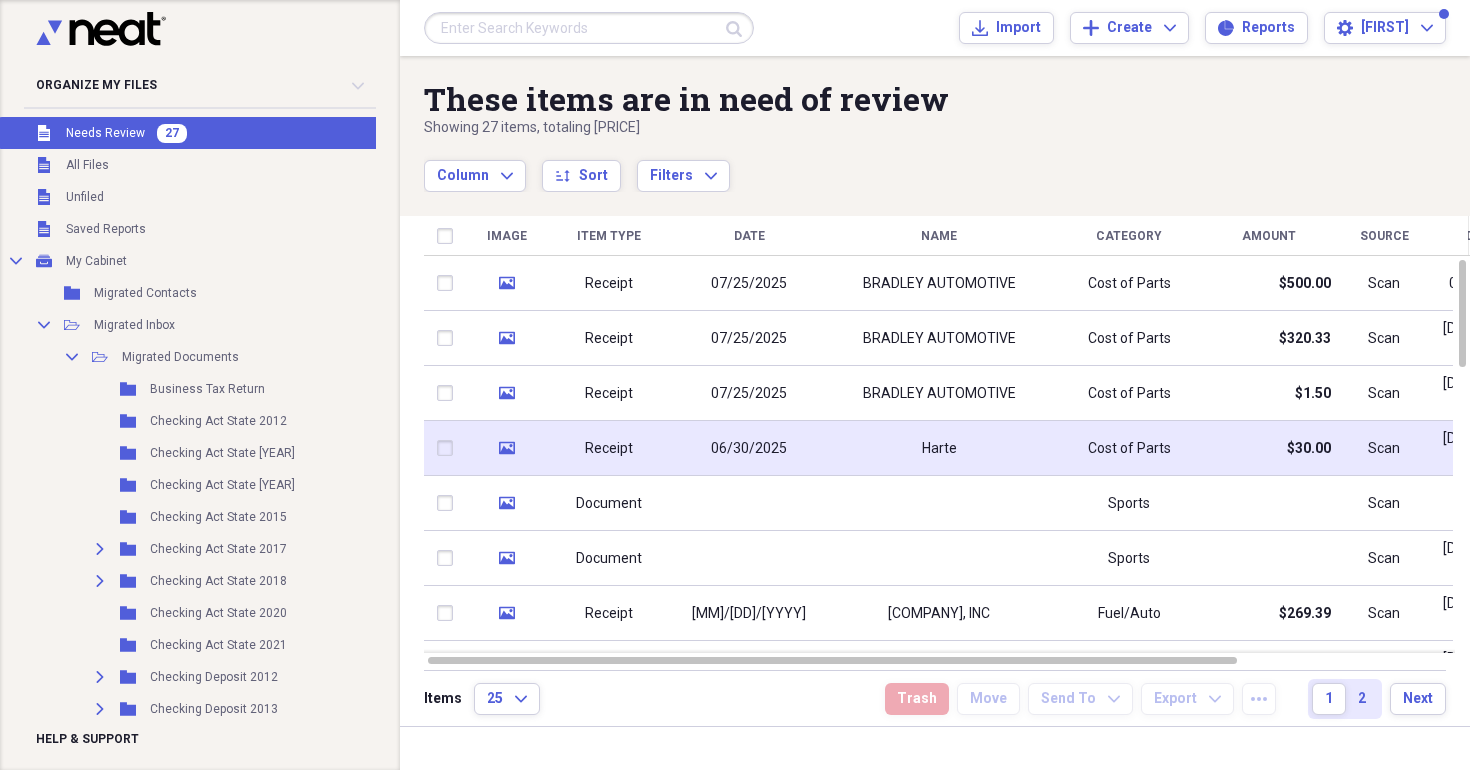 click on "06/30/2025" at bounding box center [749, 448] 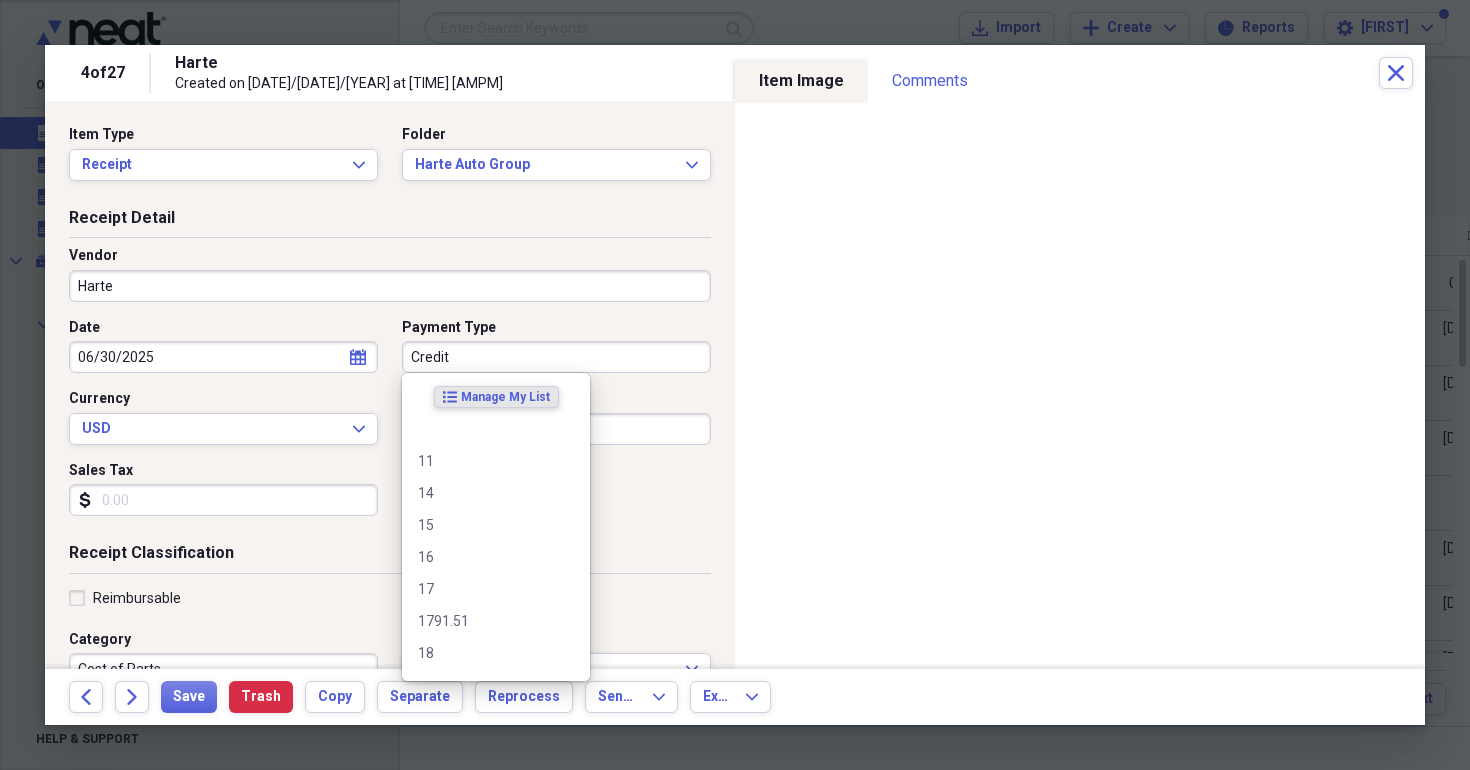 click on "Credit" at bounding box center (556, 357) 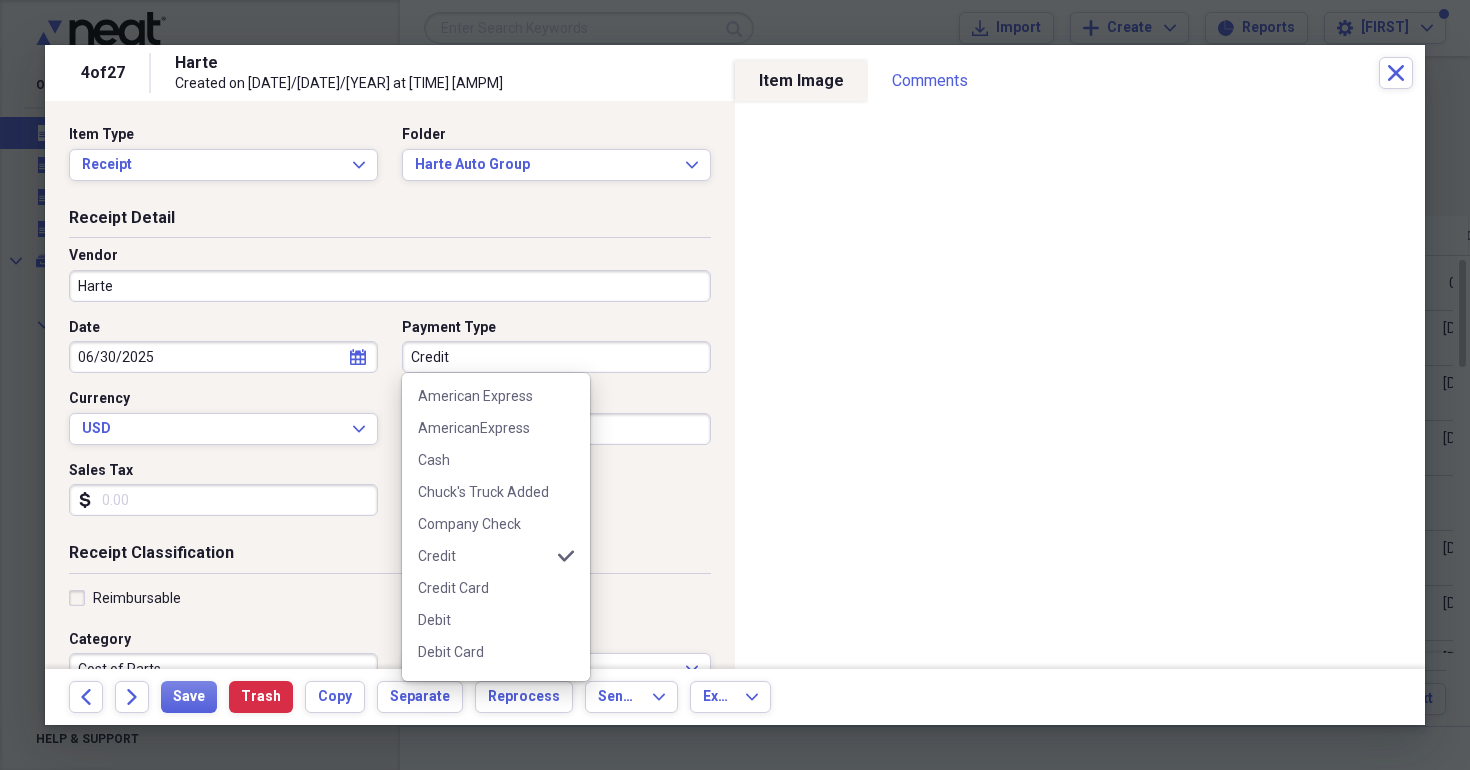 scroll, scrollTop: 496, scrollLeft: 0, axis: vertical 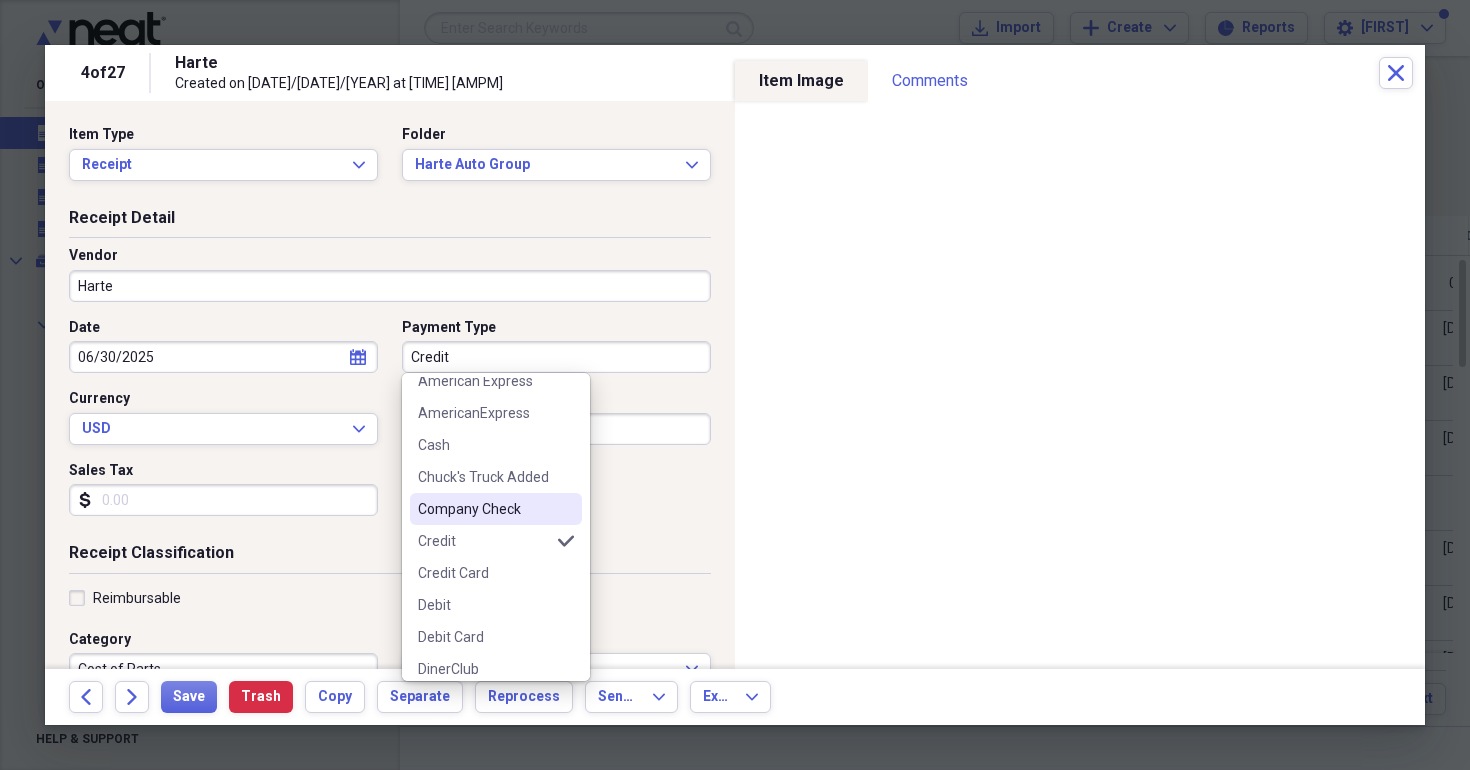 click on "Company Check" at bounding box center (484, 509) 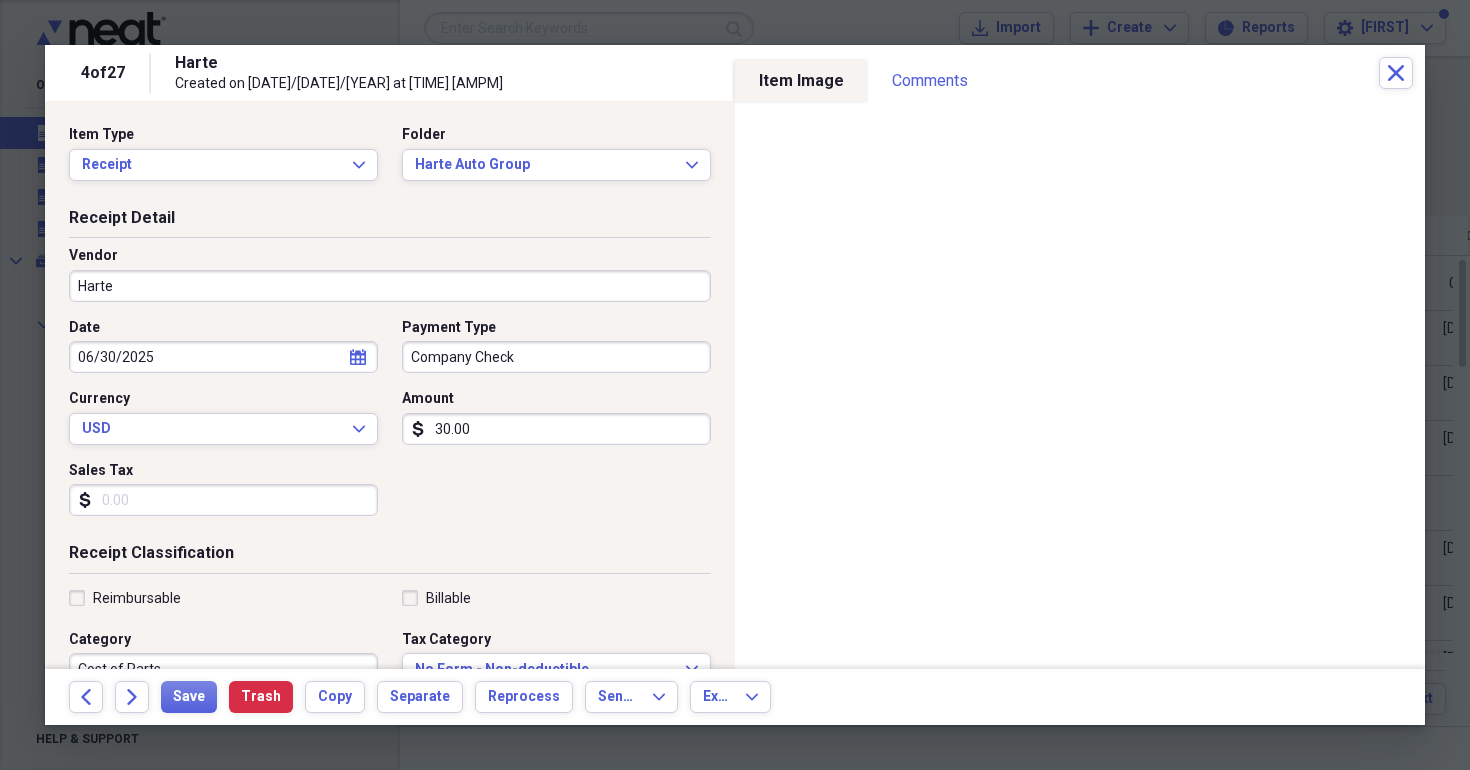 click on "Harte" at bounding box center [390, 286] 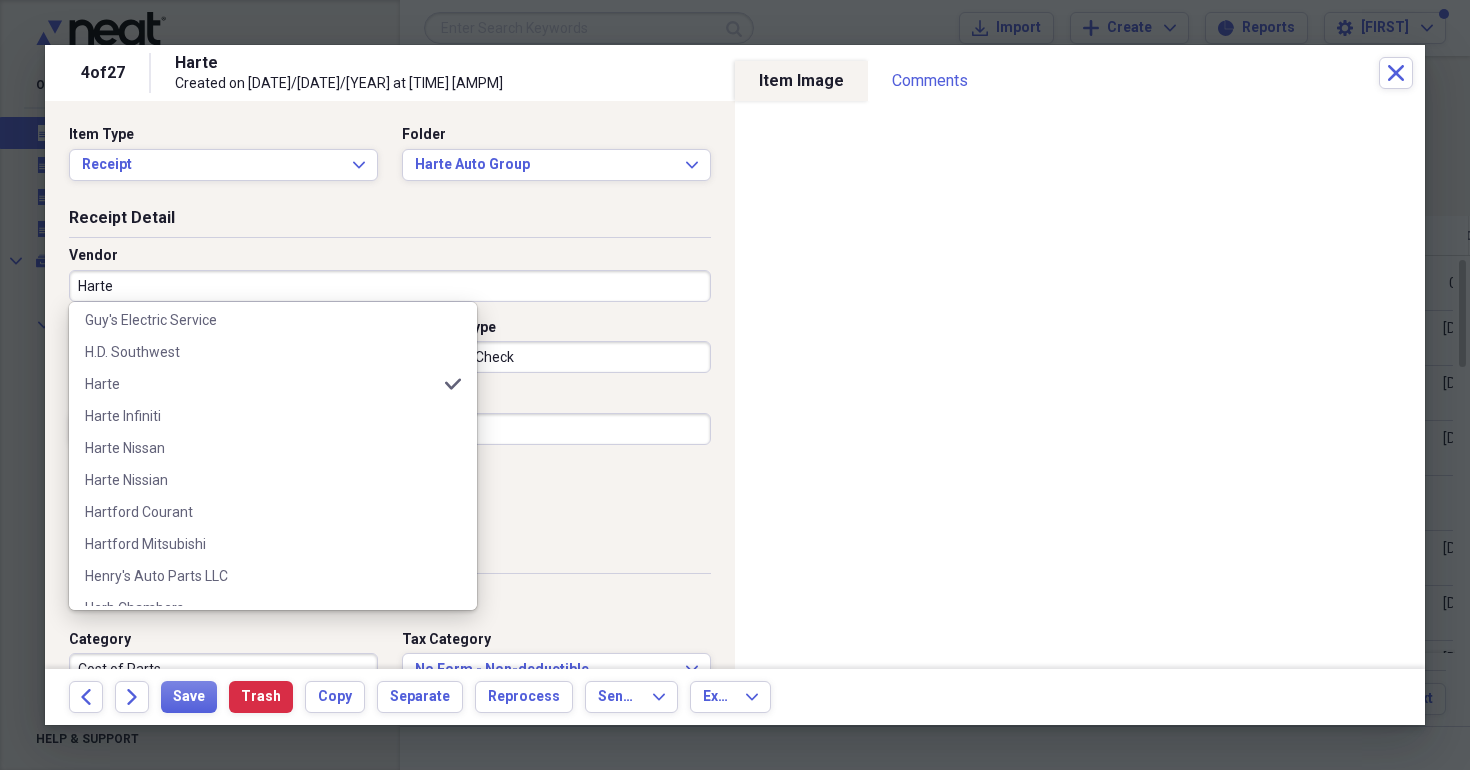 scroll, scrollTop: 9004, scrollLeft: 0, axis: vertical 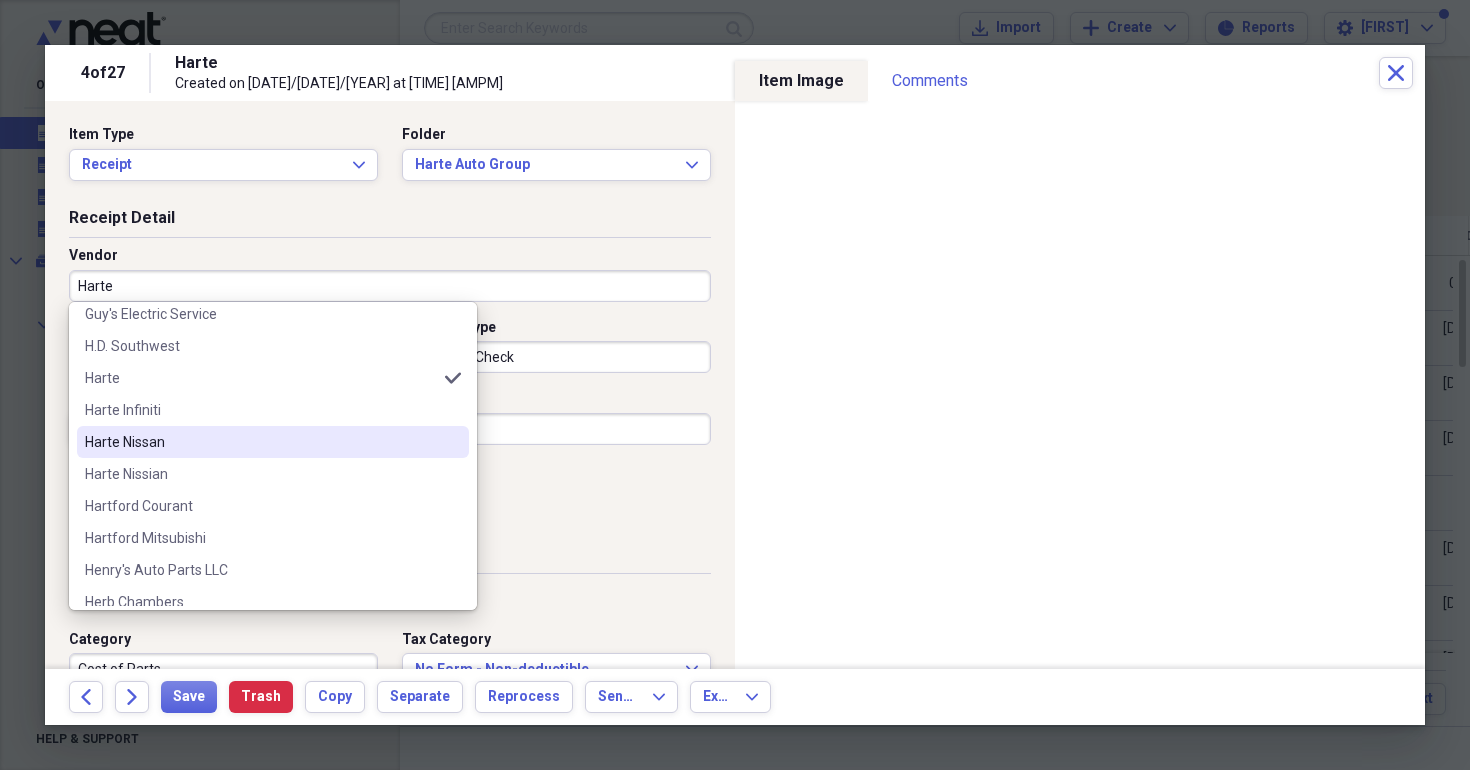 click on "Harte Nissan" at bounding box center (261, 442) 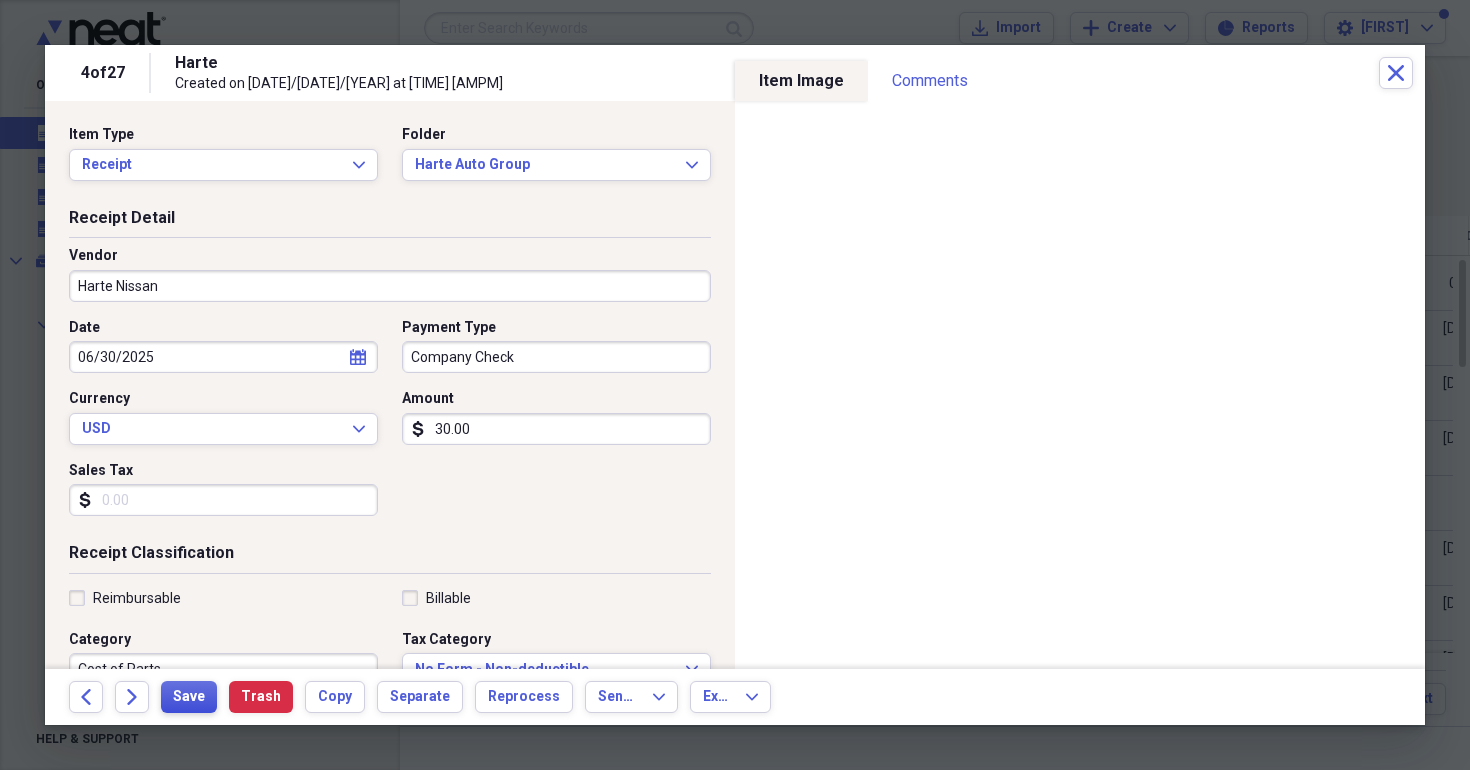 click on "Save" at bounding box center [189, 697] 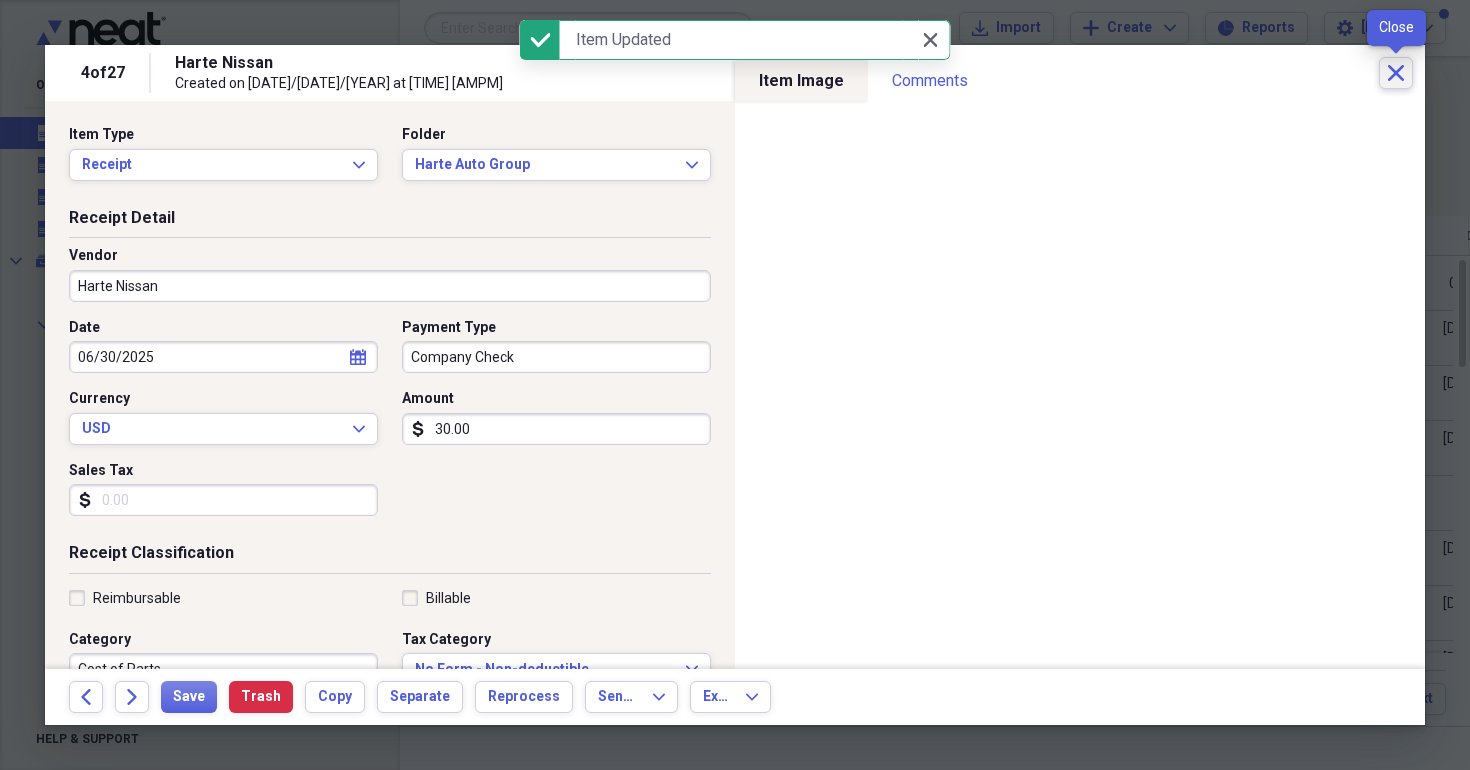 click on "Close" 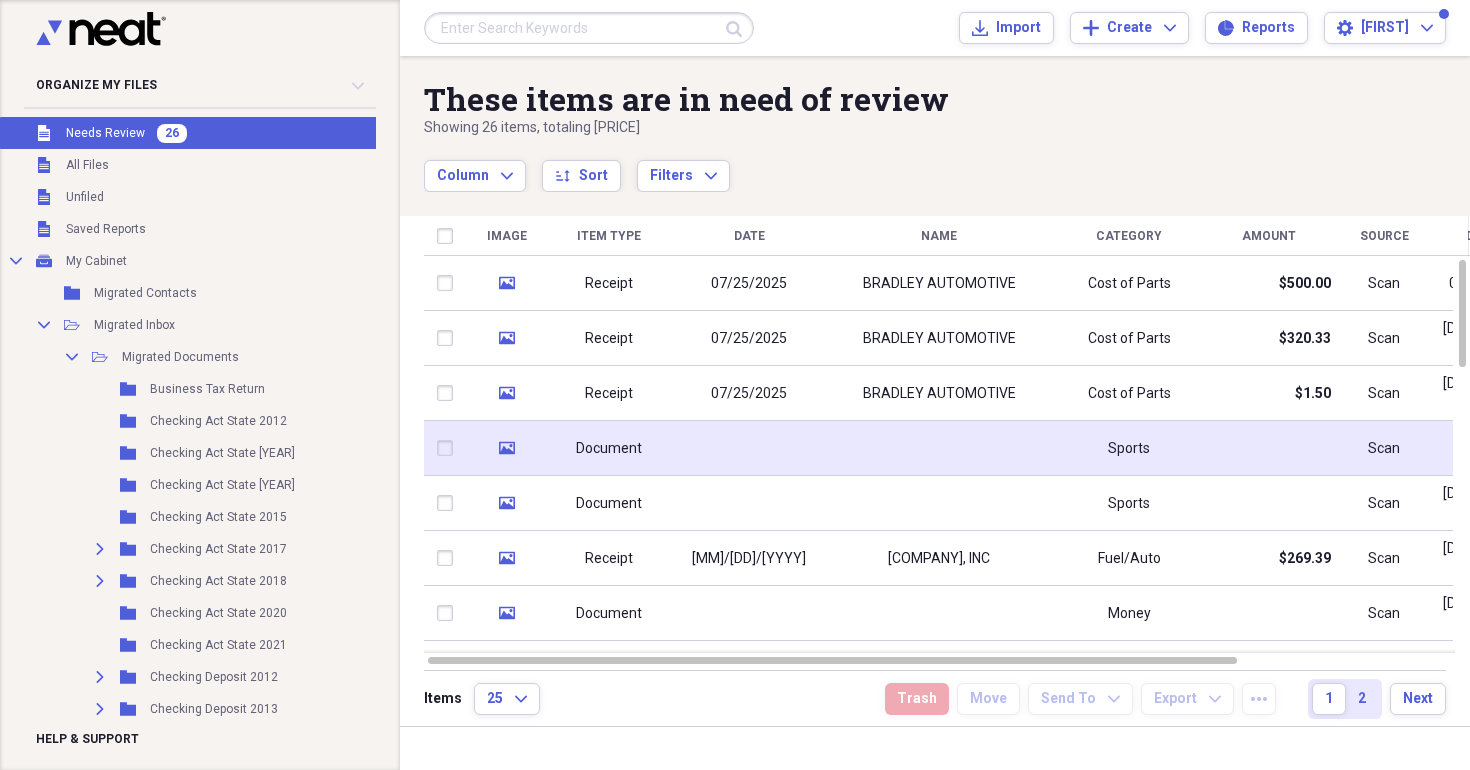 click at bounding box center [749, 448] 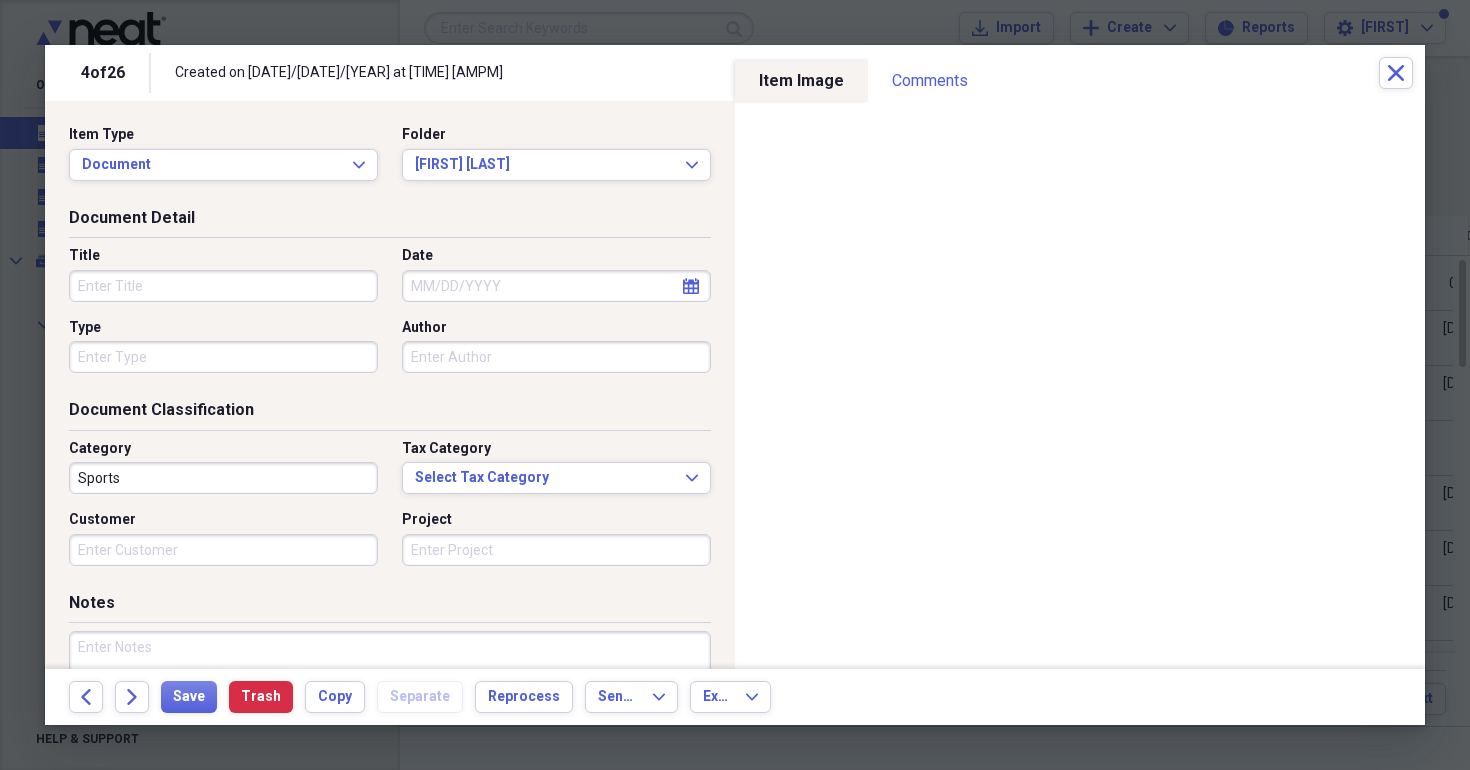 click on "Title" at bounding box center (223, 286) 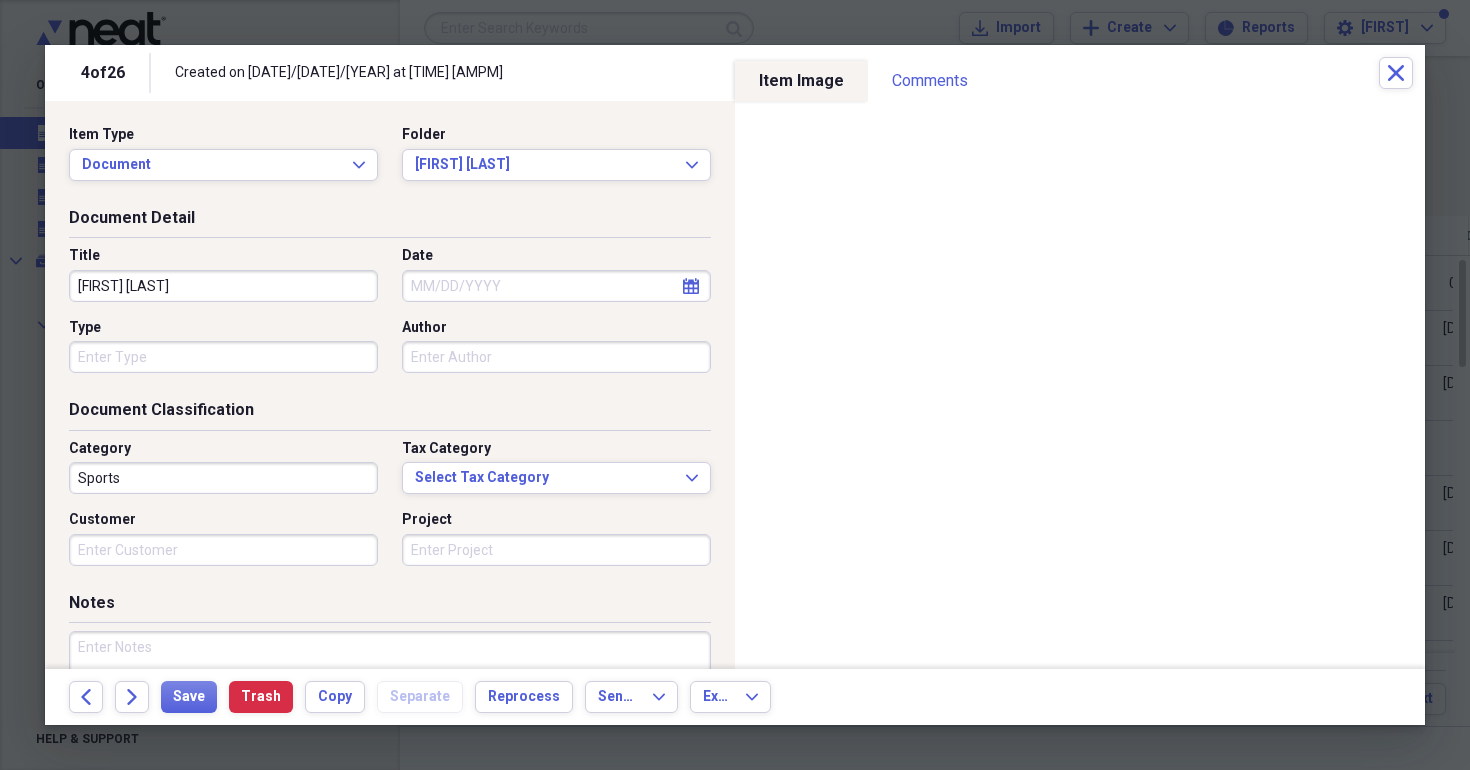 type on "[FIRST] [LAST]" 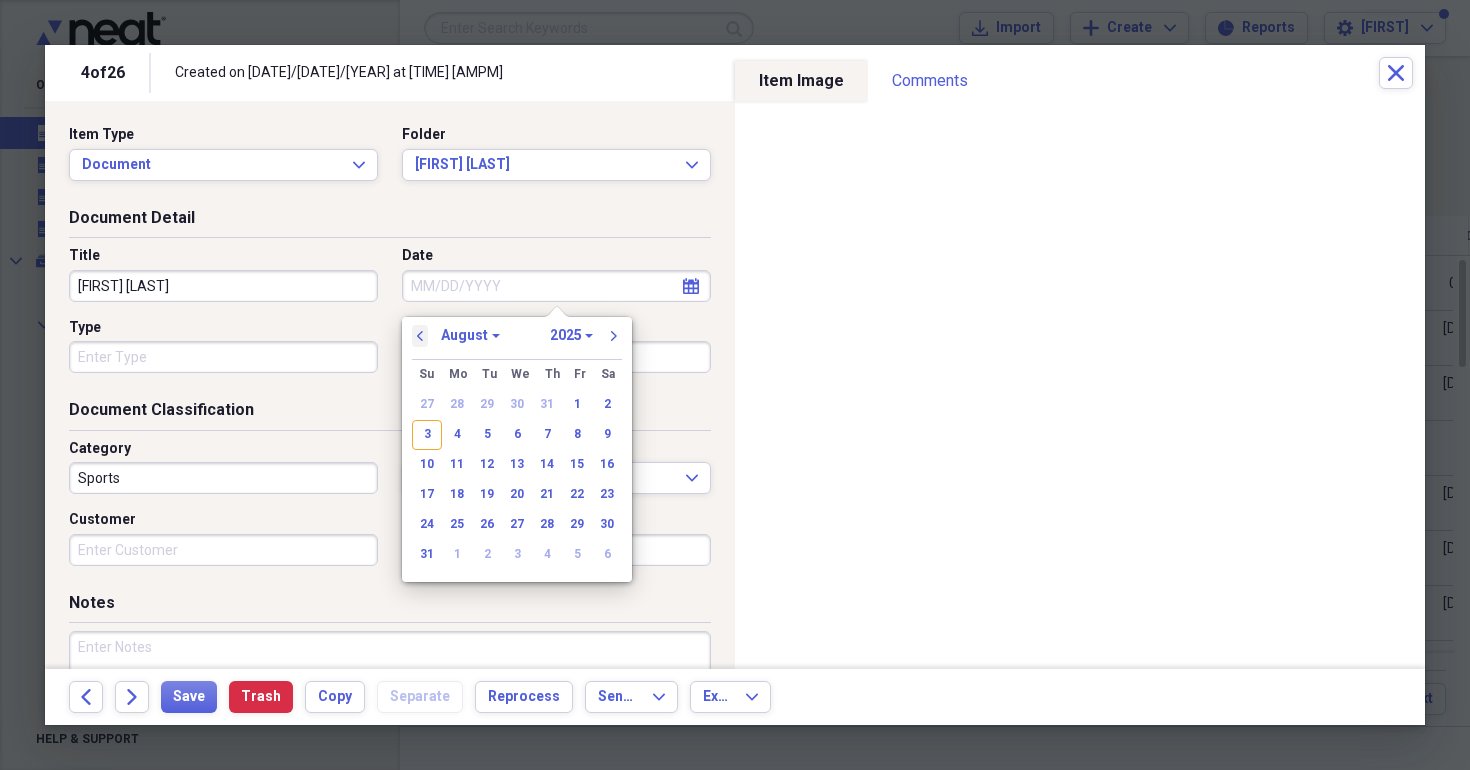 click on "previous" at bounding box center (420, 336) 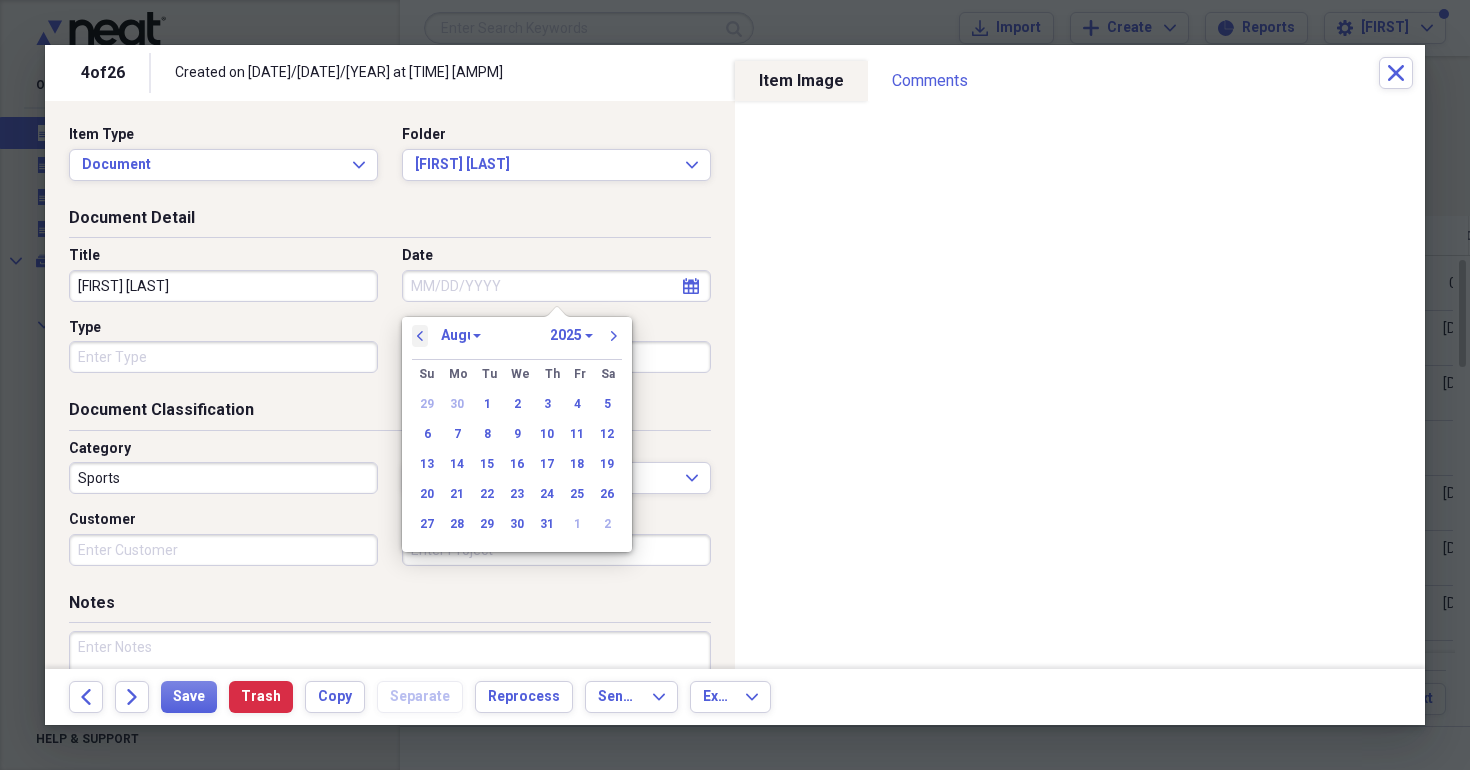 select on "6" 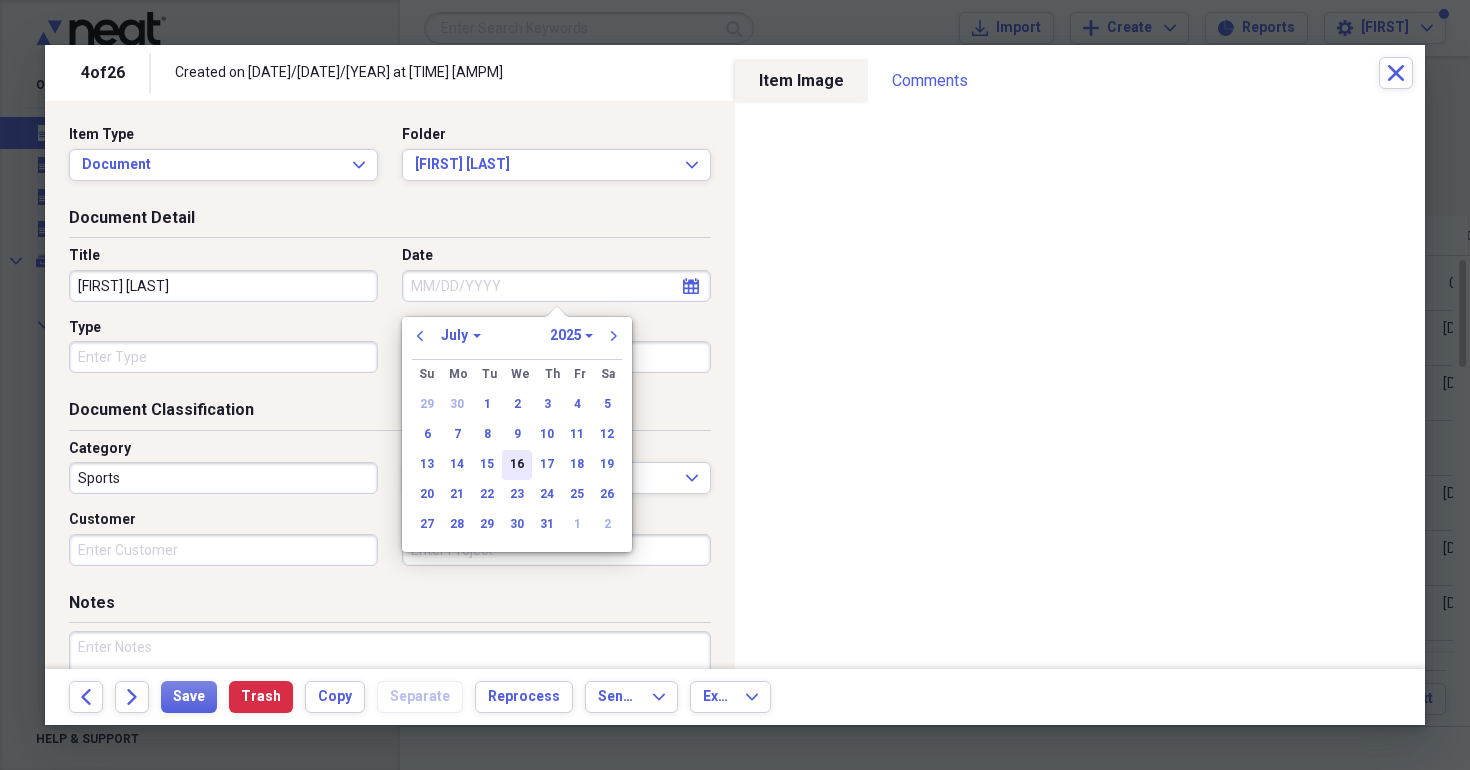 click on "16" at bounding box center [517, 465] 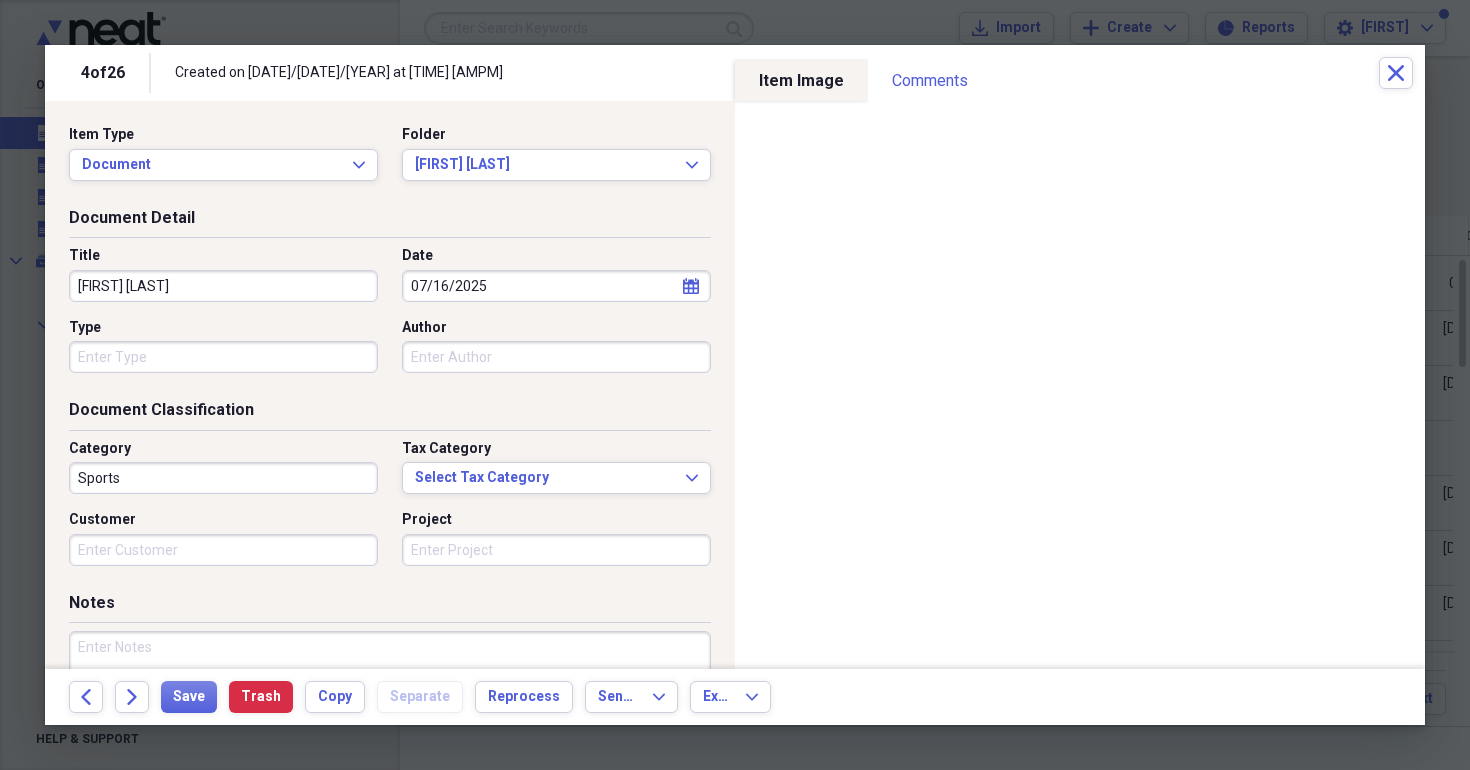 click on "Type" at bounding box center (223, 357) 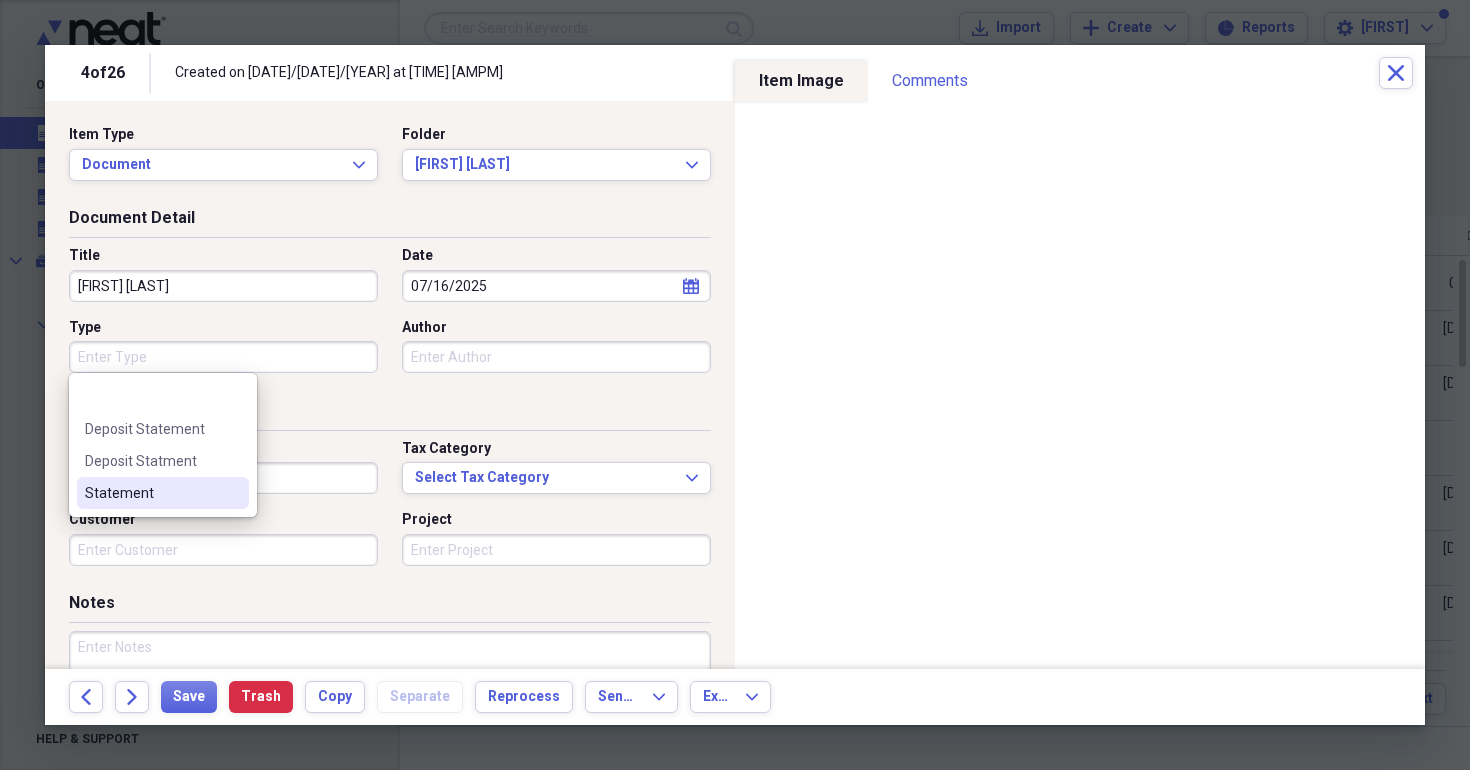 click on "Statement" at bounding box center [151, 493] 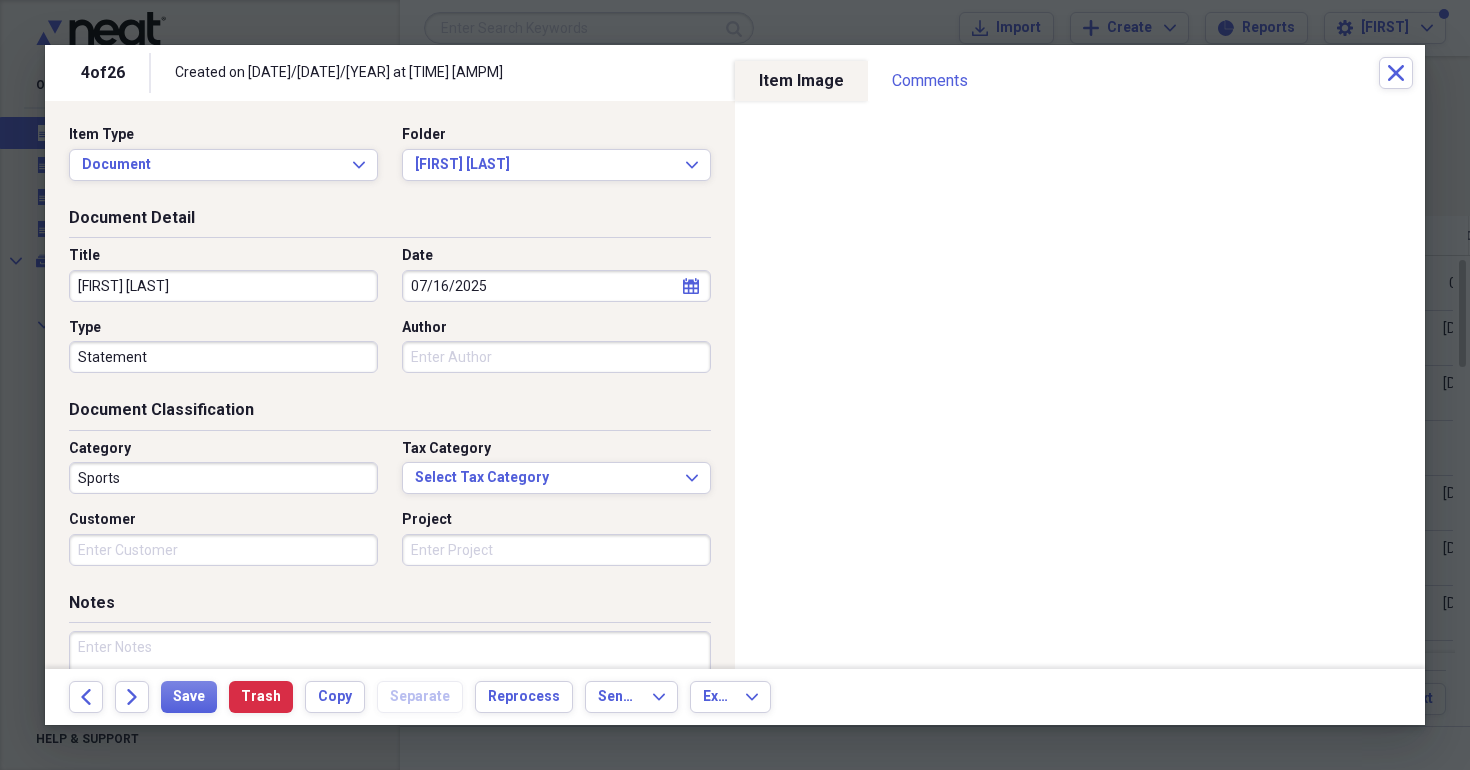click on "Sports" at bounding box center (223, 478) 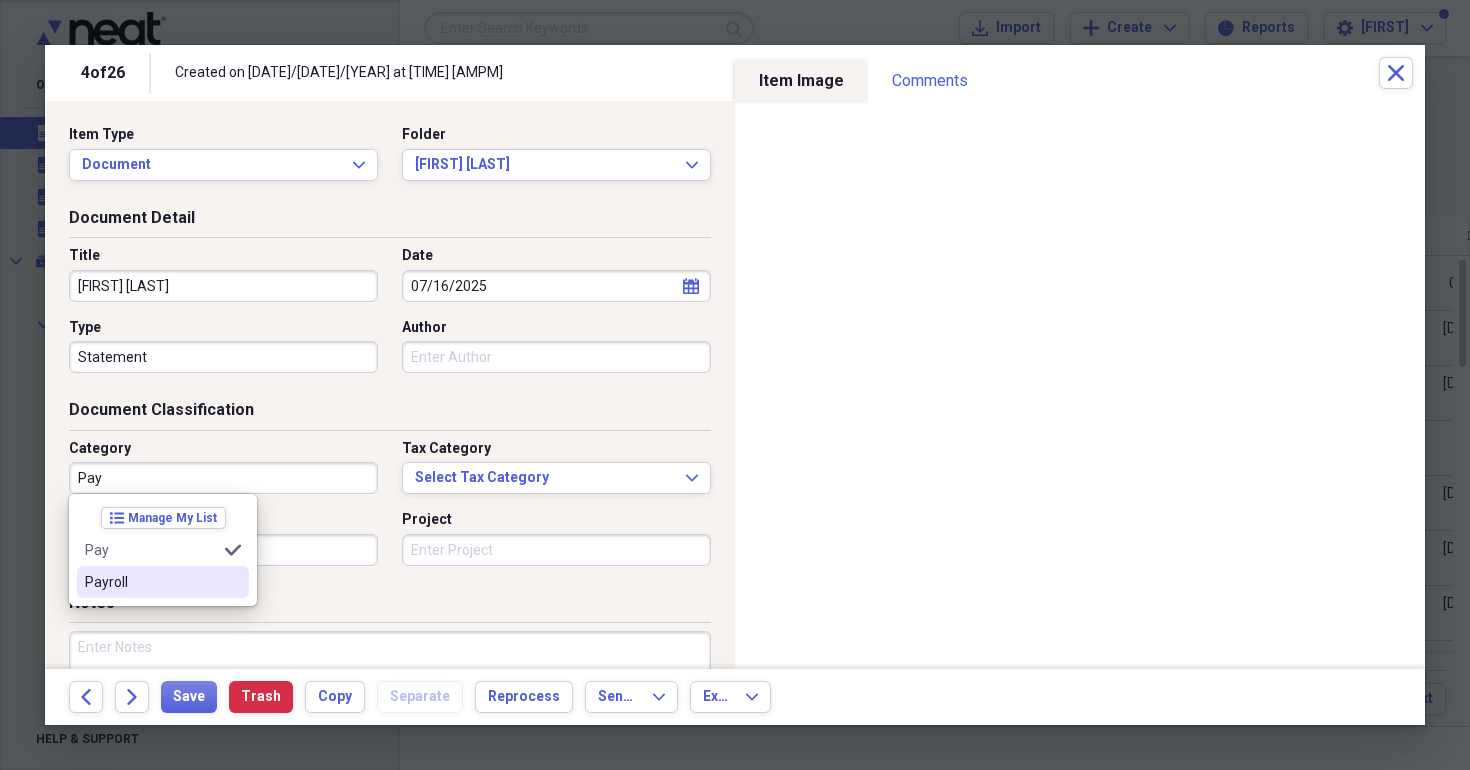 click on "Payroll" at bounding box center (151, 582) 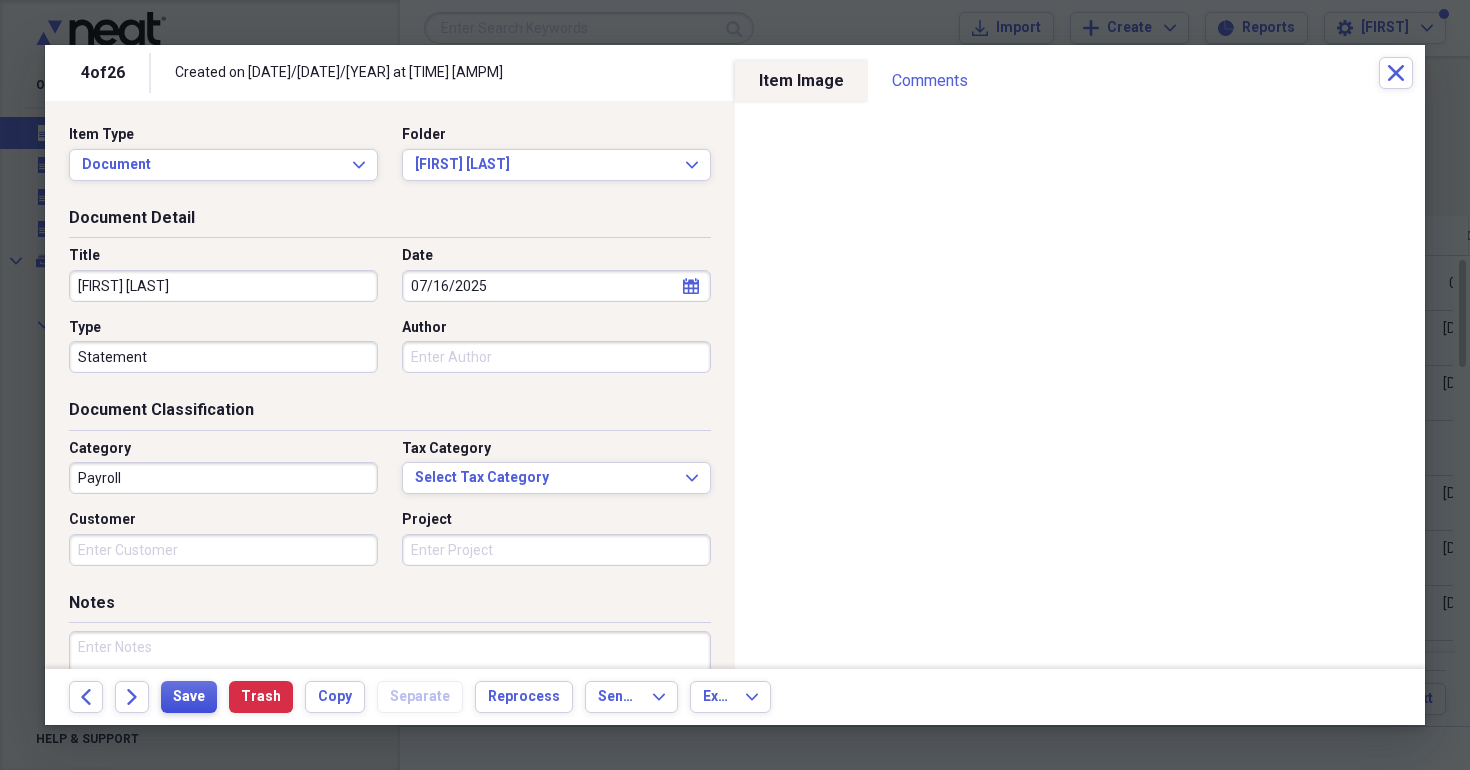 click on "Save" at bounding box center (189, 697) 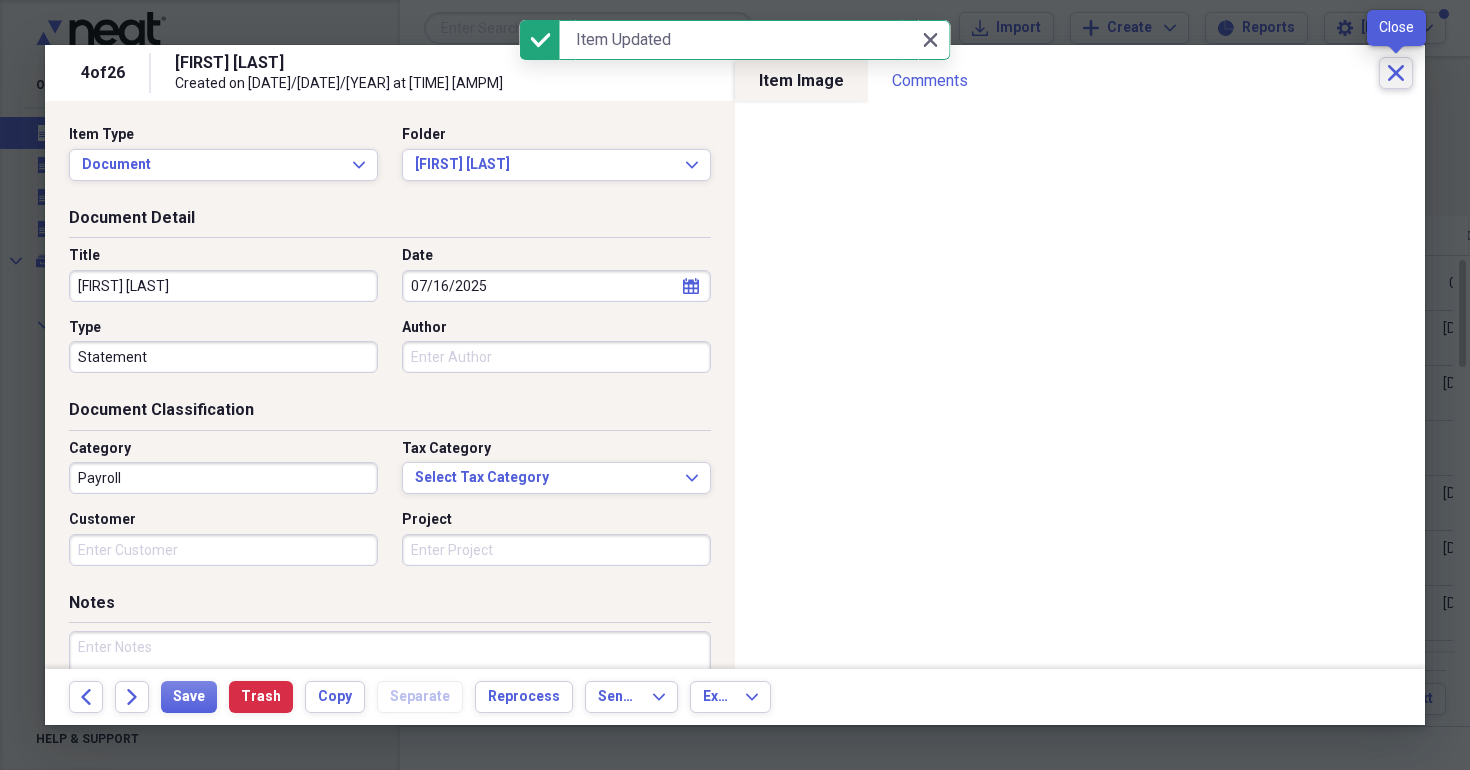 click 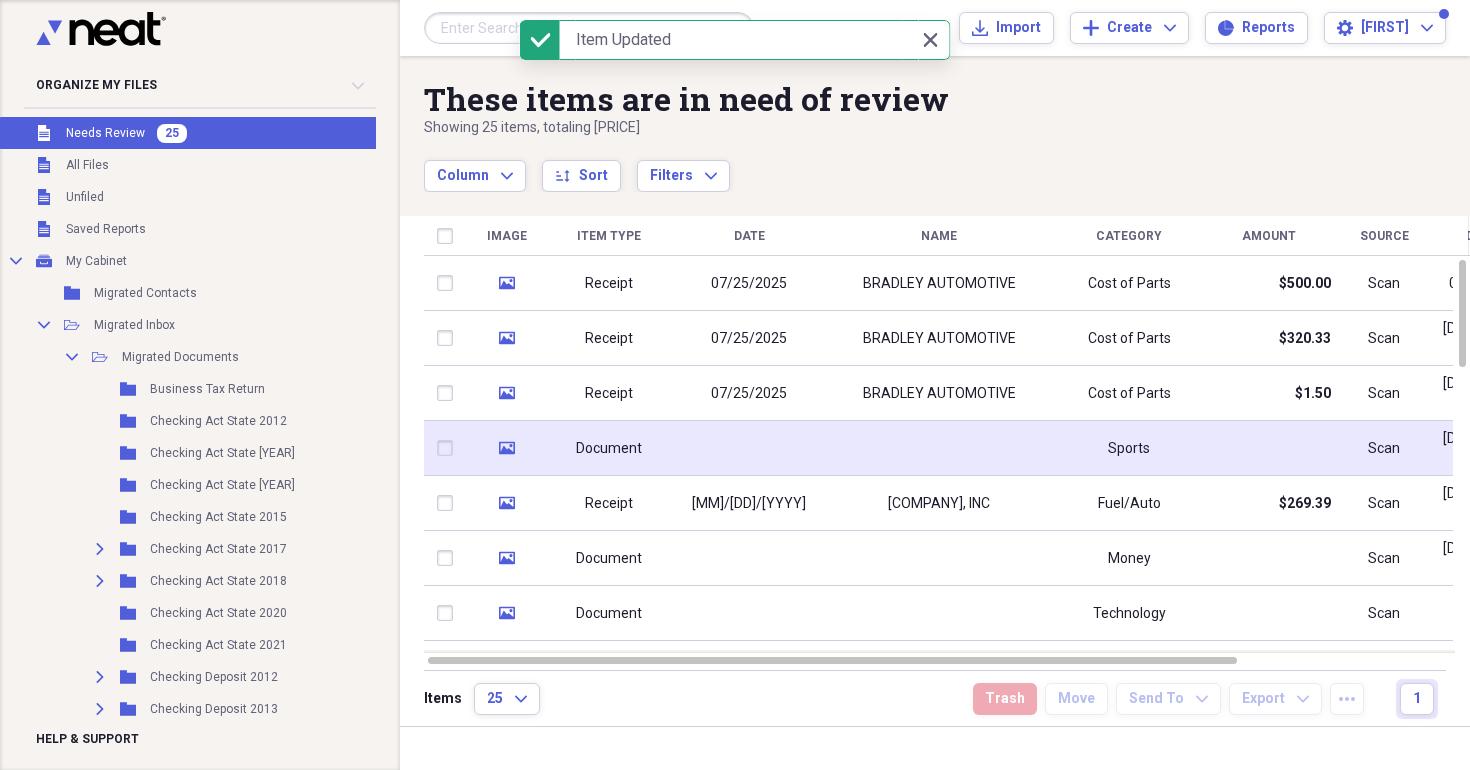 click at bounding box center (749, 448) 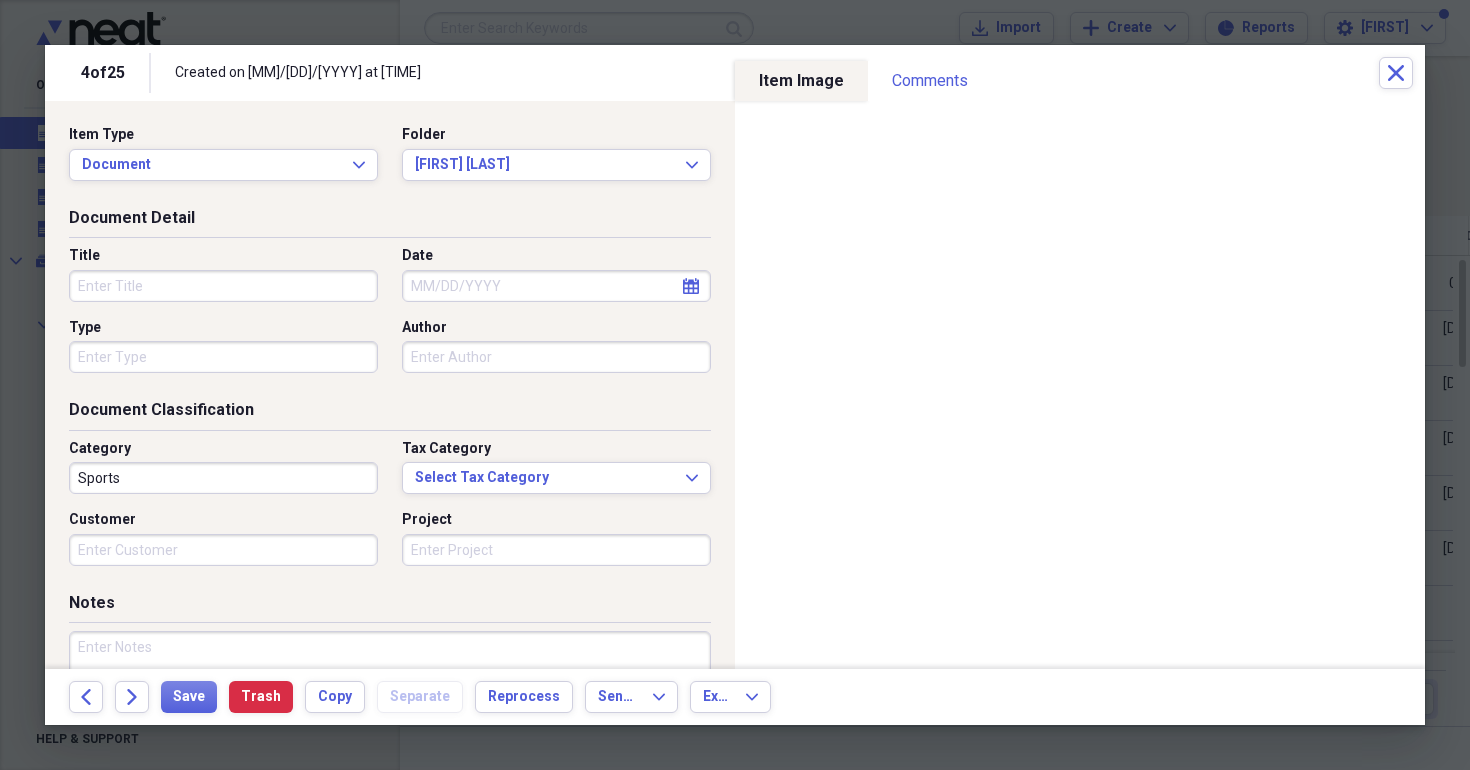 click on "Title" at bounding box center [223, 286] 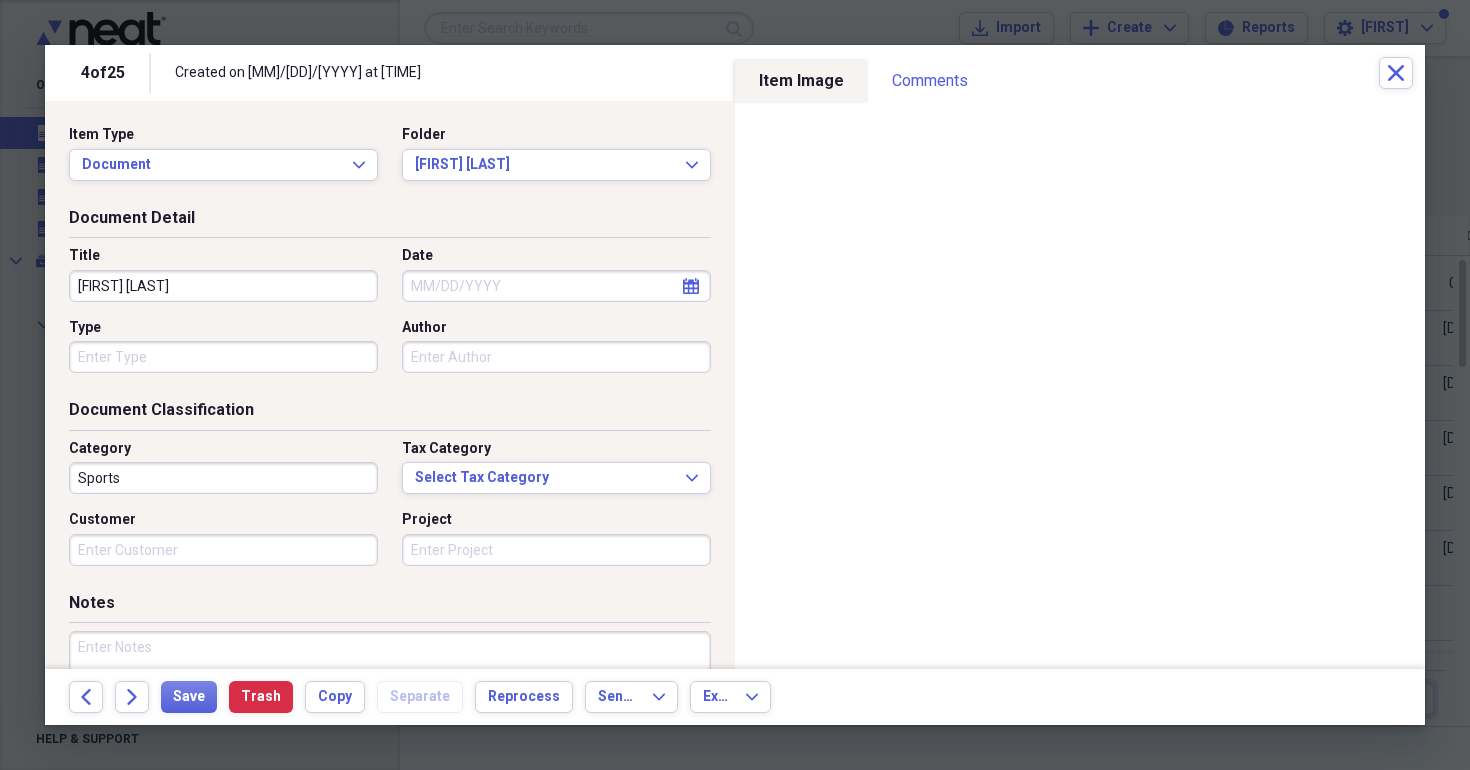 type on "[FIRST] [LAST]" 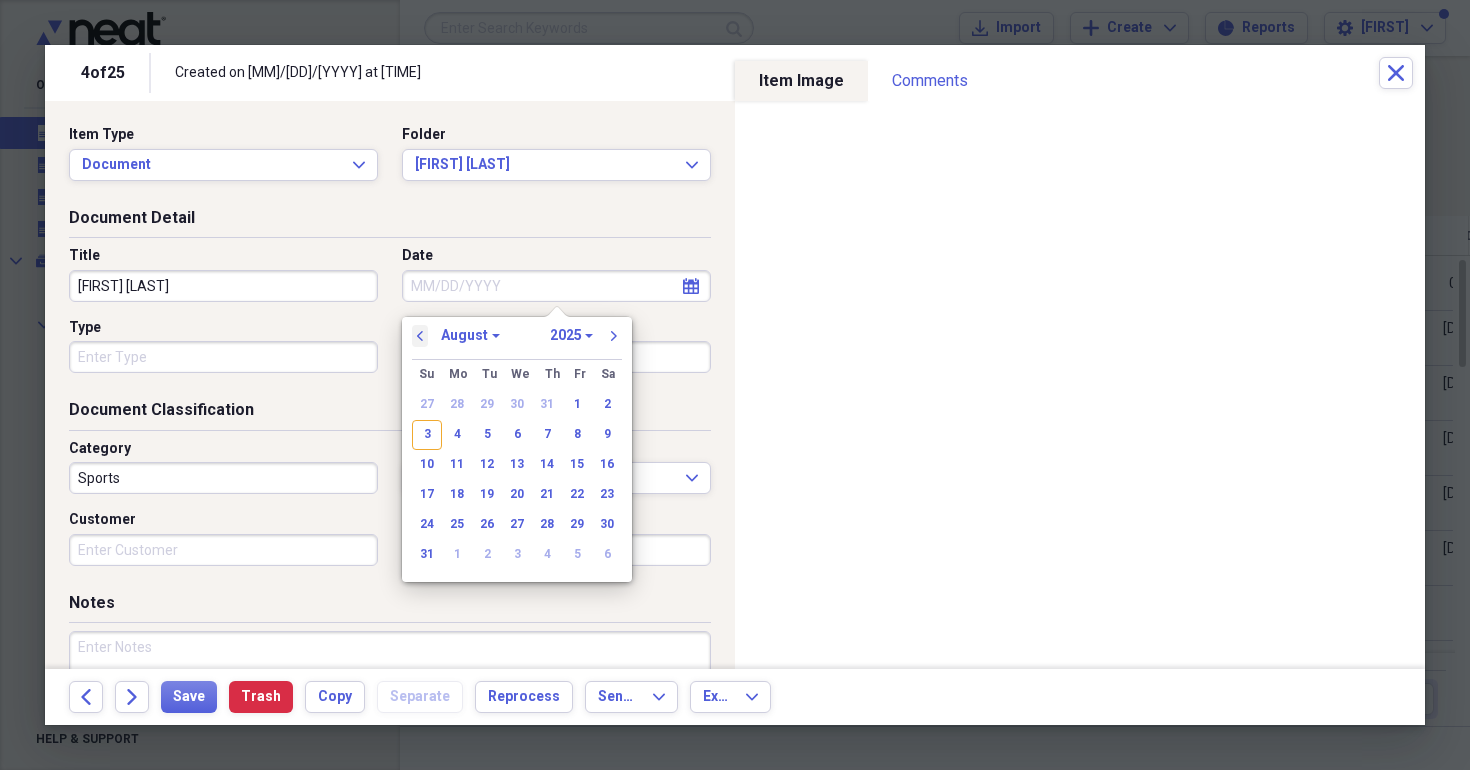 click on "previous" at bounding box center [420, 336] 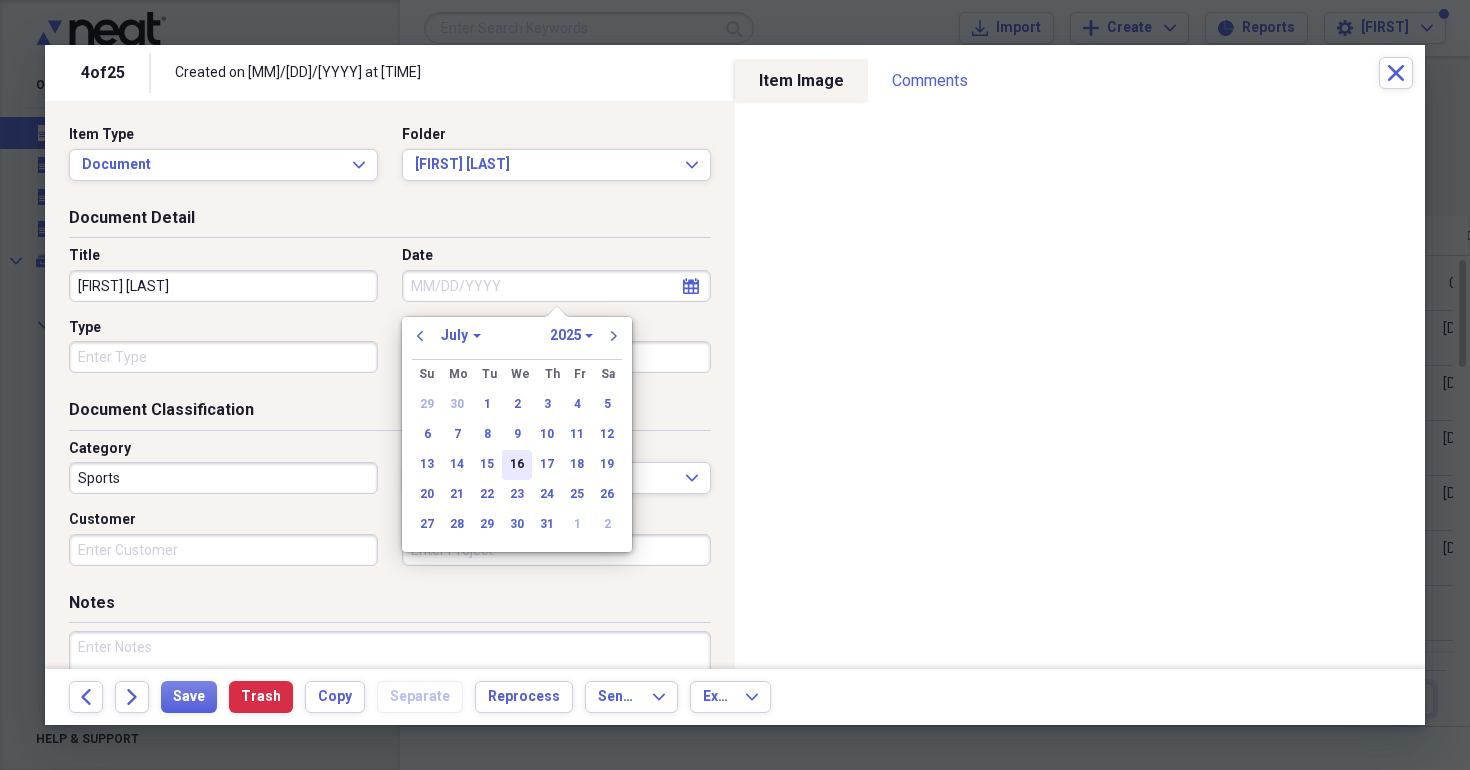click on "16" at bounding box center [517, 465] 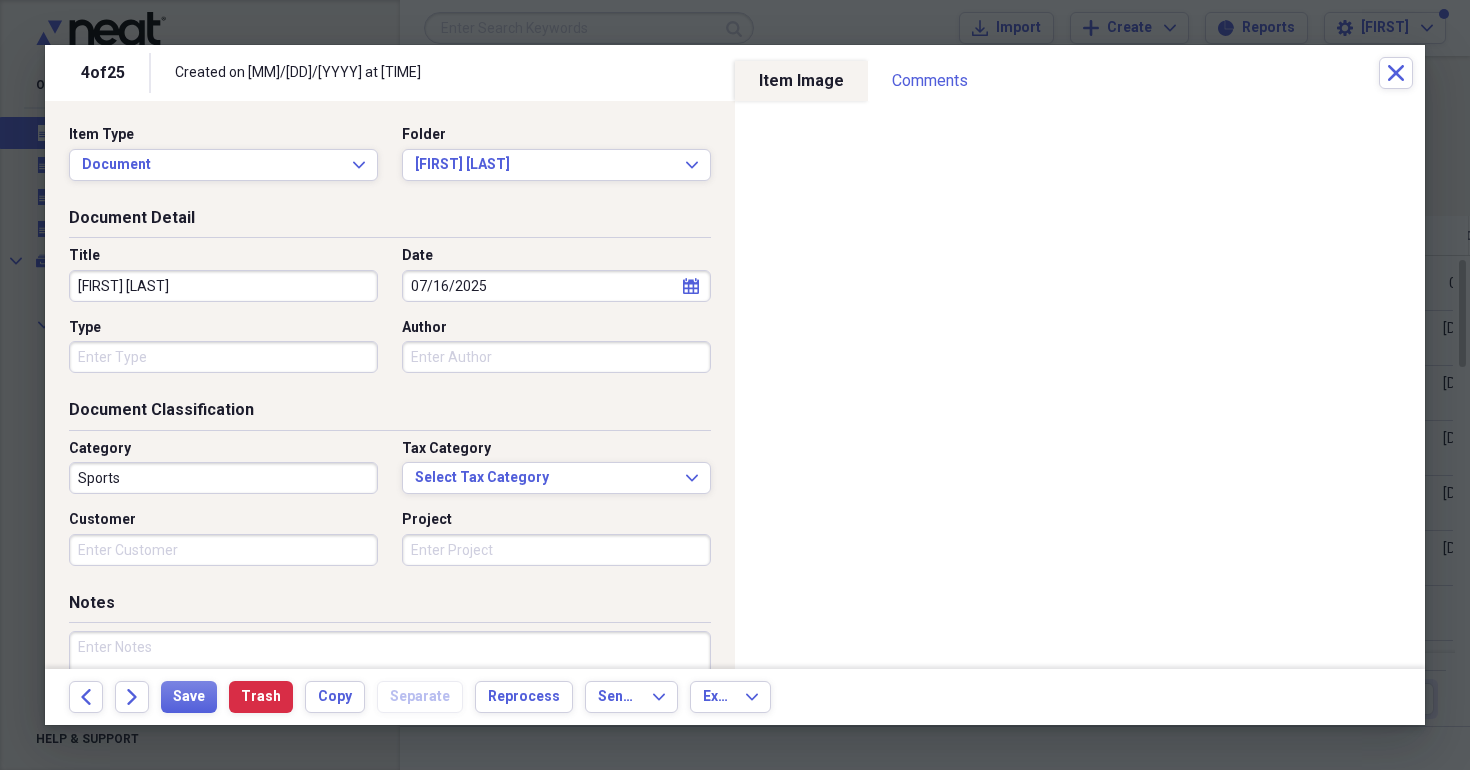 click on "Type" at bounding box center [223, 357] 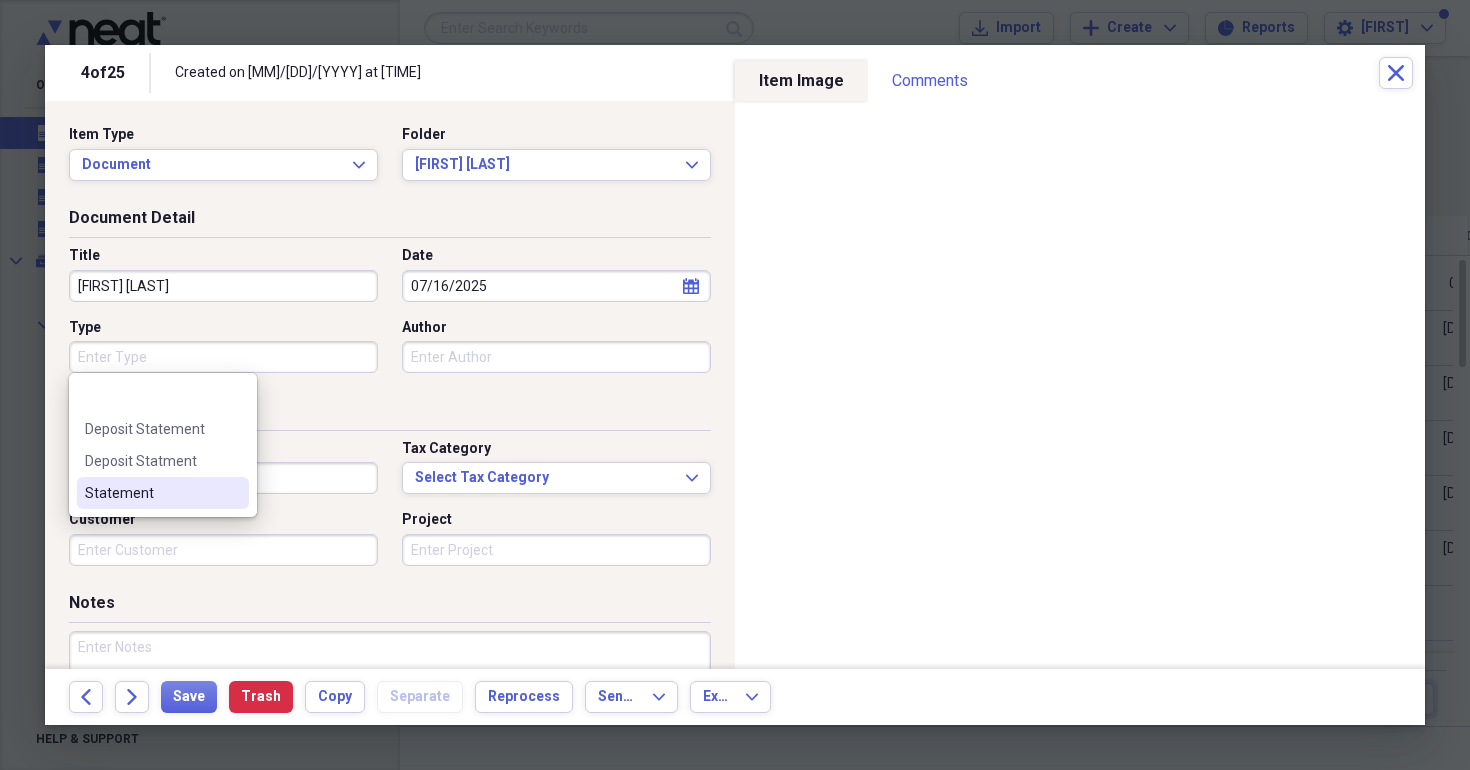 click on "Statement" at bounding box center (151, 493) 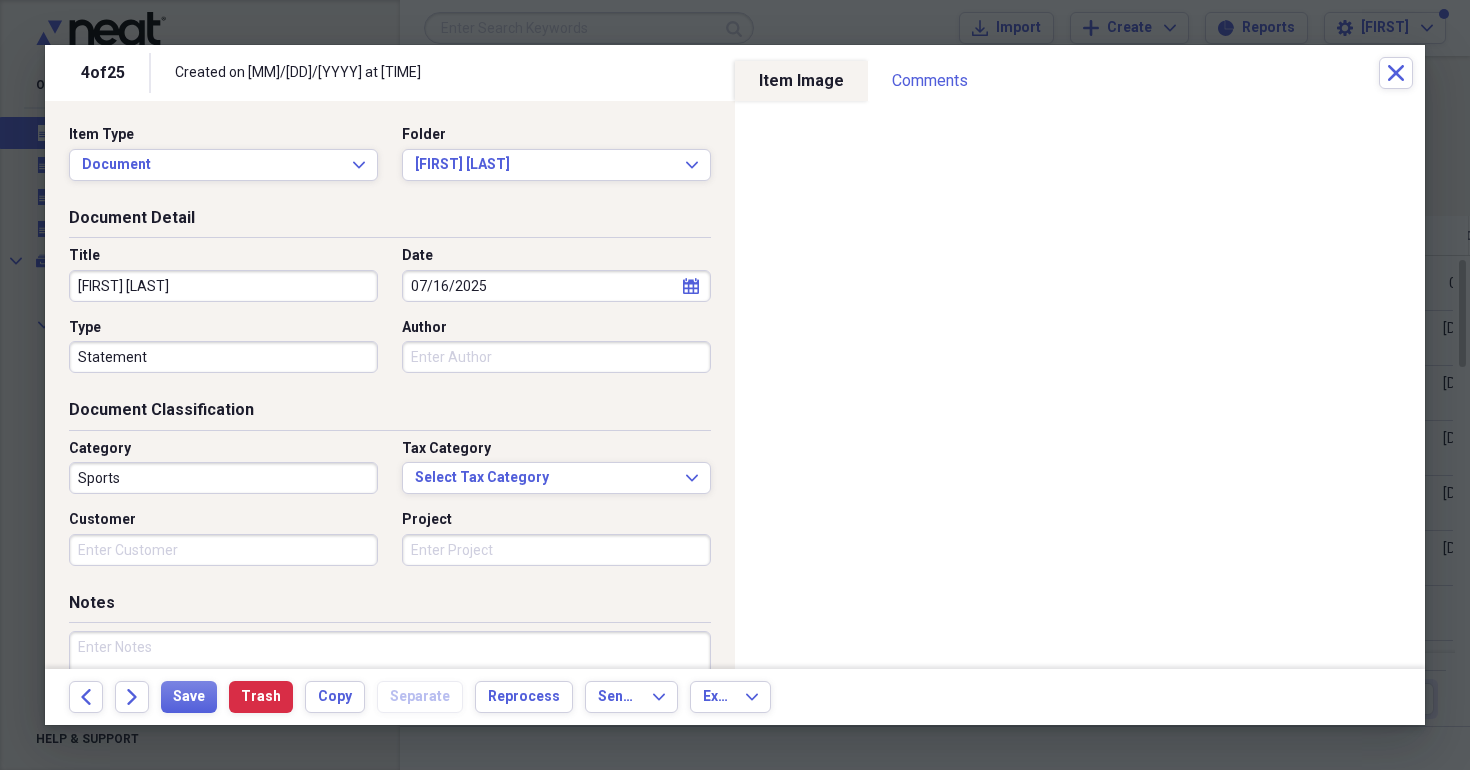 click on "Sports" at bounding box center [223, 478] 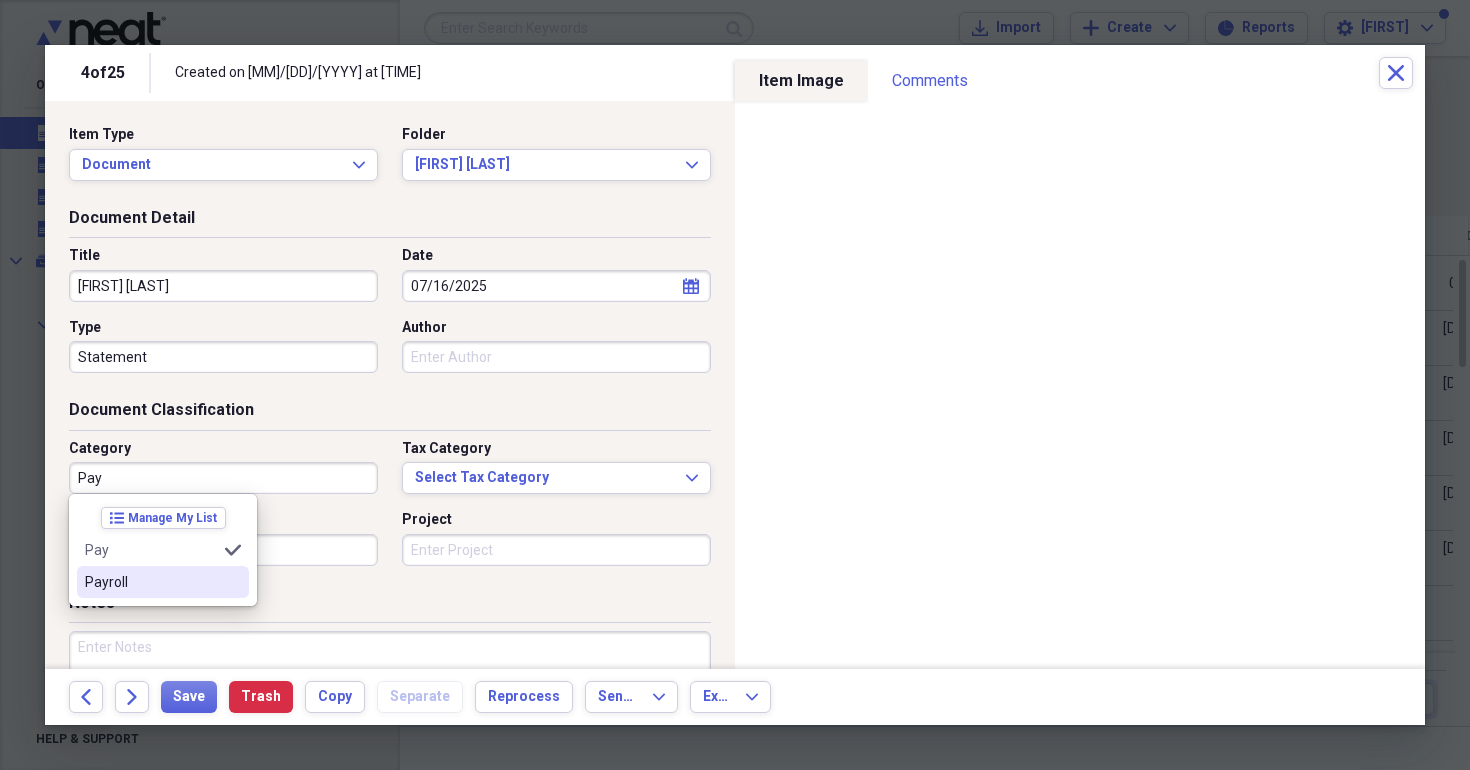 click on "Payroll" at bounding box center (151, 582) 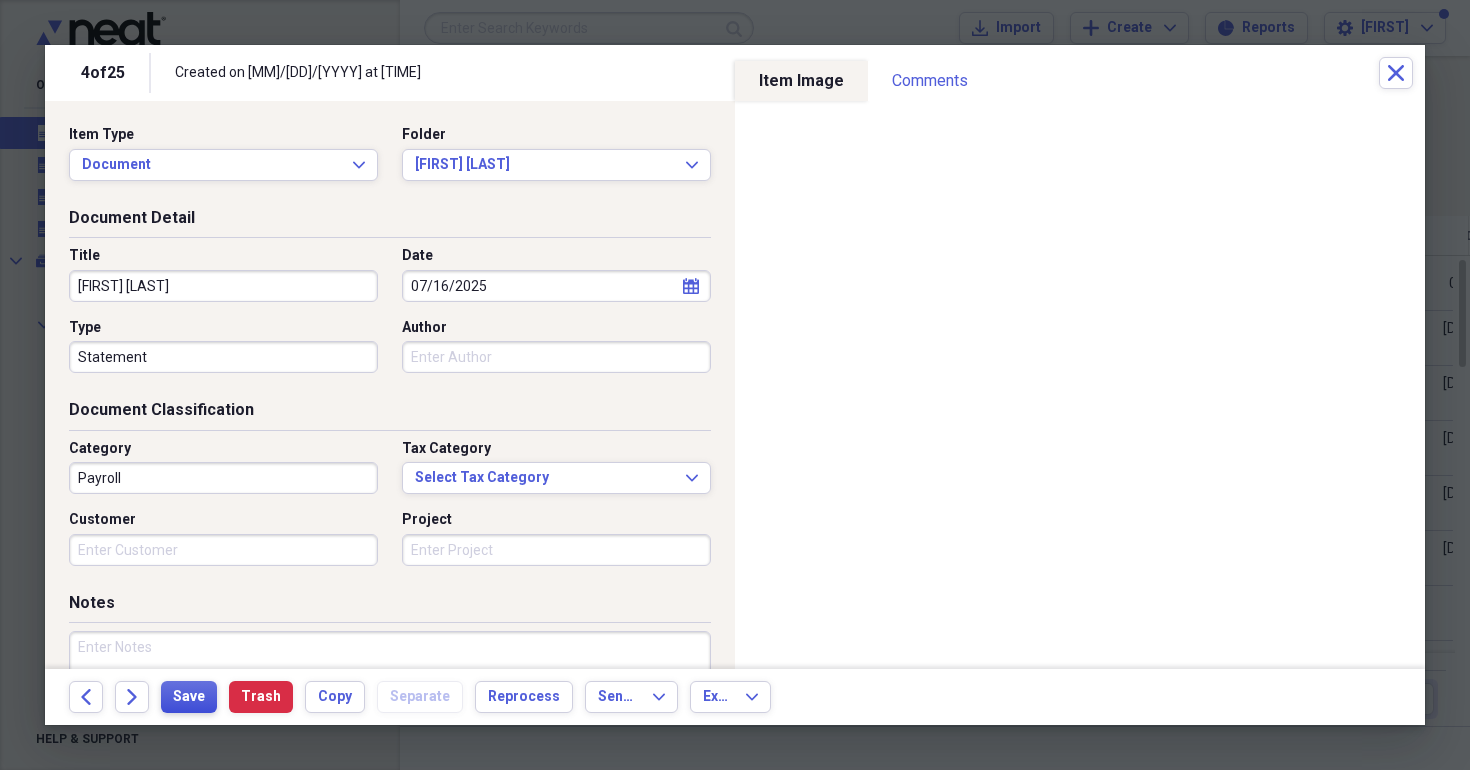 click on "Save" at bounding box center (189, 697) 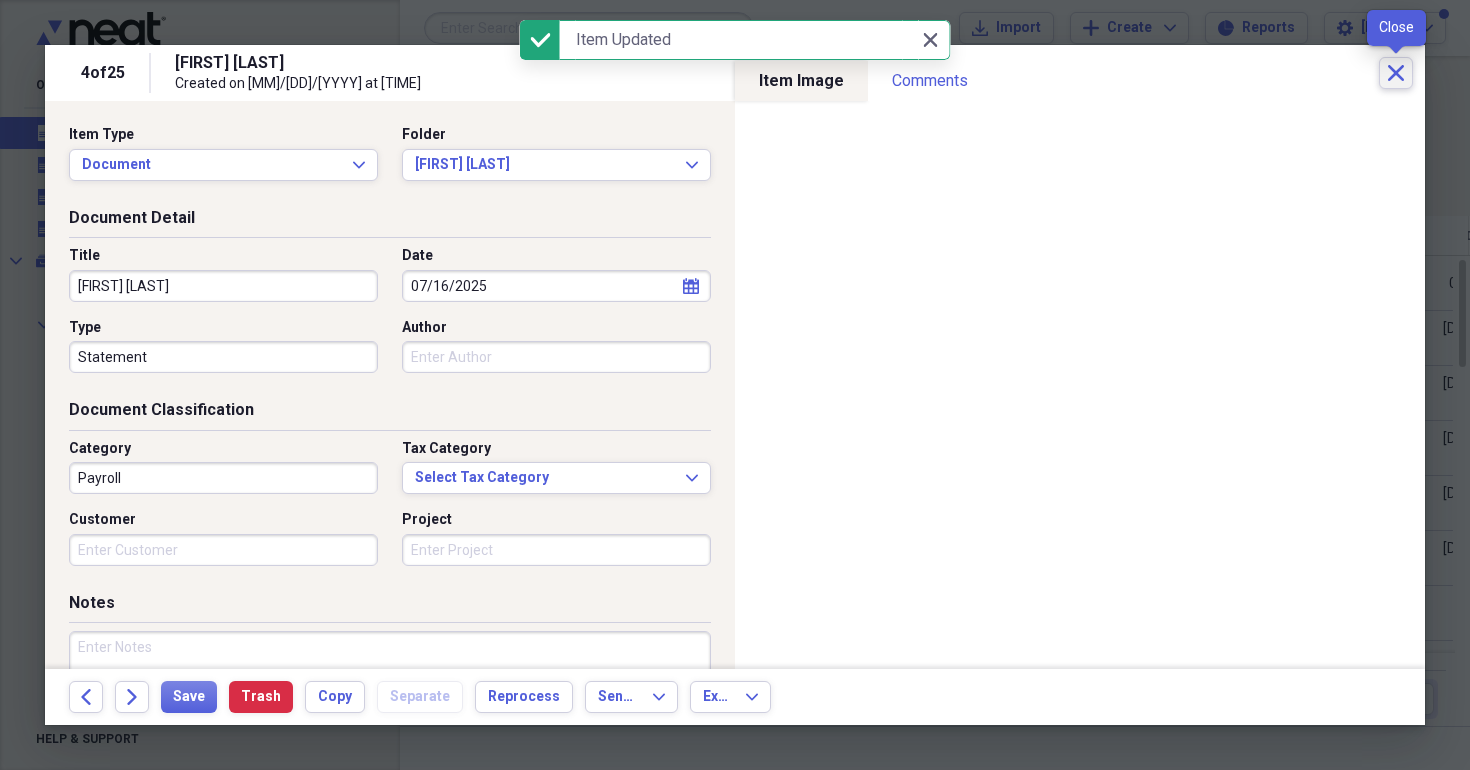 click on "Close" 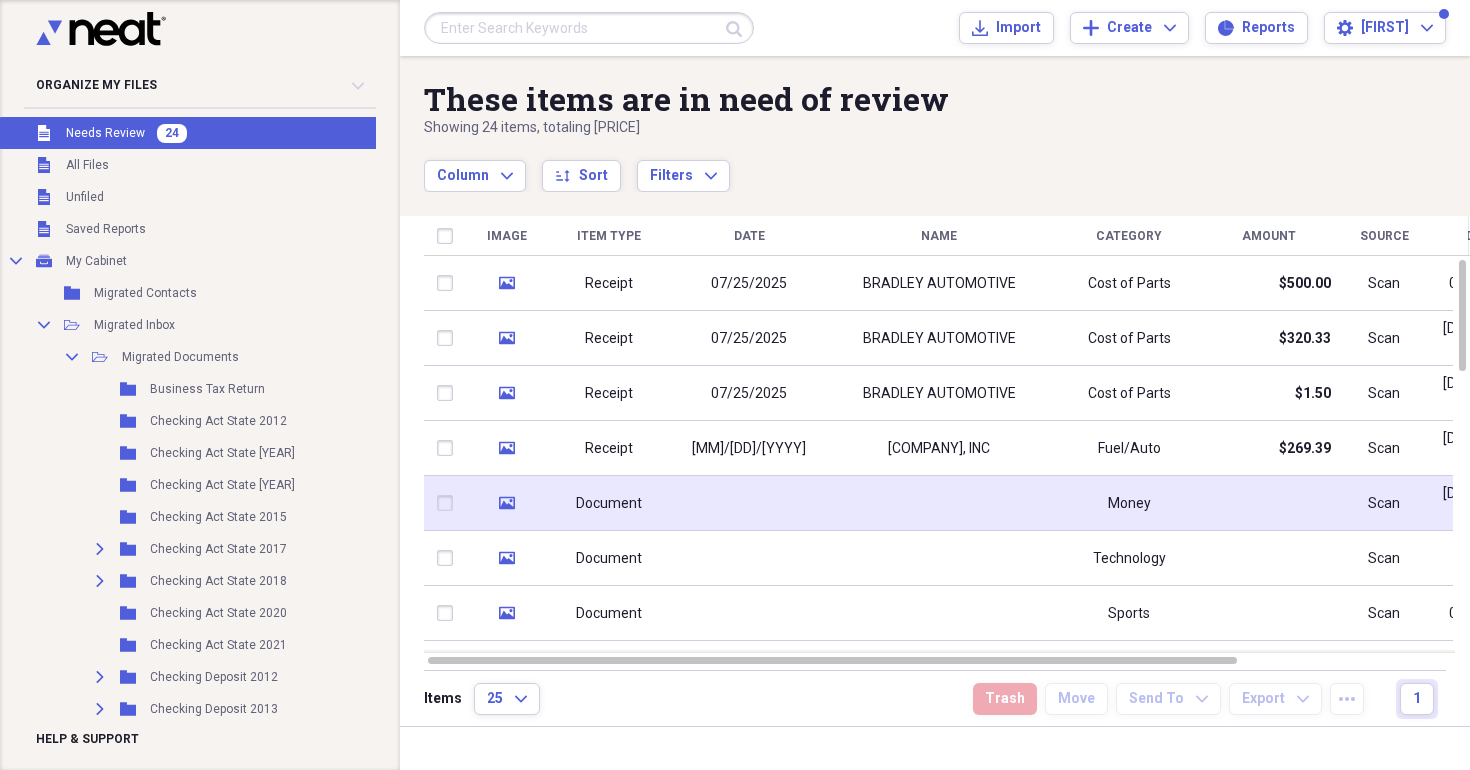 click on "Document" at bounding box center [609, 503] 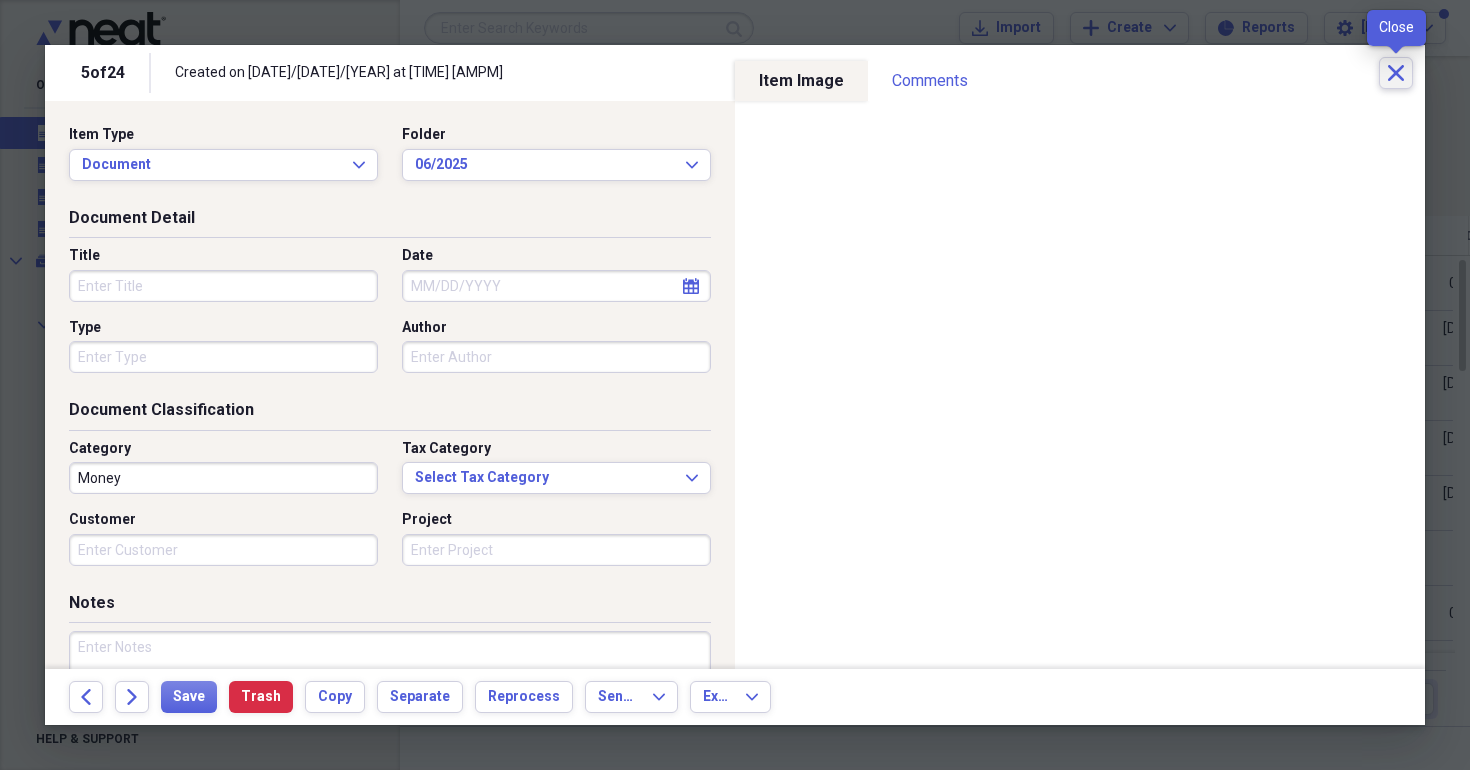 click on "Close" 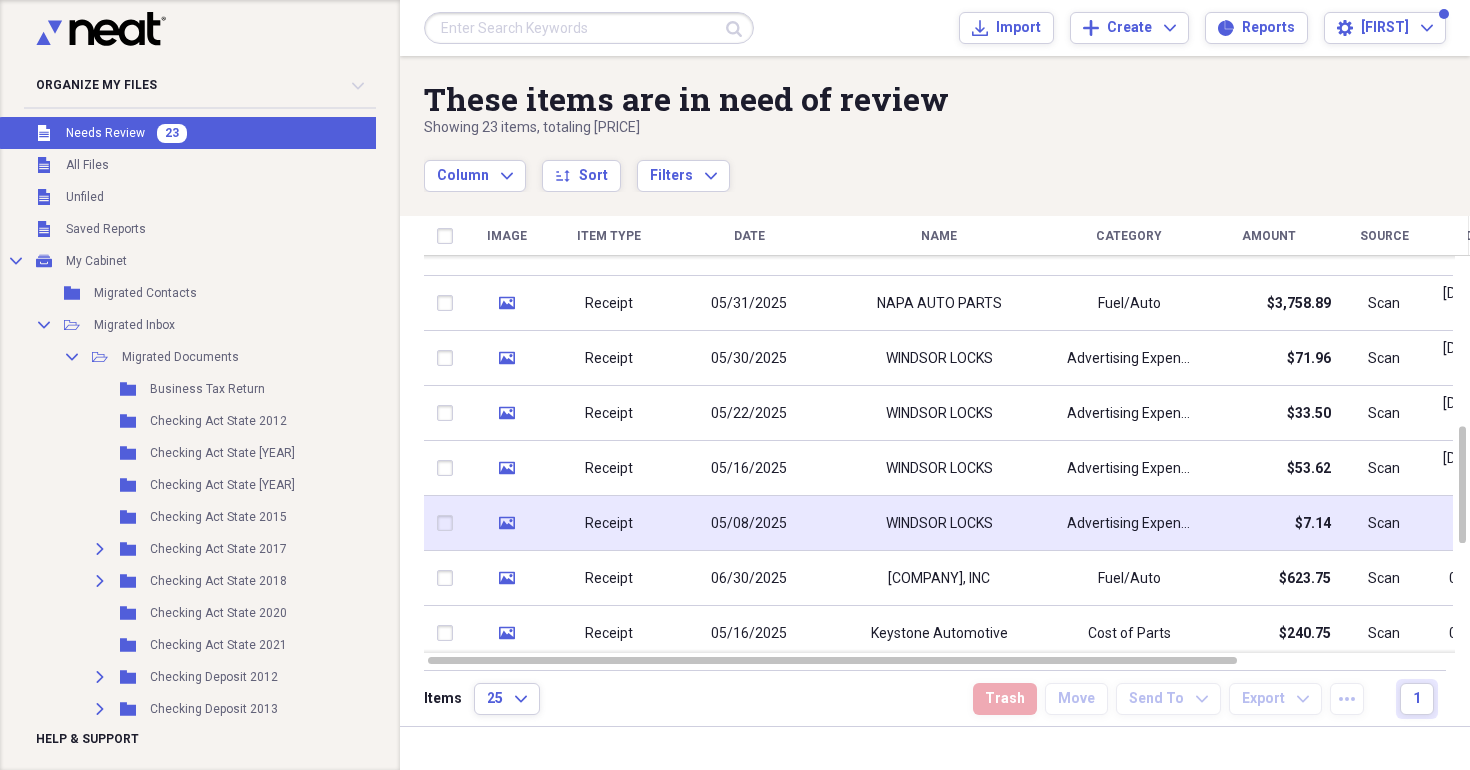 click at bounding box center [449, 523] 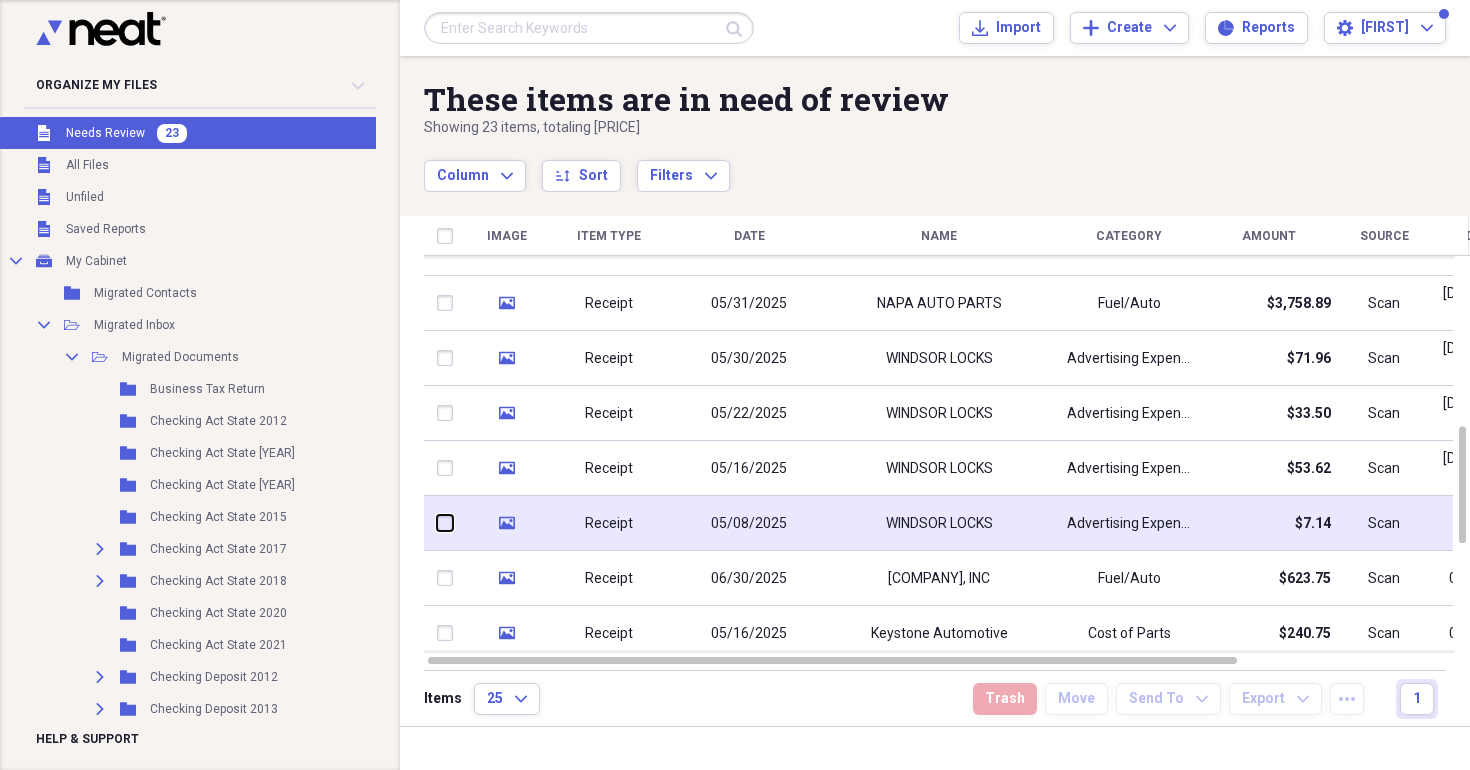 click at bounding box center [437, 523] 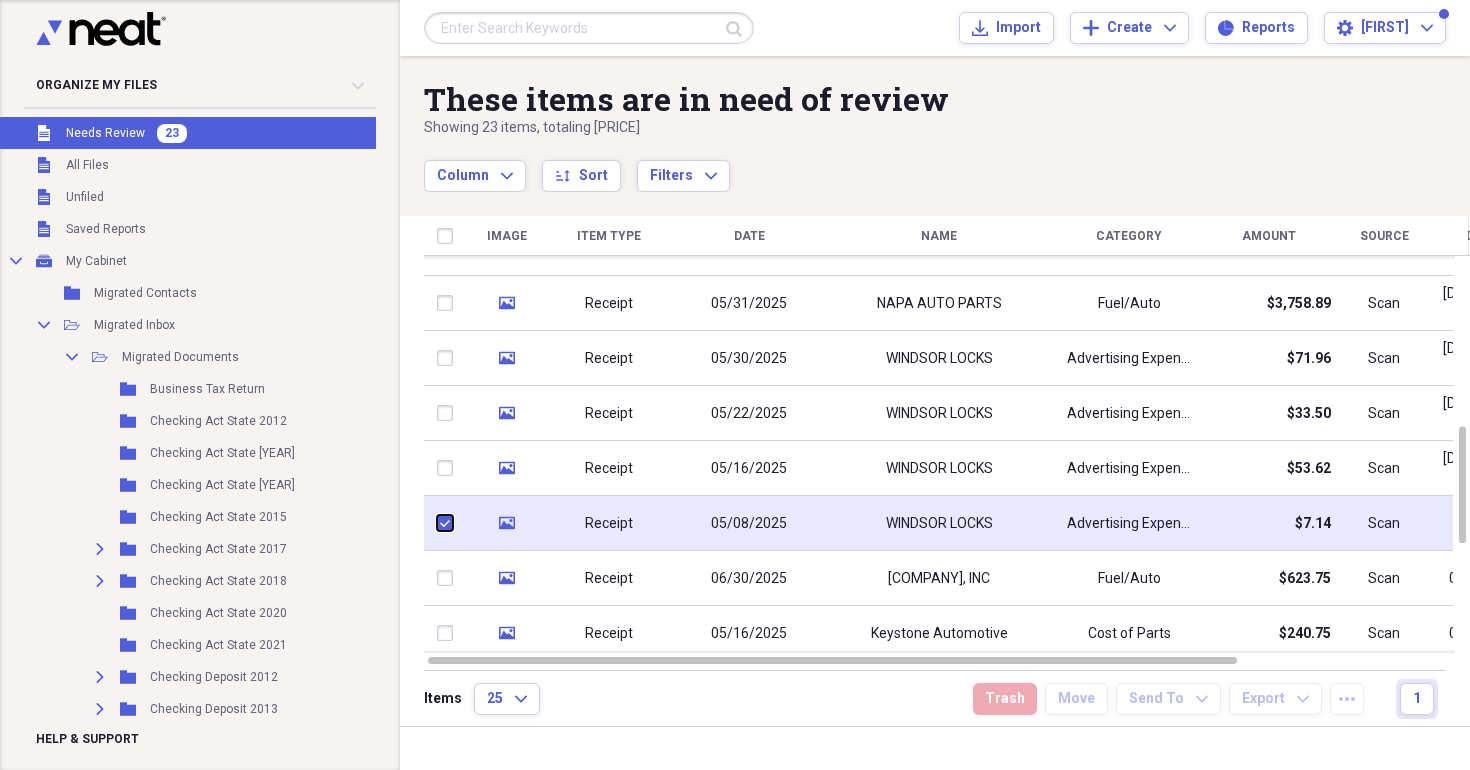 checkbox on "true" 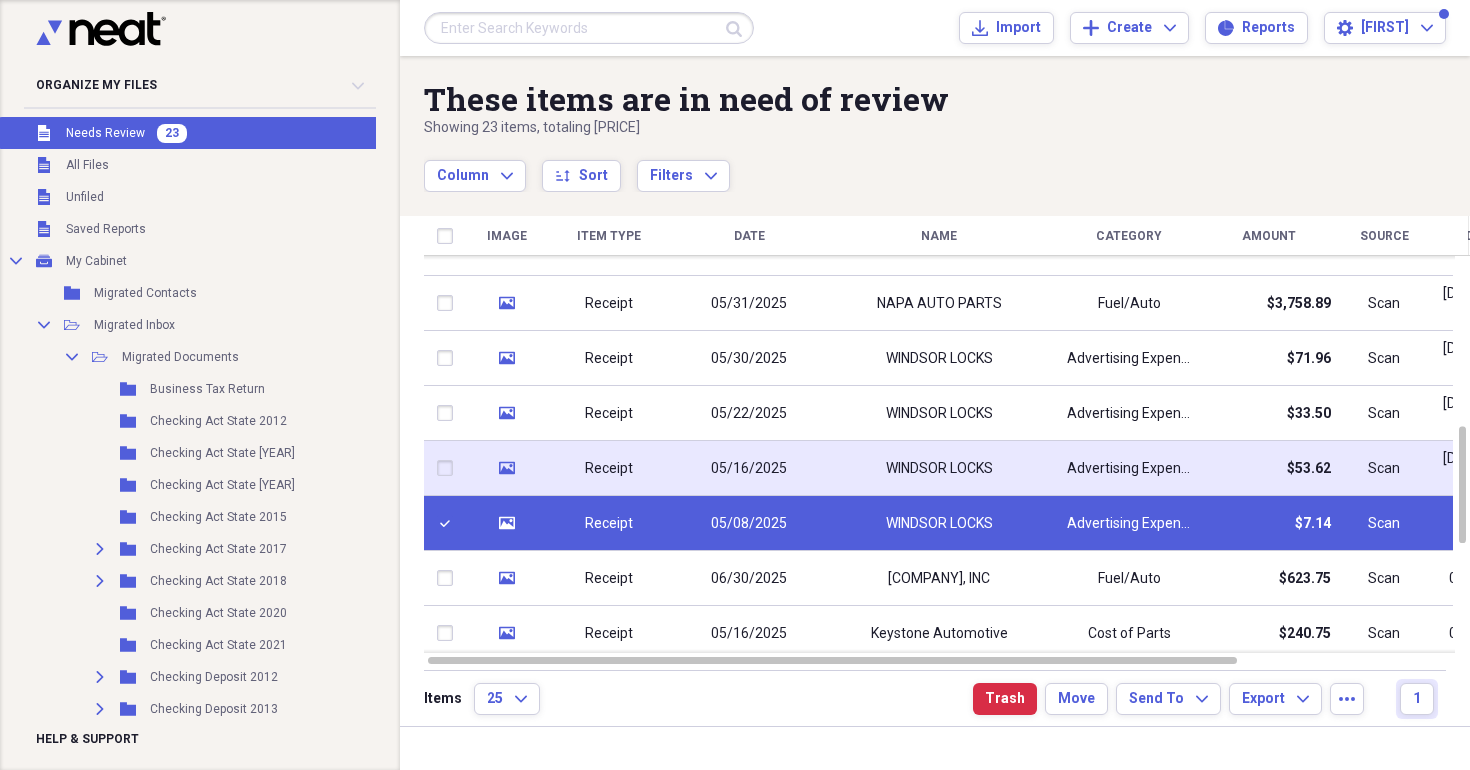 click at bounding box center (449, 468) 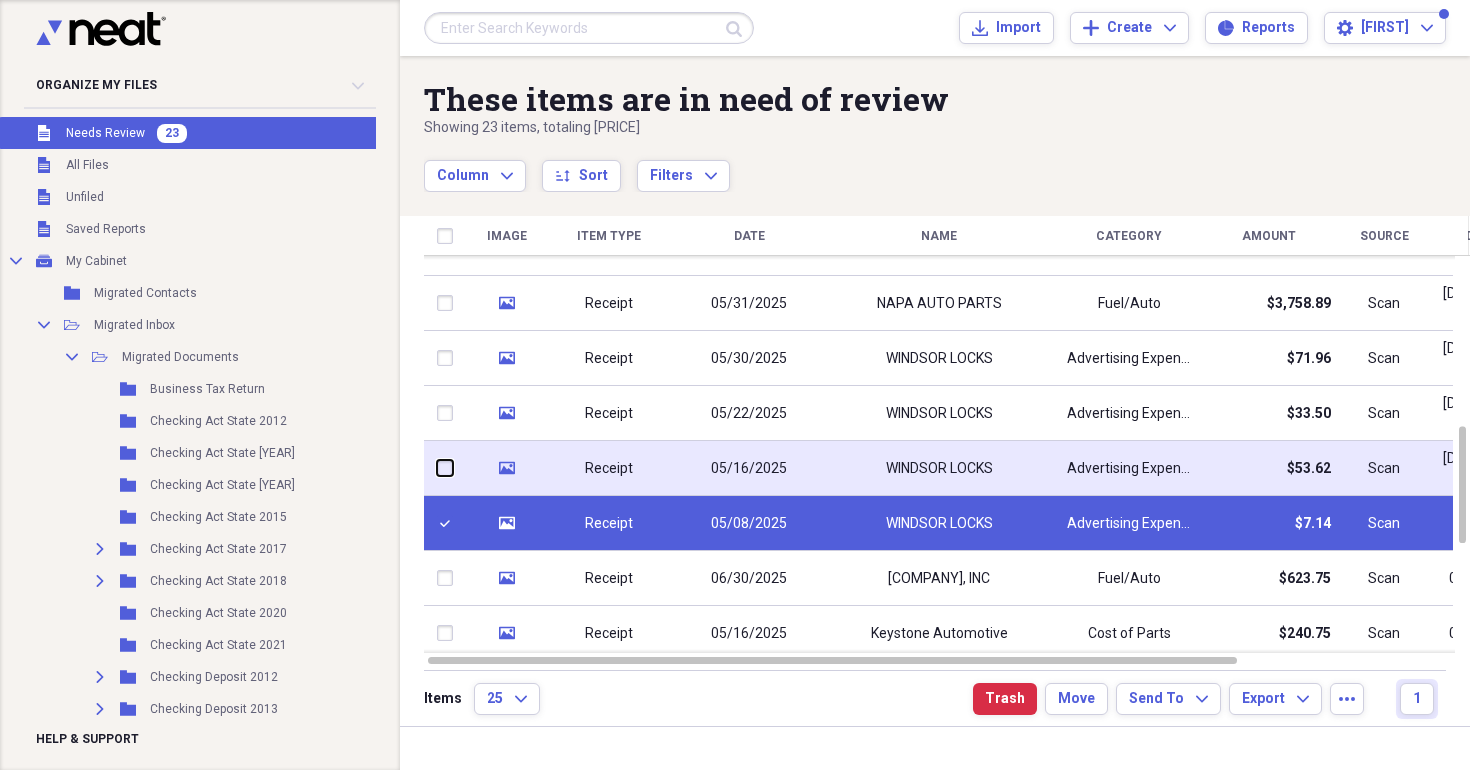 click at bounding box center [437, 468] 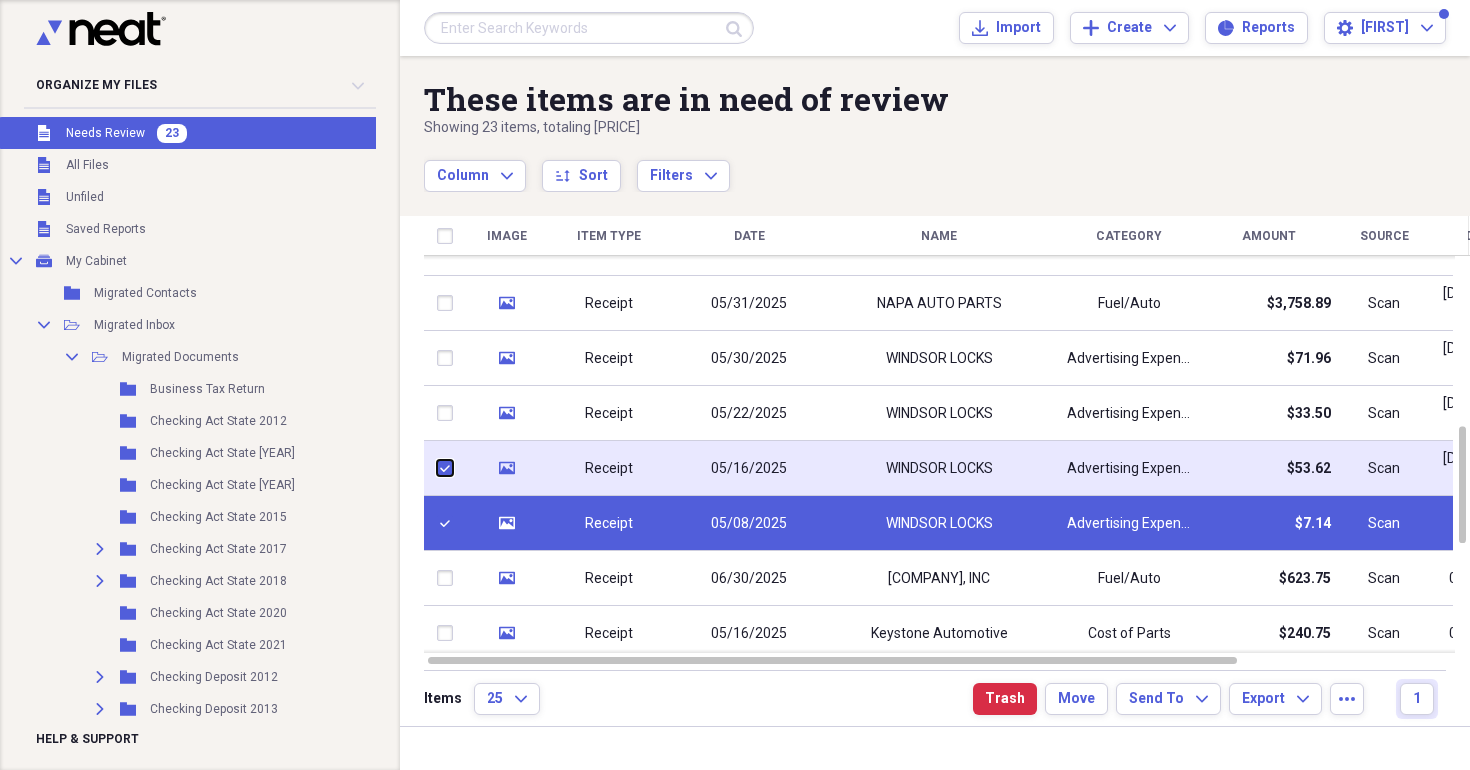 checkbox on "true" 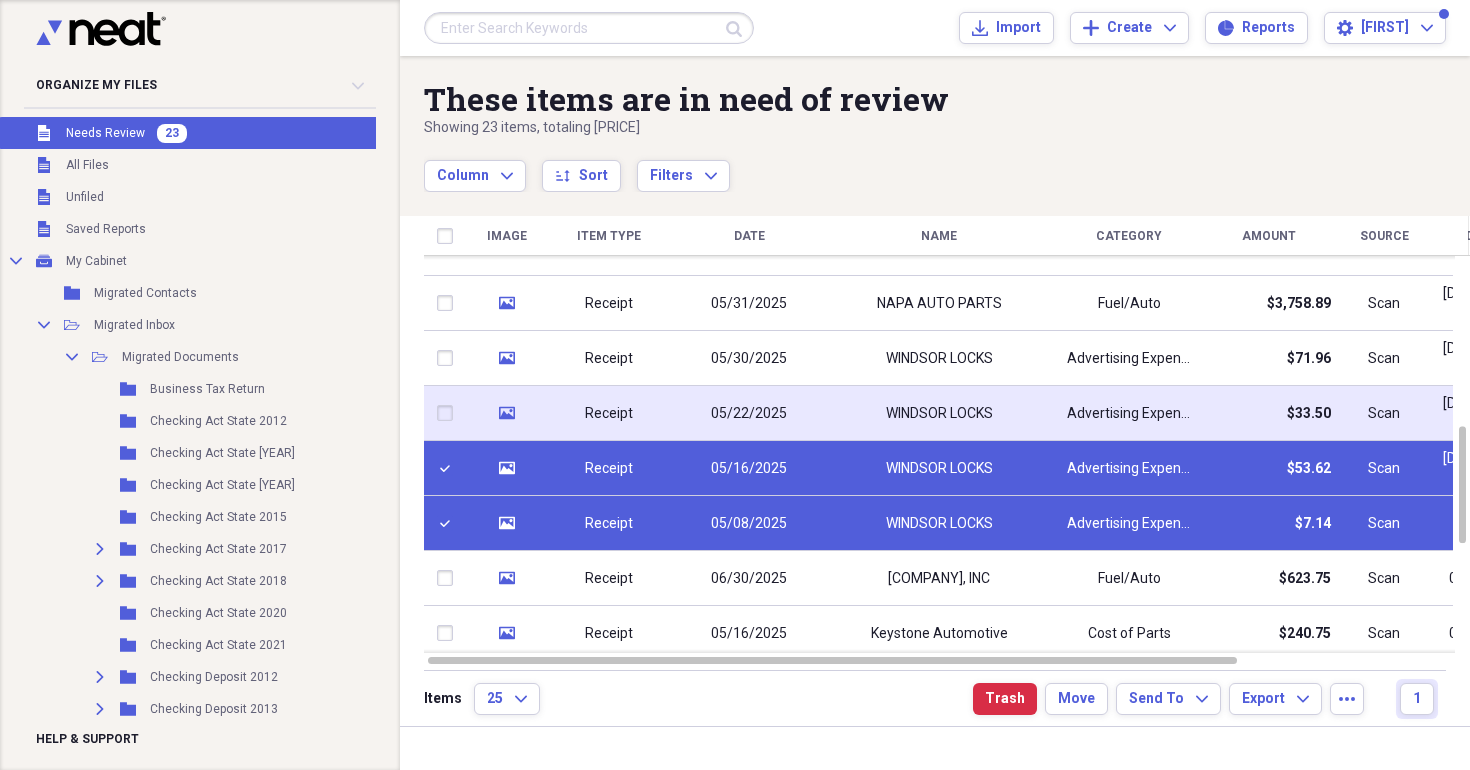 click at bounding box center (449, 413) 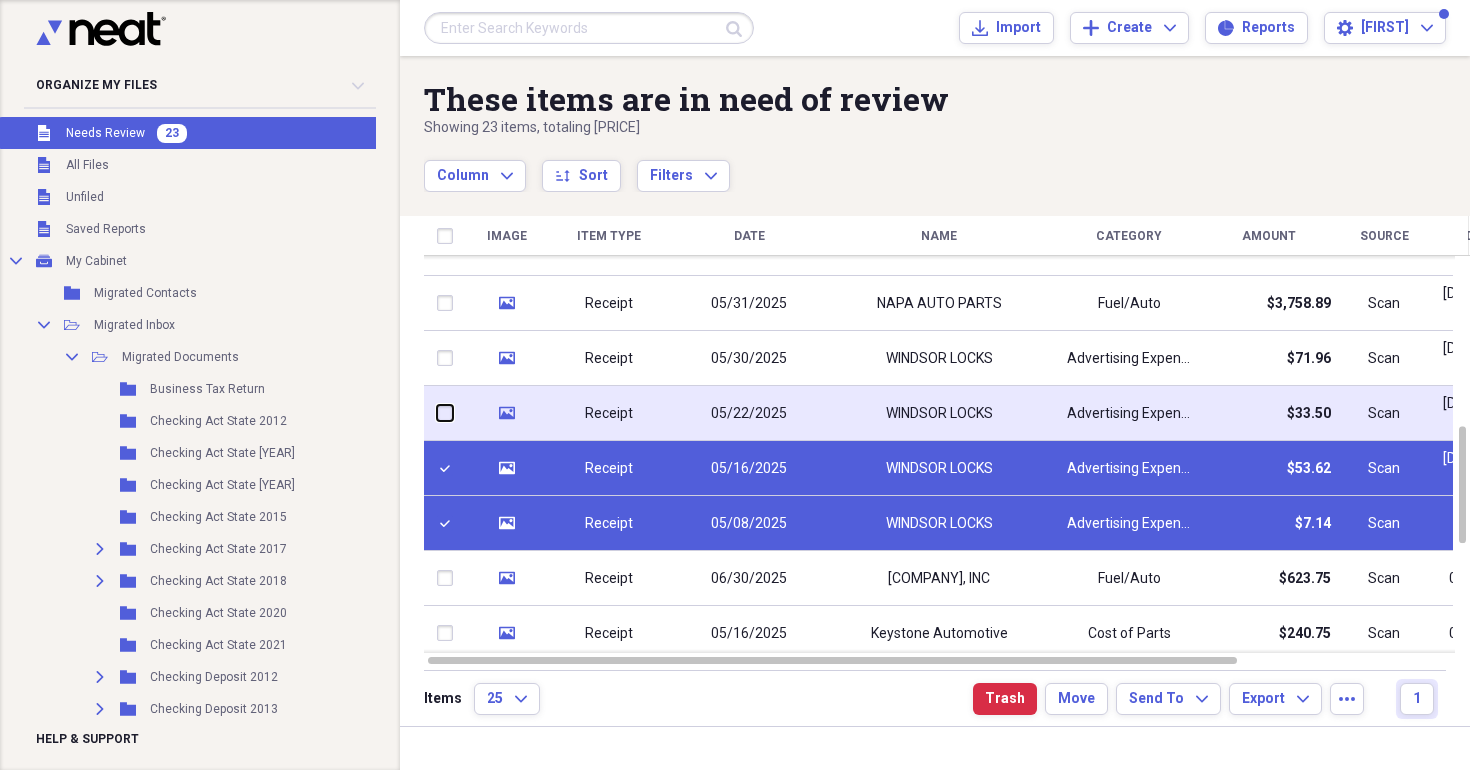 click at bounding box center (437, 413) 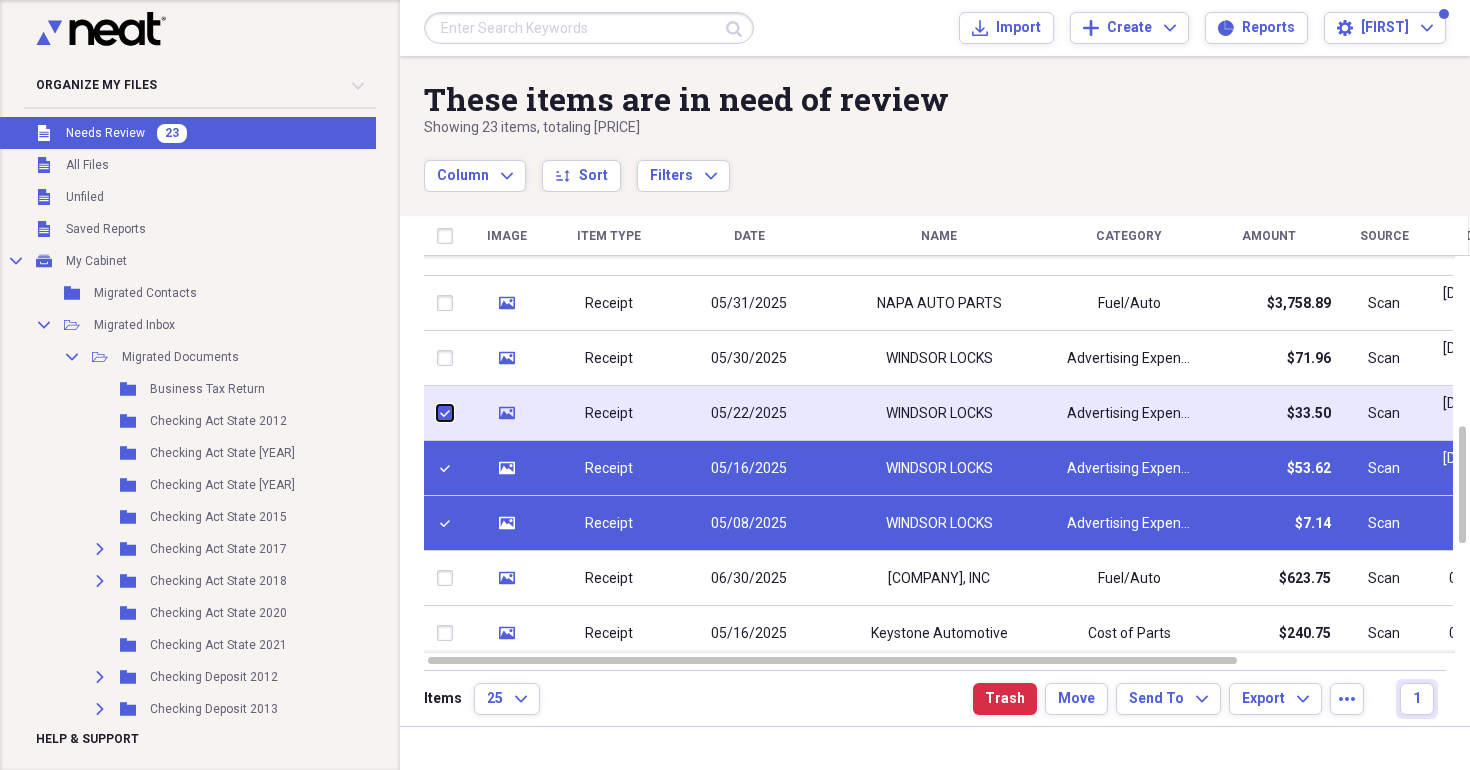 checkbox on "true" 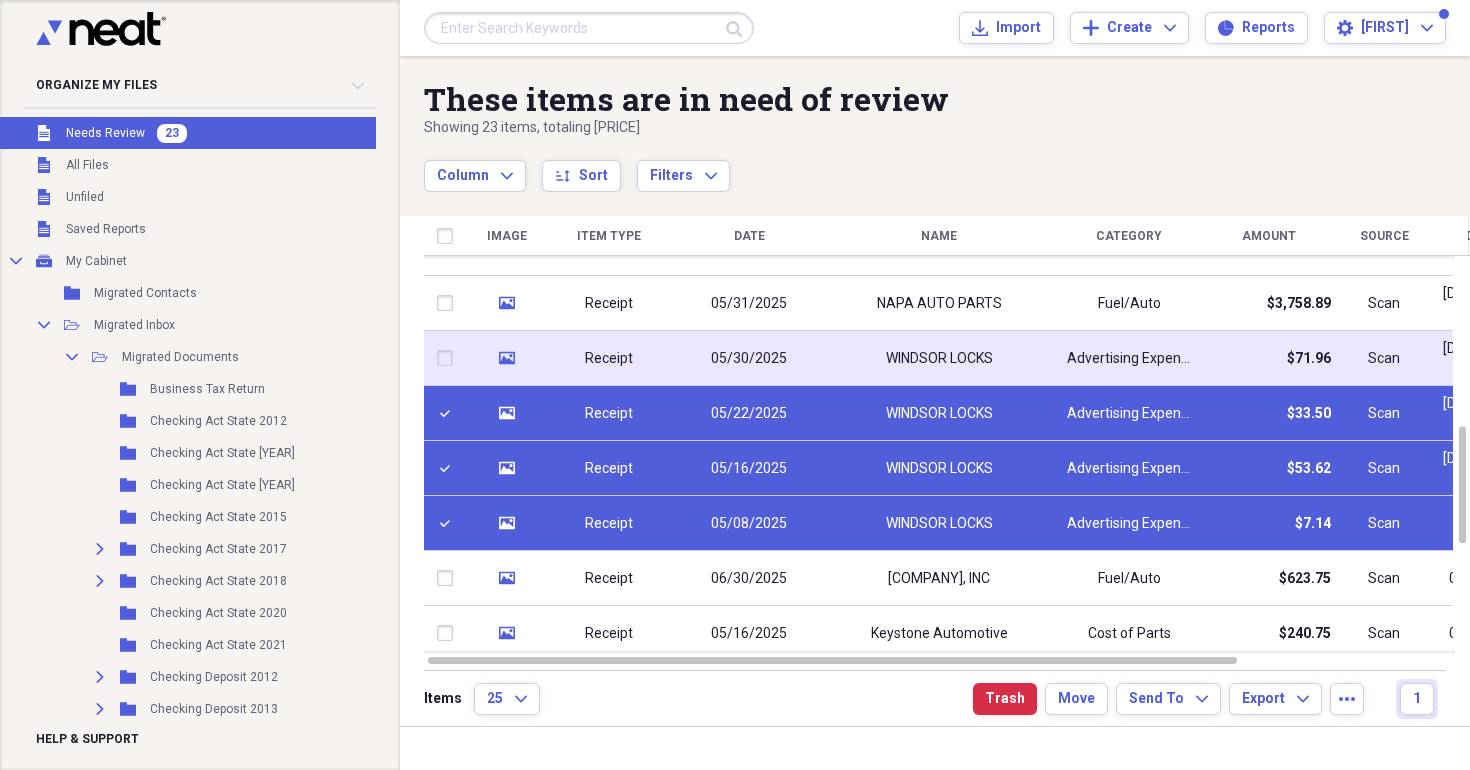 click at bounding box center [449, 358] 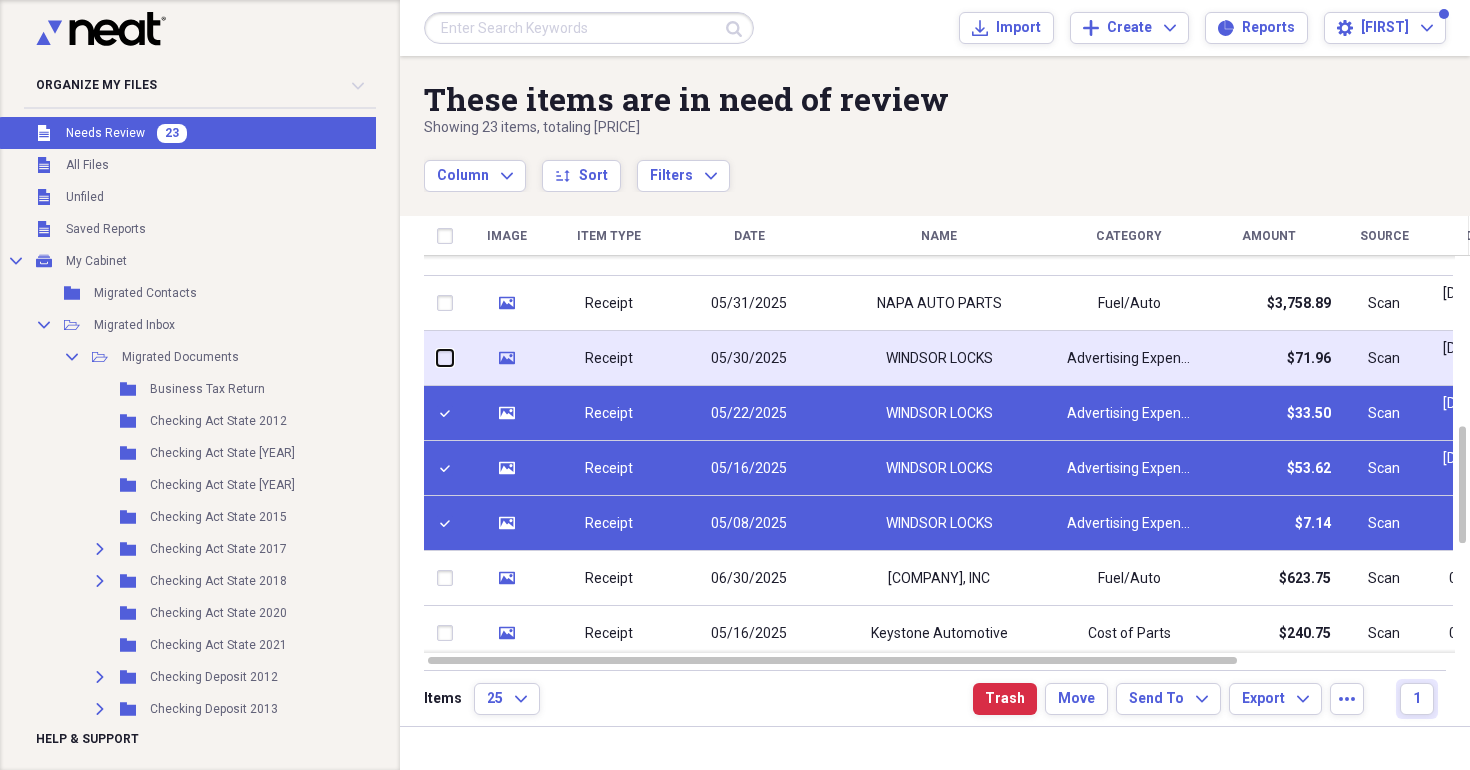 click at bounding box center [437, 358] 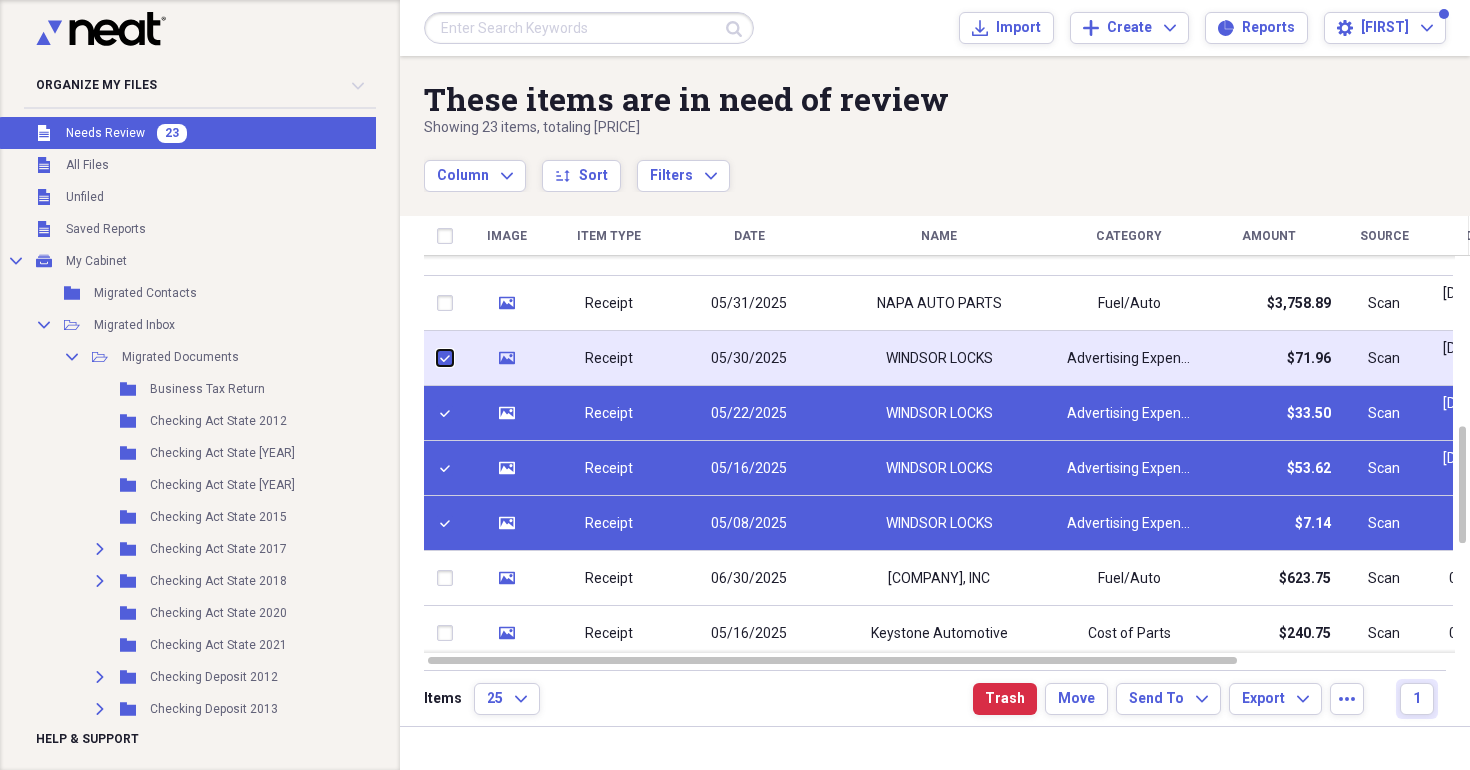 checkbox on "true" 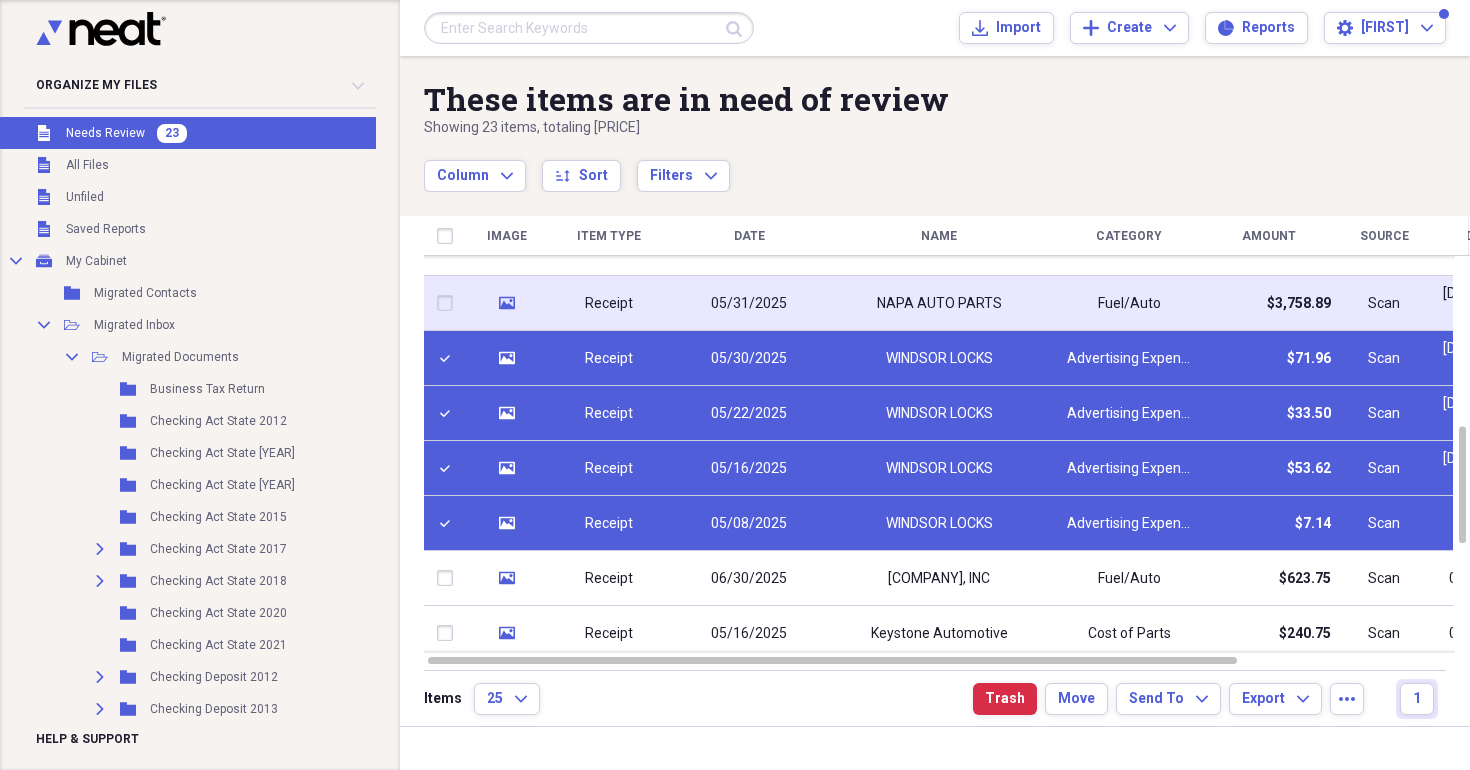 click at bounding box center (449, 303) 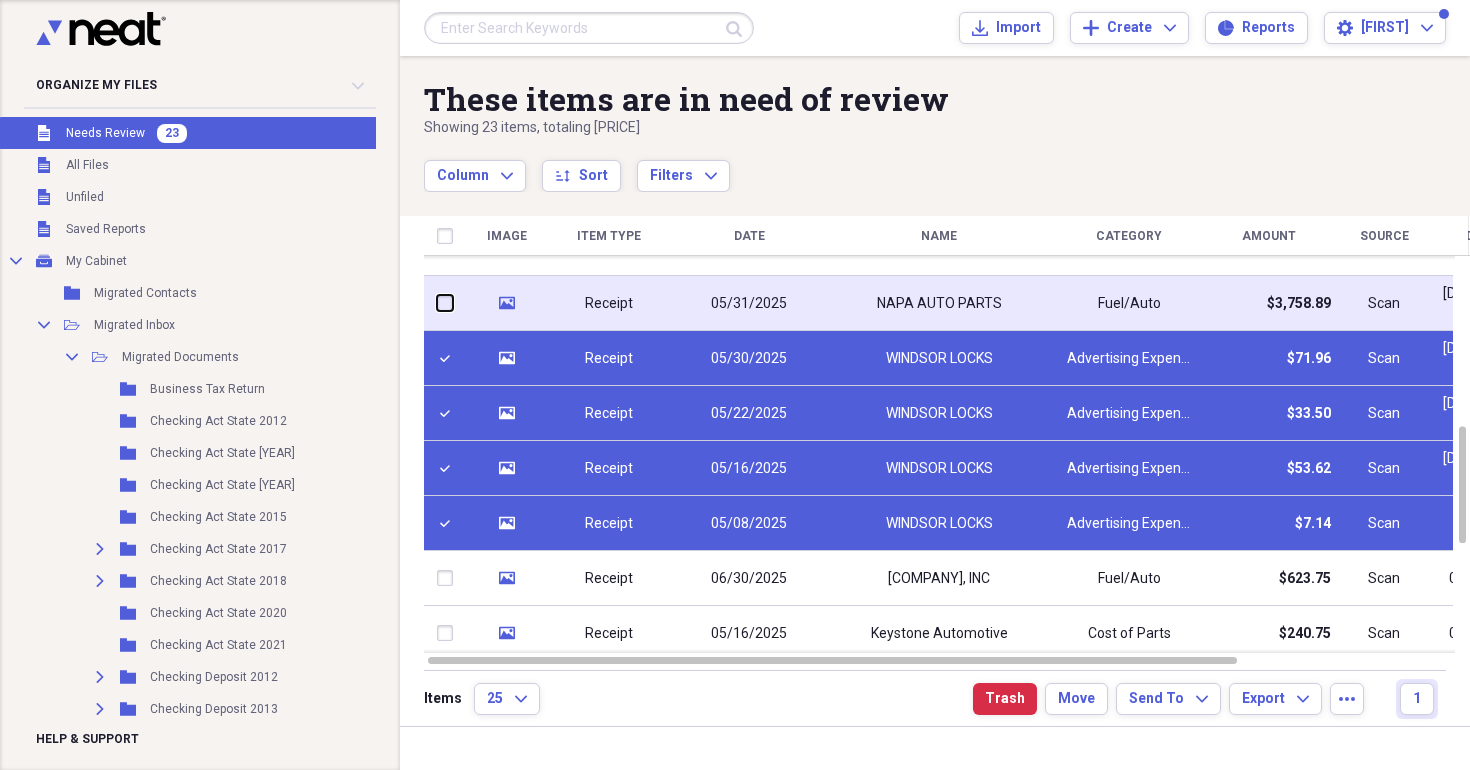 click at bounding box center (437, 303) 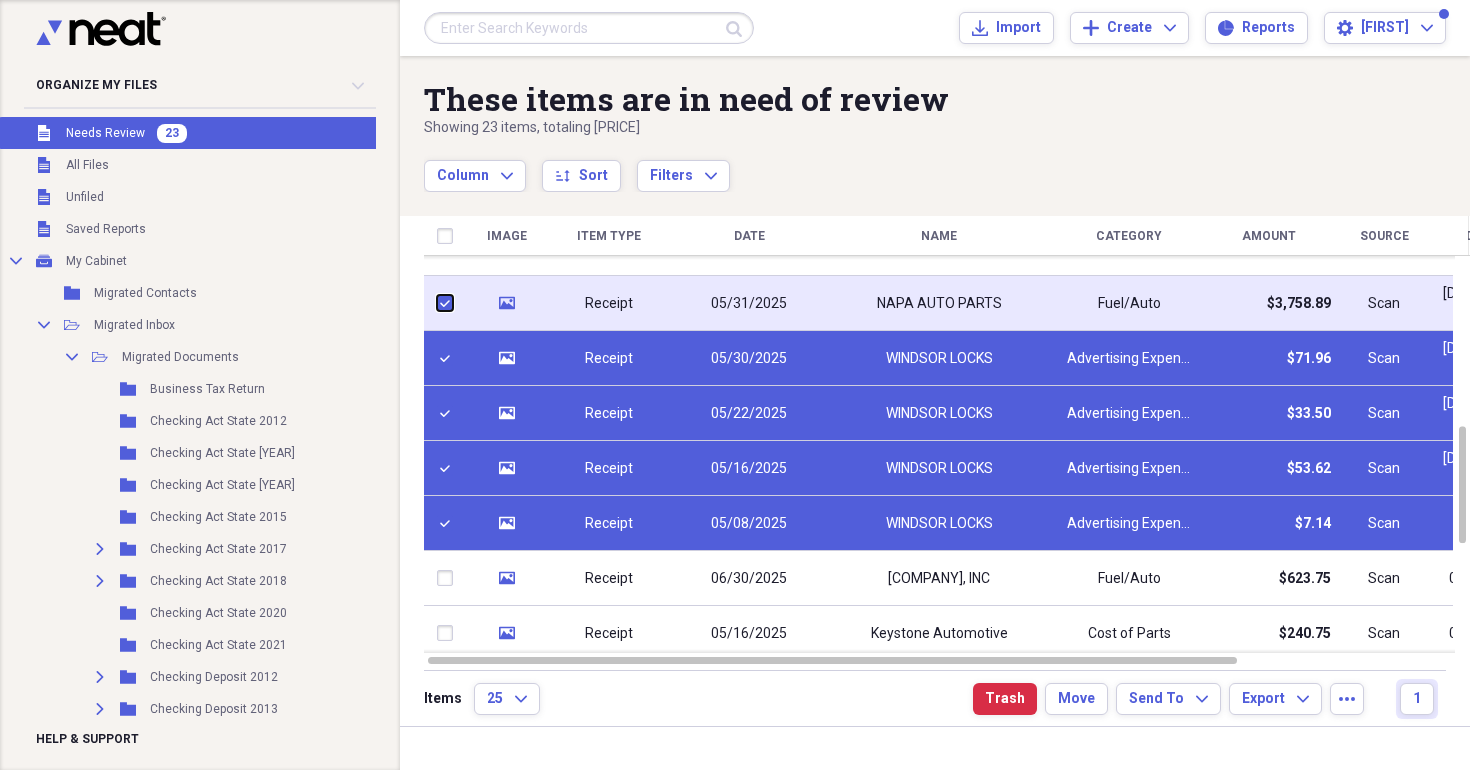 checkbox on "true" 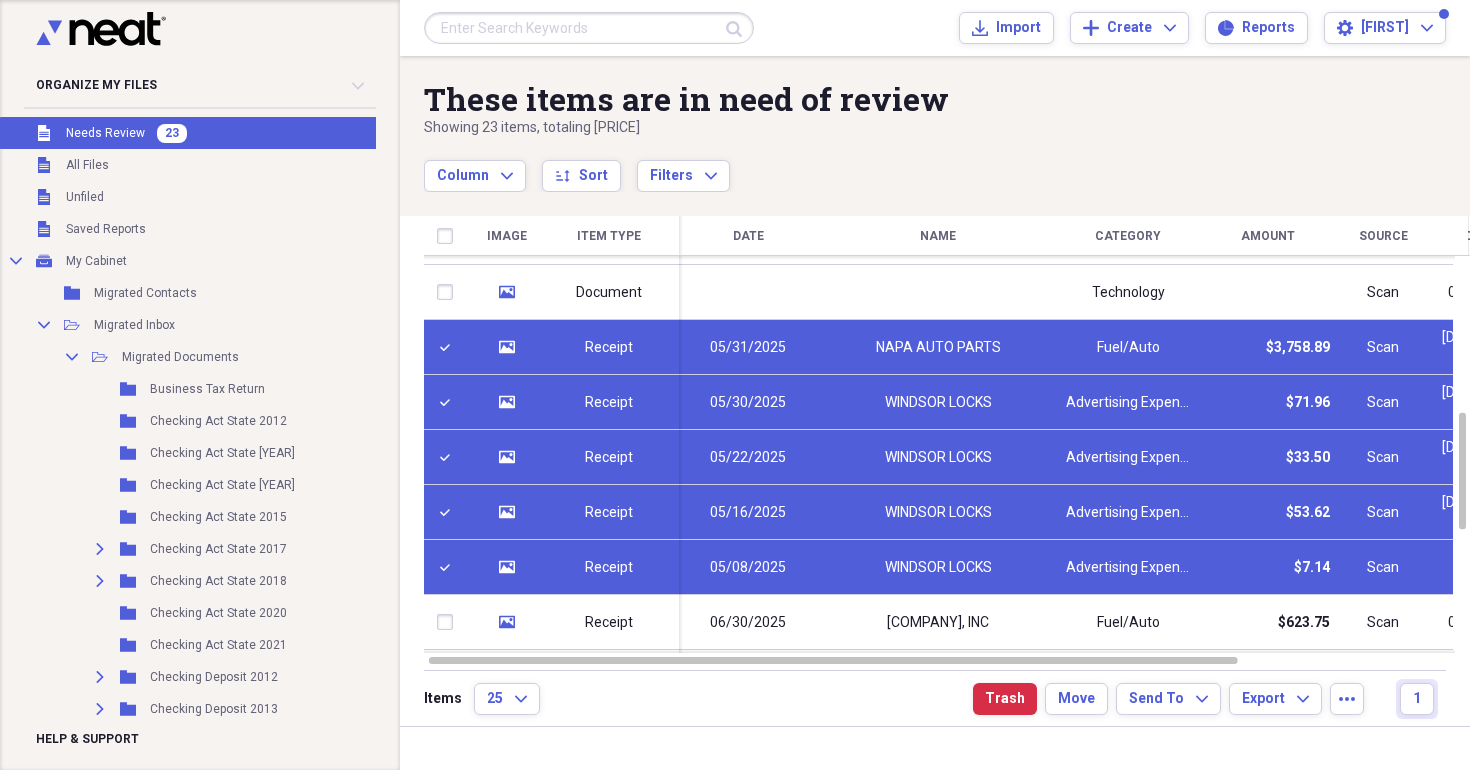 click on "Column Expand sort Sort Filters  Expand" at bounding box center (871, 165) 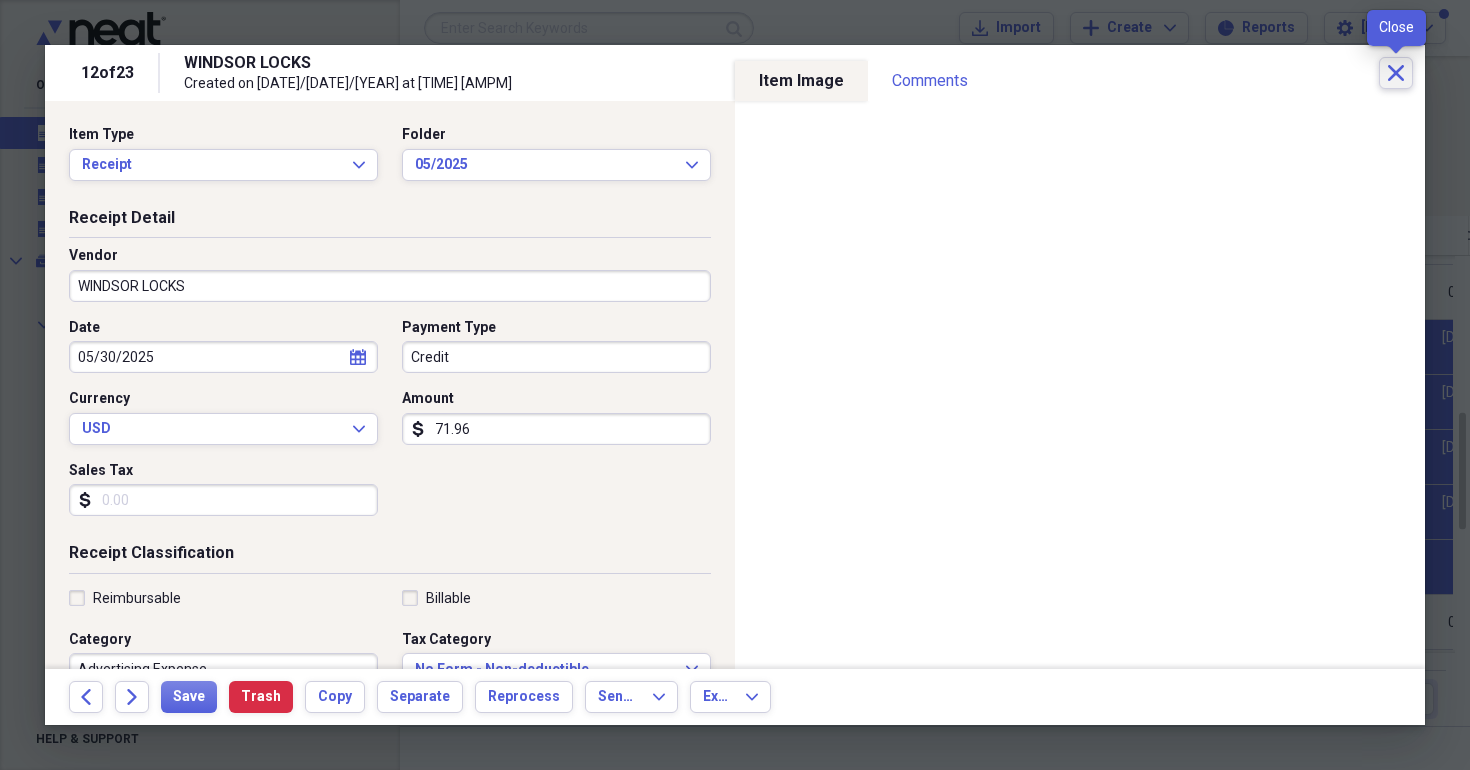 click 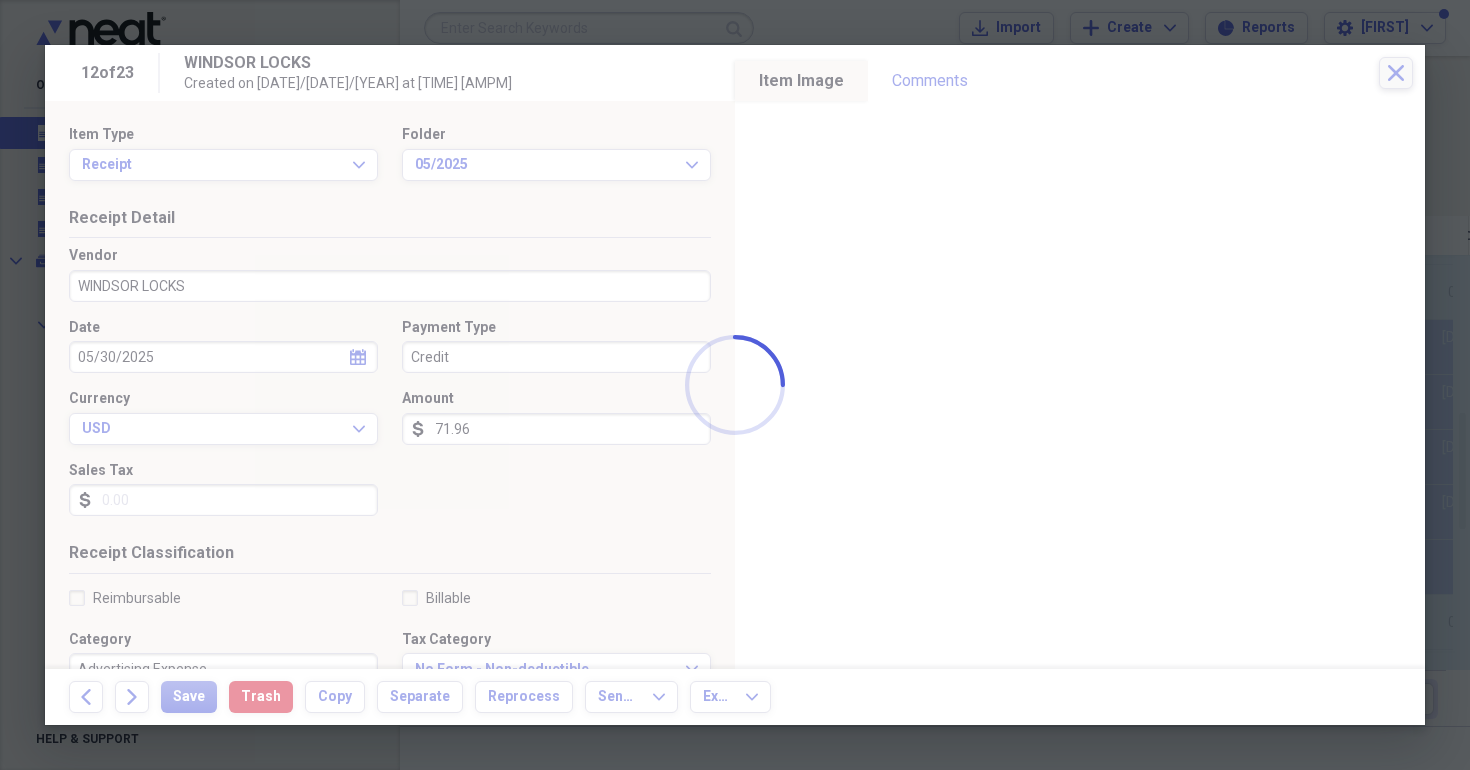checkbox on "true" 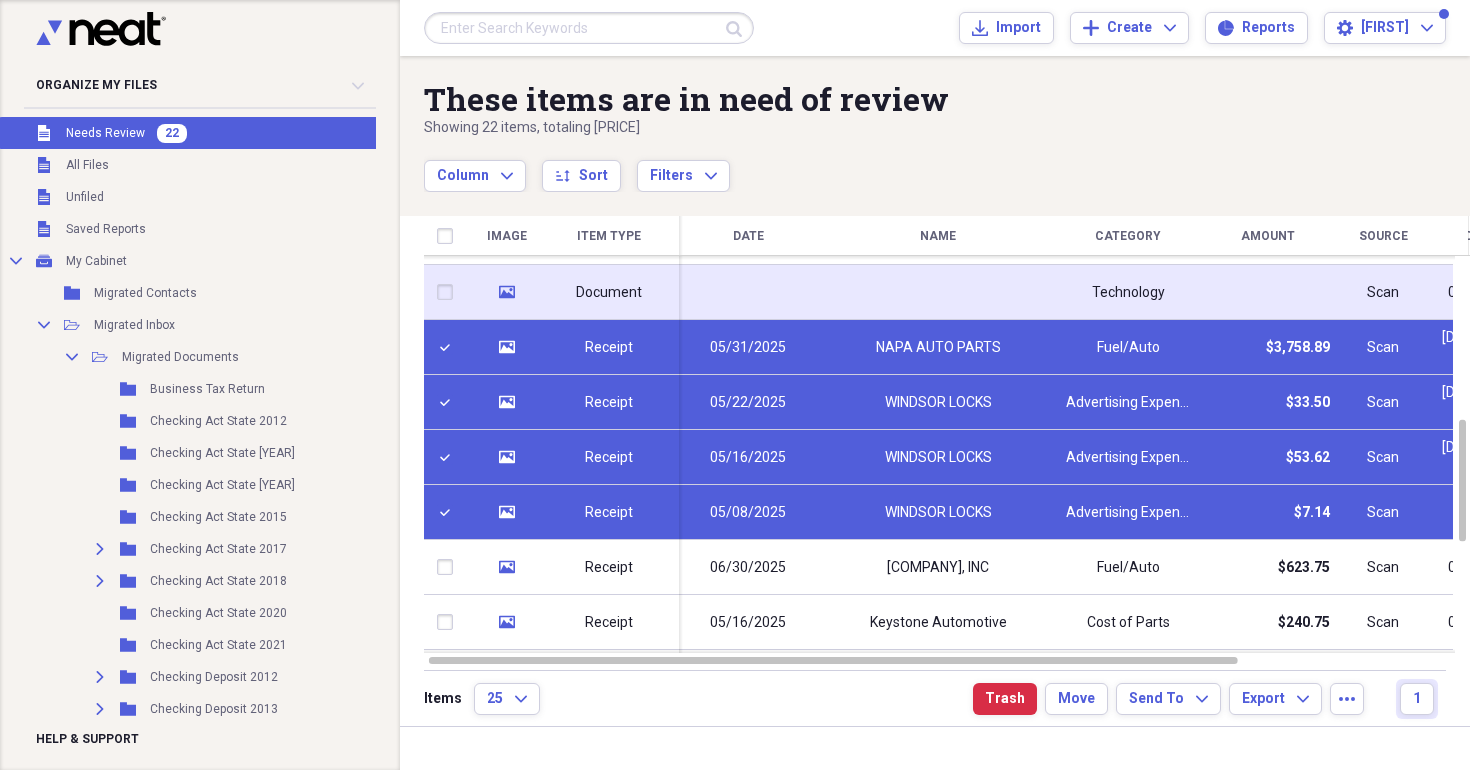 click at bounding box center (449, 292) 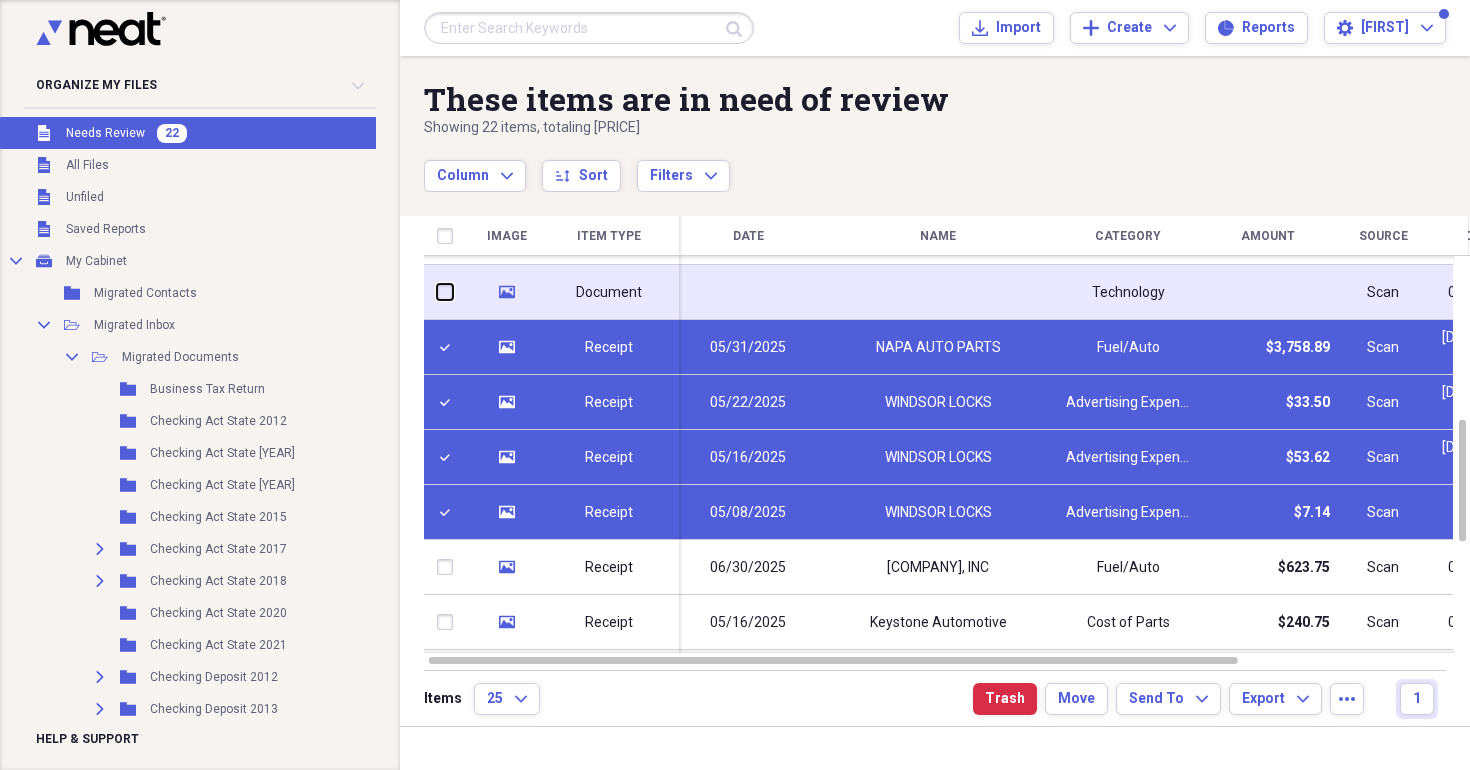 click at bounding box center [437, 292] 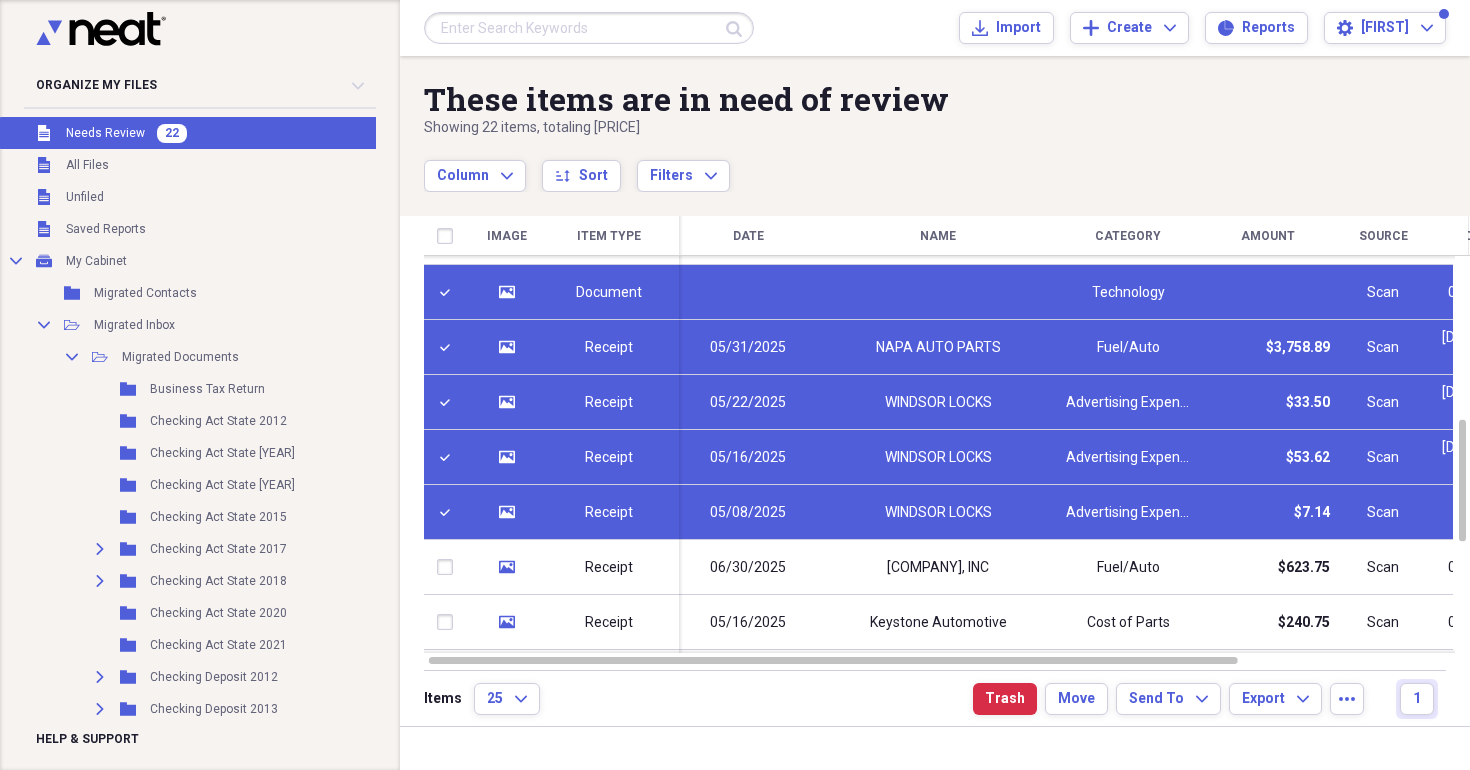 click at bounding box center (449, 292) 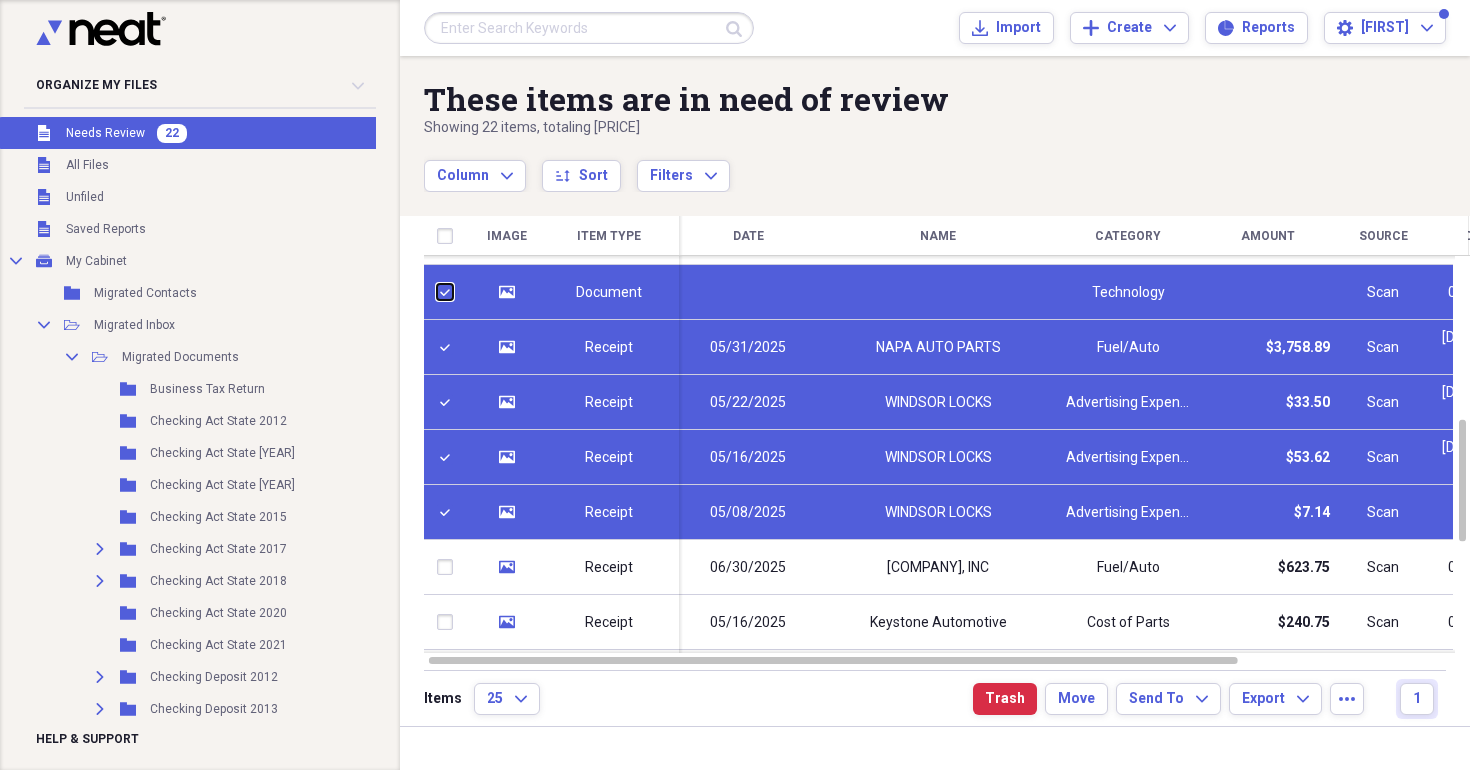 click at bounding box center (437, 292) 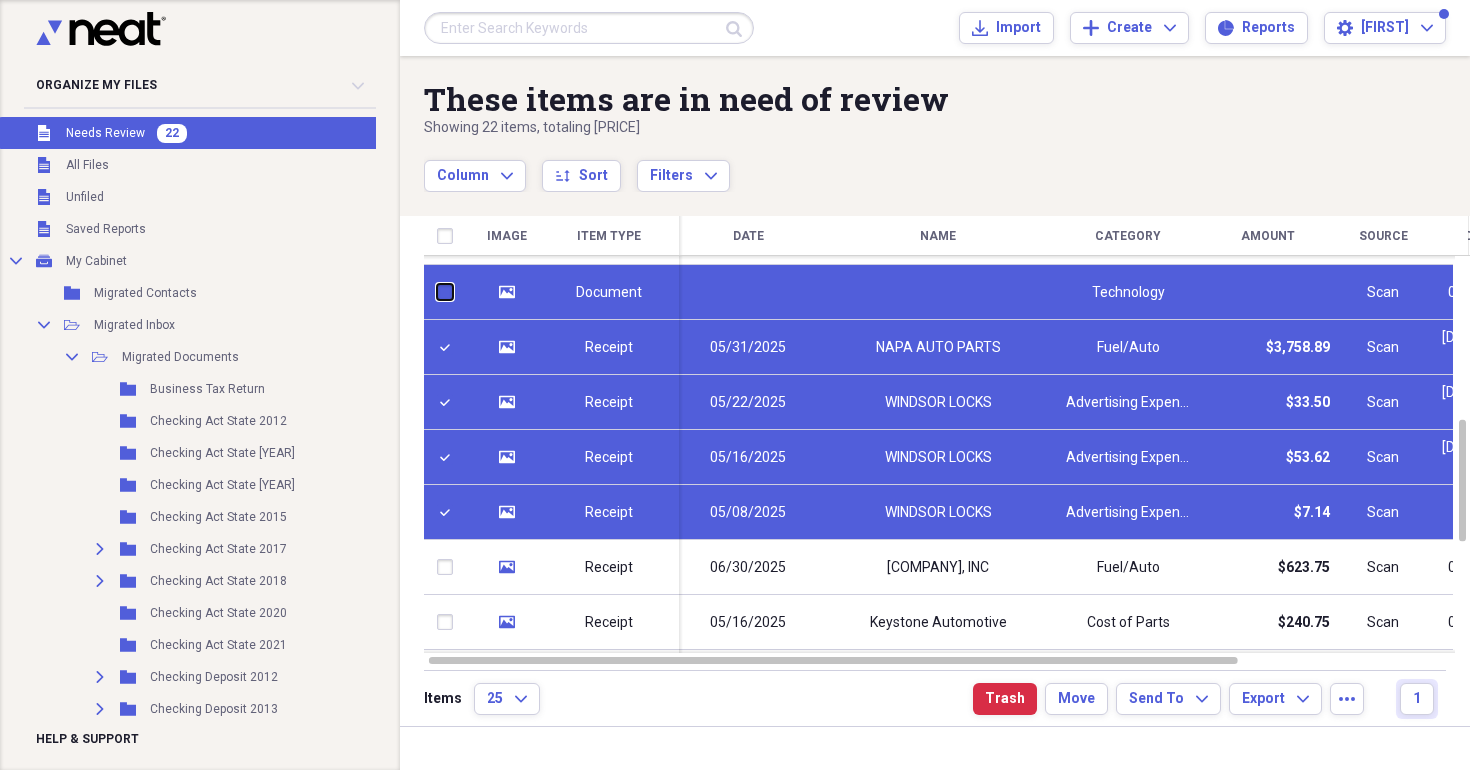 checkbox on "false" 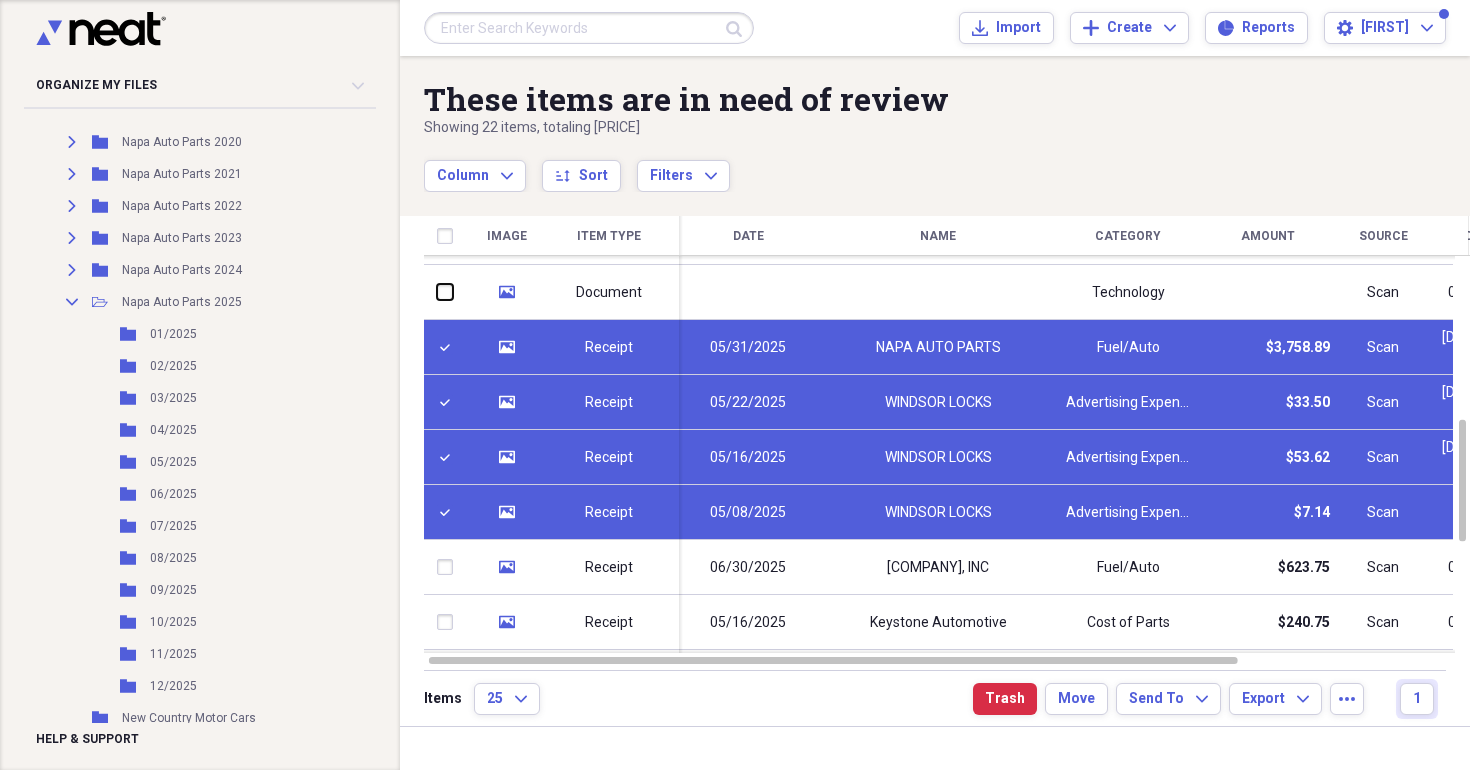 scroll, scrollTop: 5706, scrollLeft: 0, axis: vertical 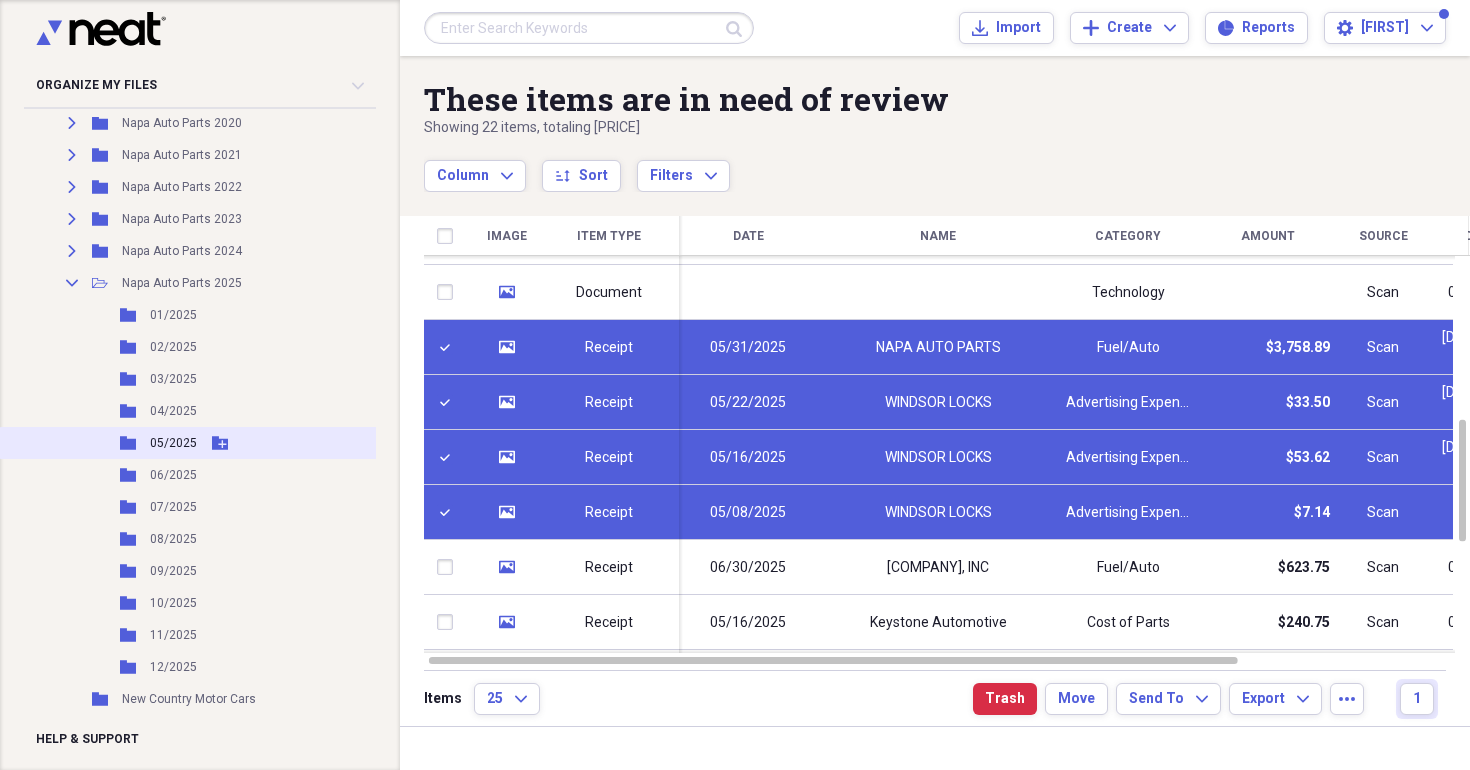 click on "05/2025" at bounding box center (173, 443) 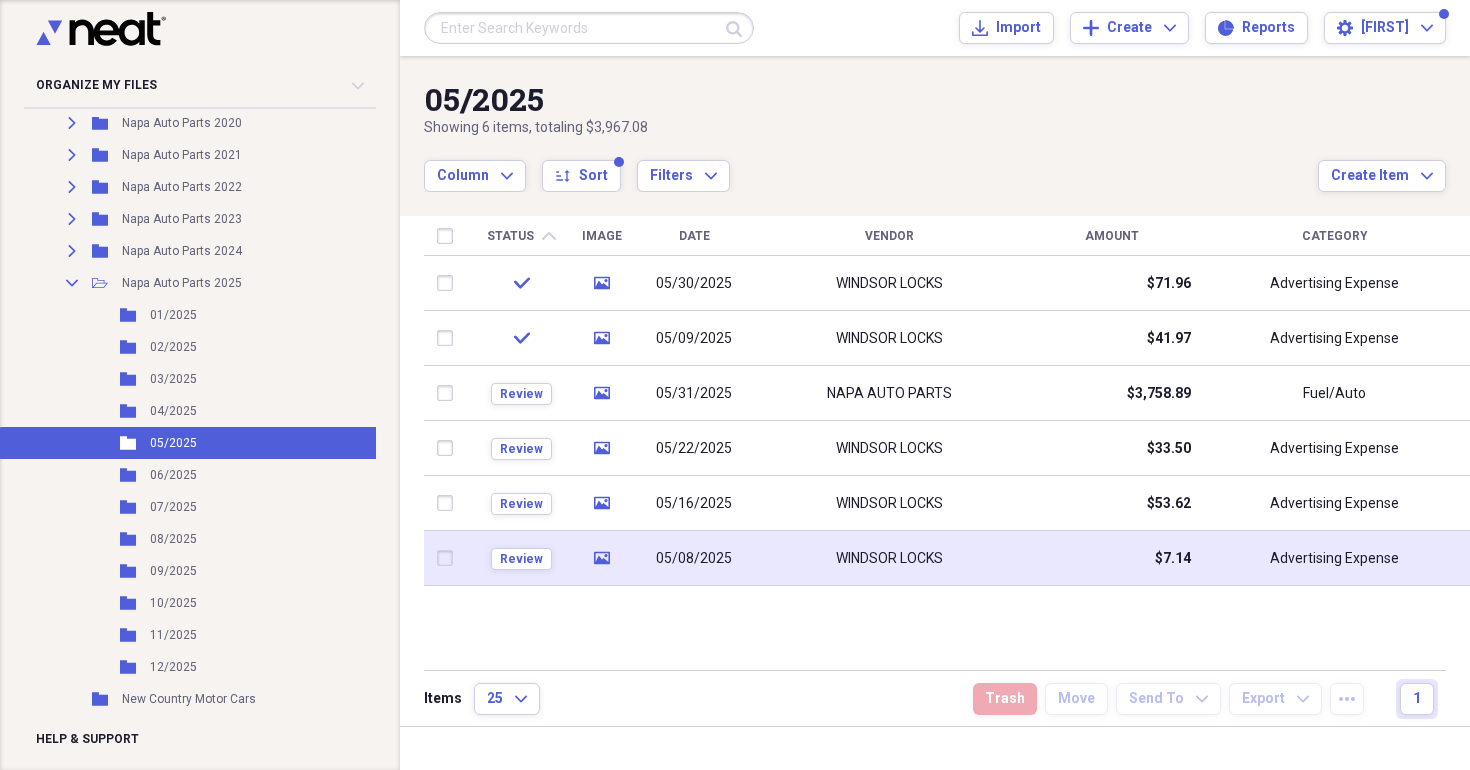 click at bounding box center (449, 558) 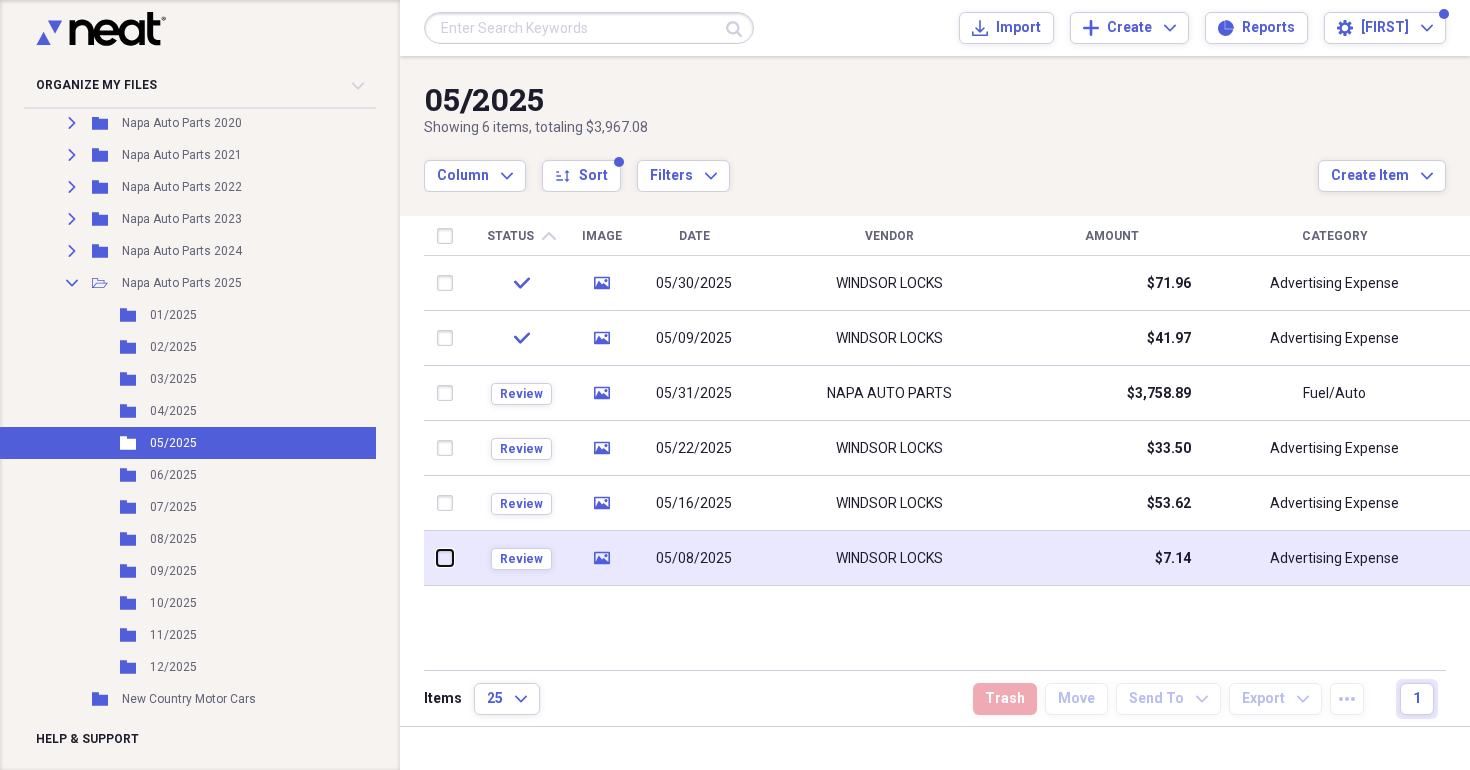 click at bounding box center (437, 558) 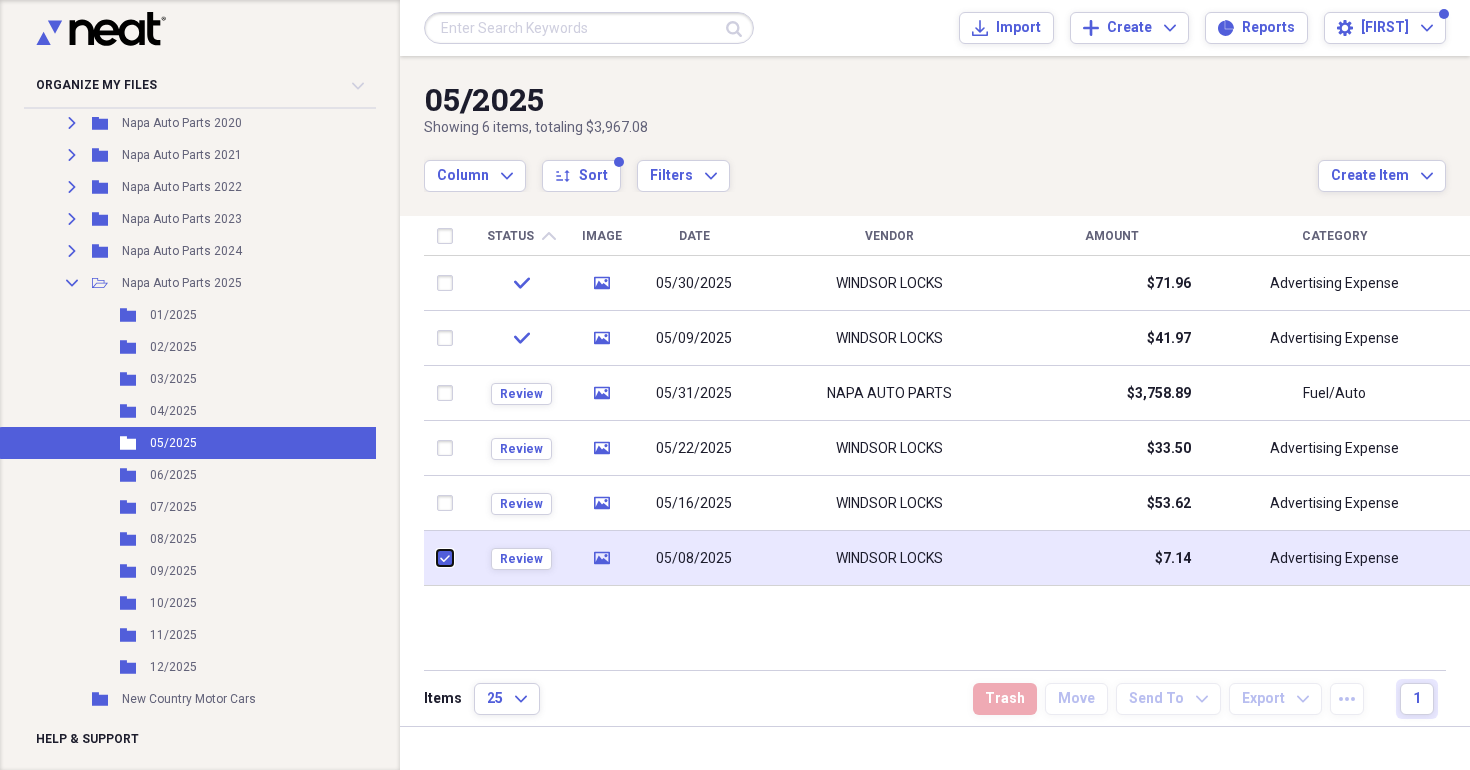 checkbox on "true" 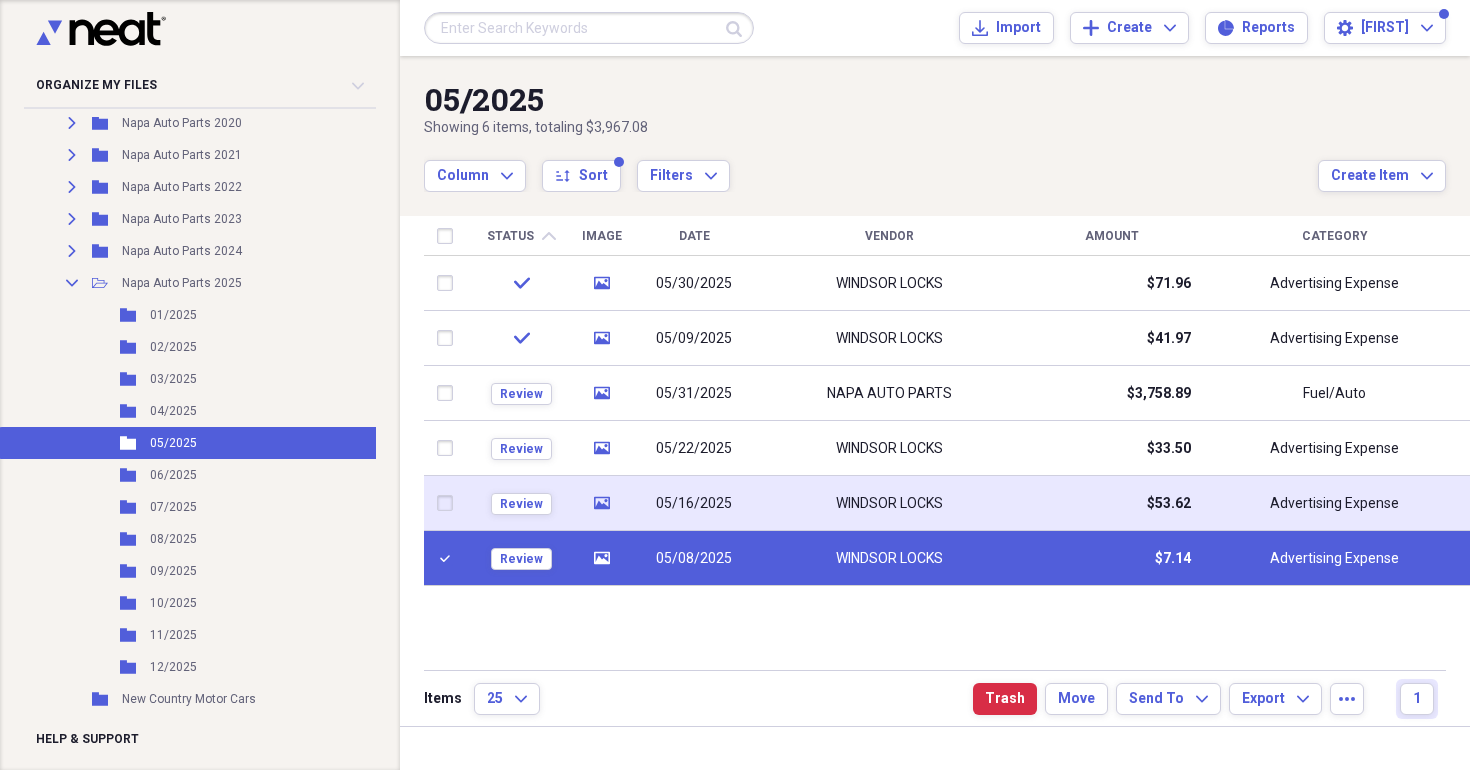 click at bounding box center (449, 503) 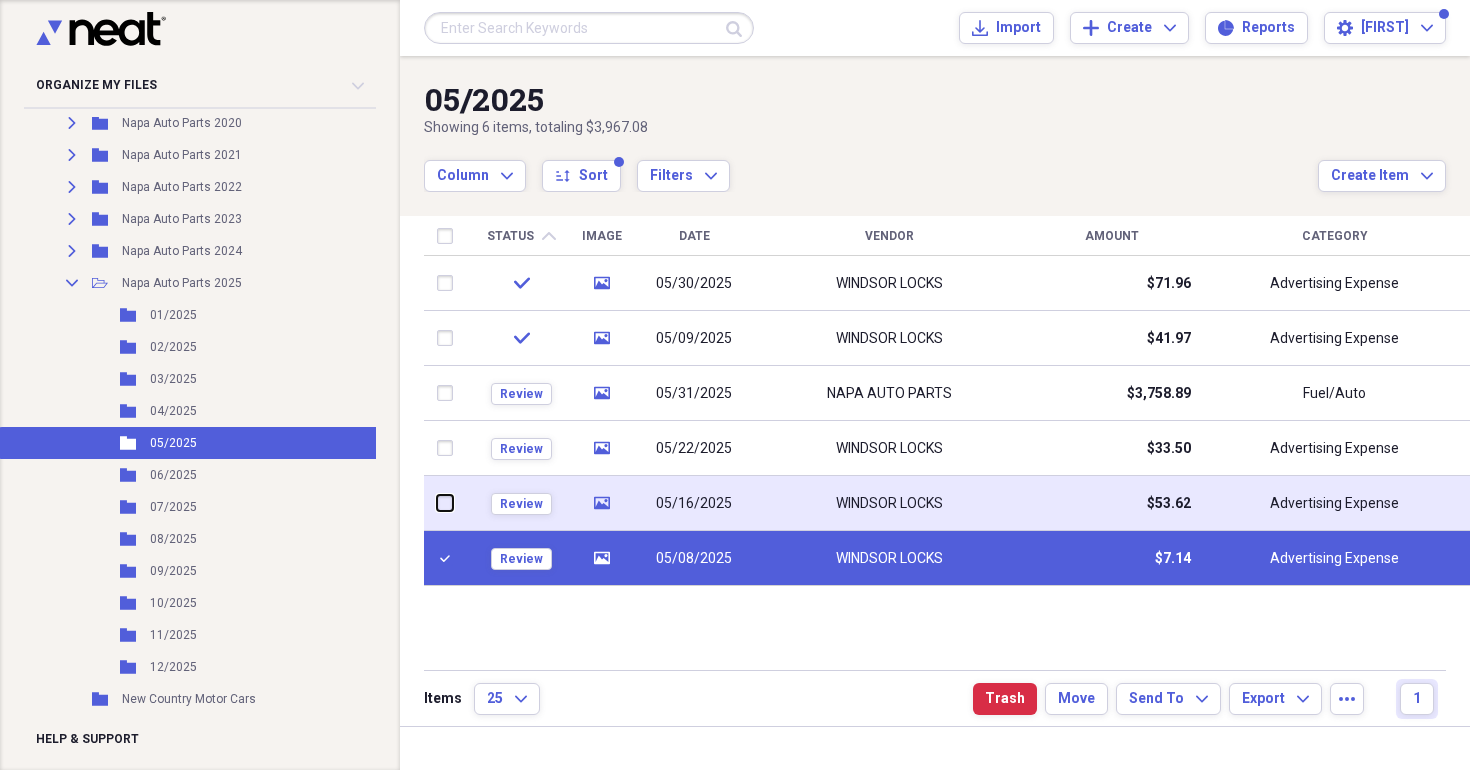 click at bounding box center (437, 503) 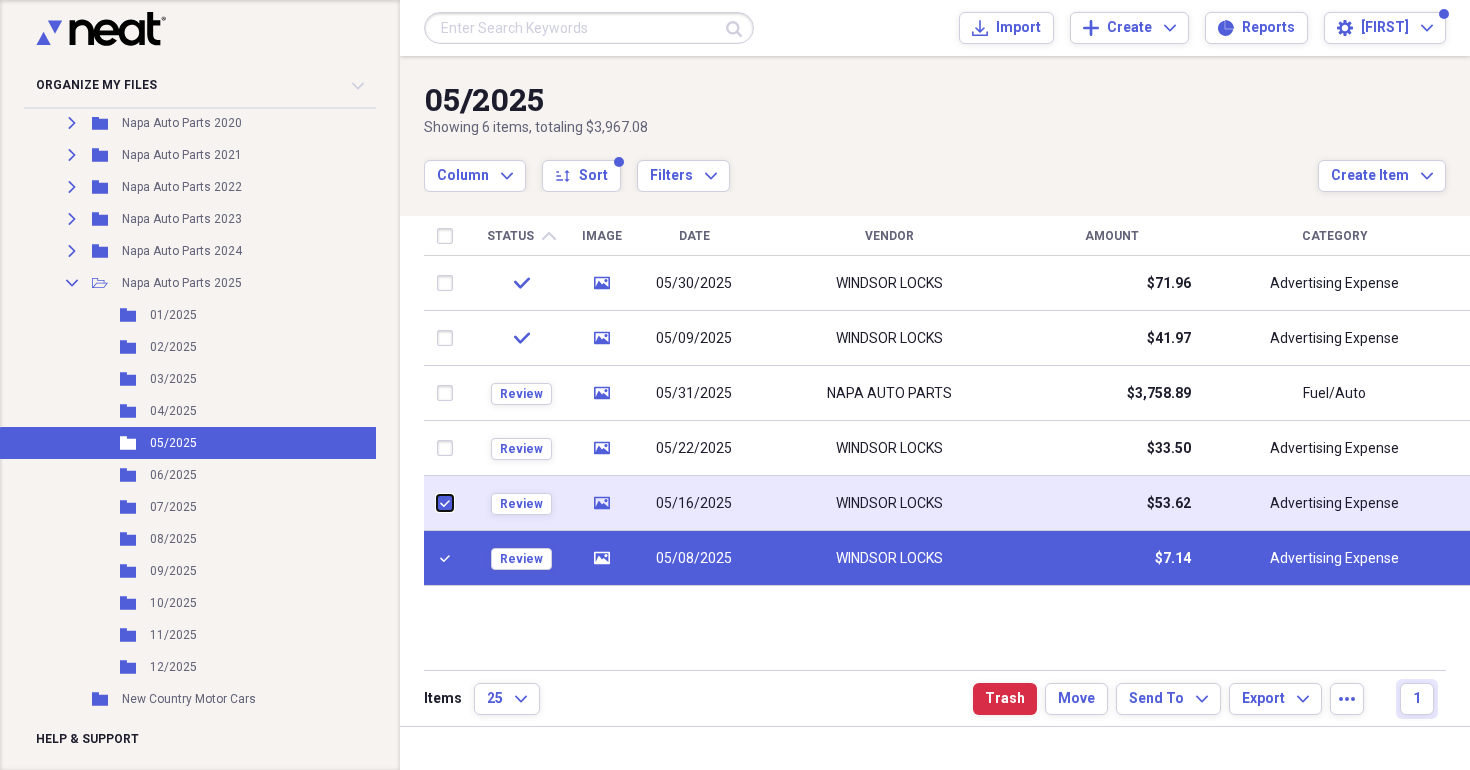 checkbox on "true" 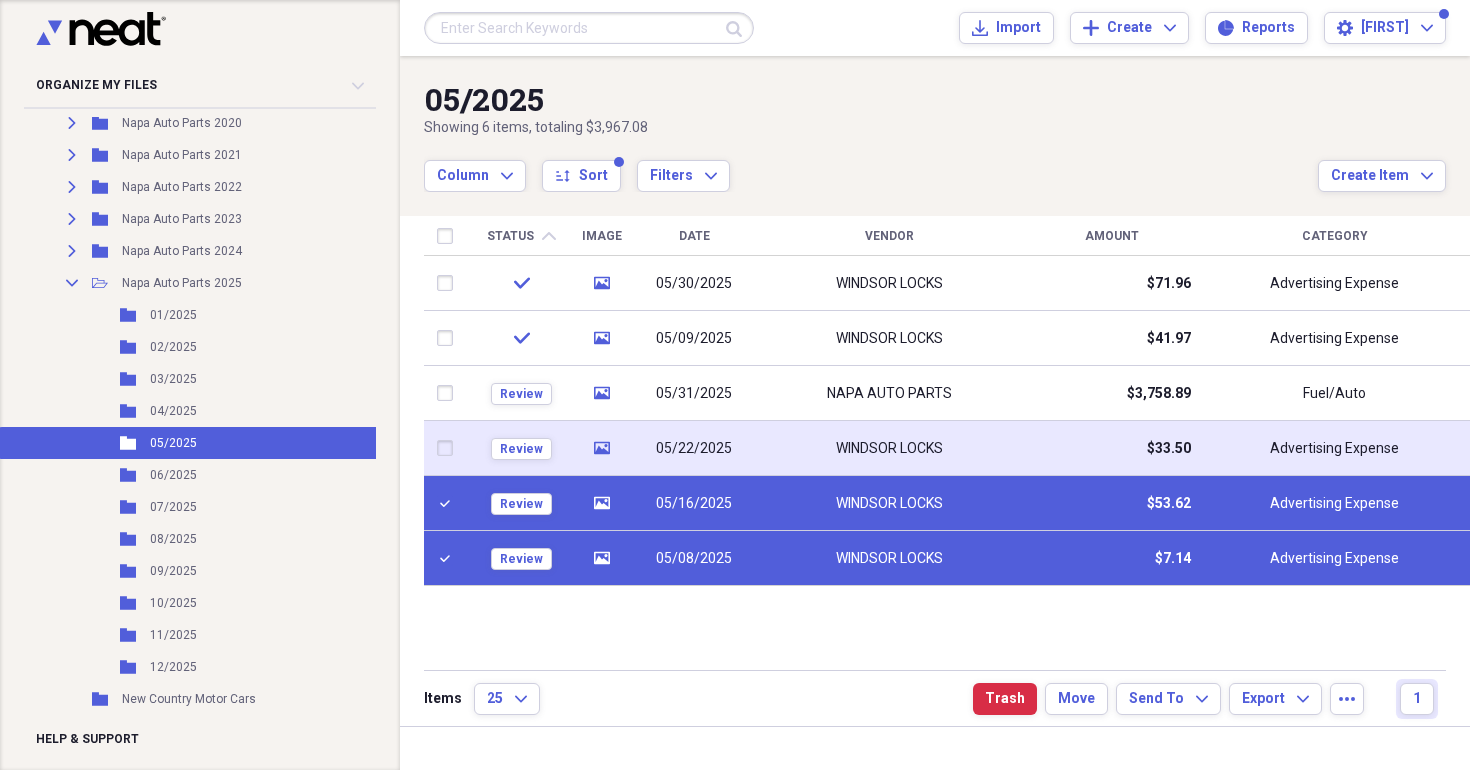 click at bounding box center [449, 448] 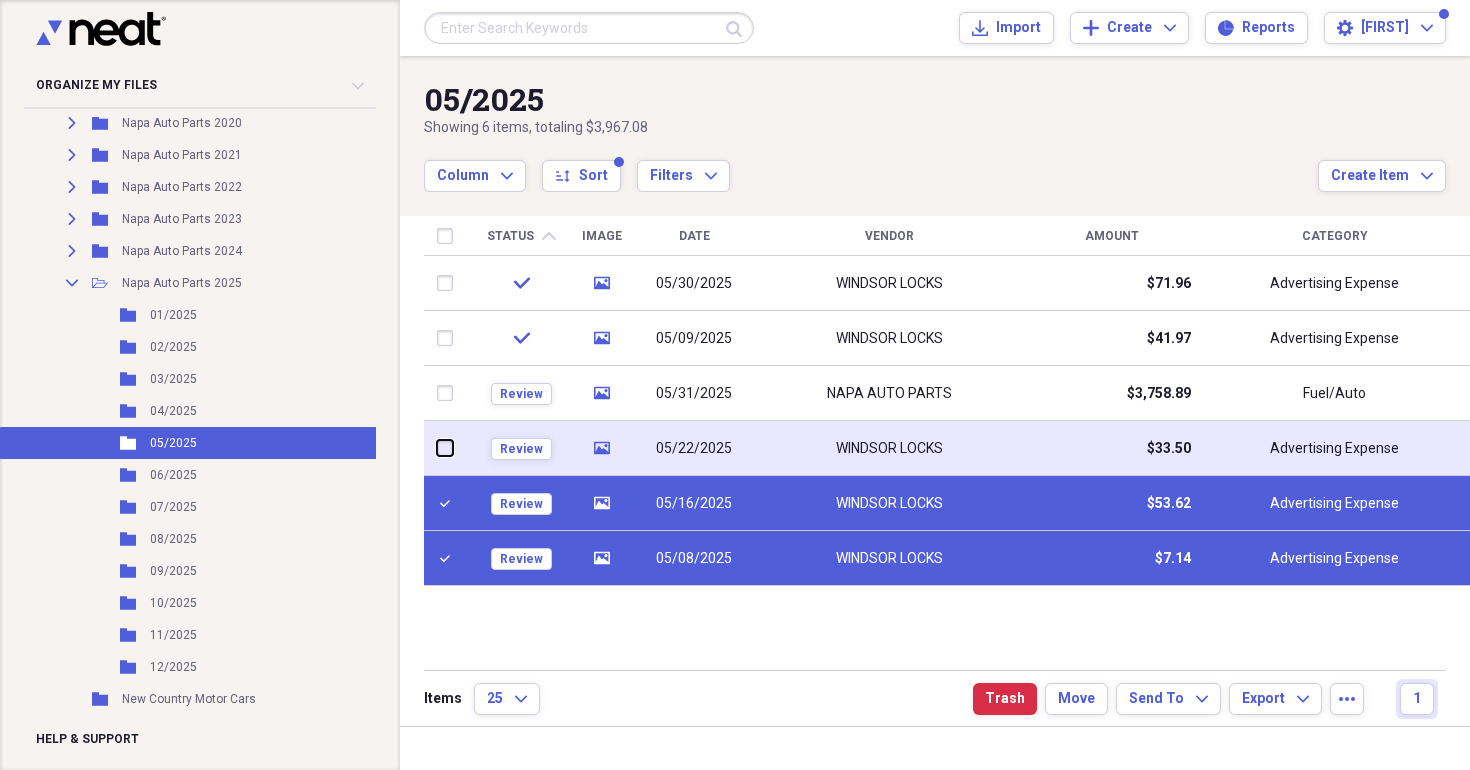 click at bounding box center (437, 448) 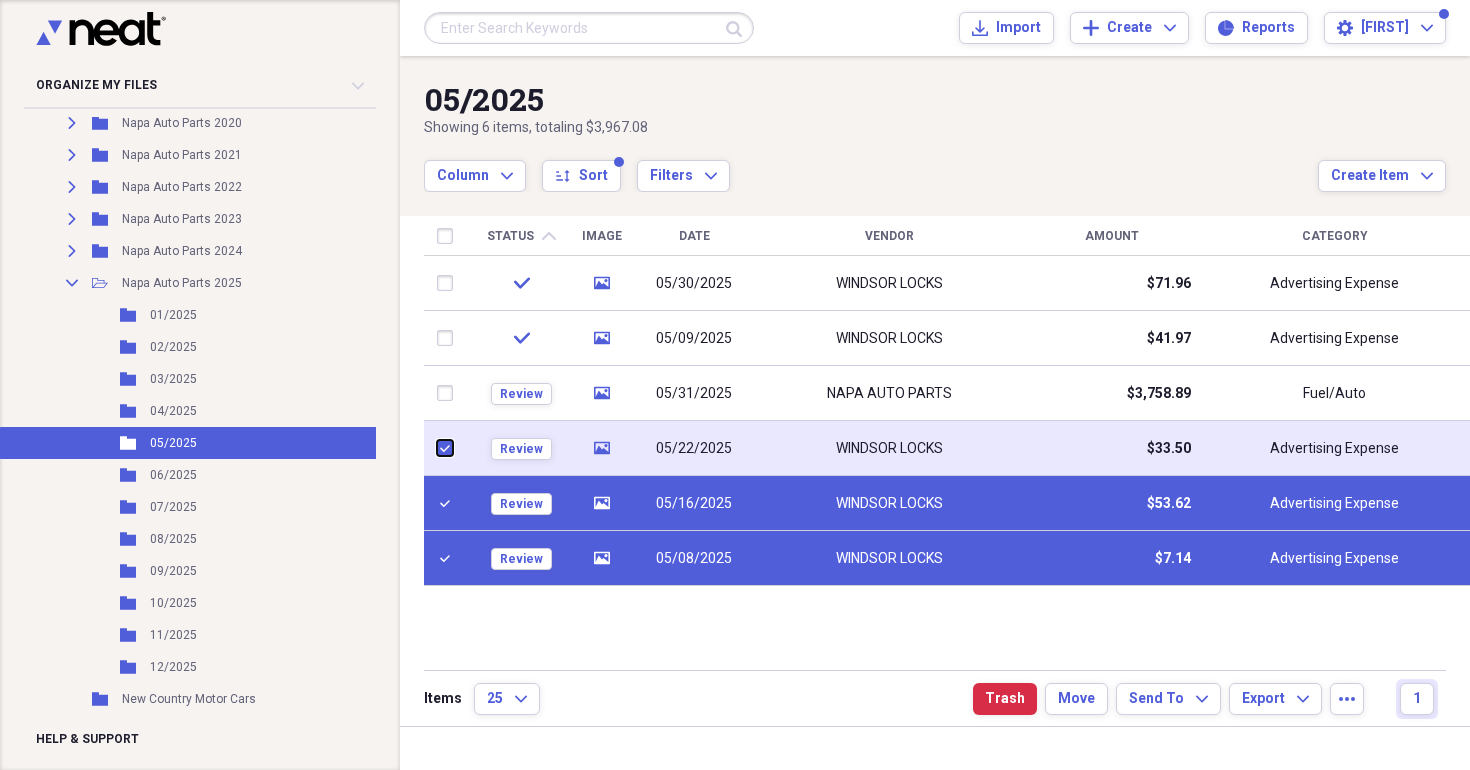 checkbox on "true" 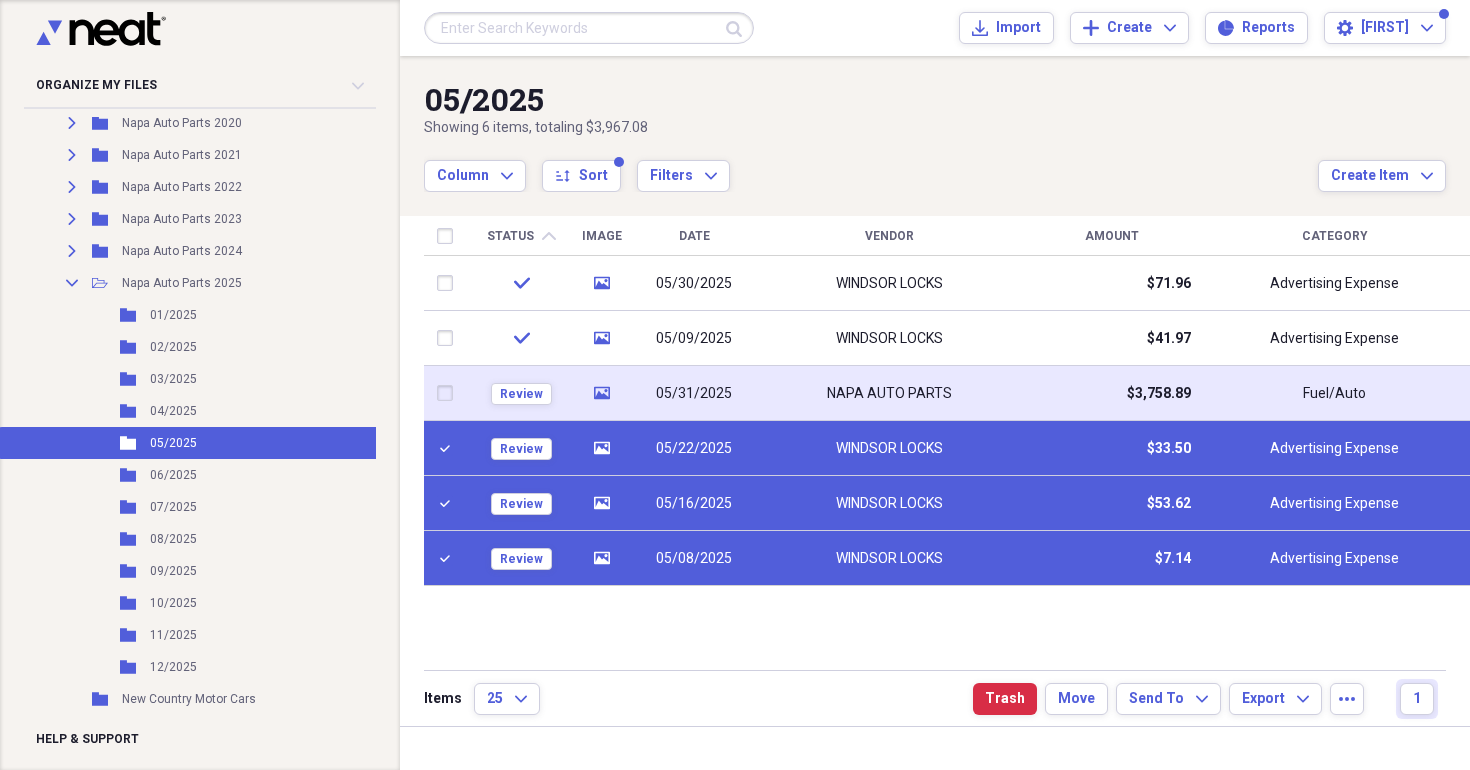 click at bounding box center (449, 393) 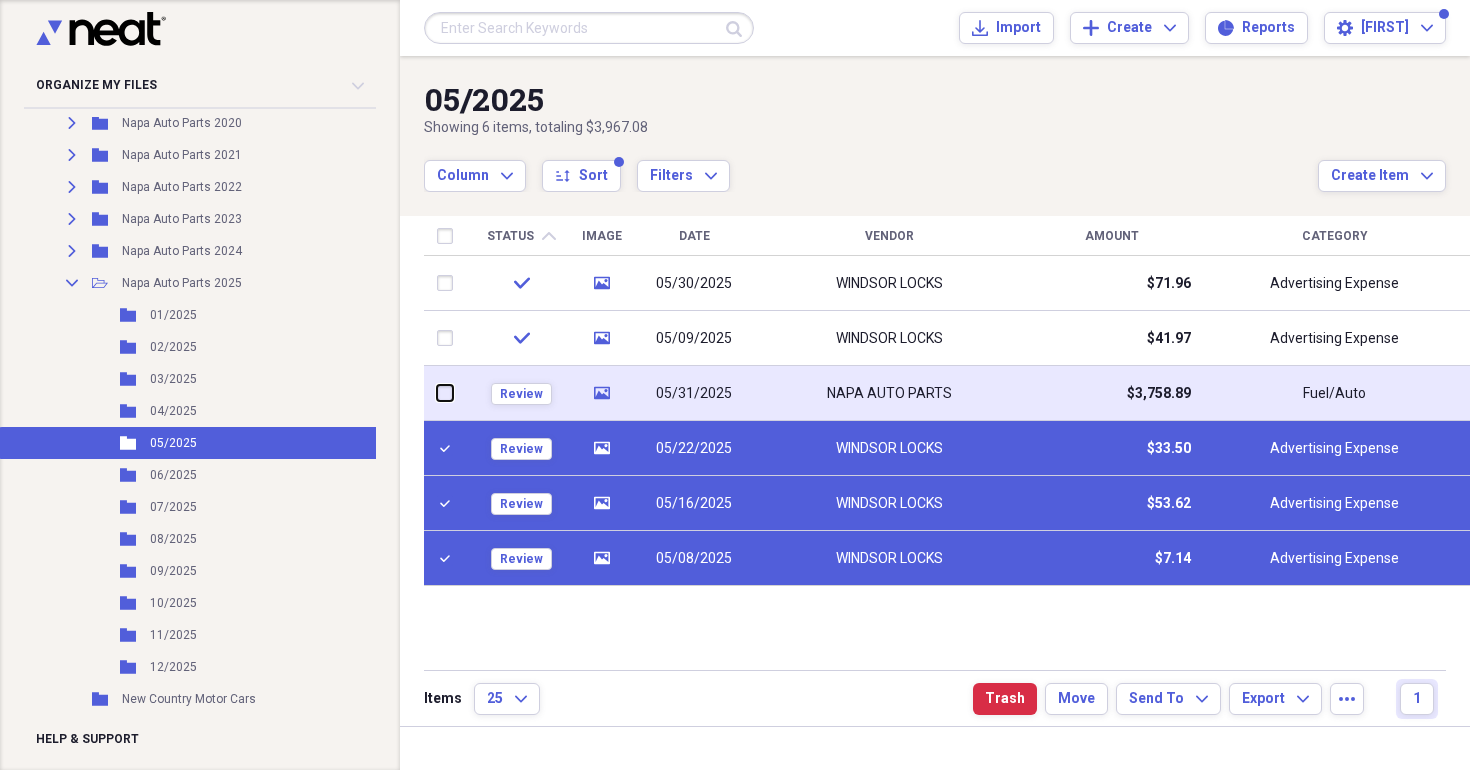 click at bounding box center (437, 393) 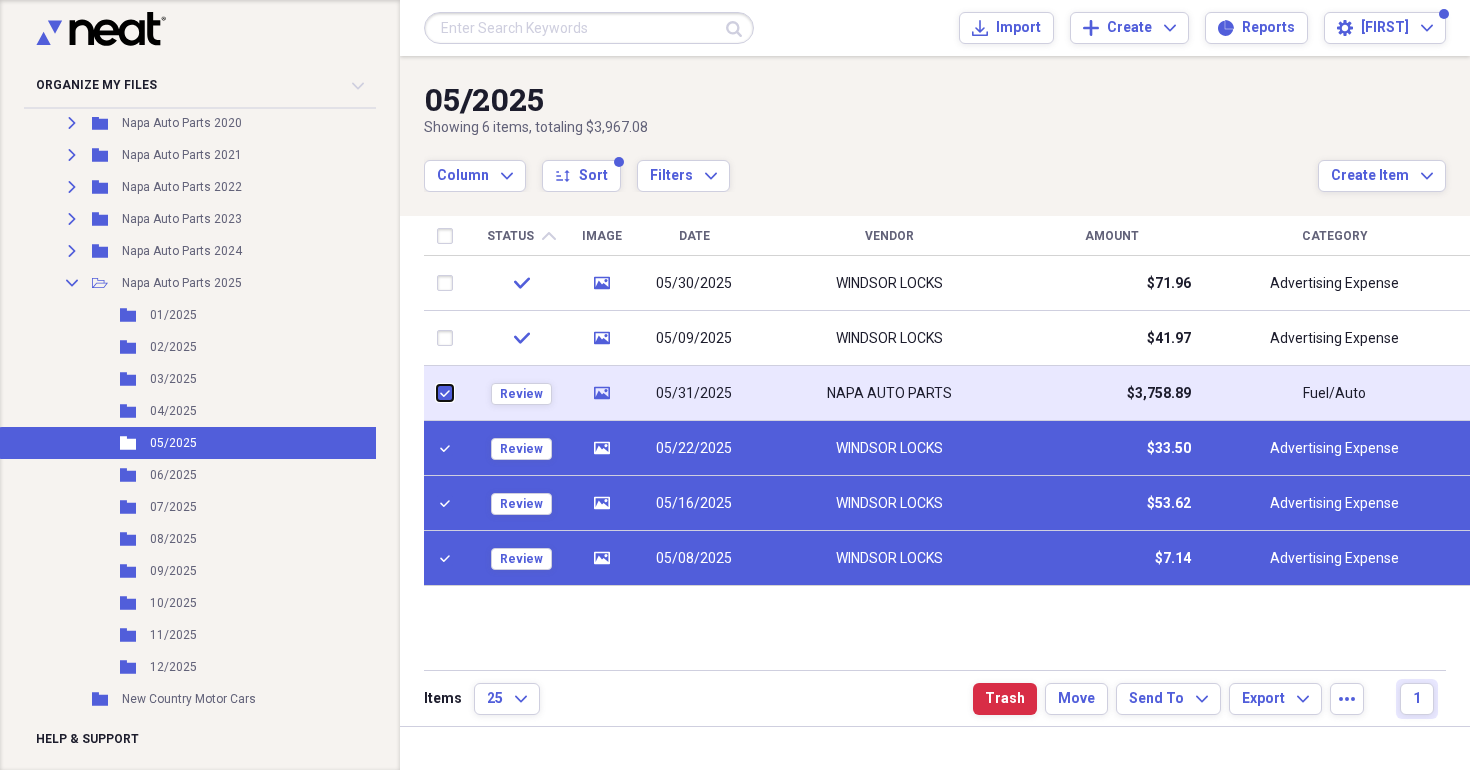 checkbox on "true" 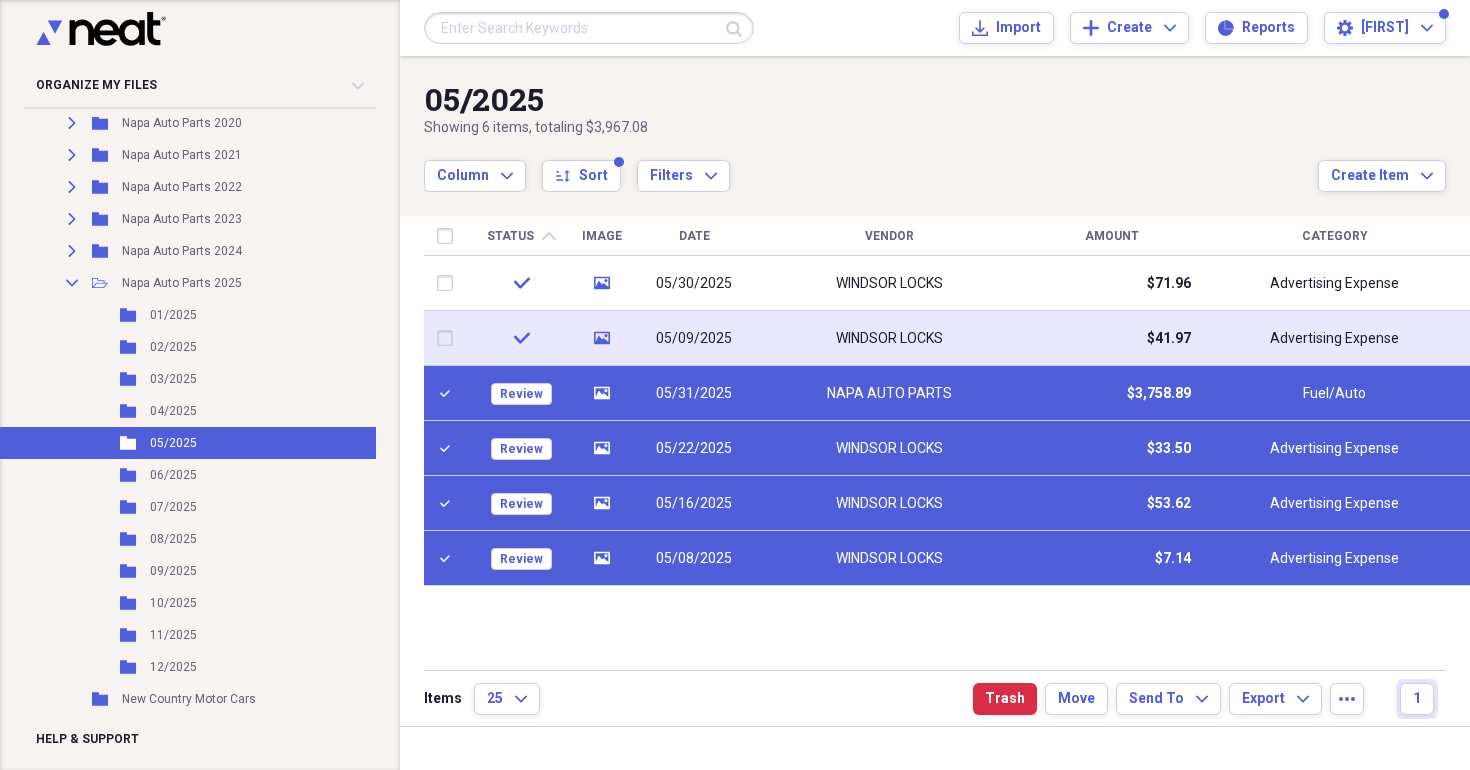 click at bounding box center [449, 338] 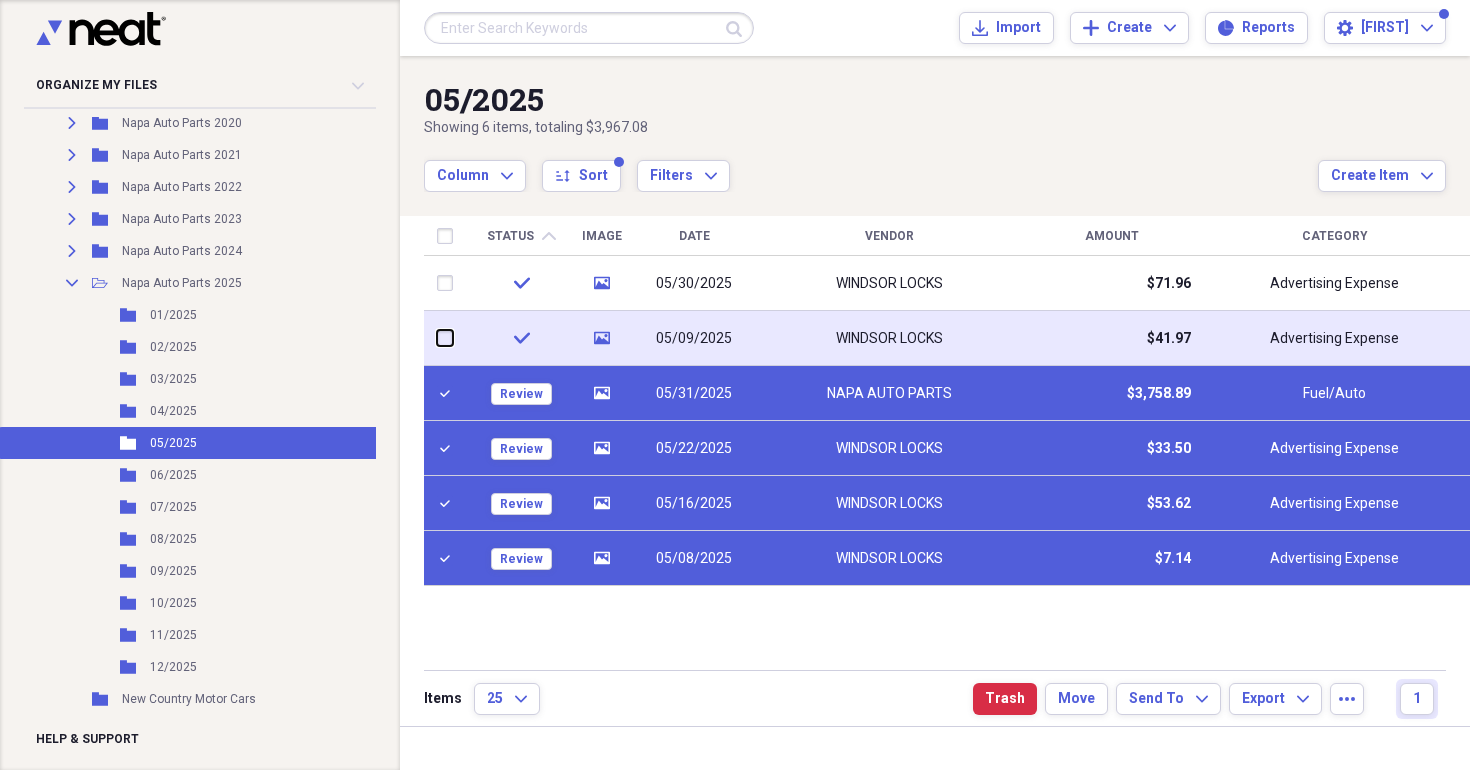 click at bounding box center [437, 338] 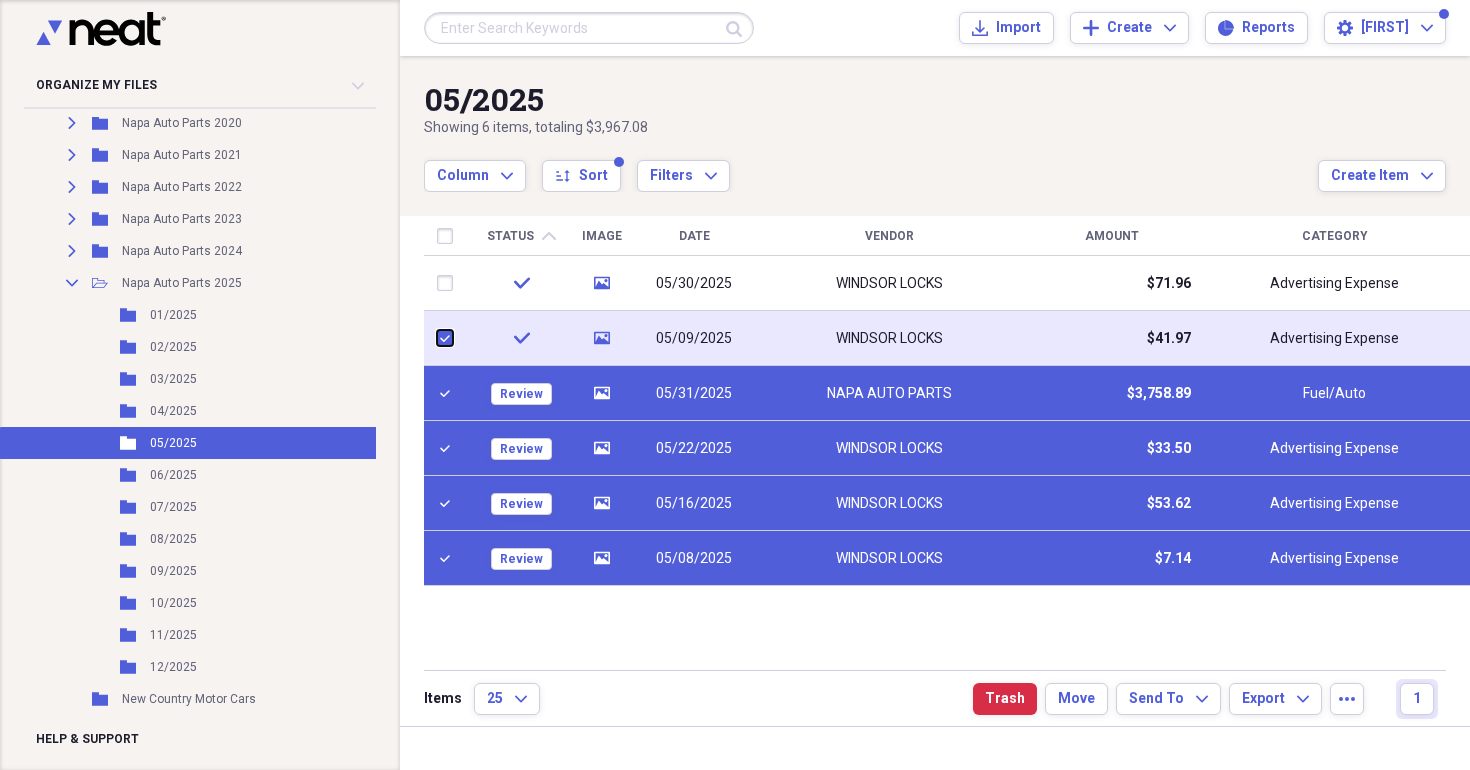 checkbox on "true" 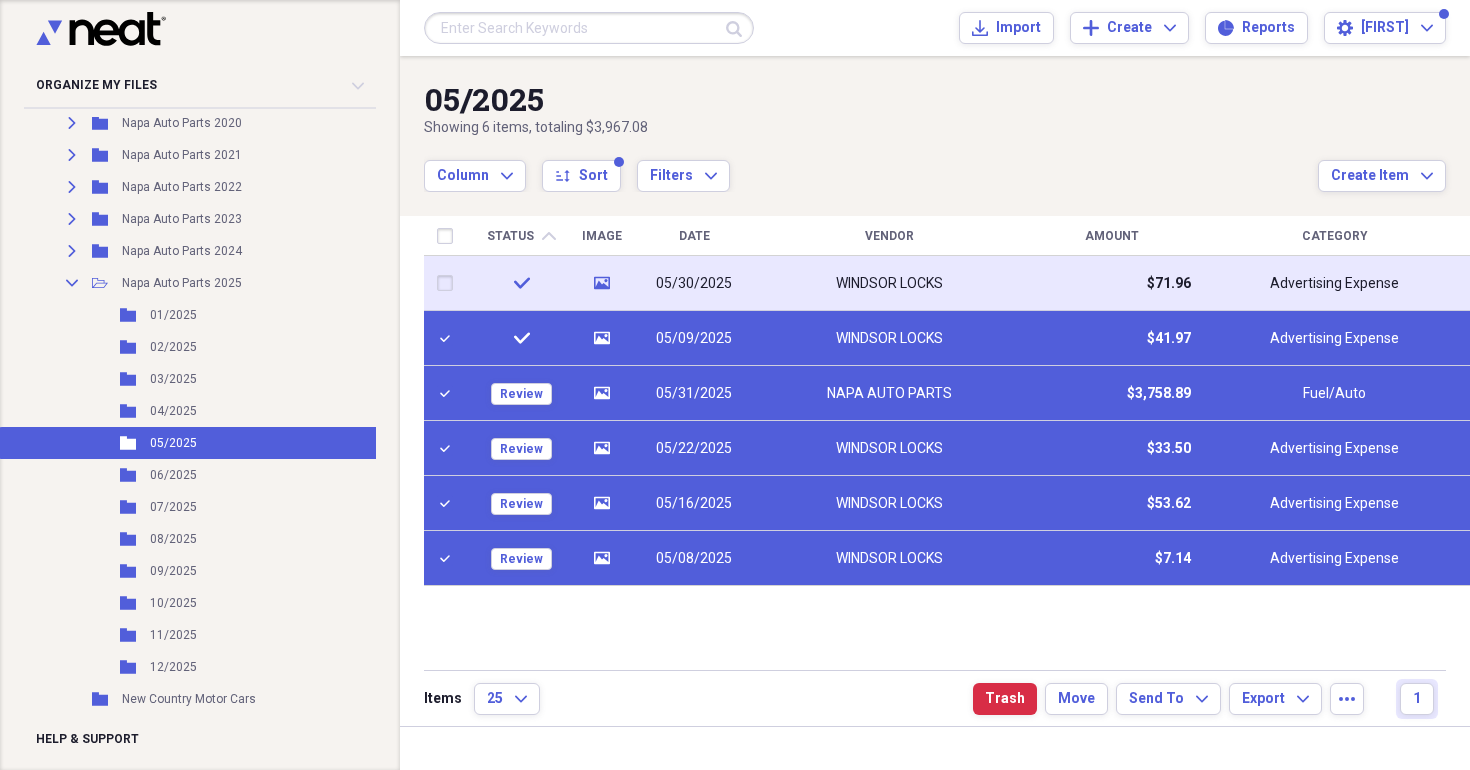 click at bounding box center [449, 283] 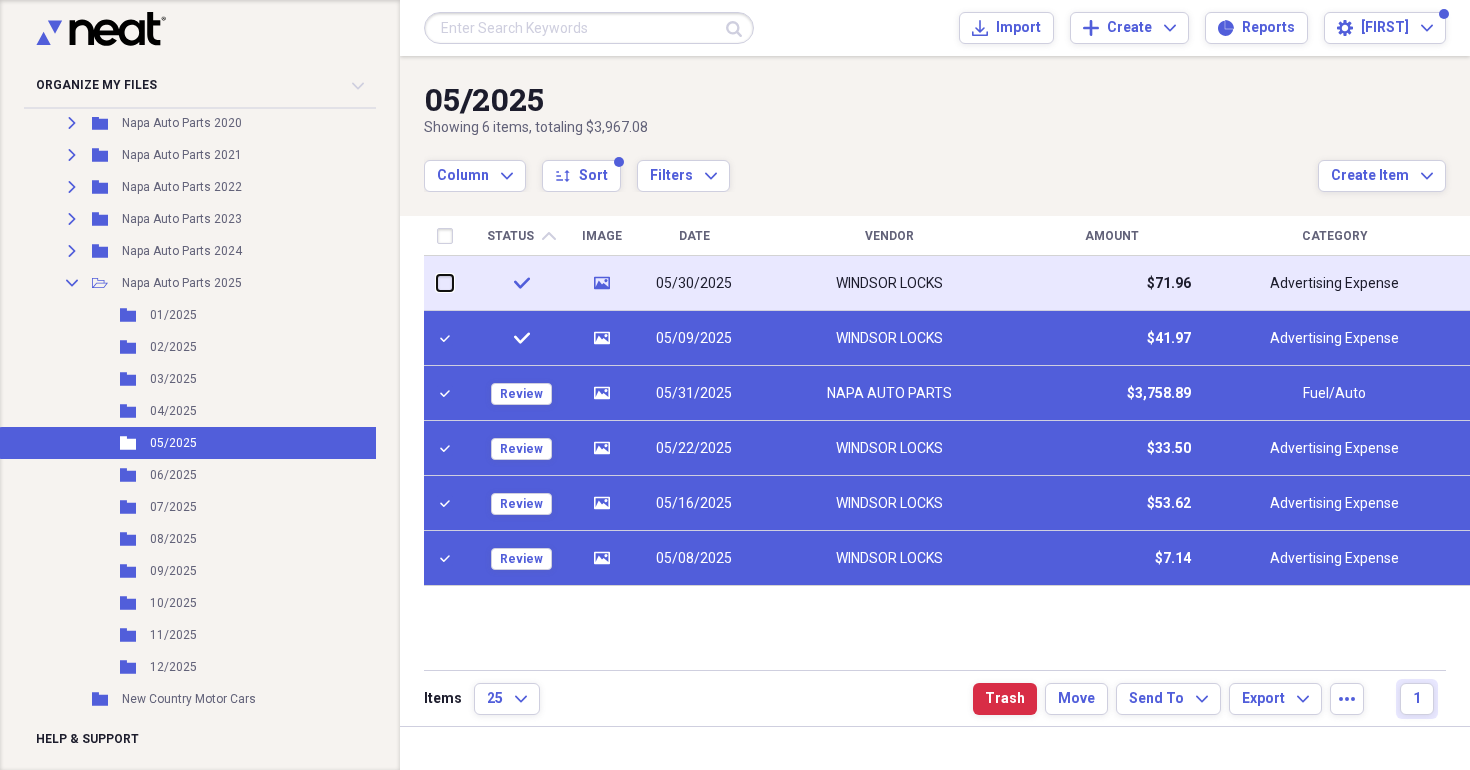 click at bounding box center [437, 283] 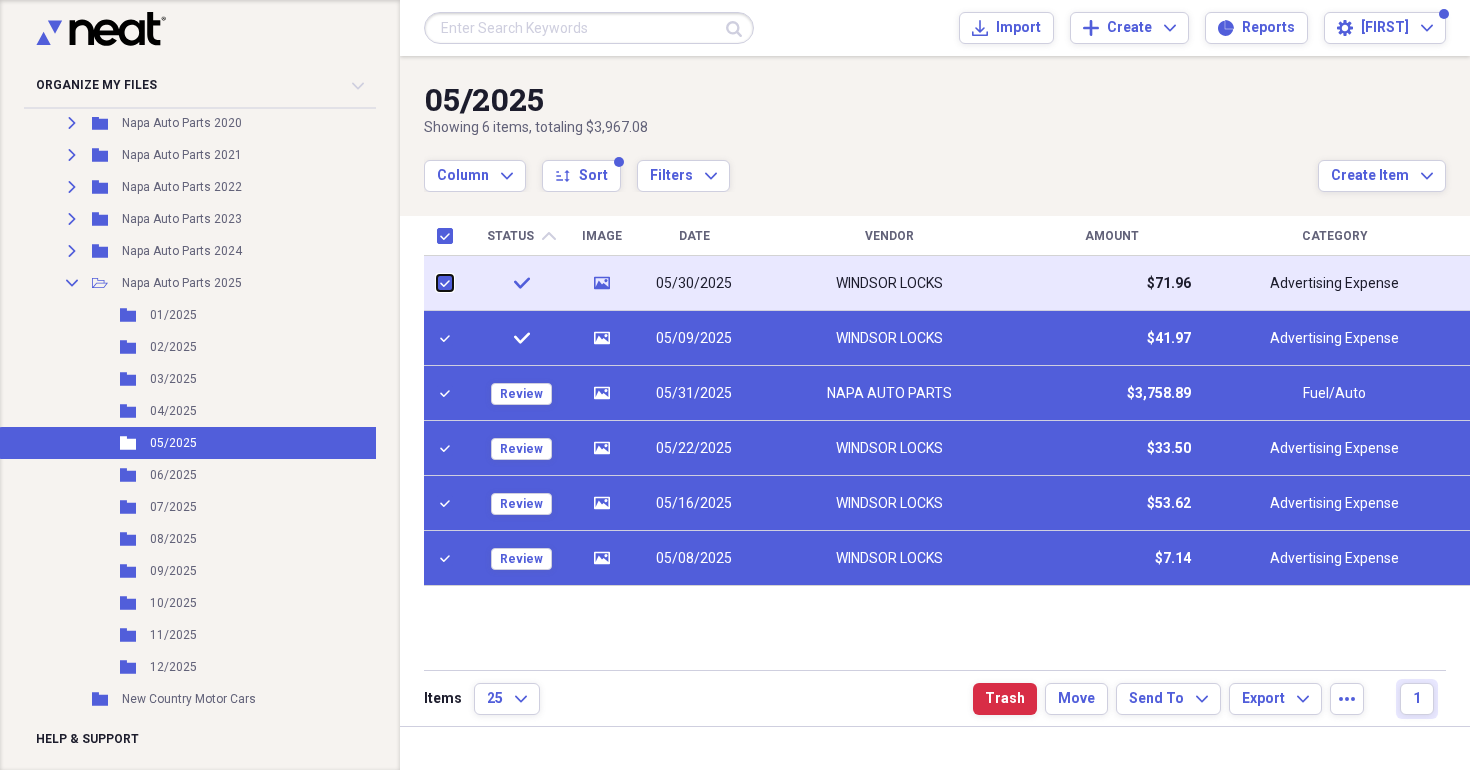 checkbox on "true" 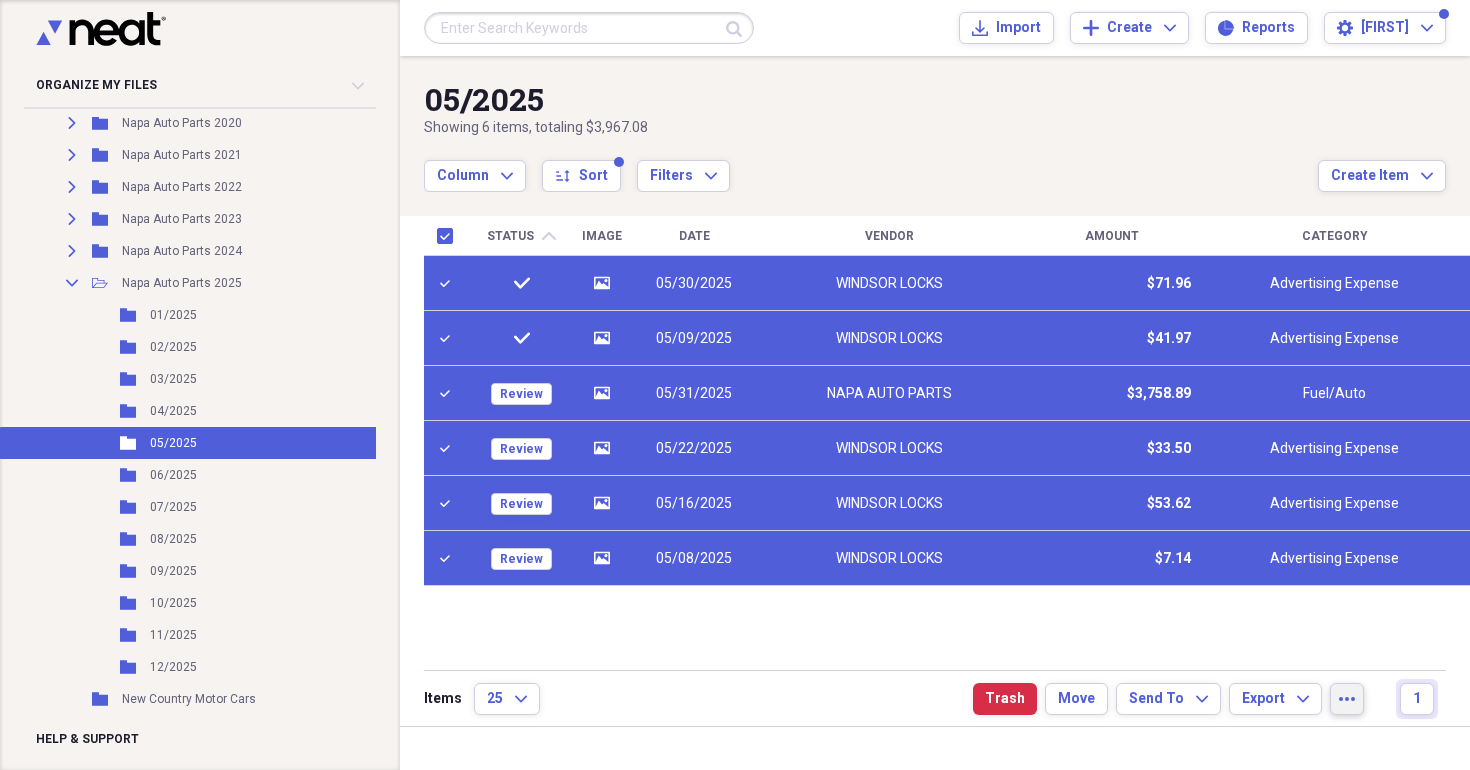 click on "more" 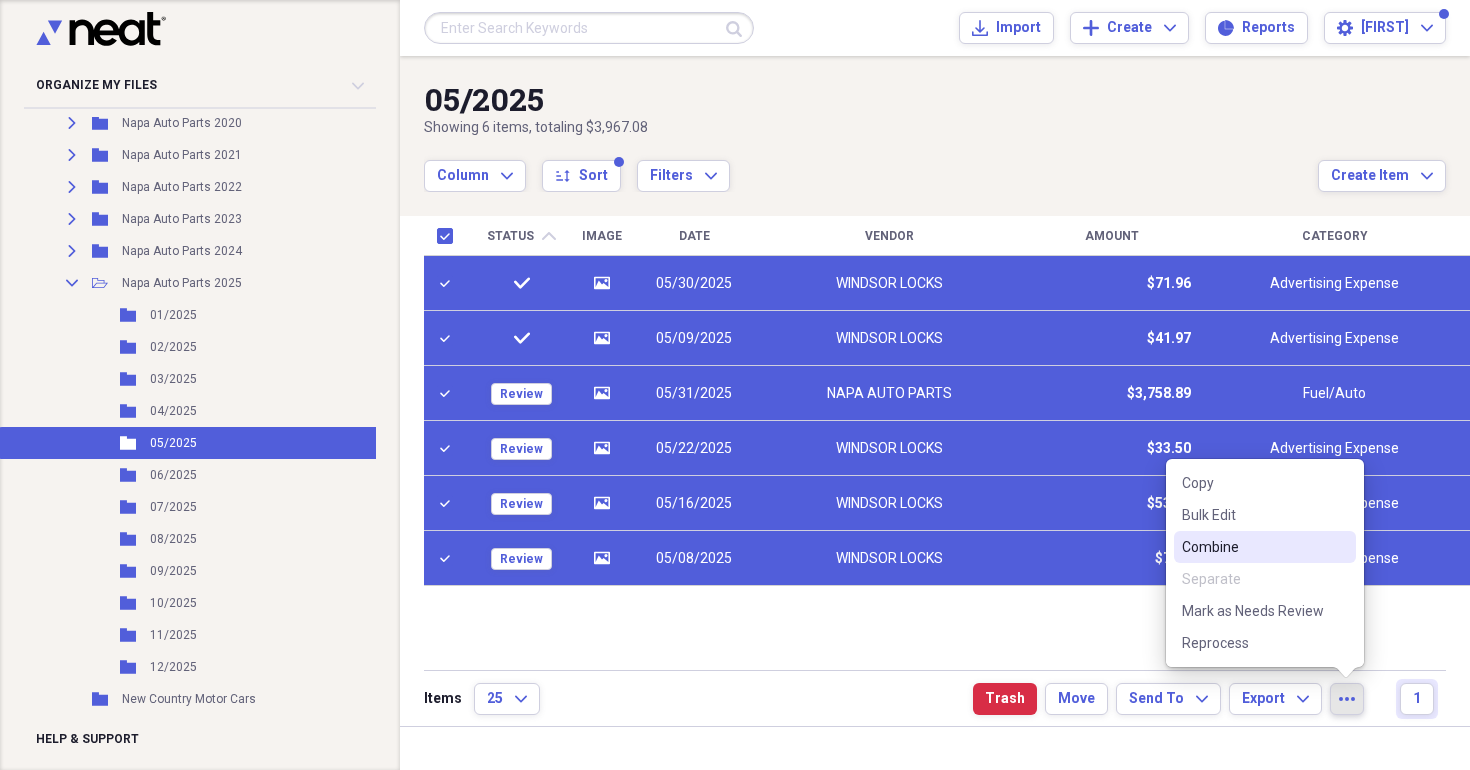 click on "Combine" at bounding box center [1253, 547] 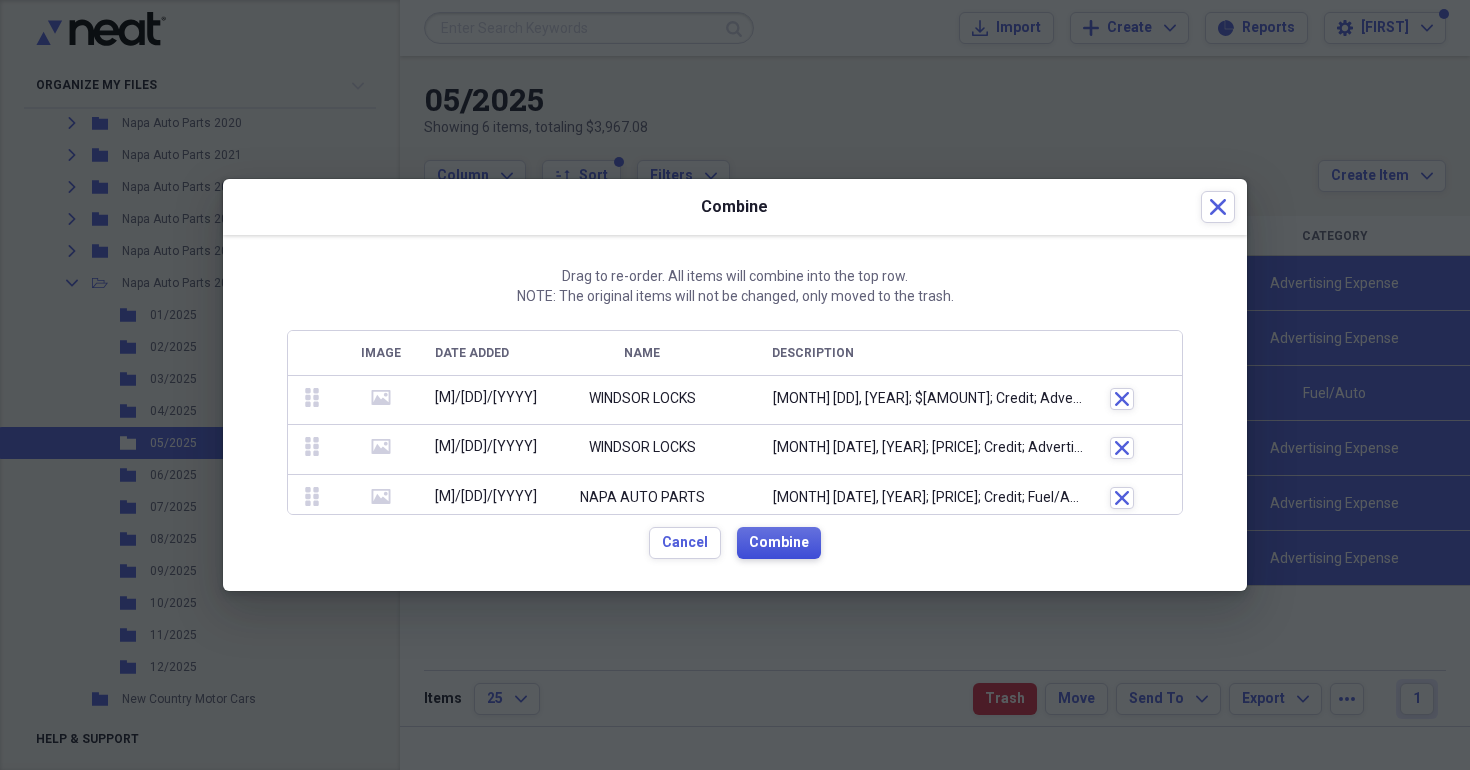 click on "Combine" at bounding box center (779, 543) 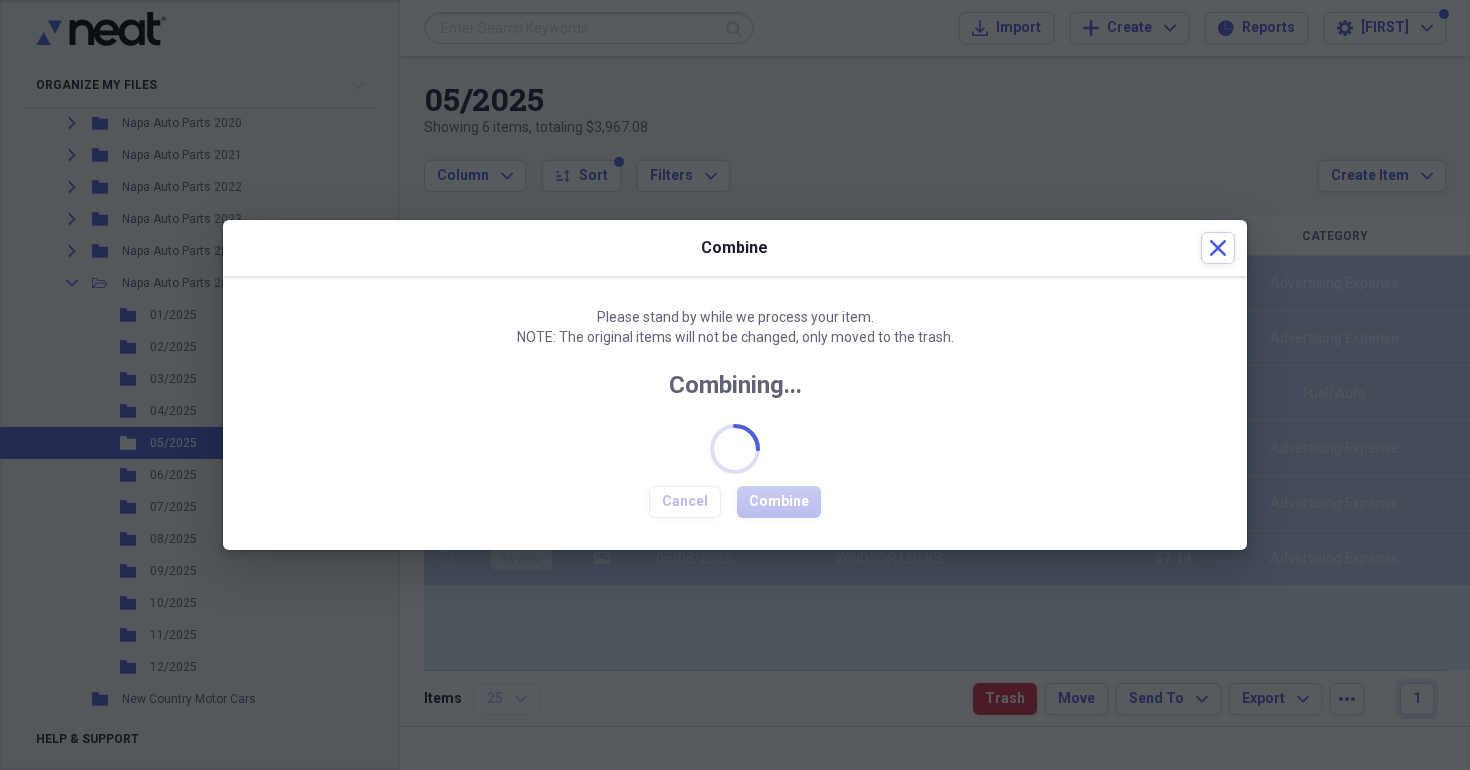 checkbox on "false" 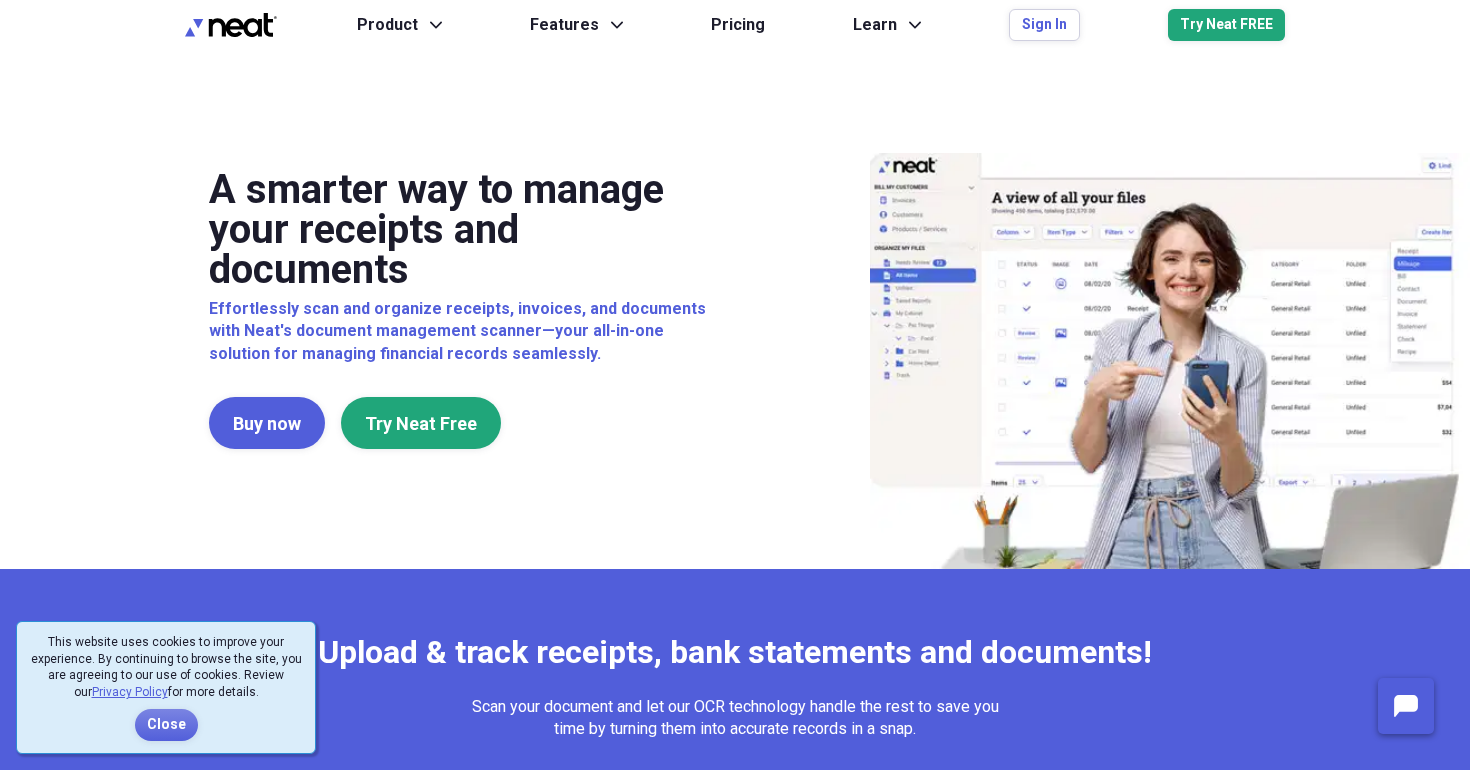 scroll, scrollTop: 0, scrollLeft: 0, axis: both 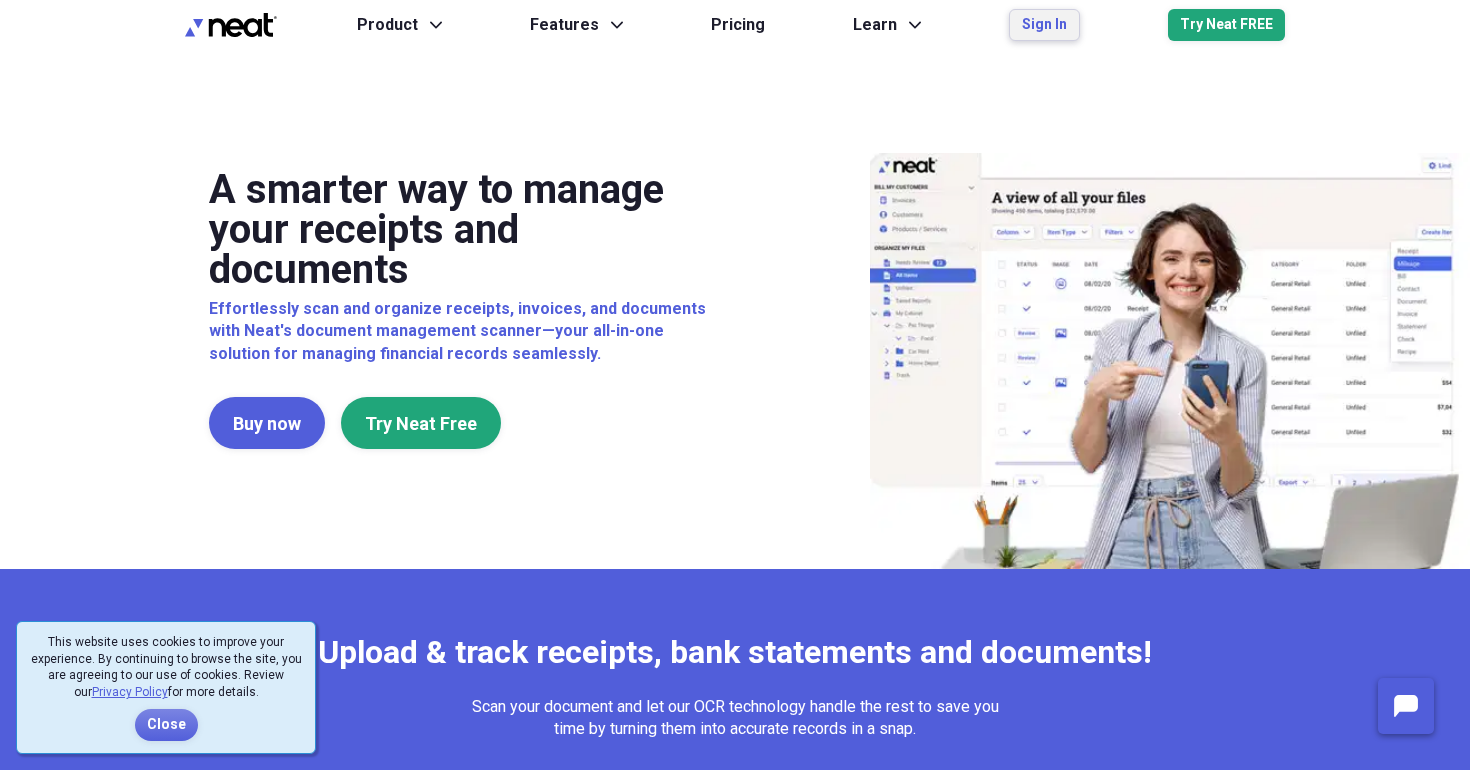 click on "Sign In" at bounding box center (1044, 25) 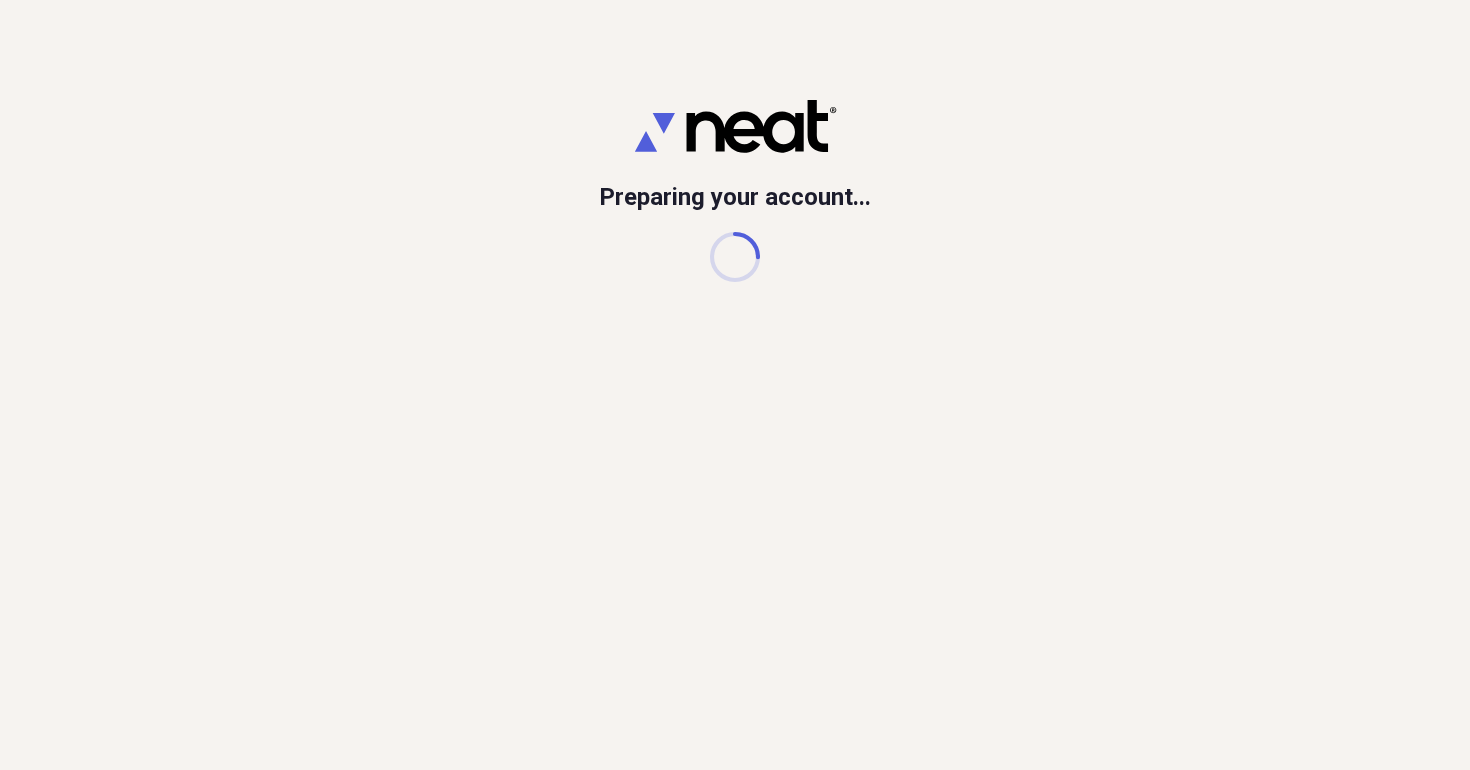 scroll, scrollTop: 0, scrollLeft: 0, axis: both 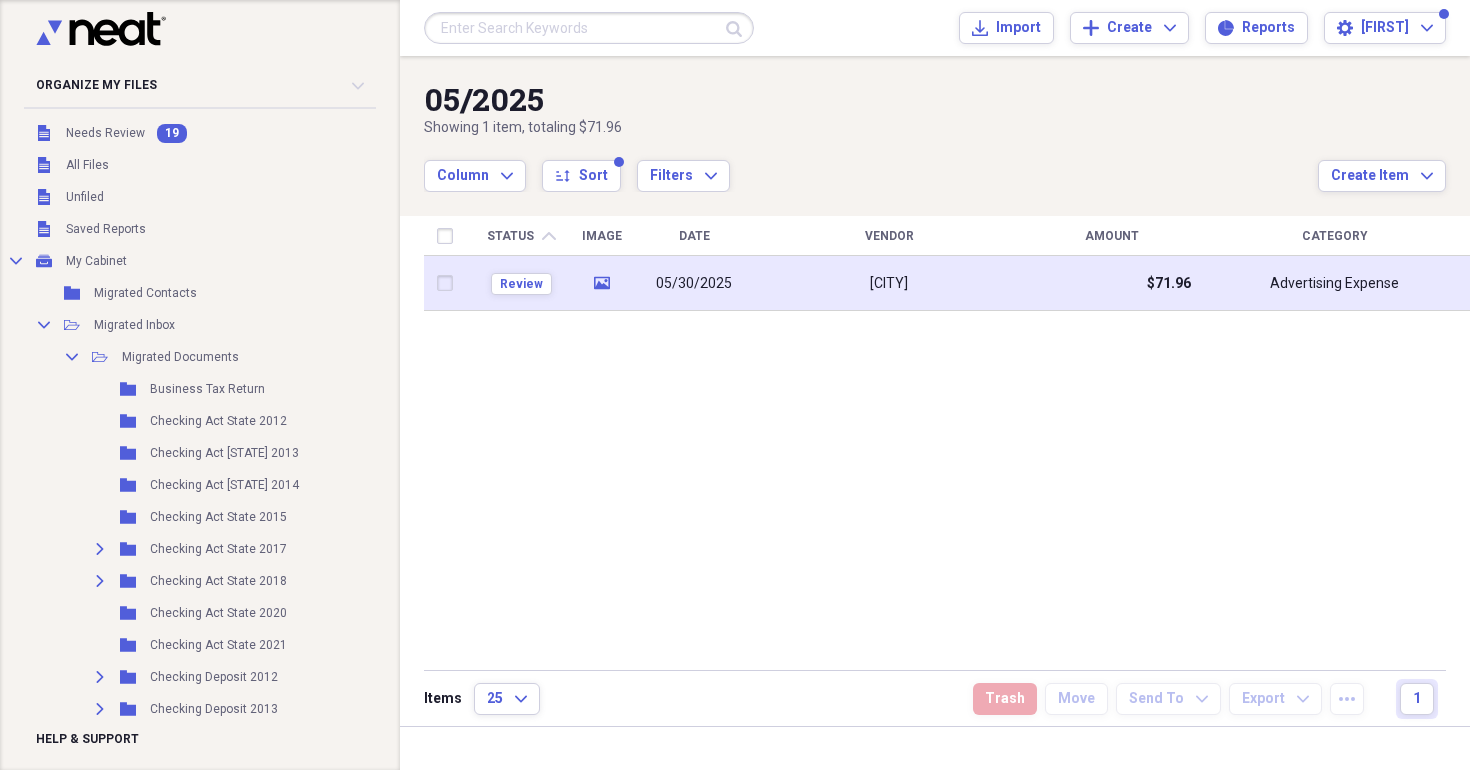 click on "05/30/2025" at bounding box center [694, 283] 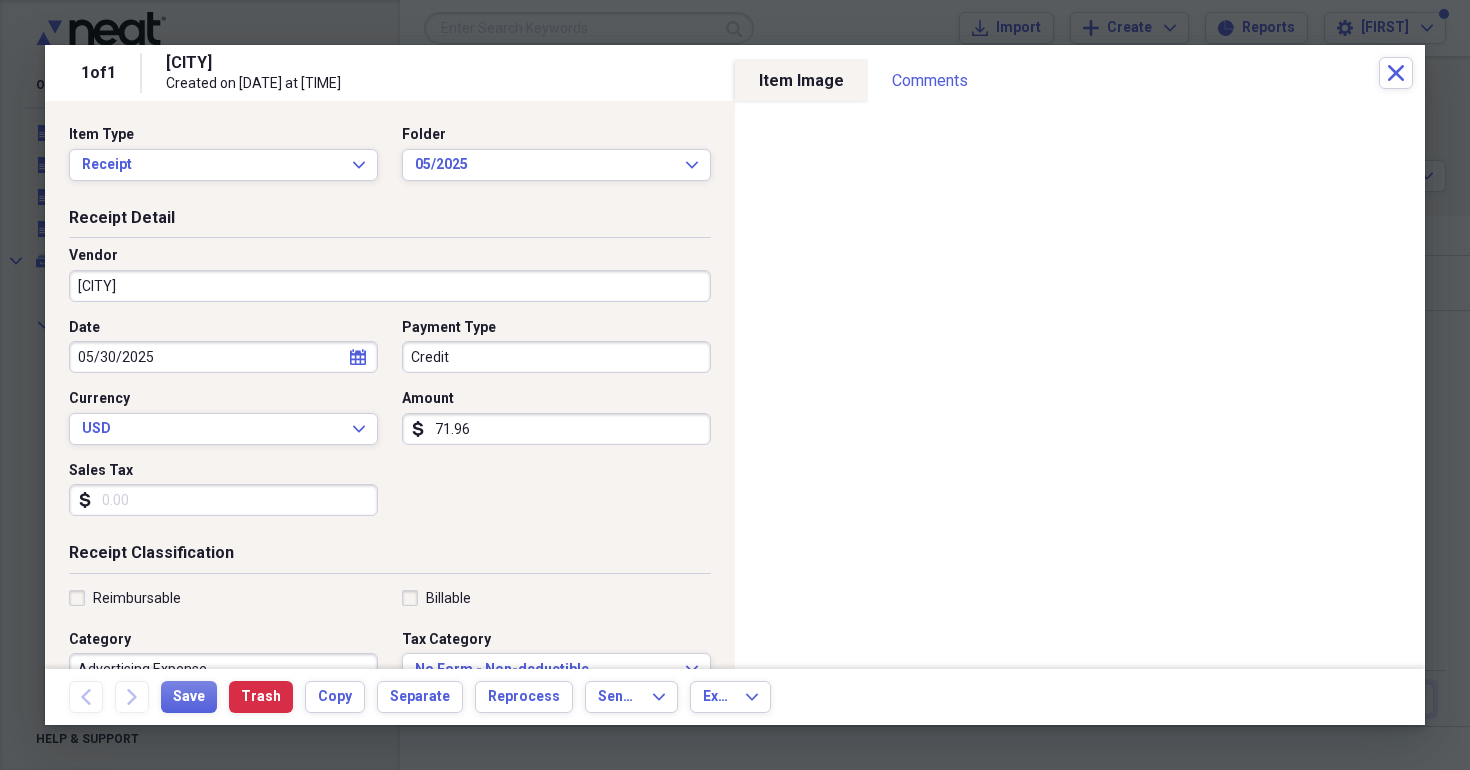 click on "Credit" at bounding box center (556, 357) 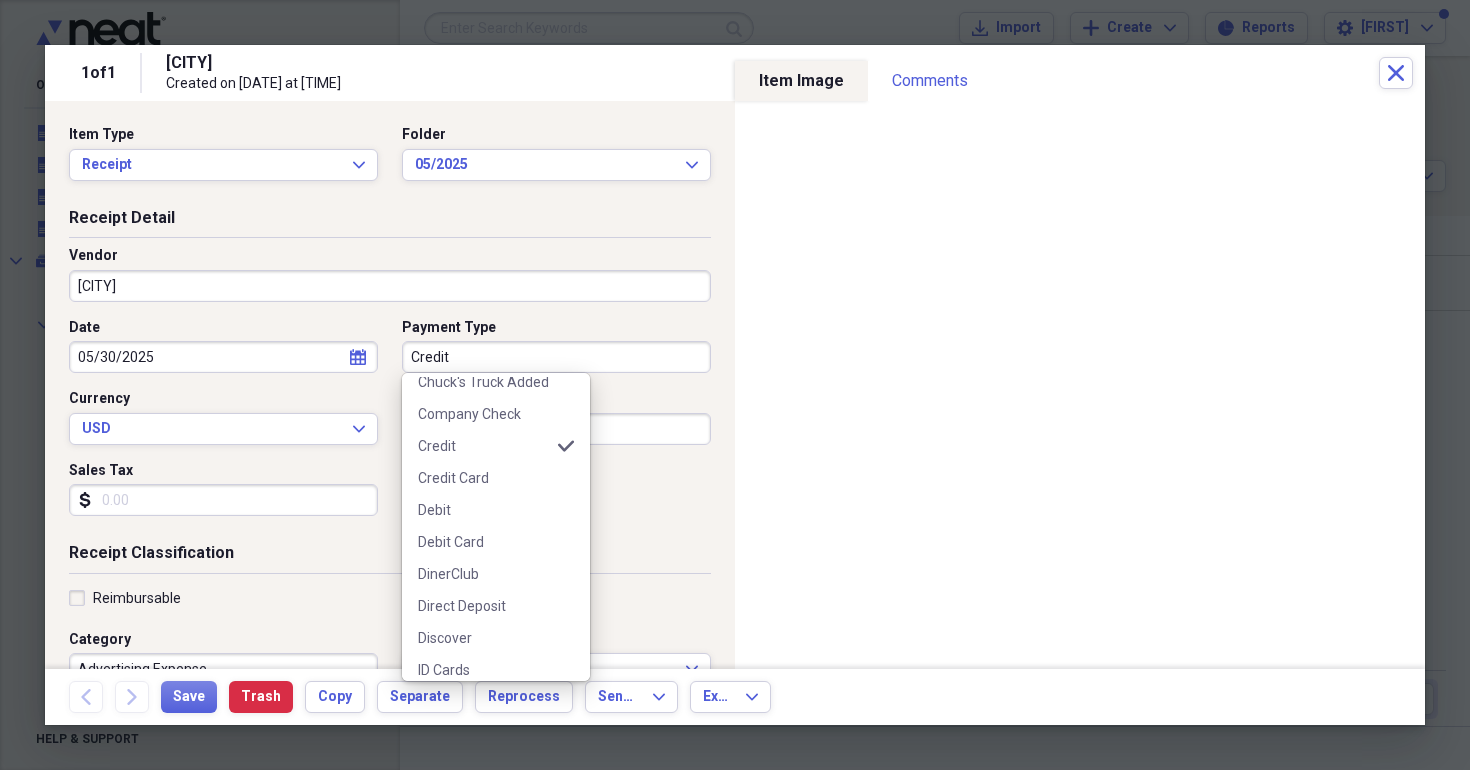 scroll, scrollTop: 593, scrollLeft: 0, axis: vertical 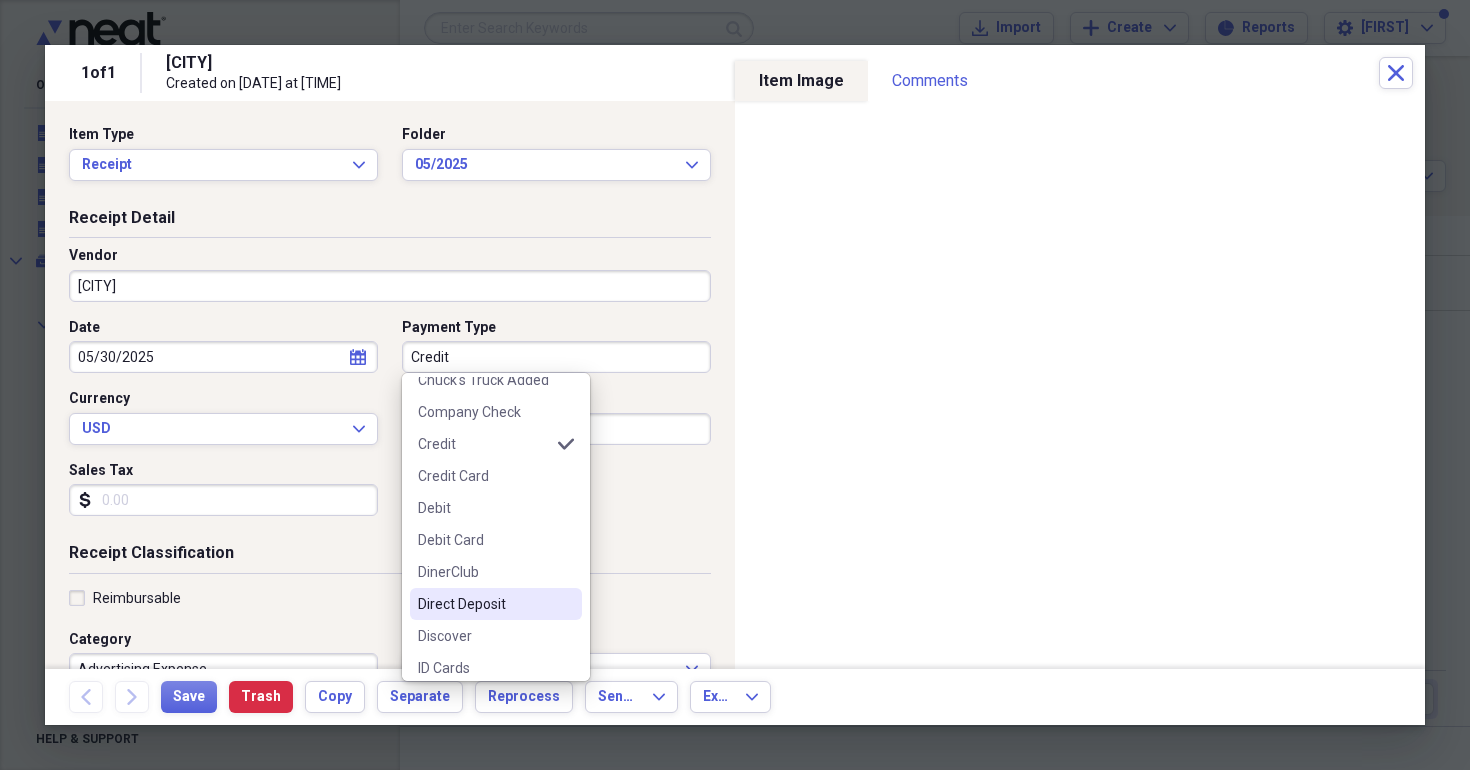 click on "Direct Deposit" at bounding box center (484, 604) 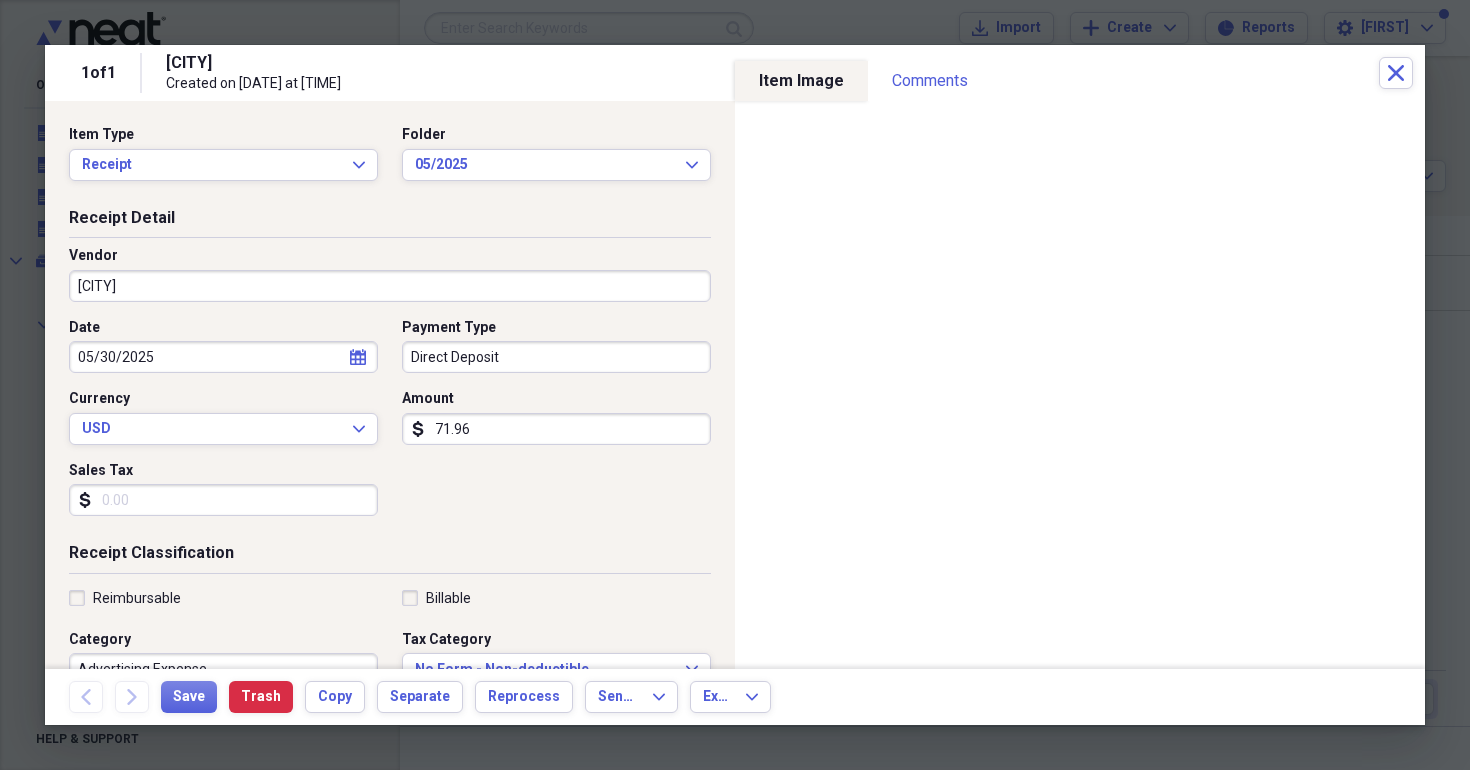 click on "calendar" 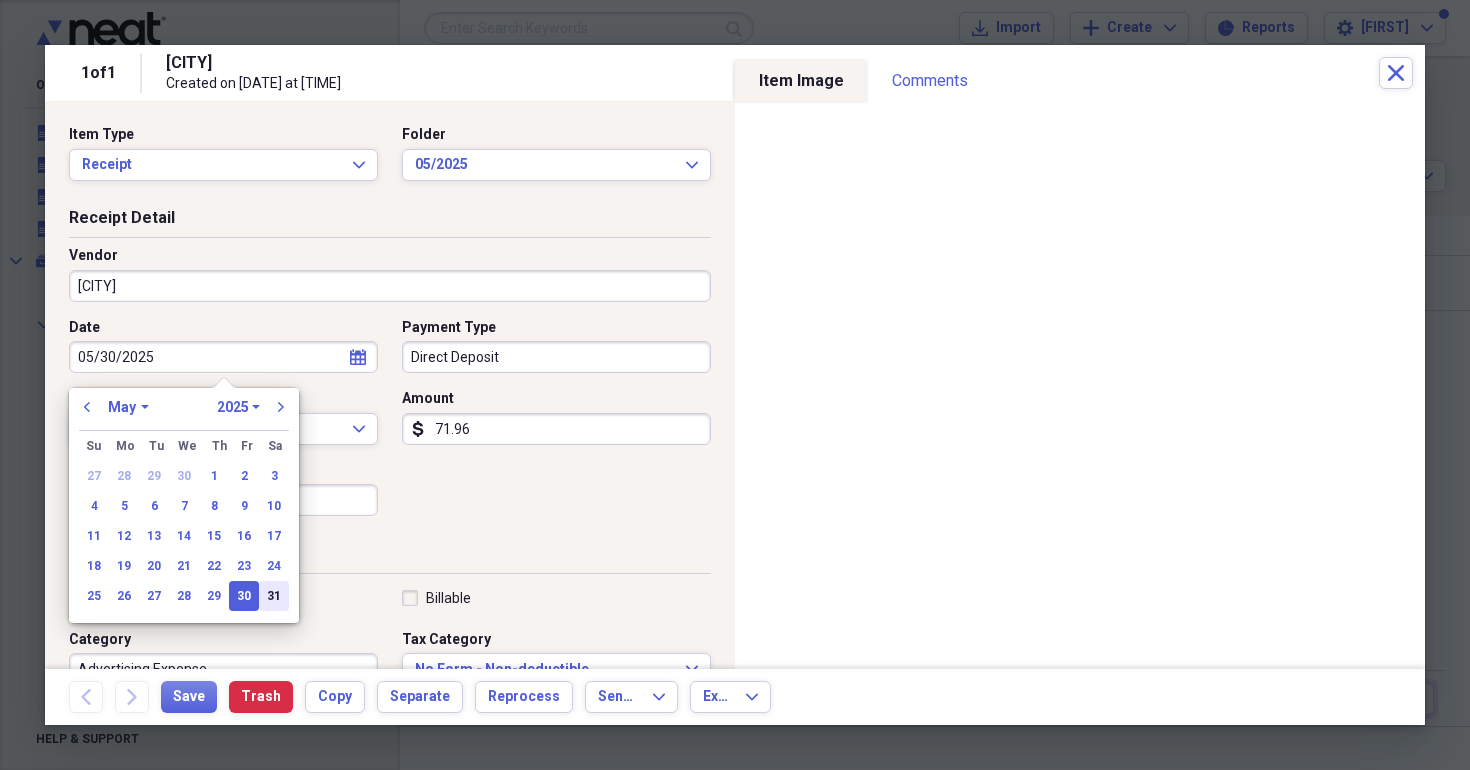 click on "31" at bounding box center [274, 596] 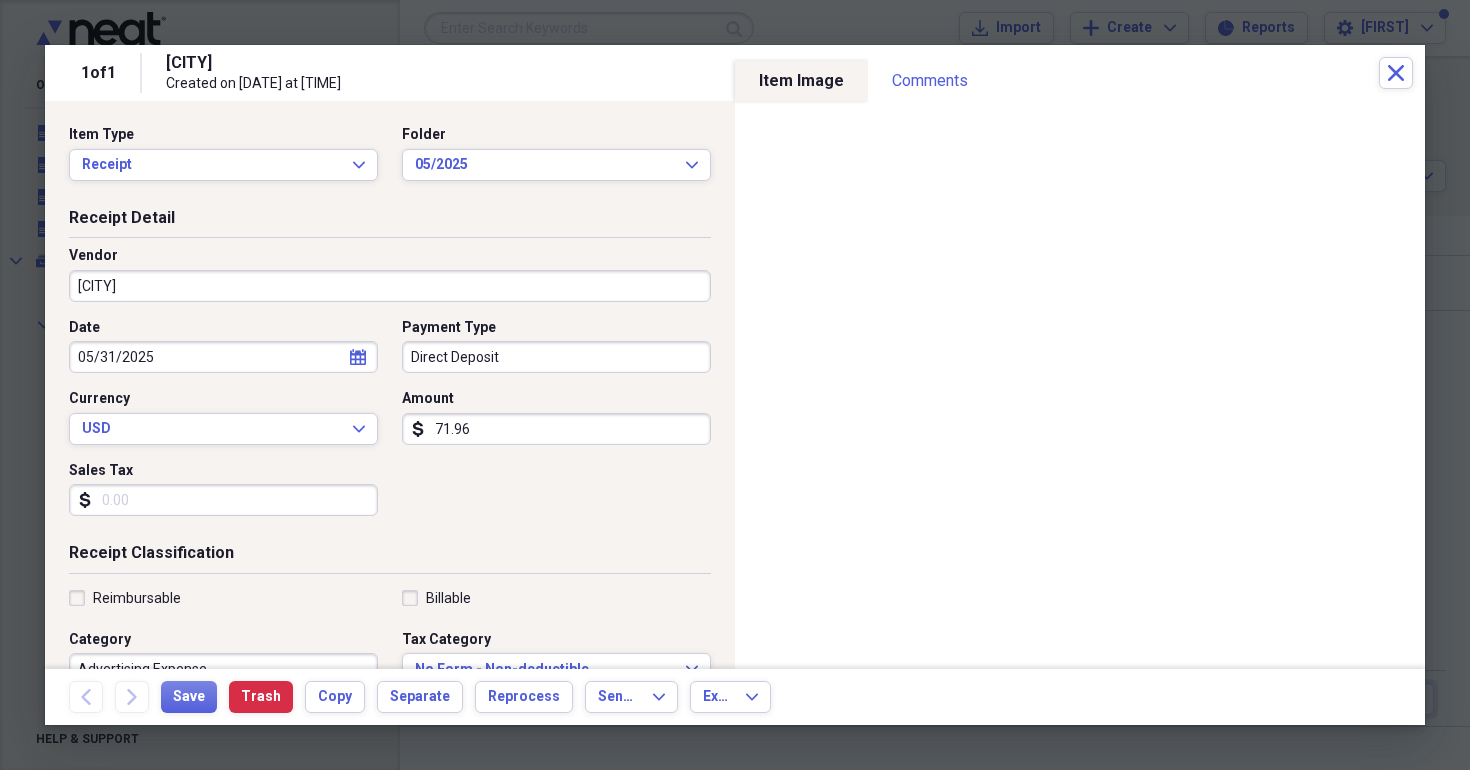 click on "71.96" at bounding box center (556, 429) 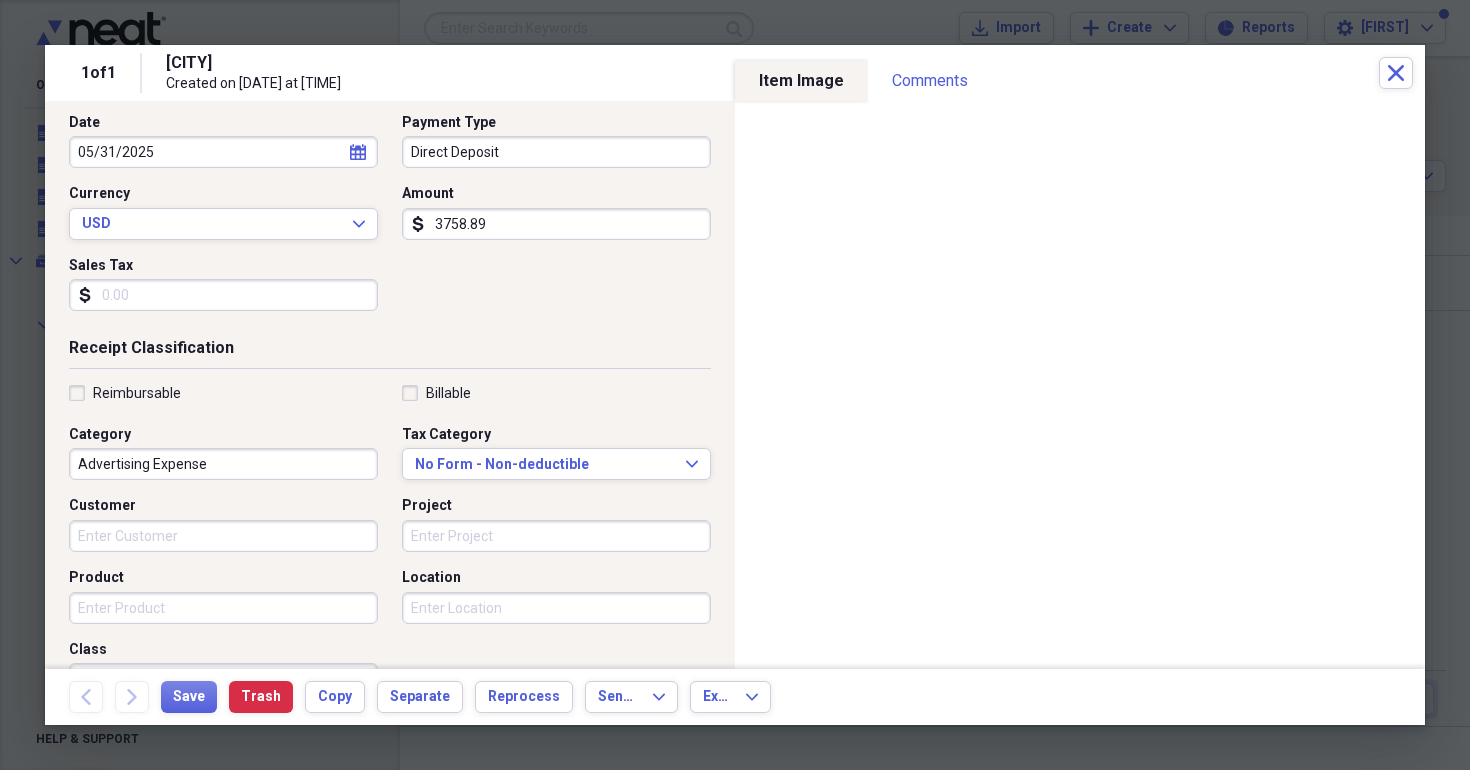 scroll, scrollTop: 216, scrollLeft: 0, axis: vertical 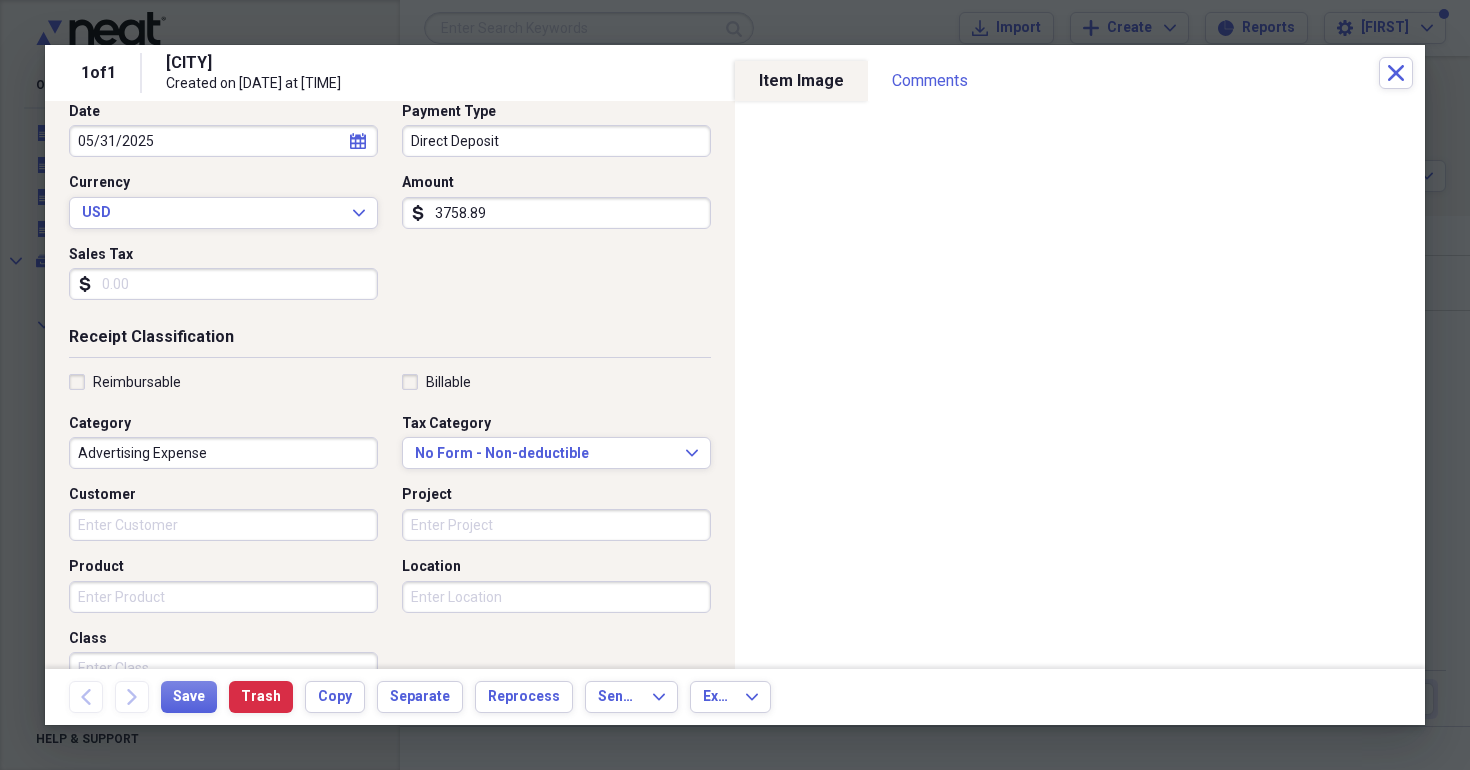 type on "3758.89" 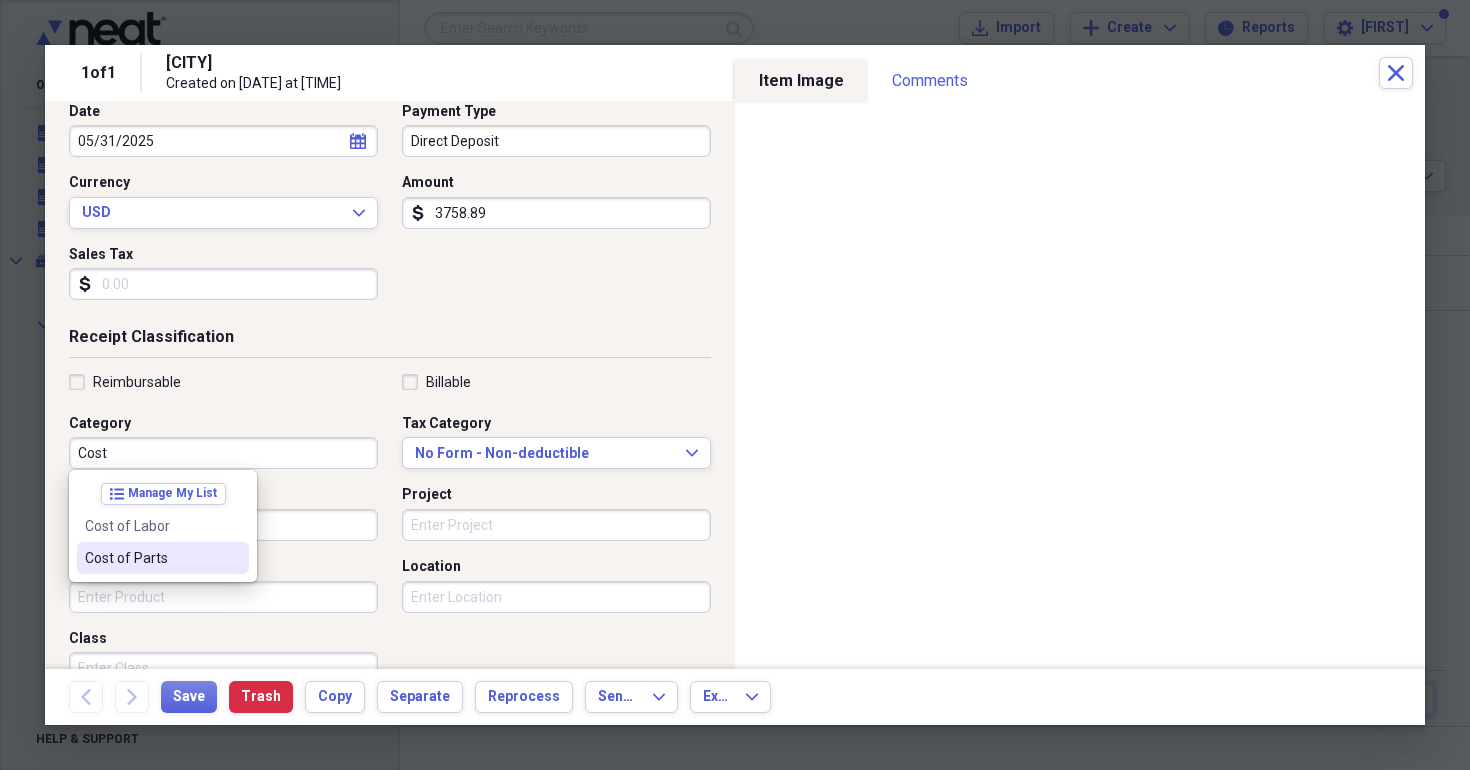 click on "Cost of Parts" at bounding box center [151, 558] 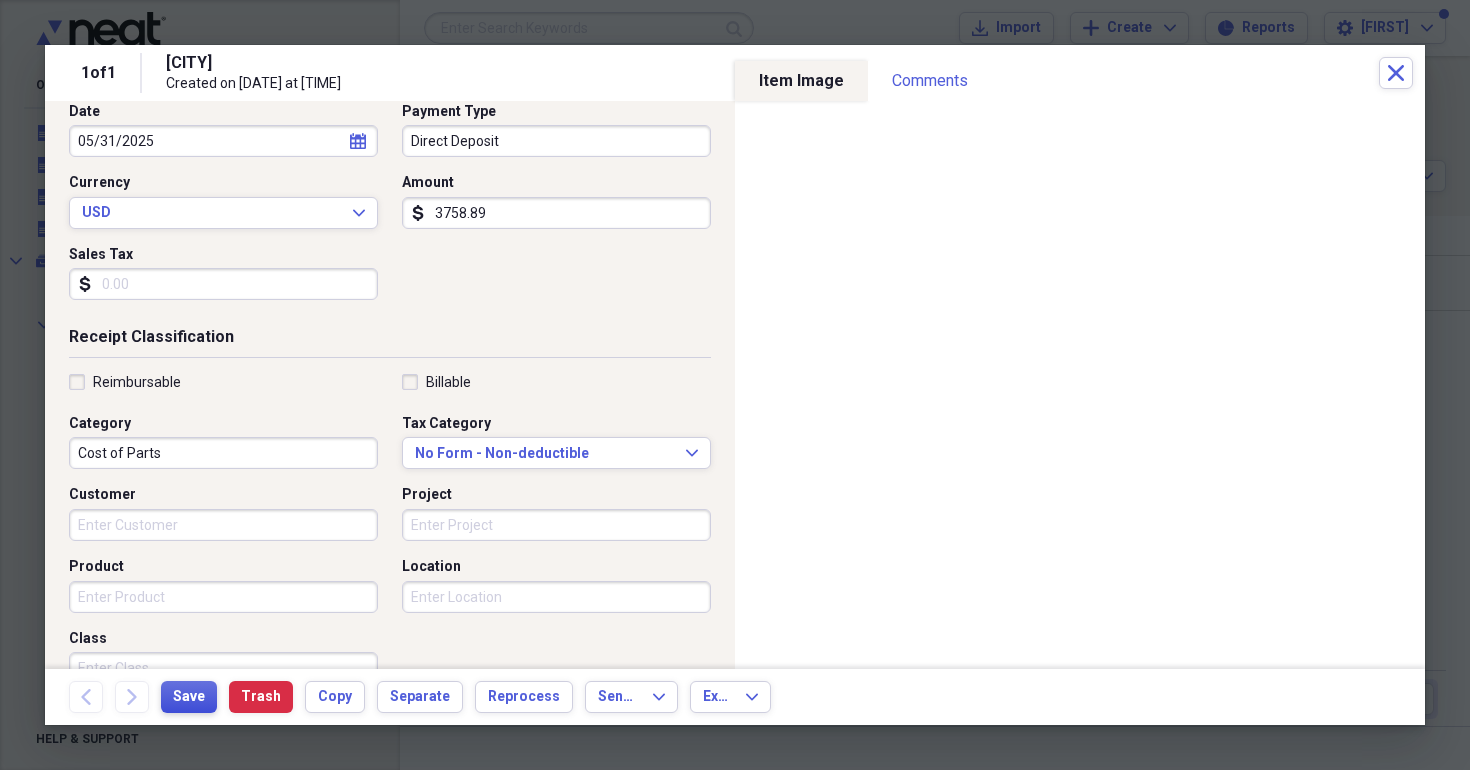 click on "Save" at bounding box center [189, 697] 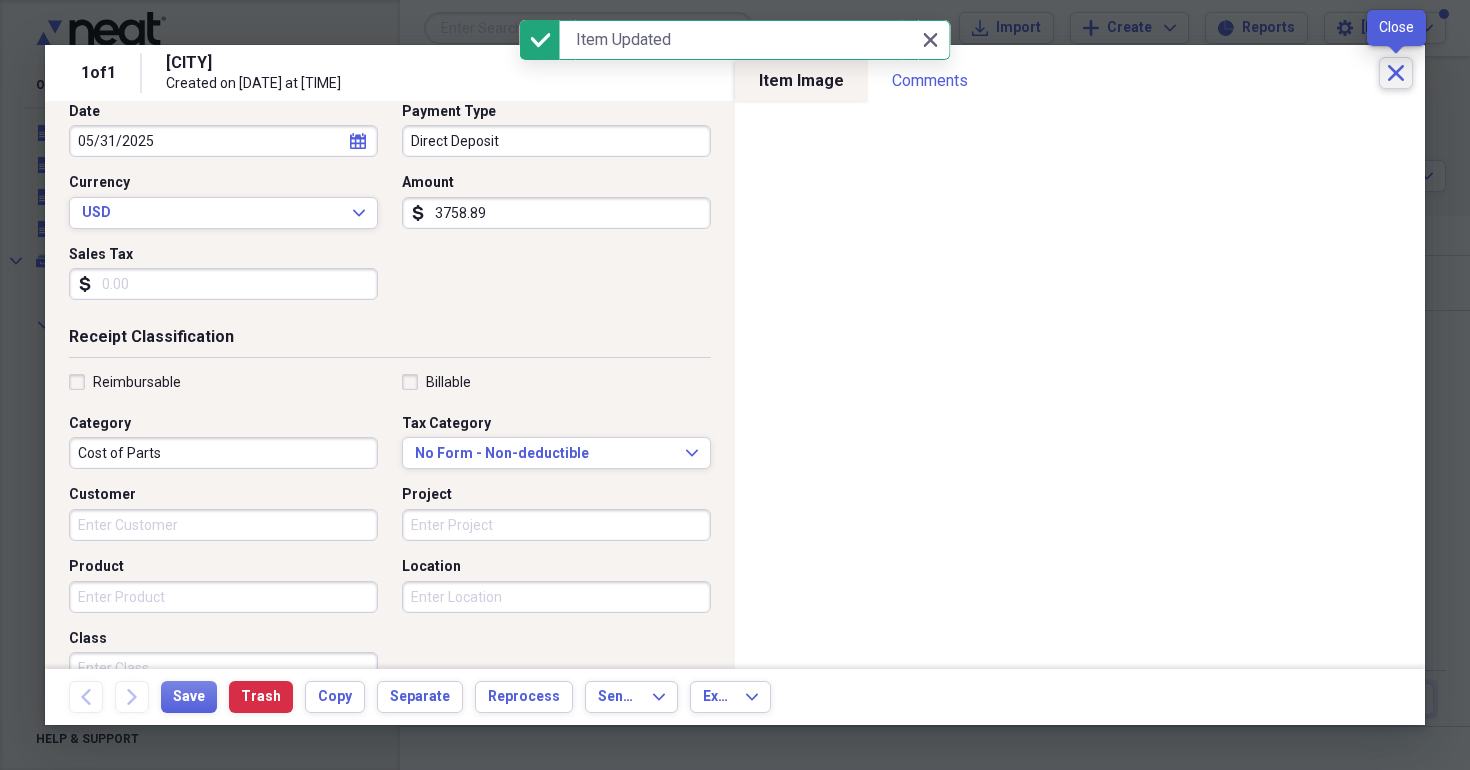 click 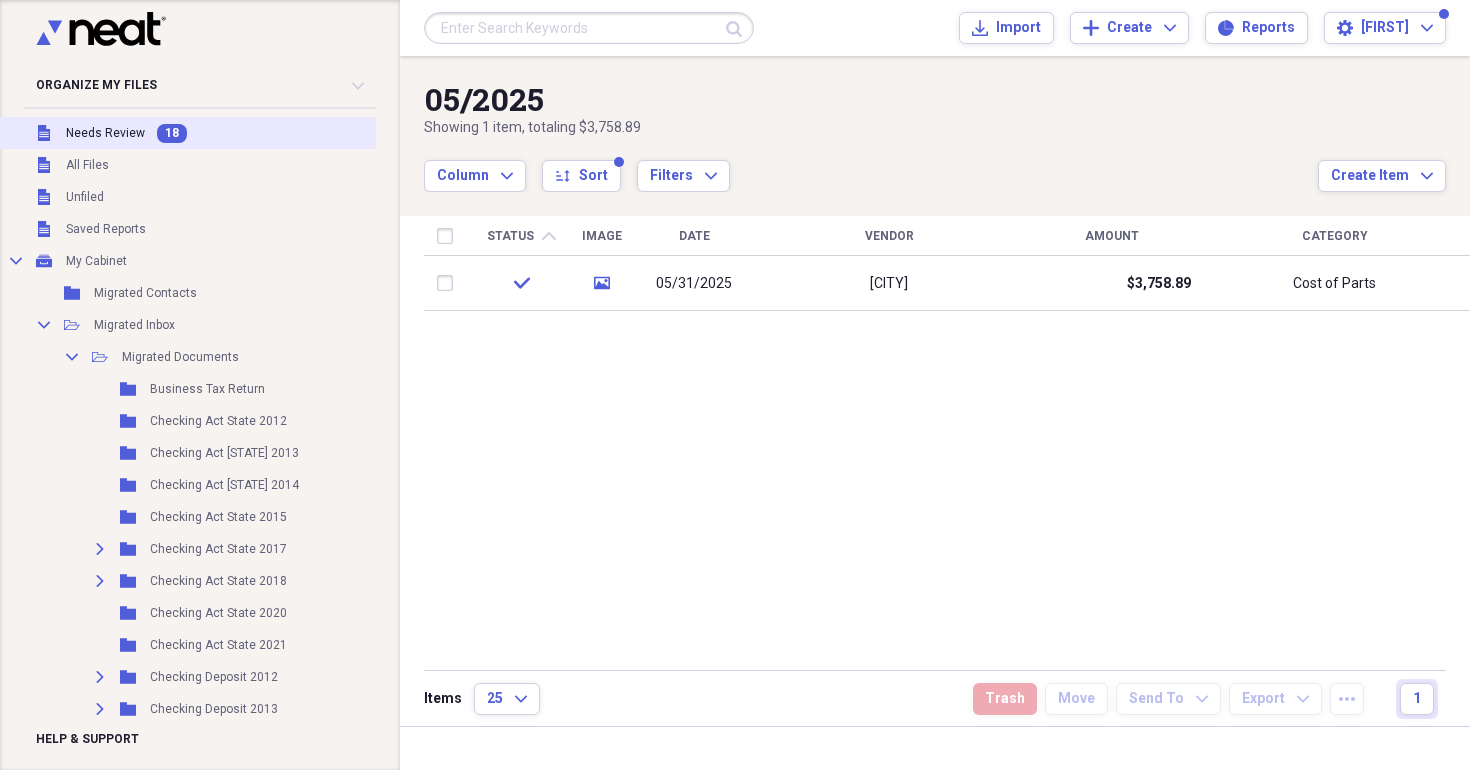 click on "Unfiled Needs Review 18" at bounding box center [211, 133] 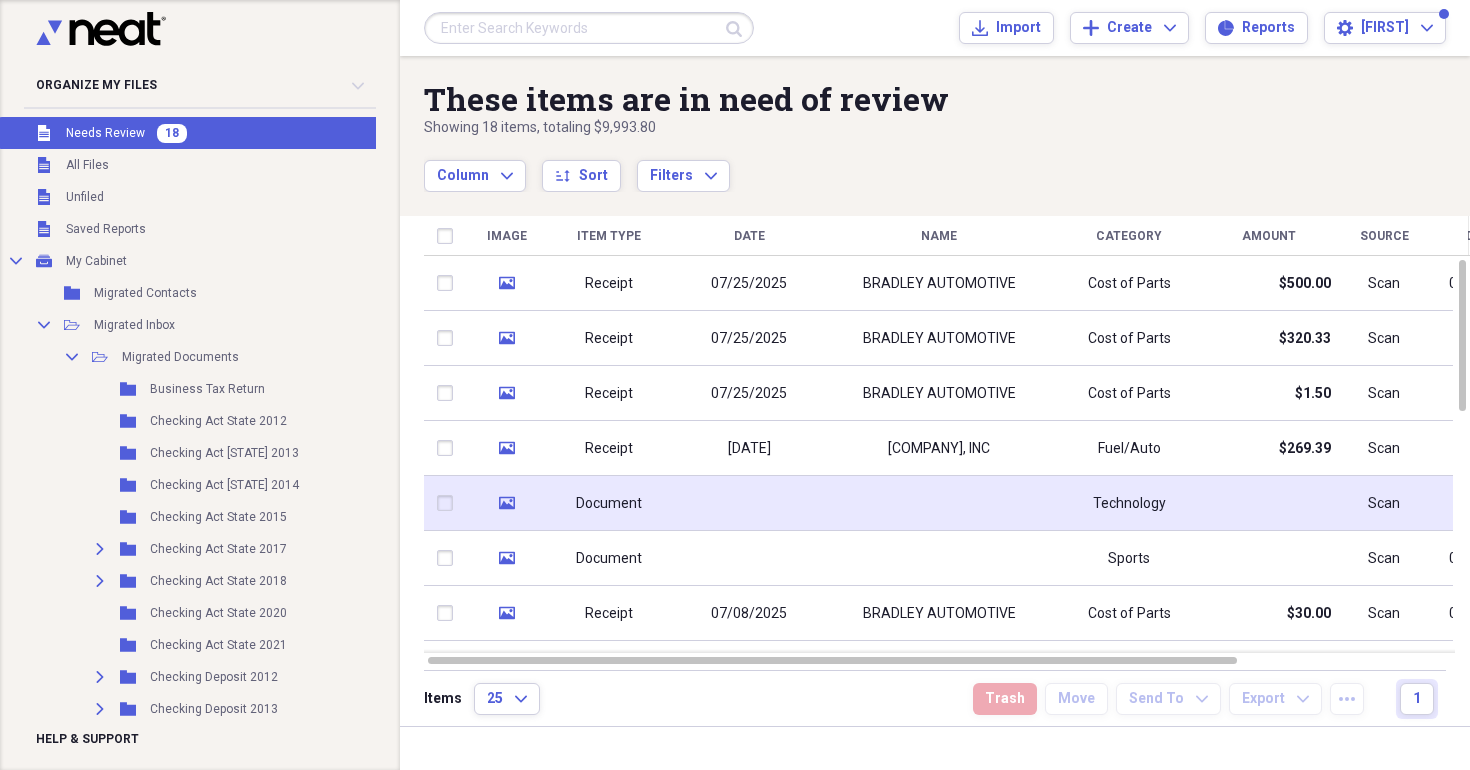 click at bounding box center (749, 503) 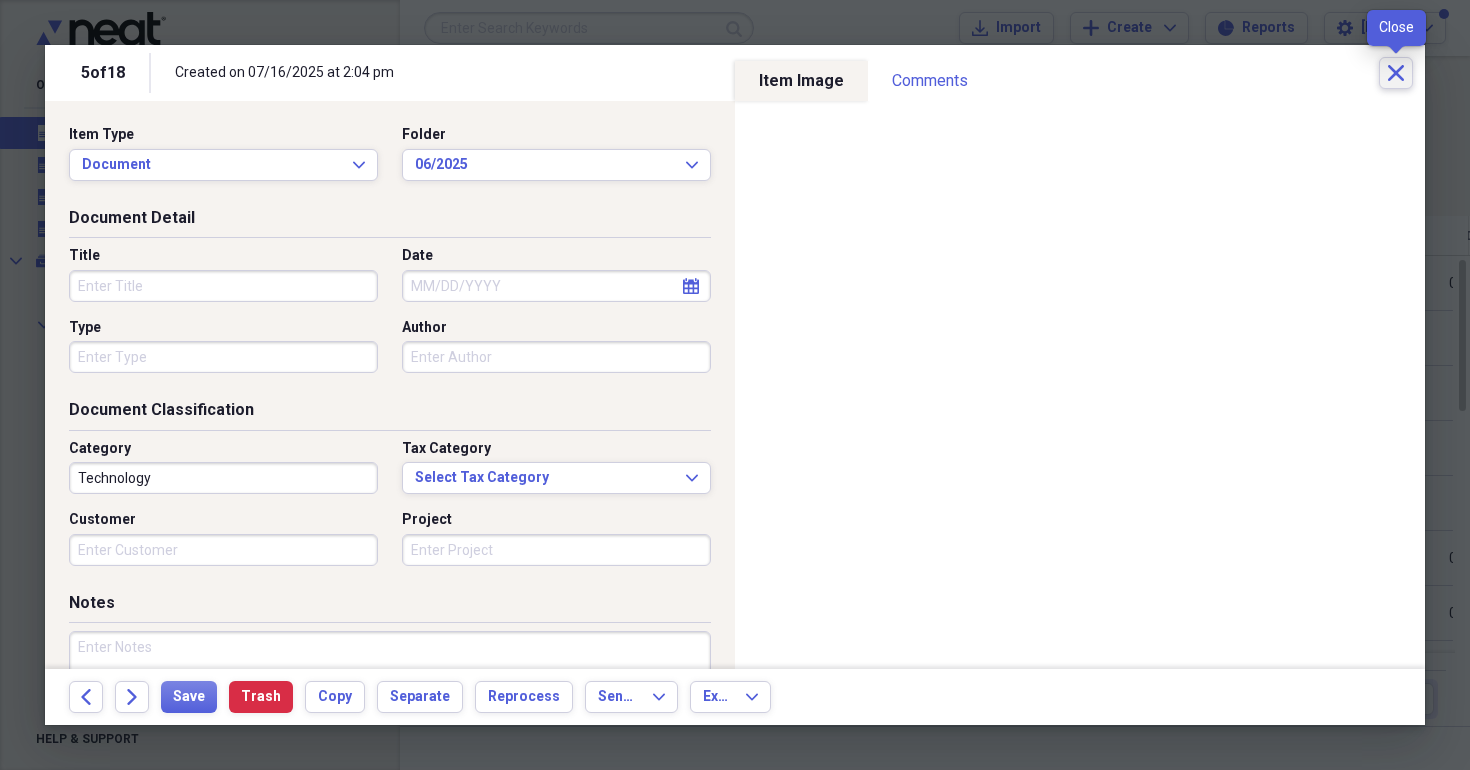 click on "Close" 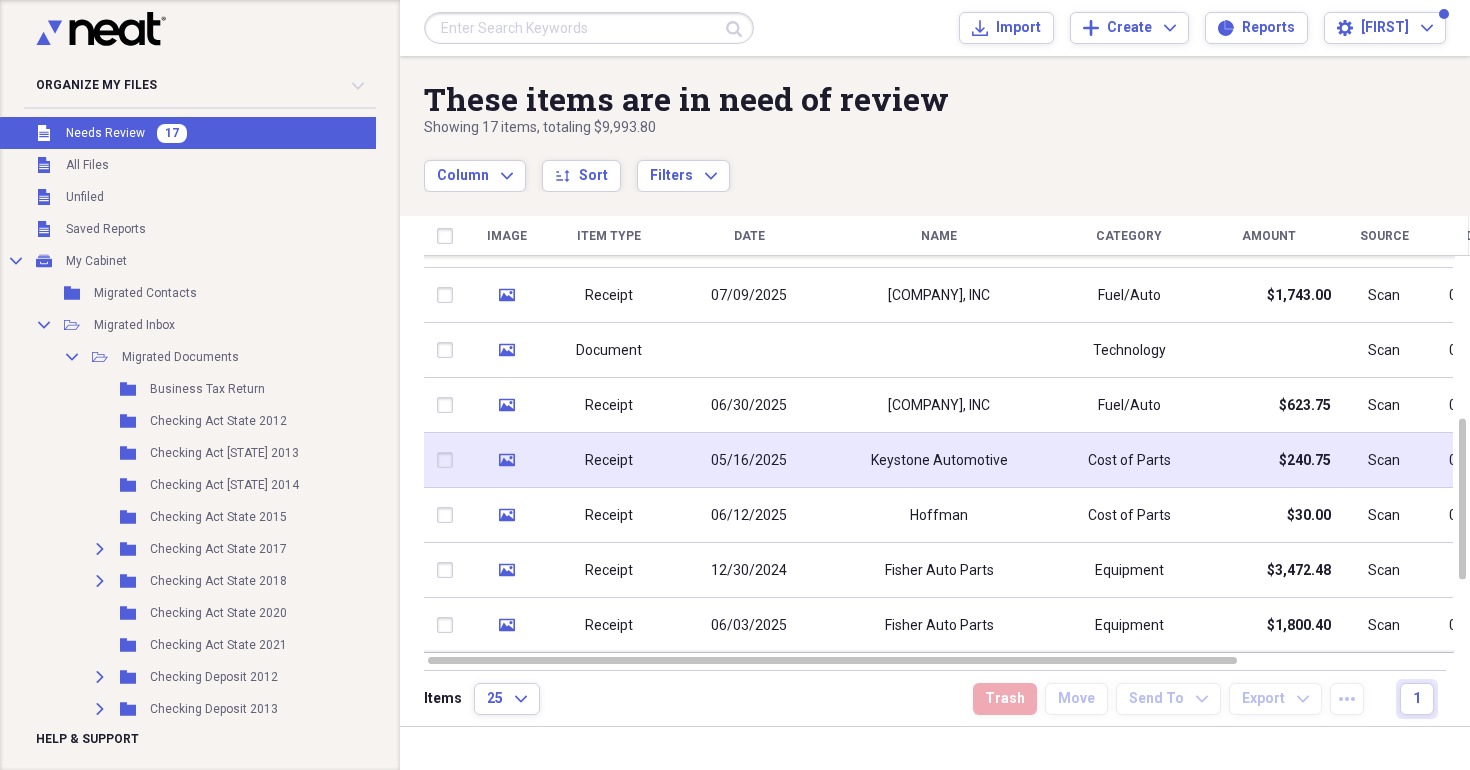 click on "05/16/2025" at bounding box center [749, 461] 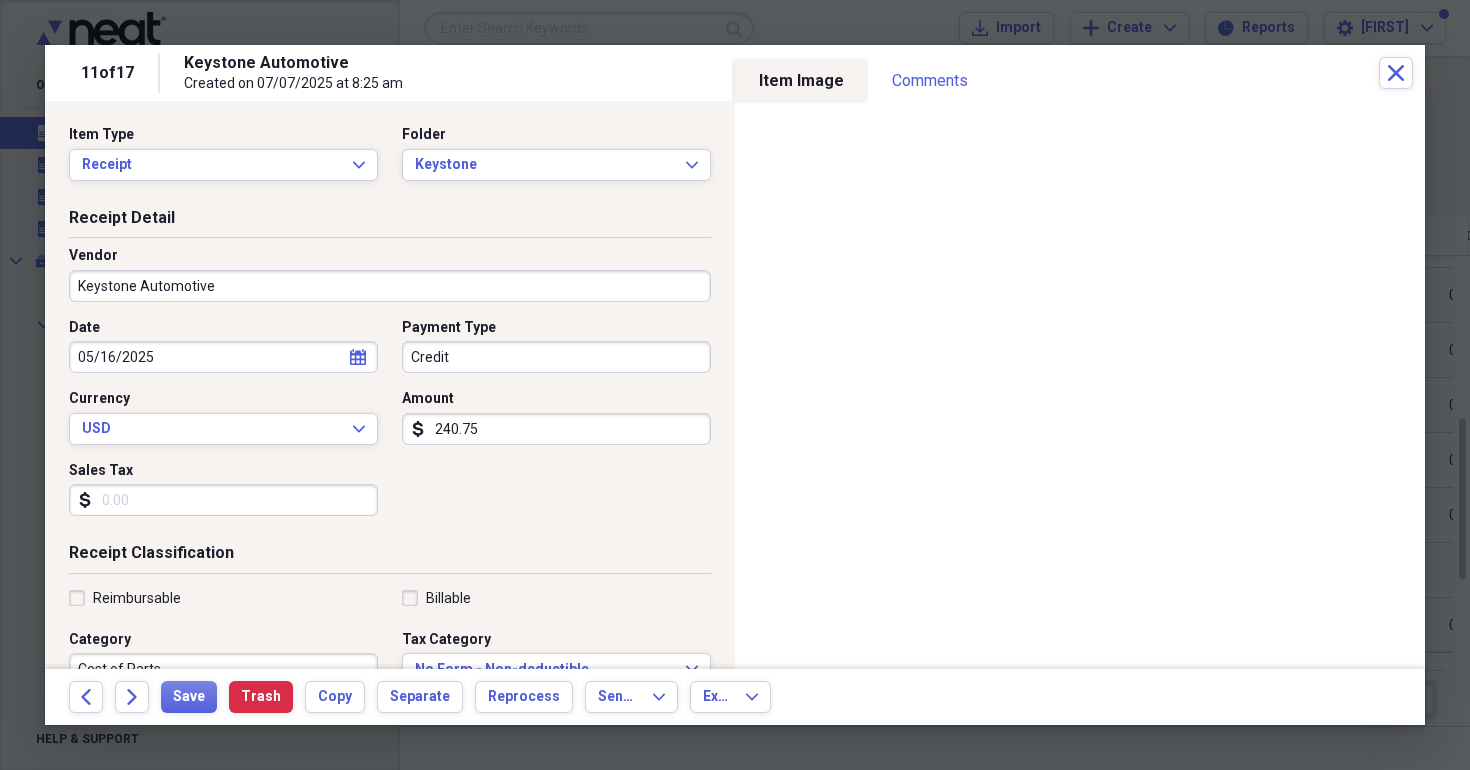click on "Credit" at bounding box center (556, 357) 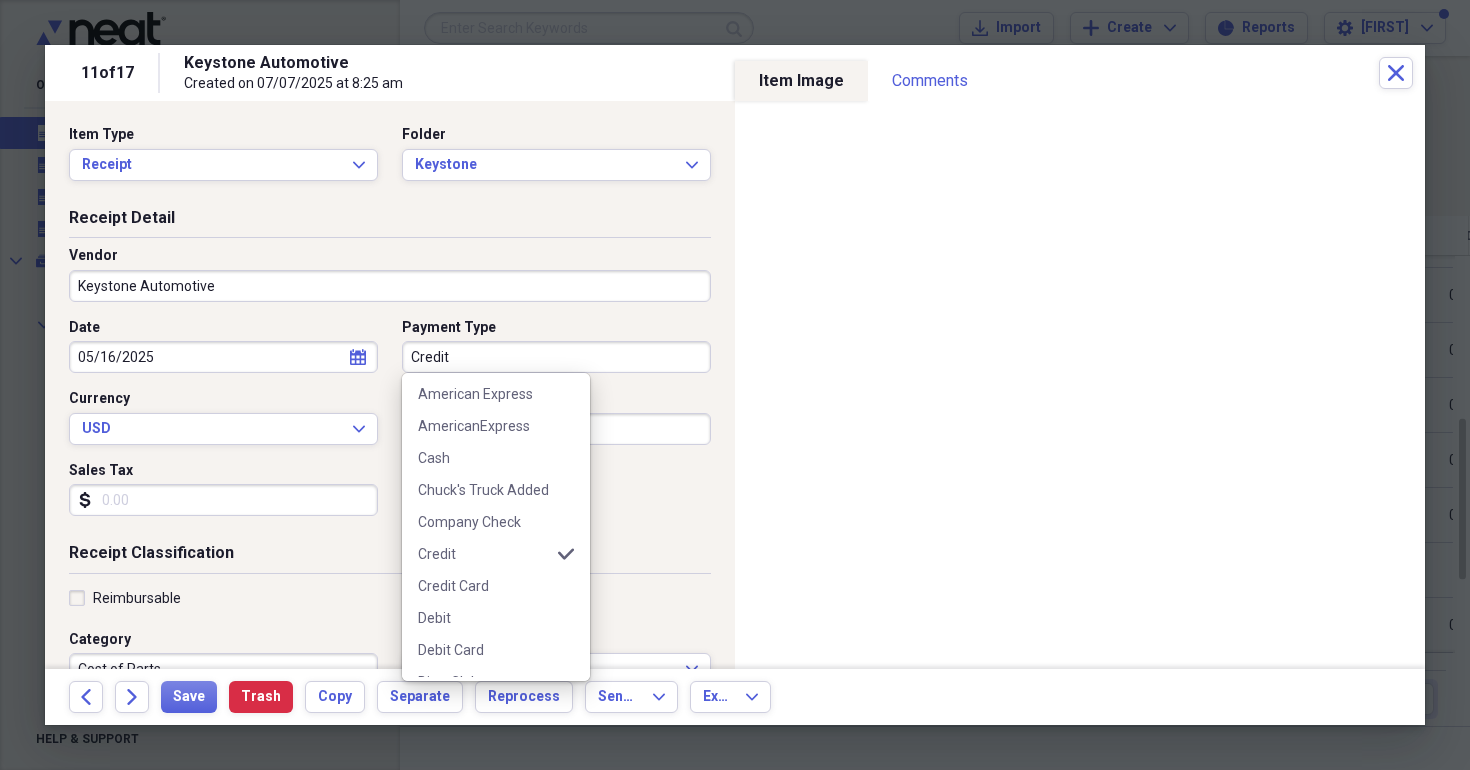 scroll, scrollTop: 484, scrollLeft: 0, axis: vertical 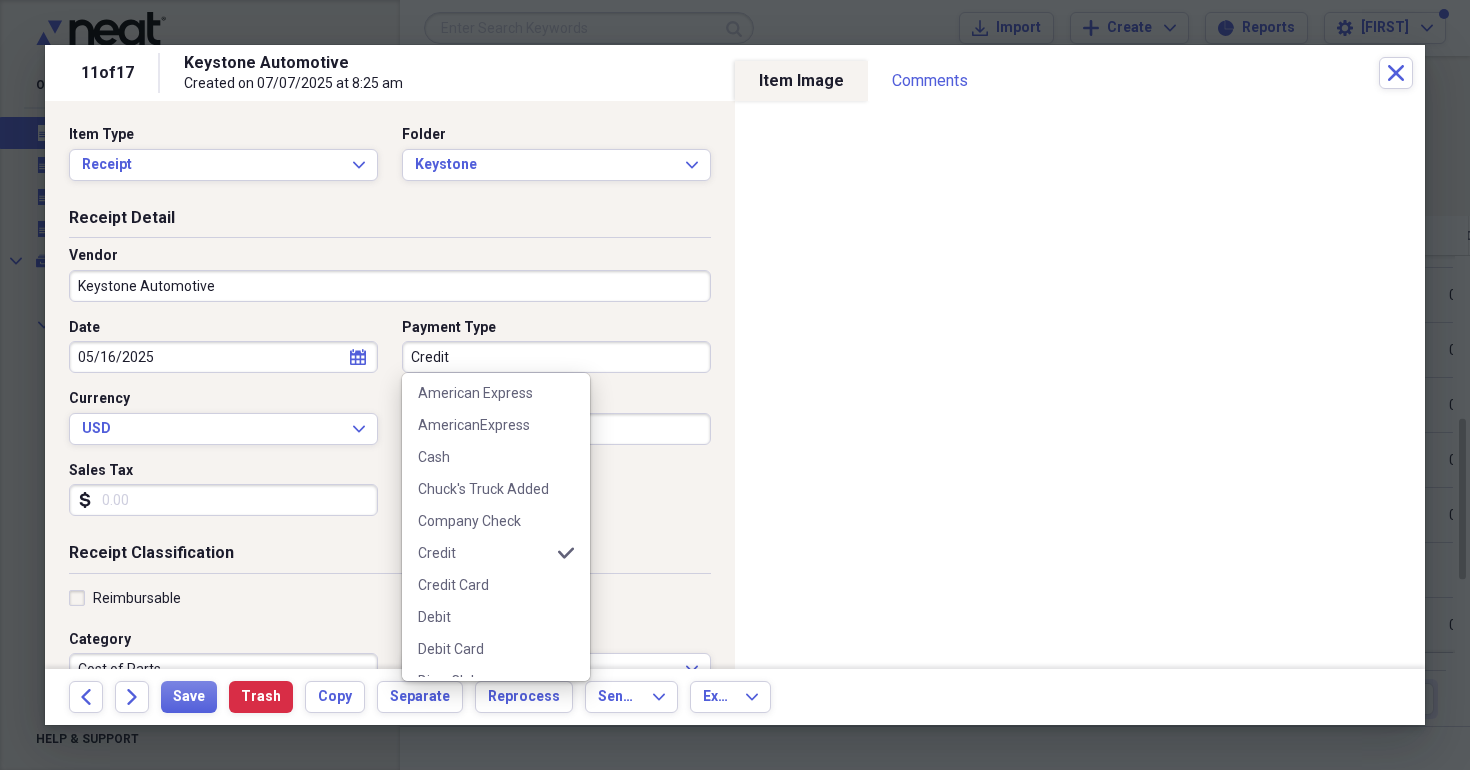 click on "Company Check" at bounding box center (484, 521) 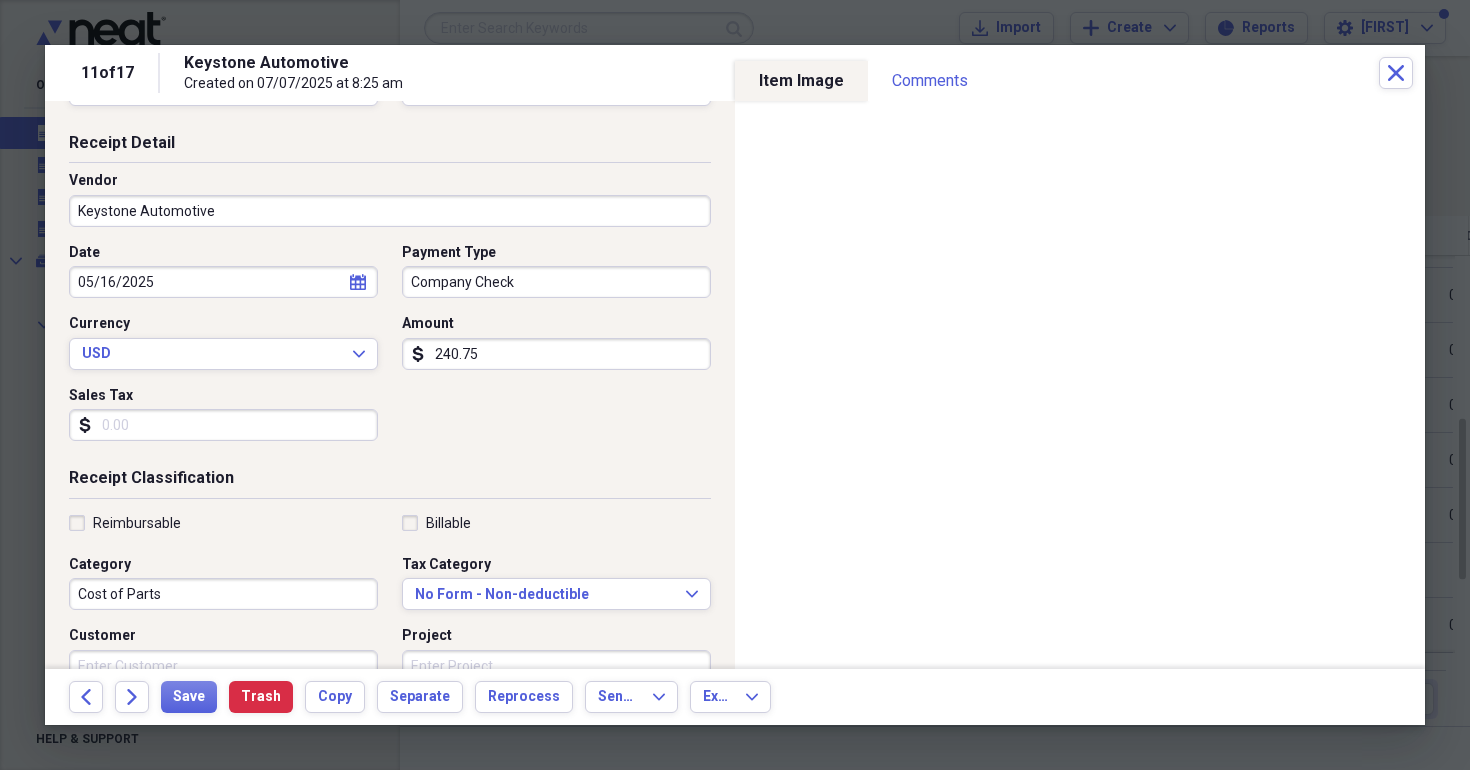 scroll, scrollTop: 17, scrollLeft: 0, axis: vertical 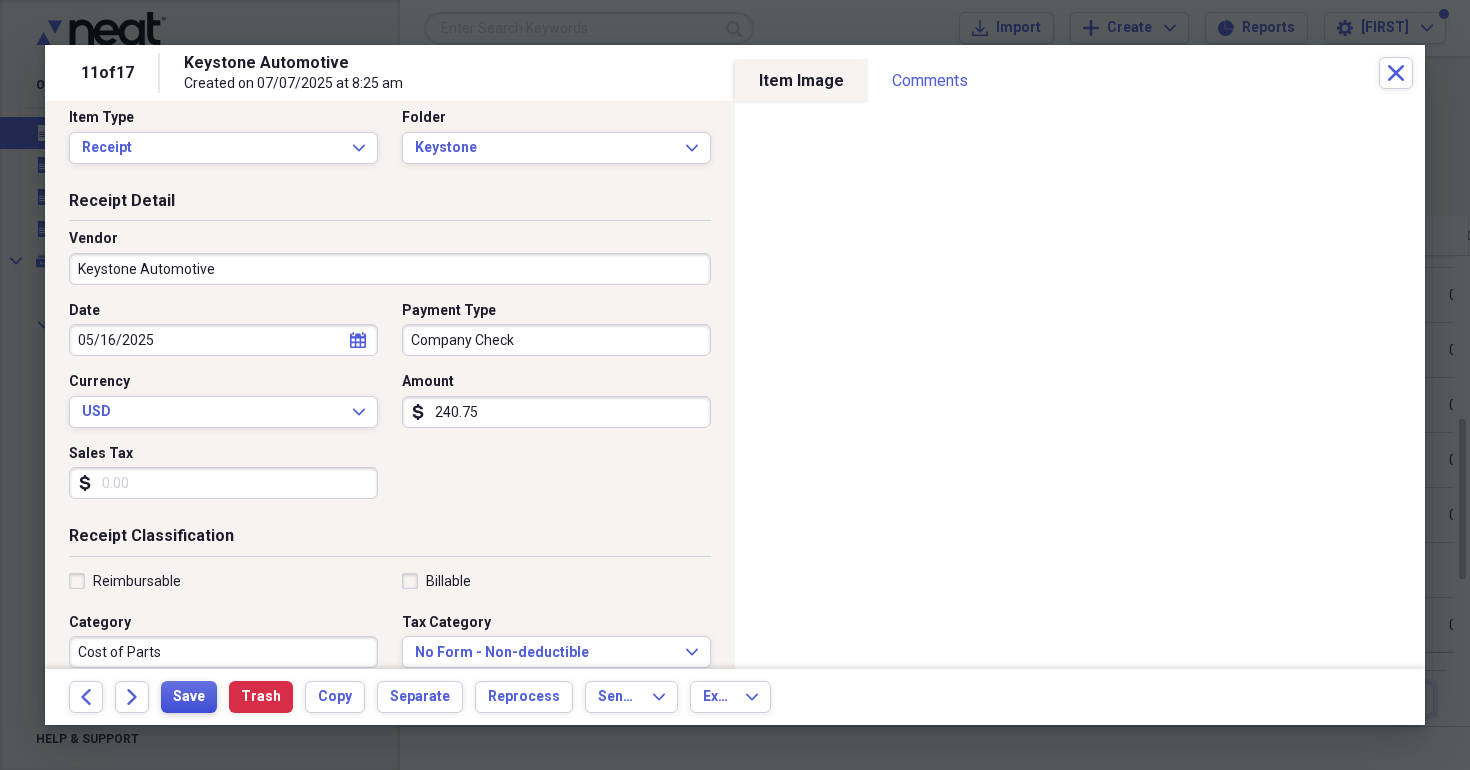 click on "Save" at bounding box center [189, 697] 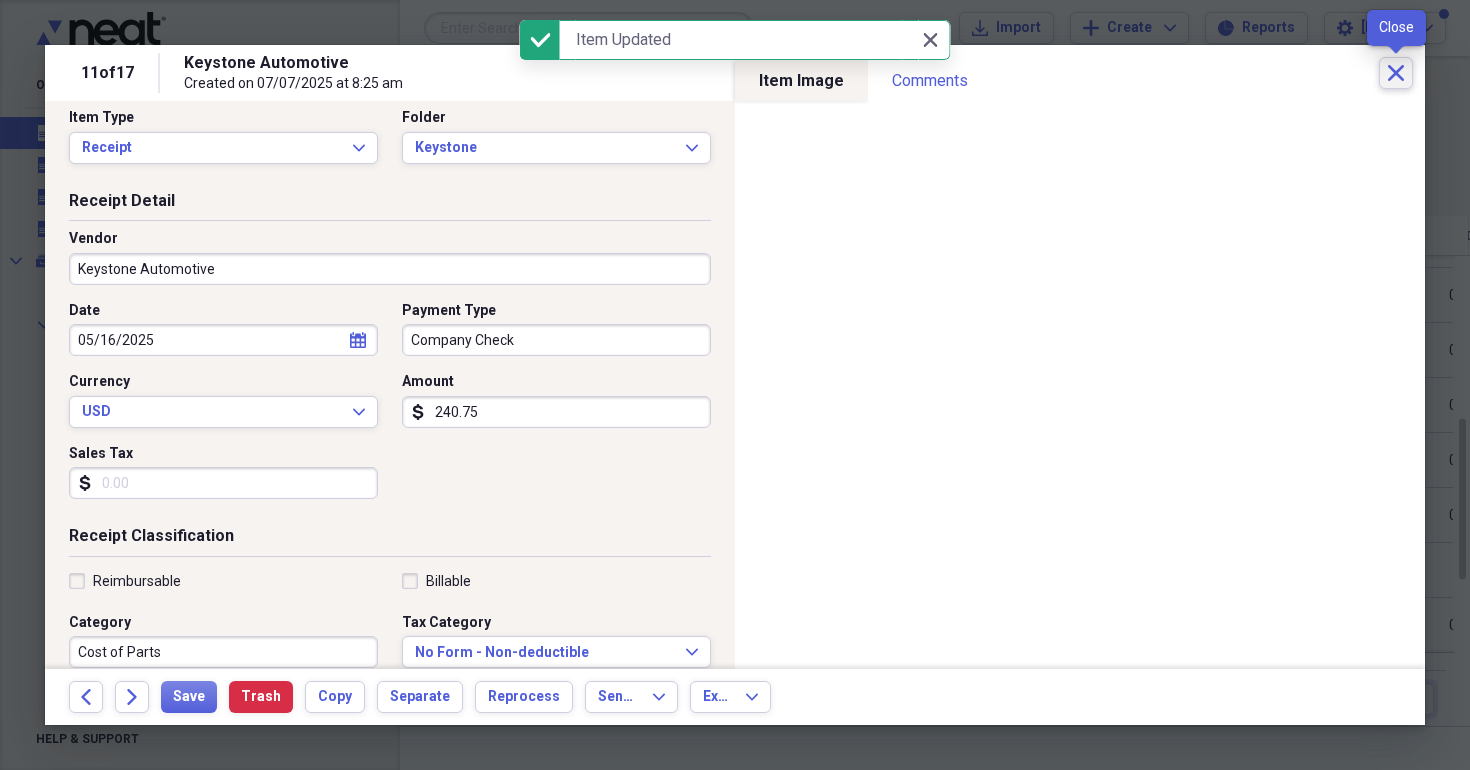 click on "Close" 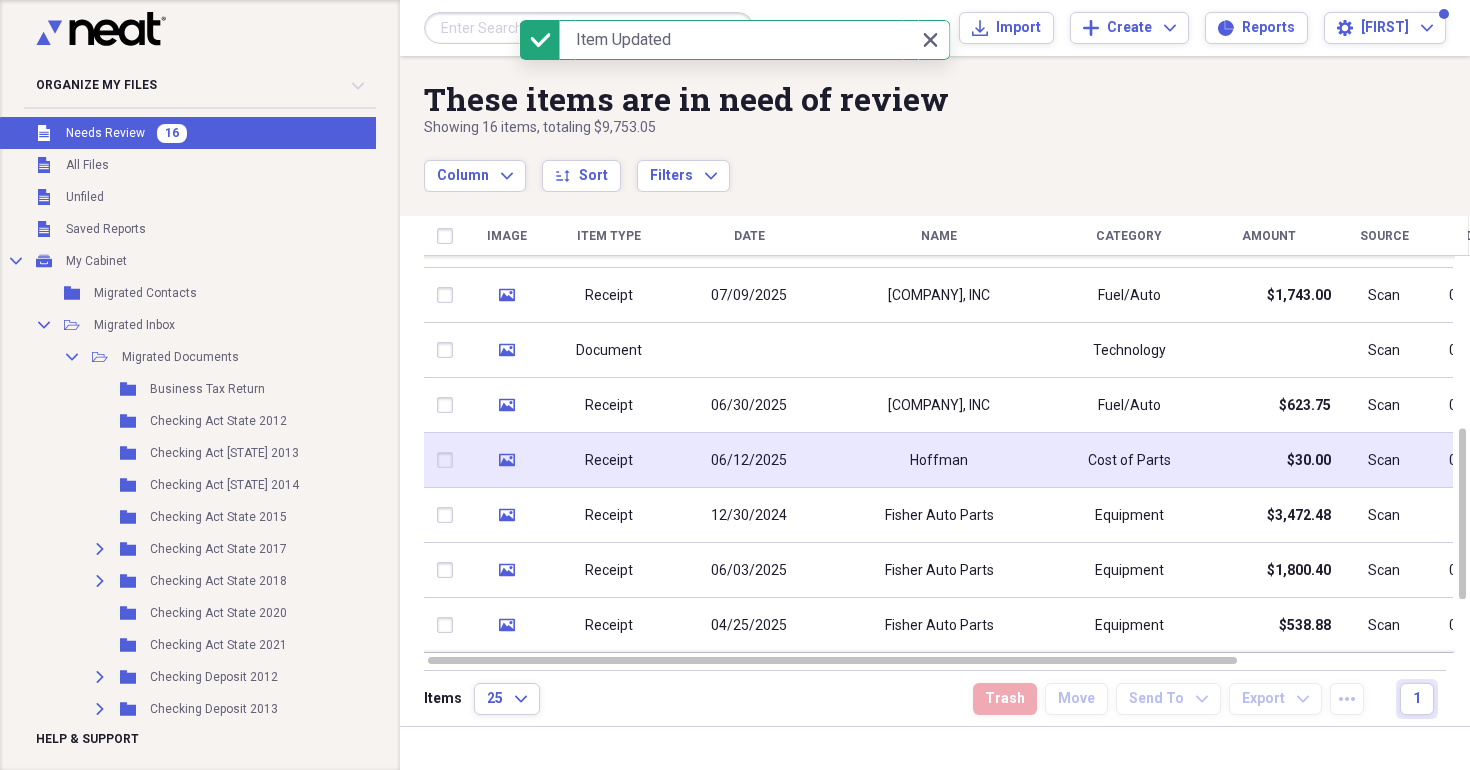 click on "Hoffman" at bounding box center [939, 460] 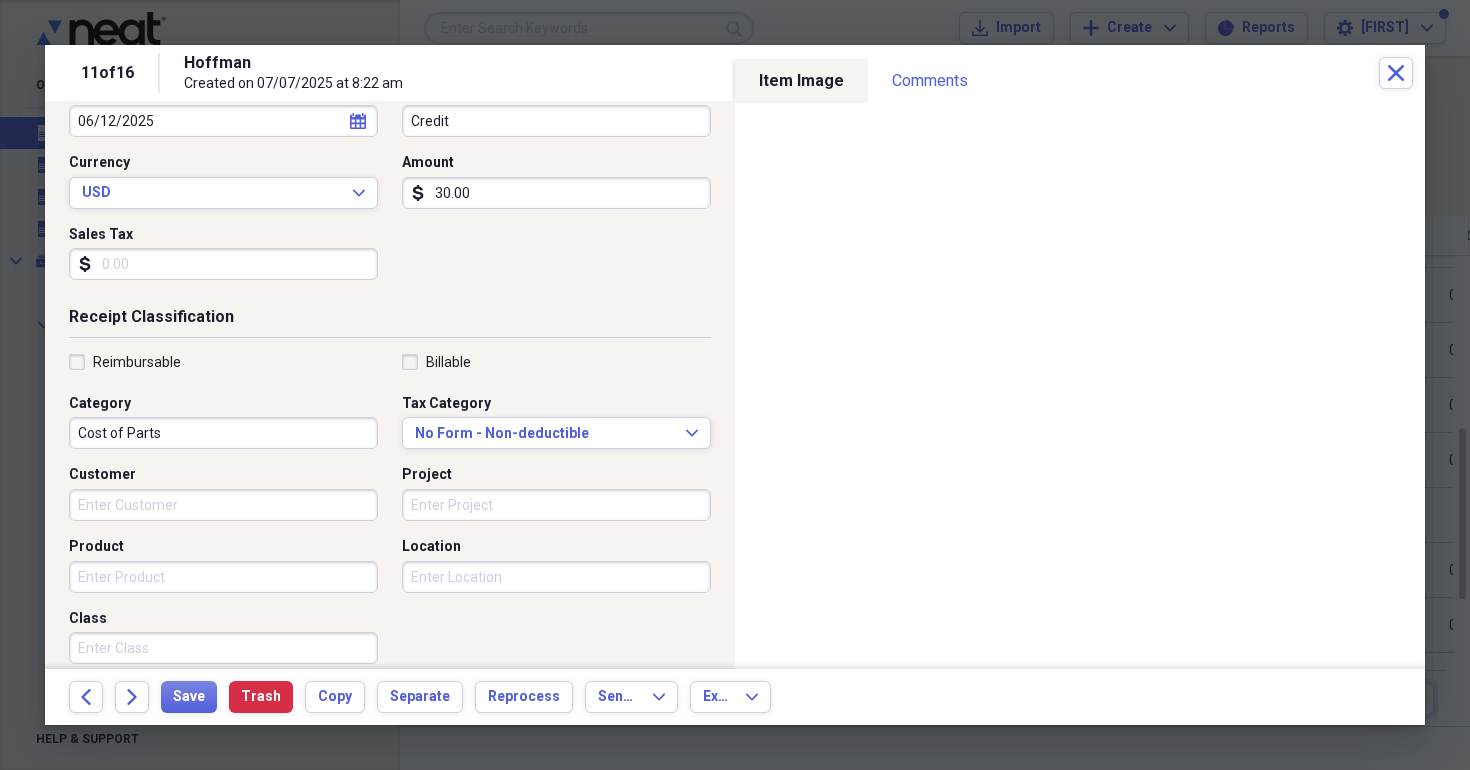 scroll, scrollTop: 264, scrollLeft: 0, axis: vertical 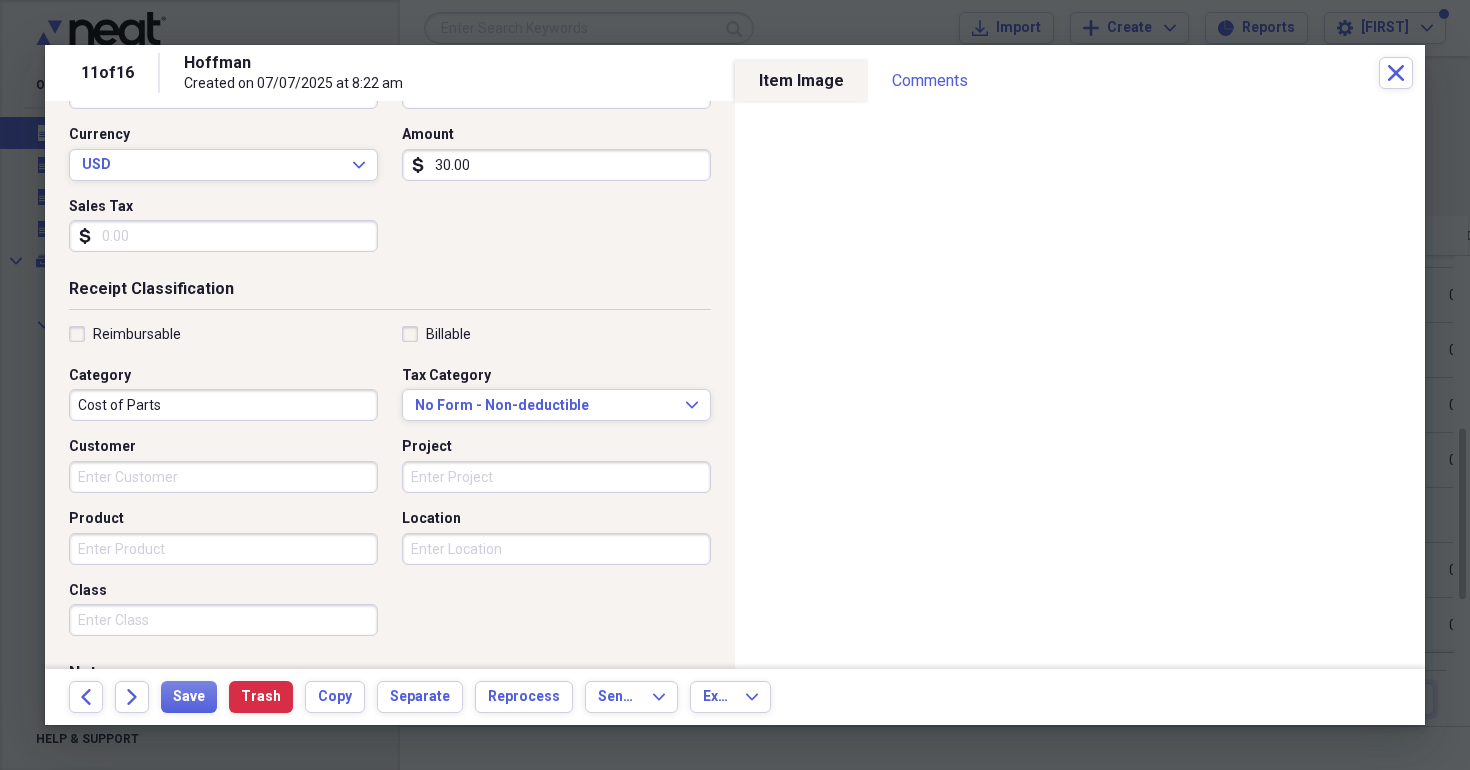 click on "30.00" at bounding box center [556, 165] 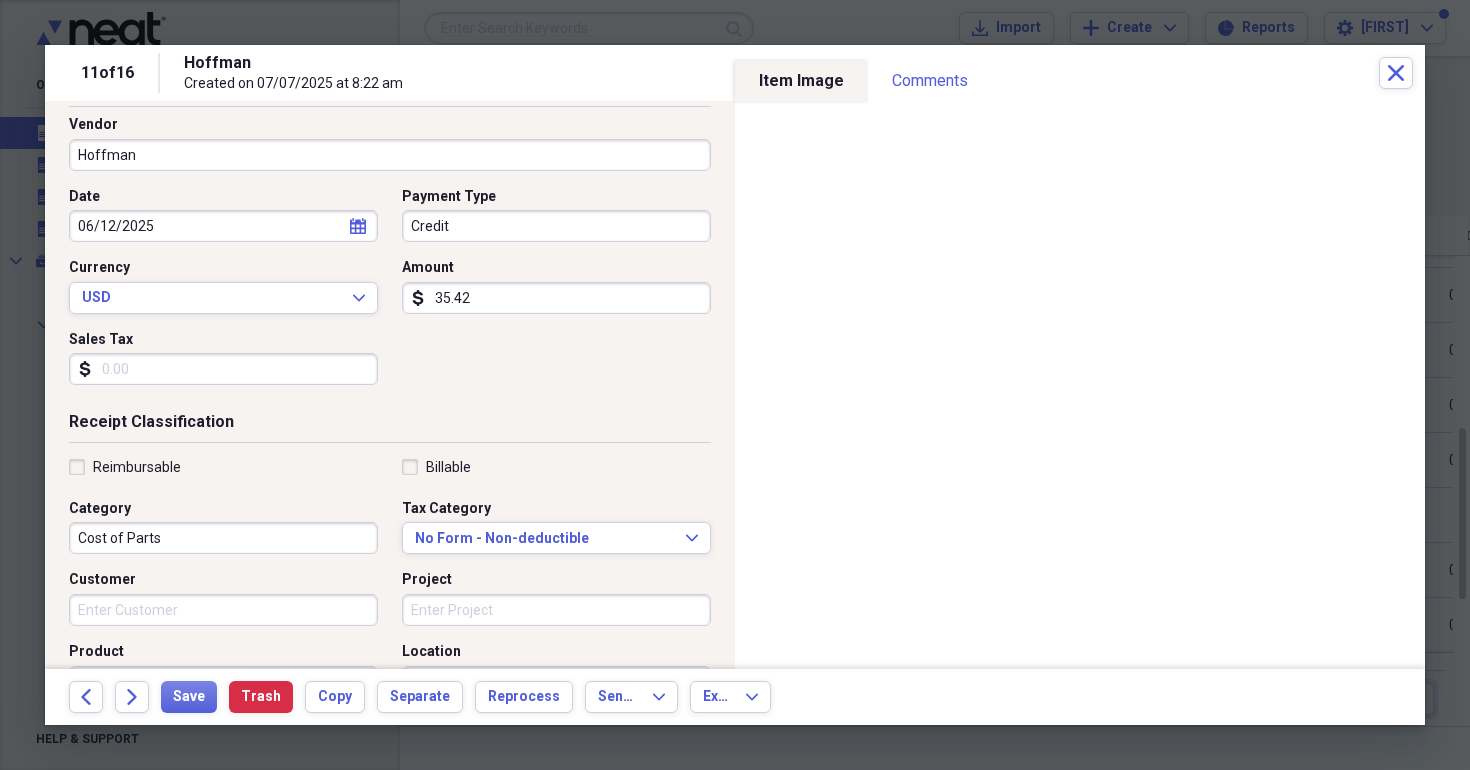 scroll, scrollTop: 81, scrollLeft: 0, axis: vertical 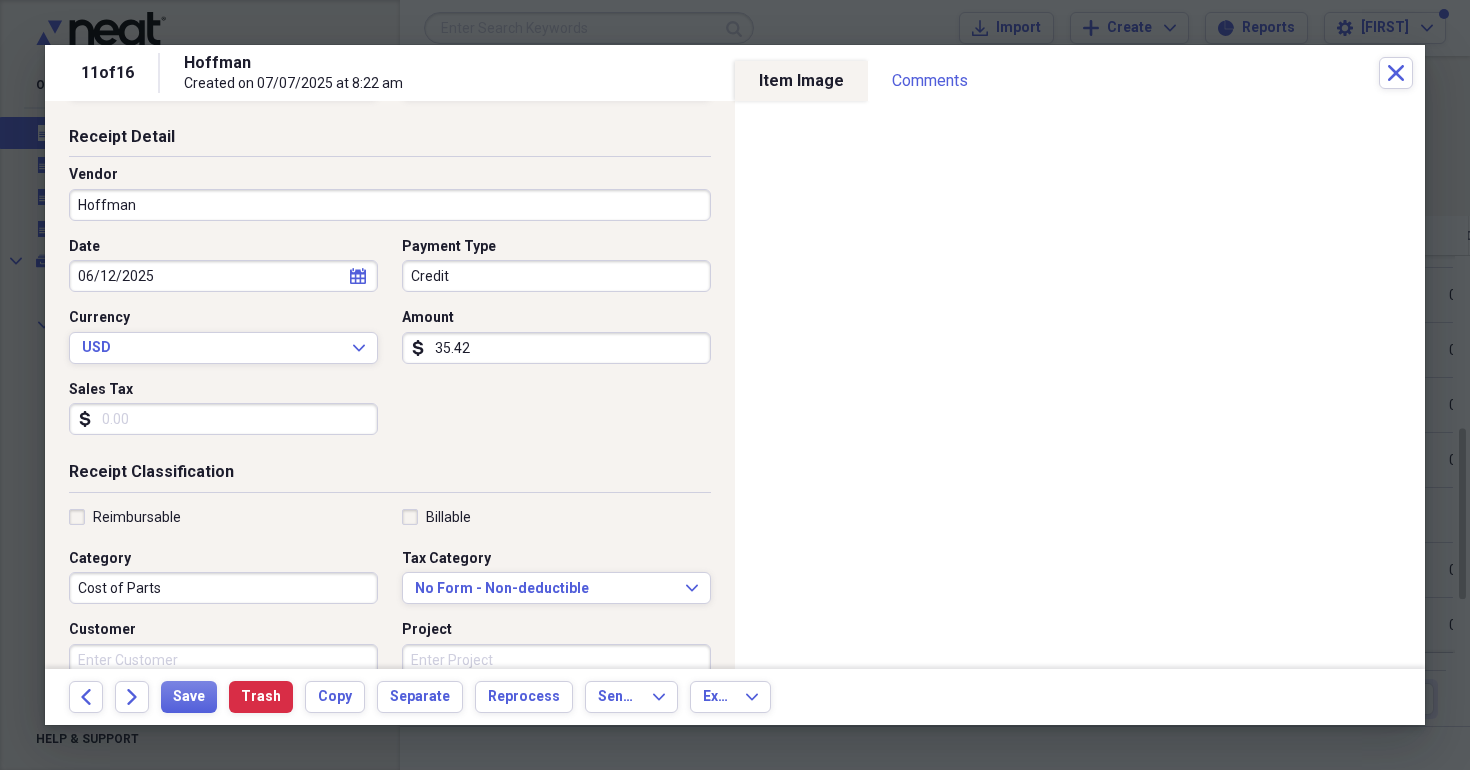 type on "35.42" 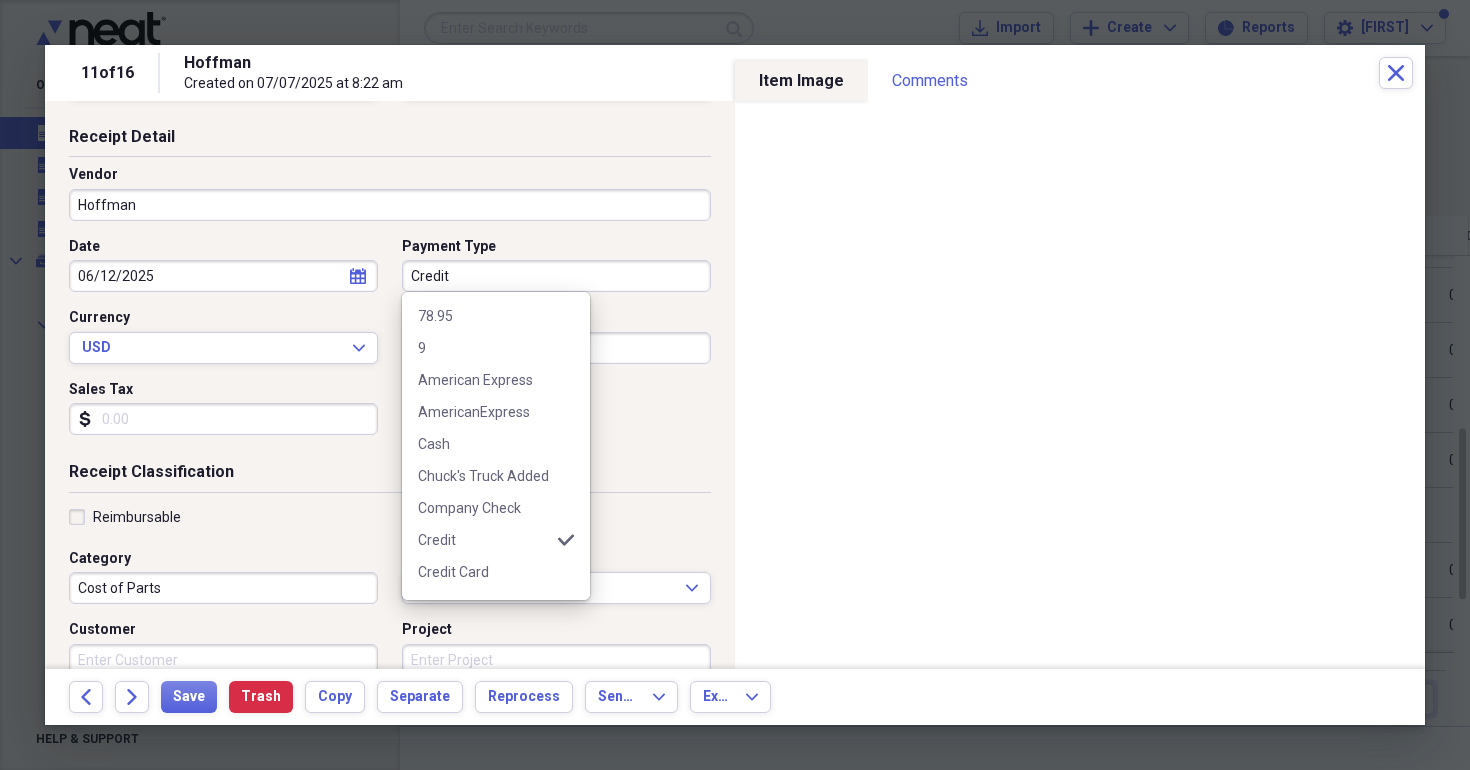 scroll, scrollTop: 418, scrollLeft: 0, axis: vertical 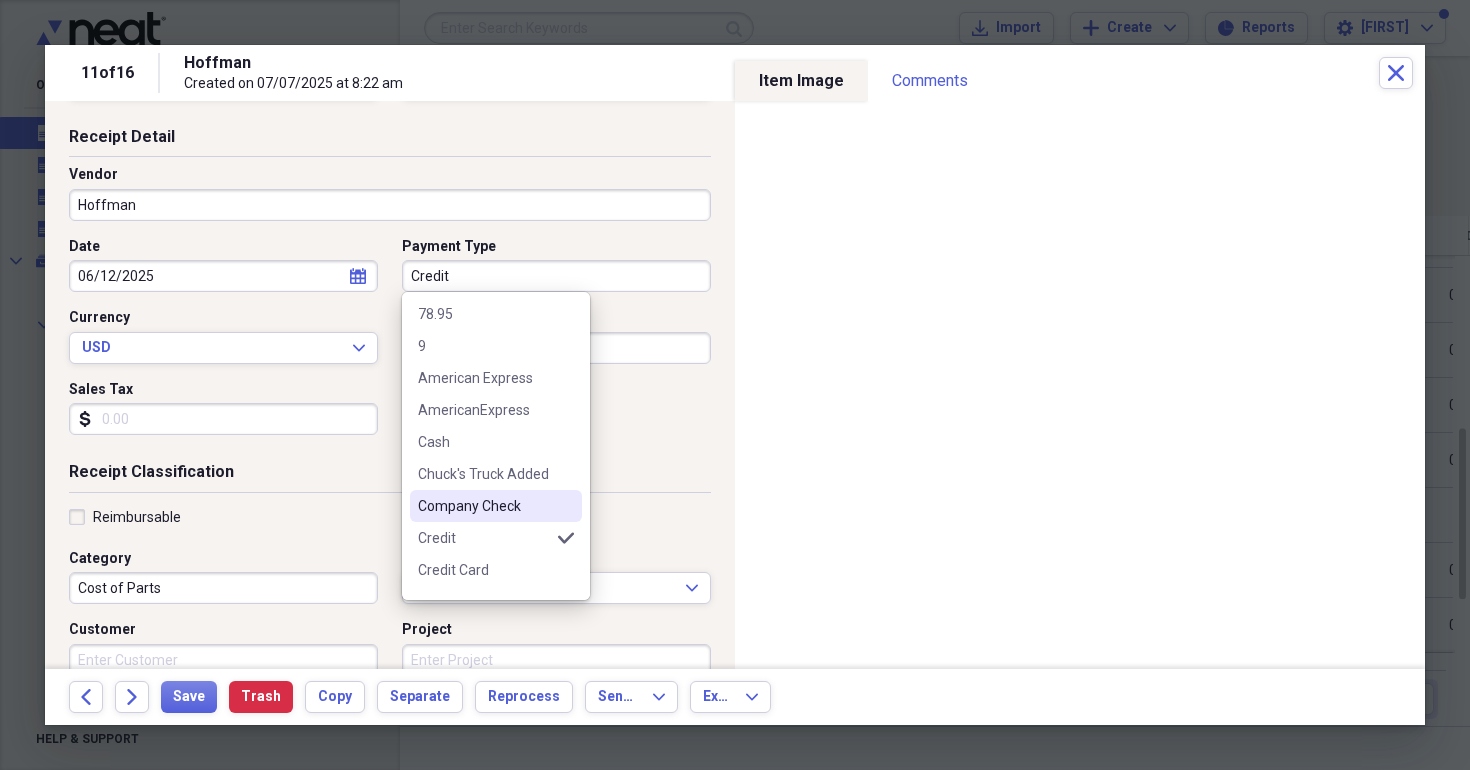 click on "Company Check" at bounding box center (496, 506) 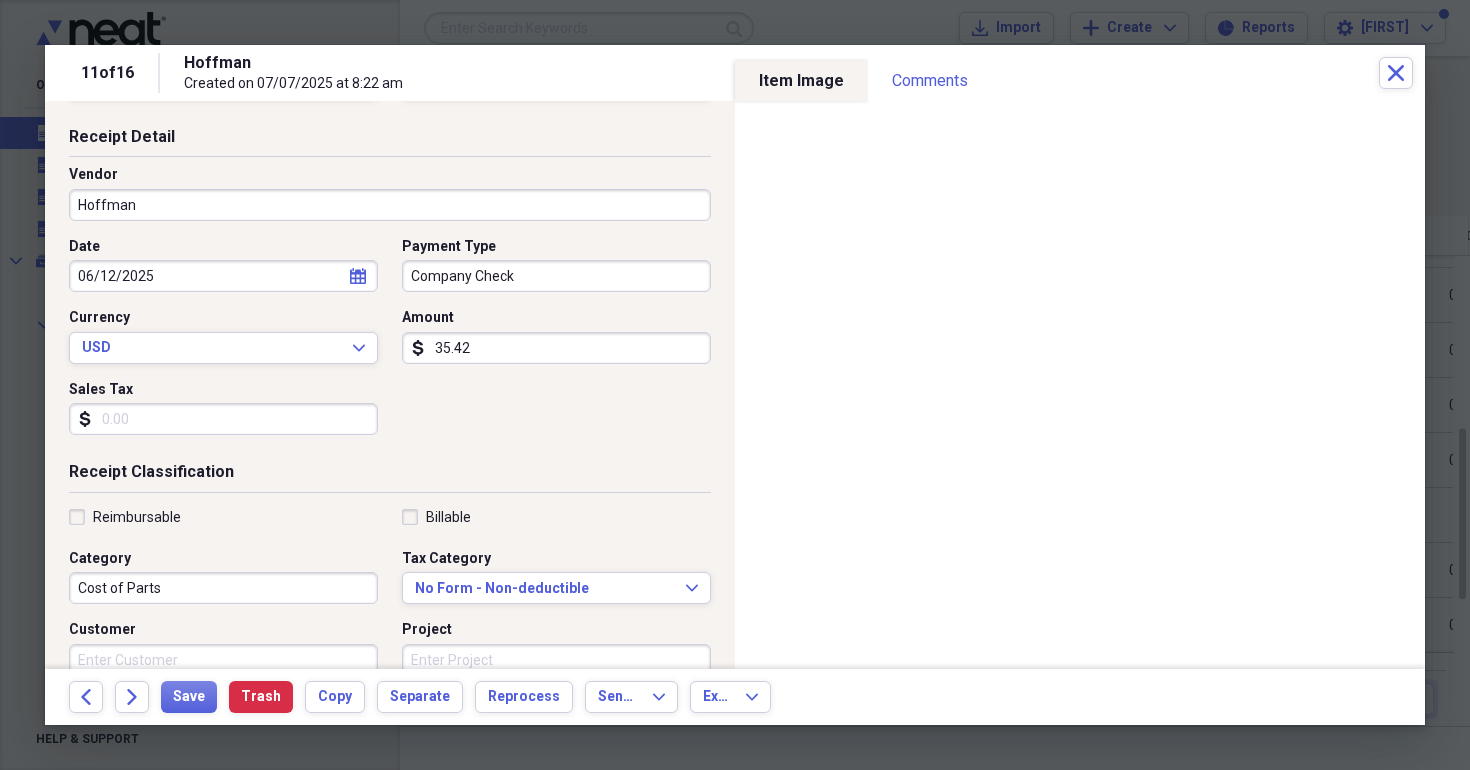 click 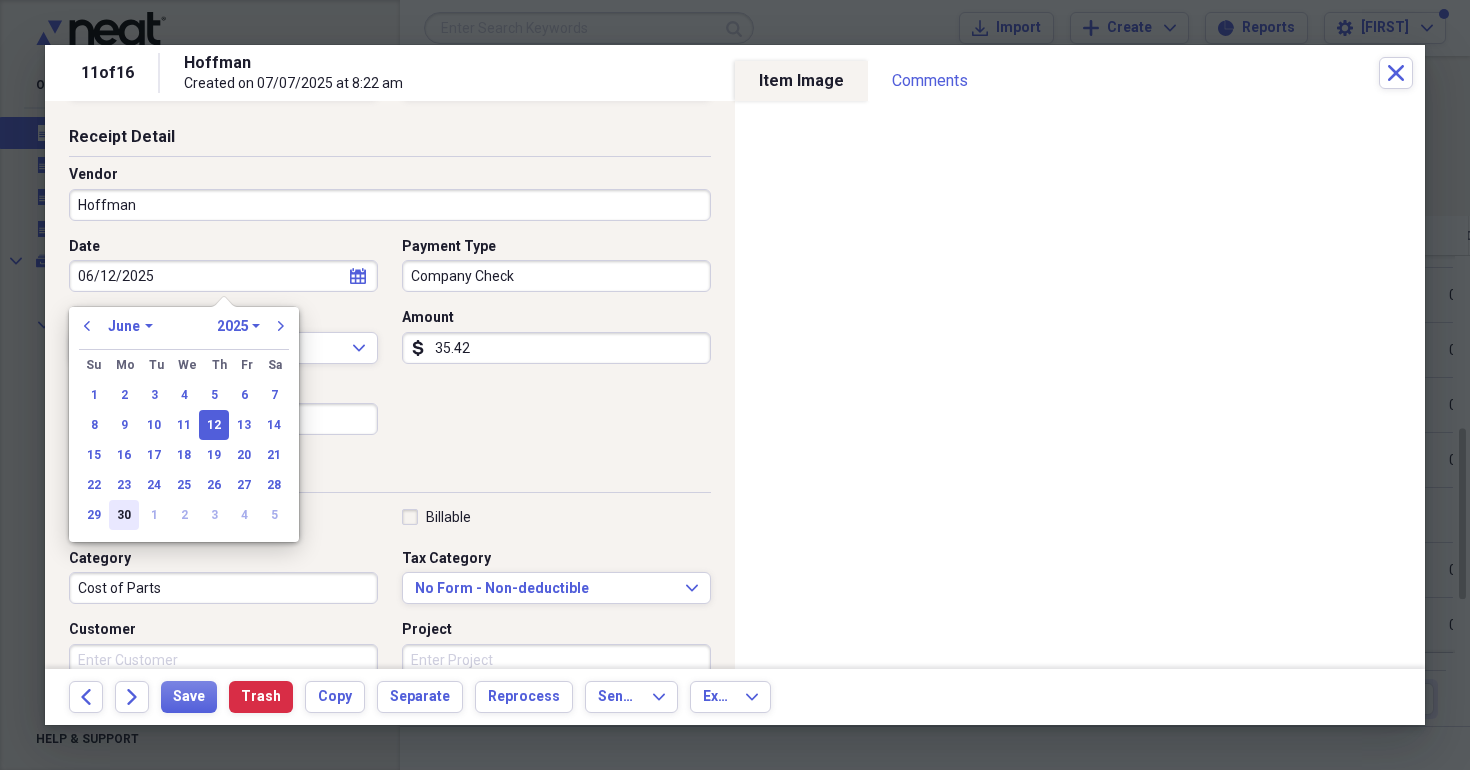 click on "30" at bounding box center [124, 515] 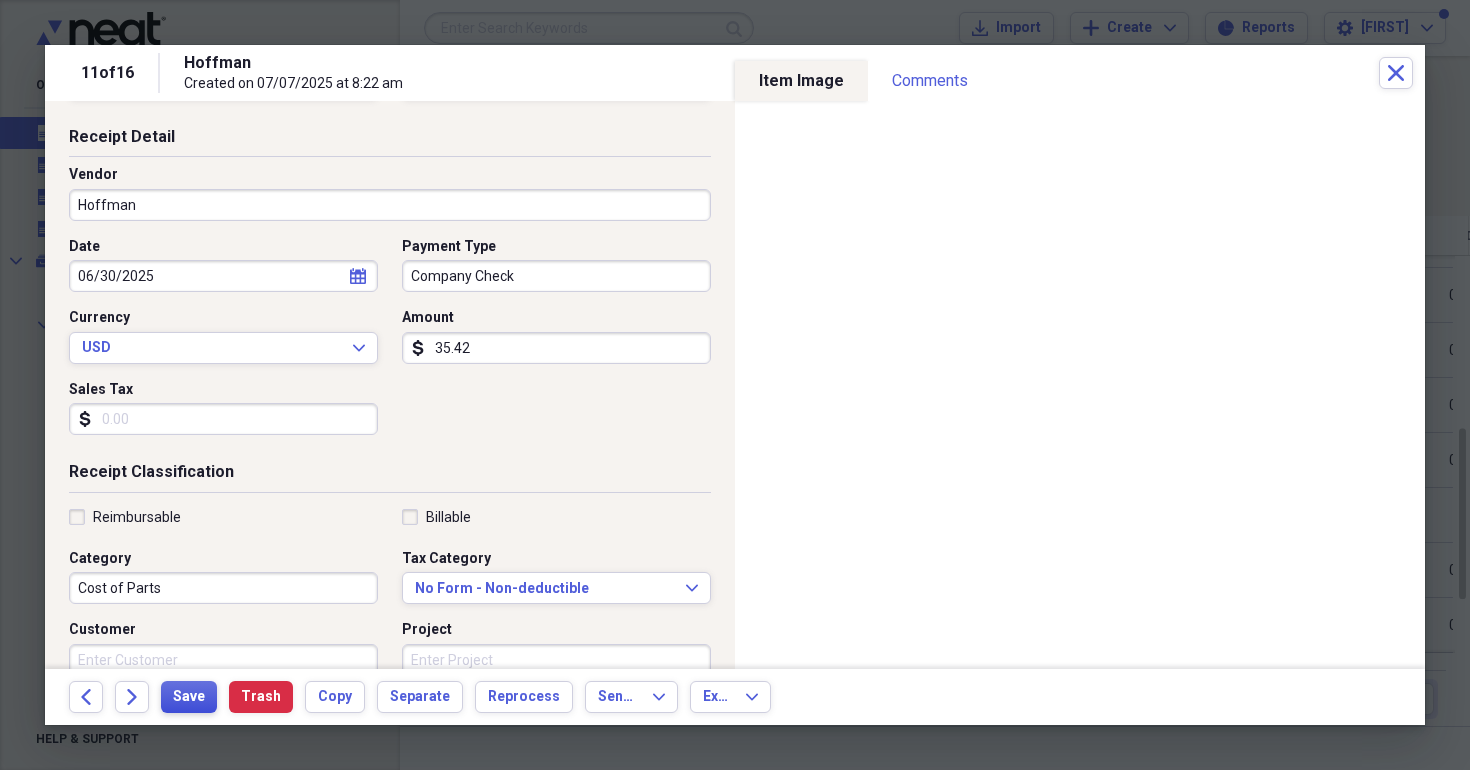 click on "Save" at bounding box center [189, 697] 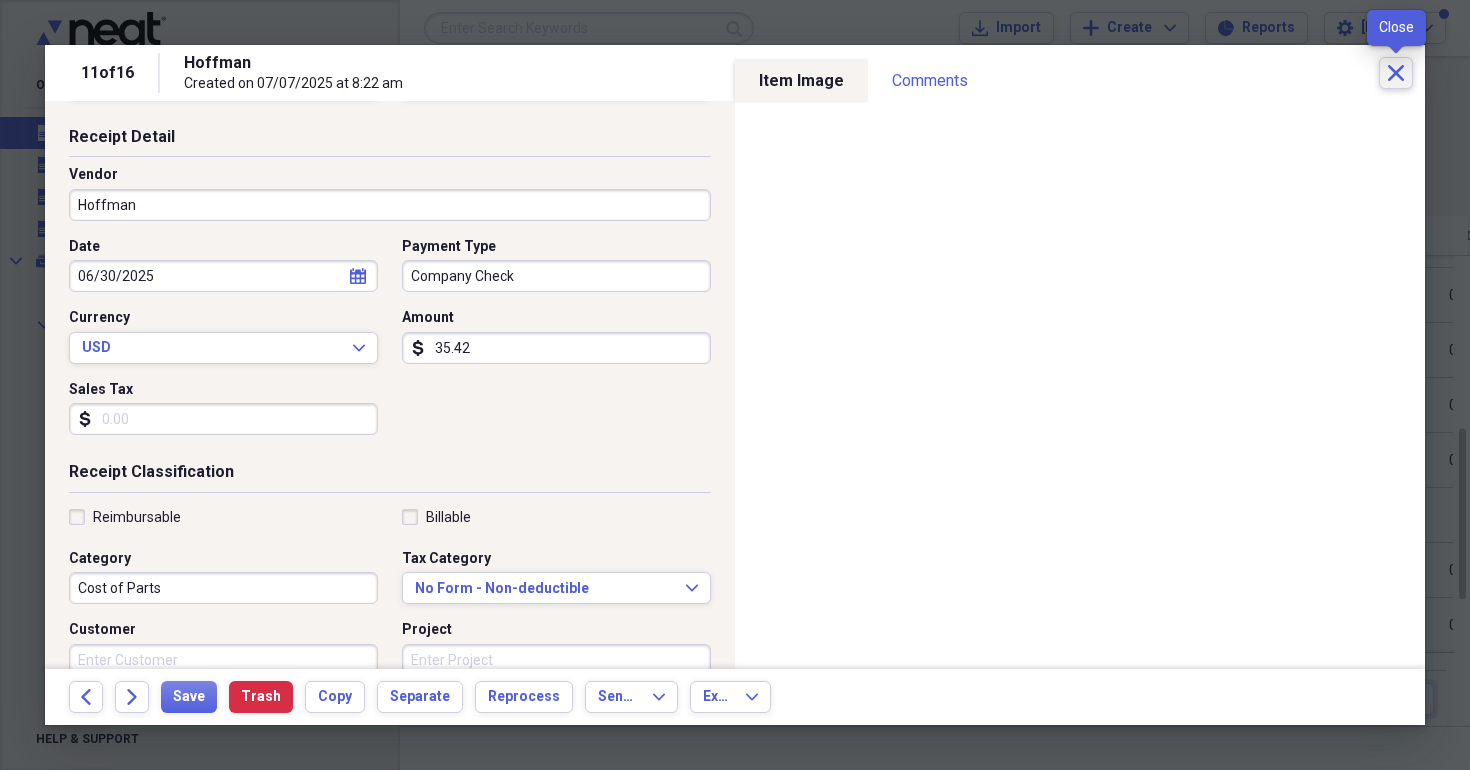 click on "Close" 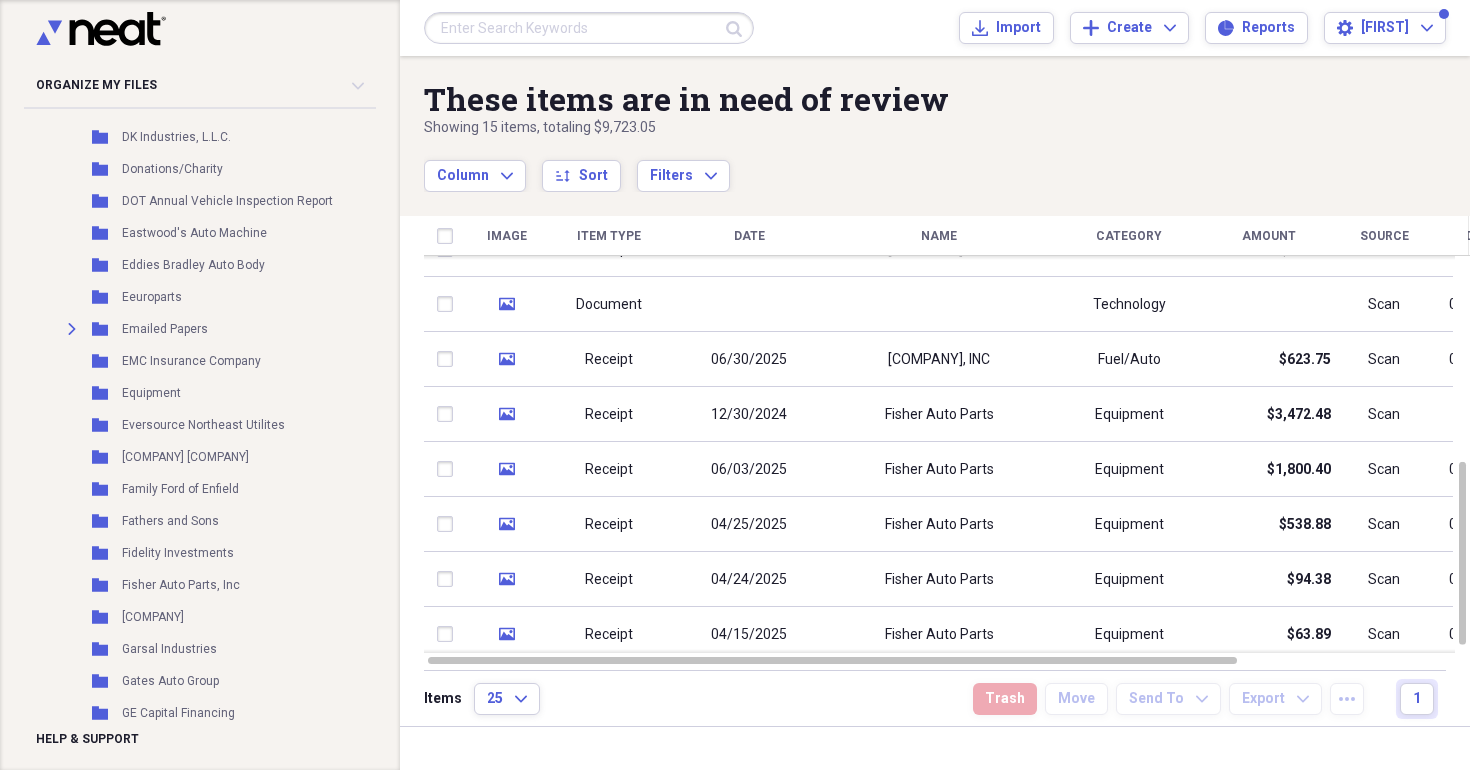 scroll, scrollTop: 3656, scrollLeft: 0, axis: vertical 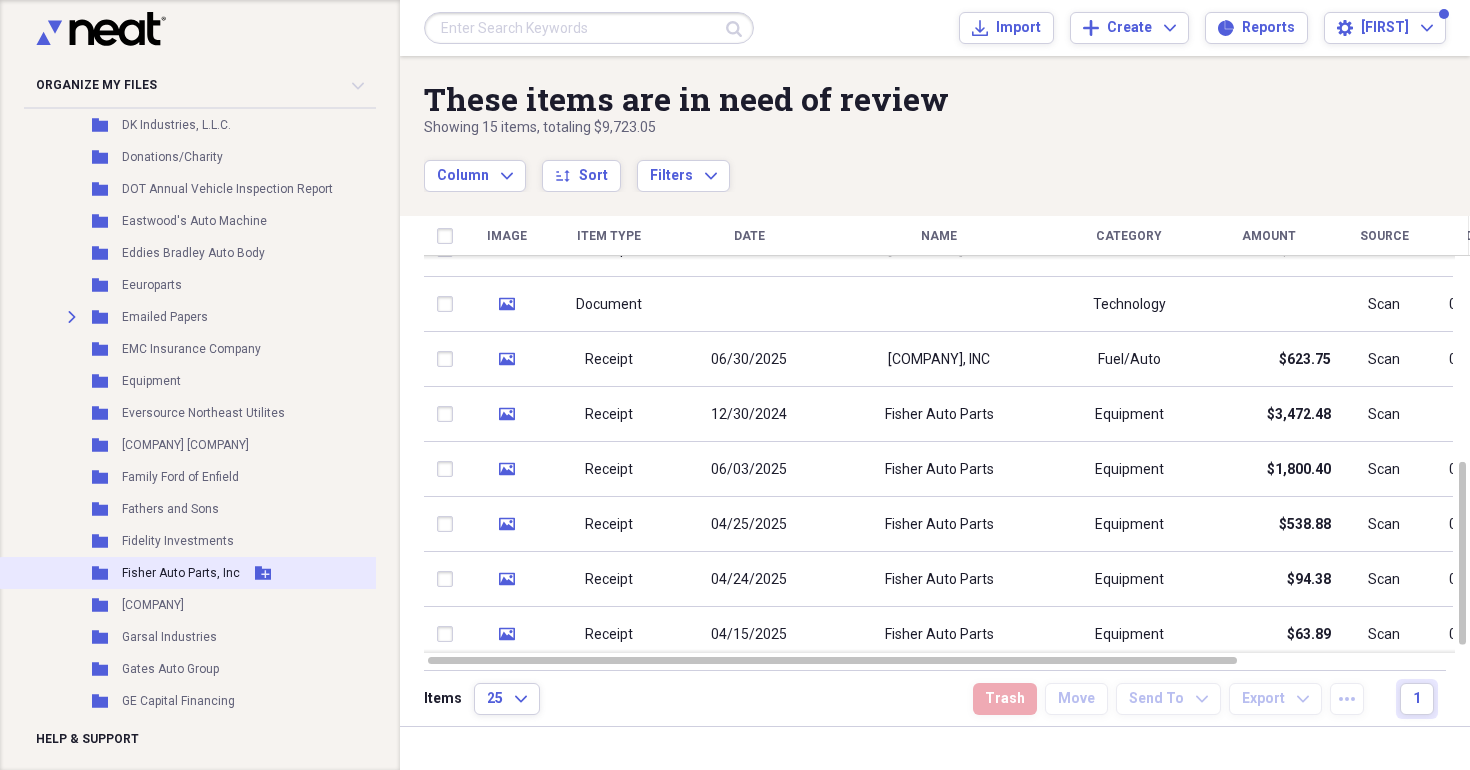 click on "Fisher Auto Parts, Inc" at bounding box center (181, 573) 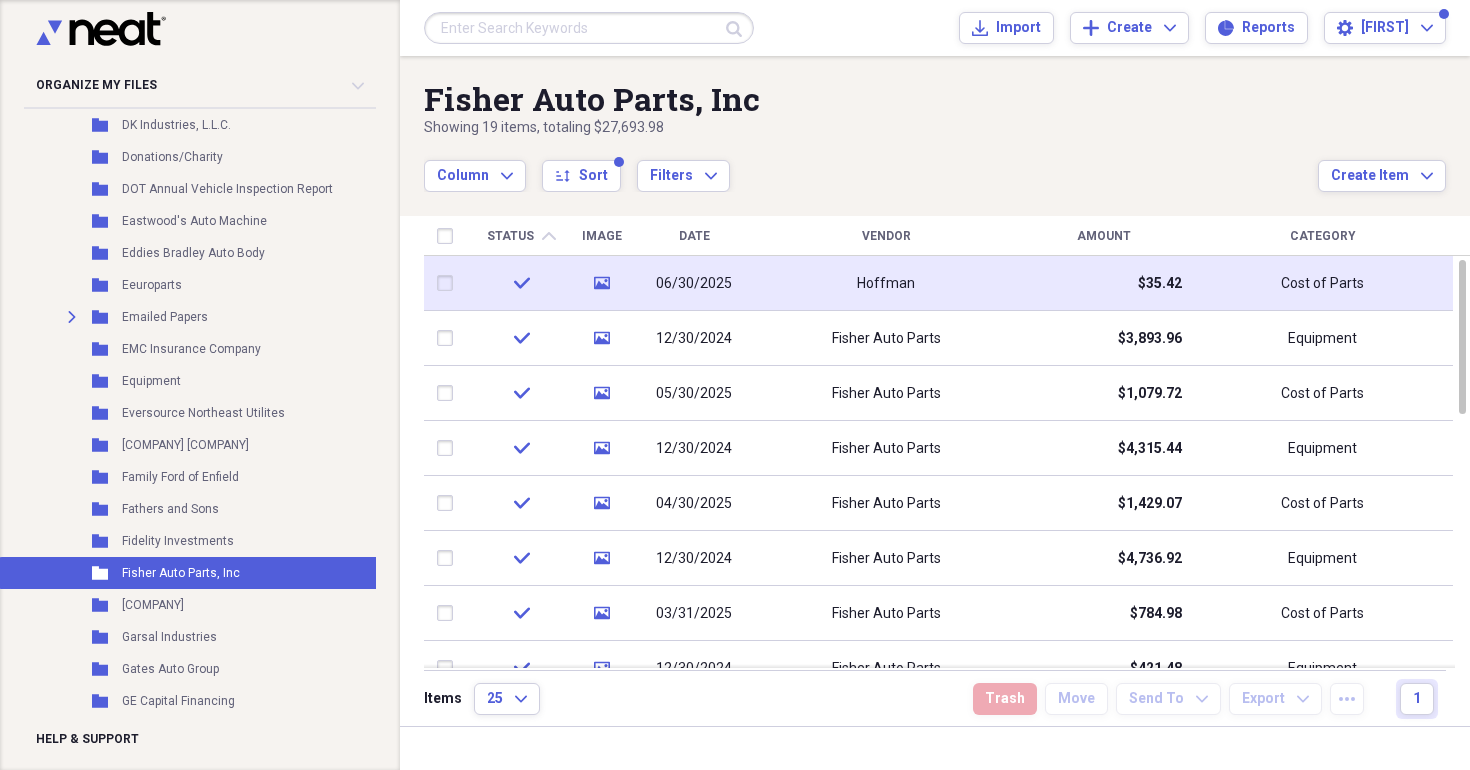click on "Hoffman" at bounding box center (886, 283) 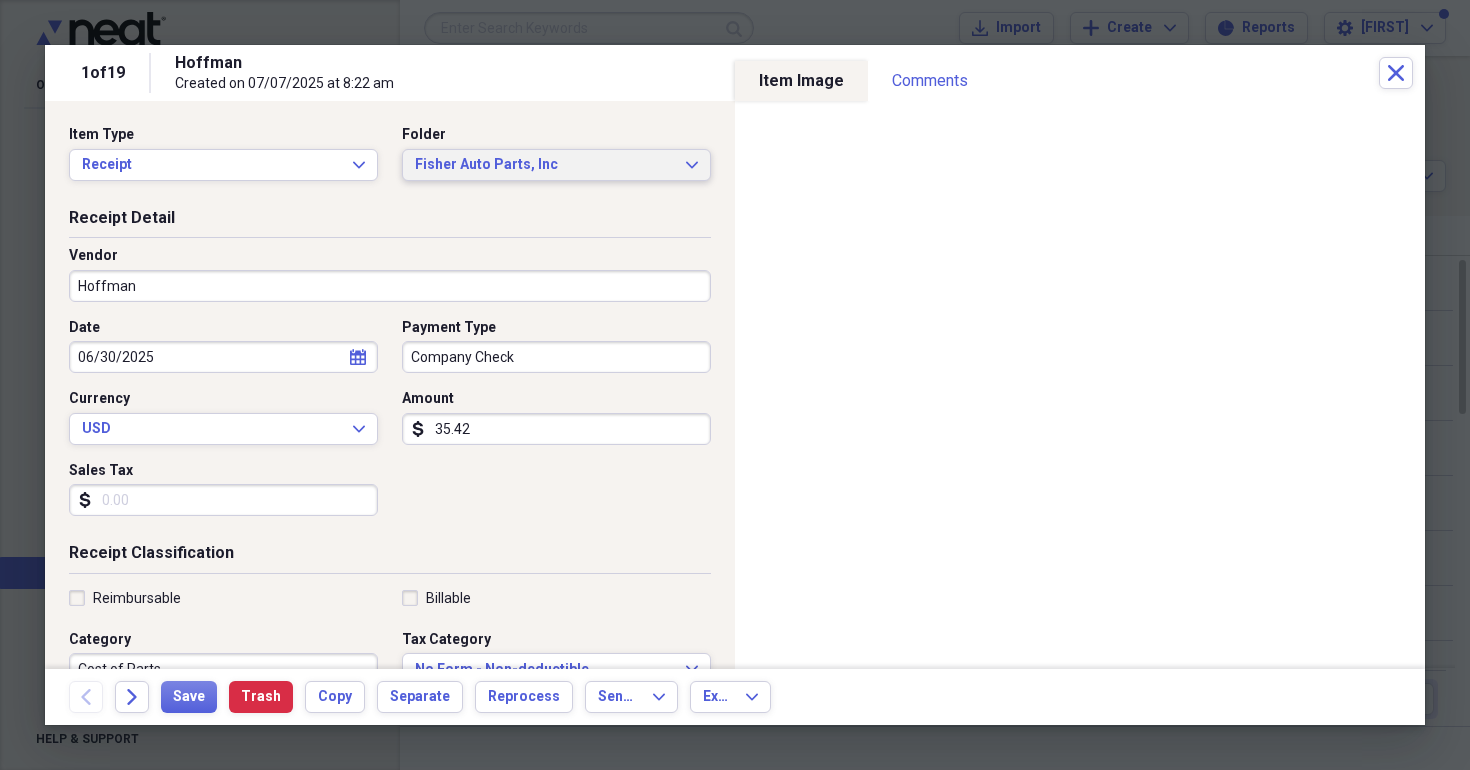 click on "Expand" 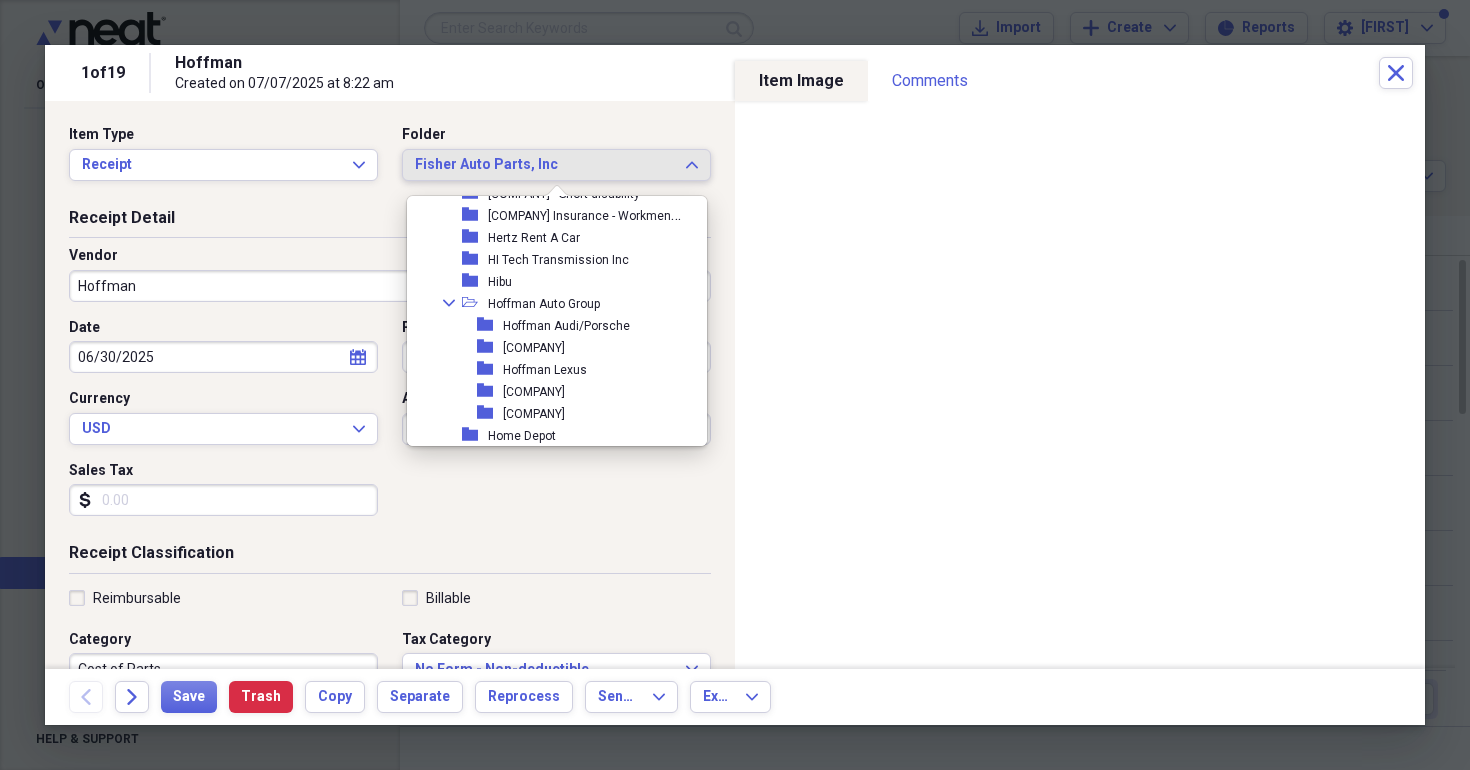 scroll, scrollTop: 4606, scrollLeft: 0, axis: vertical 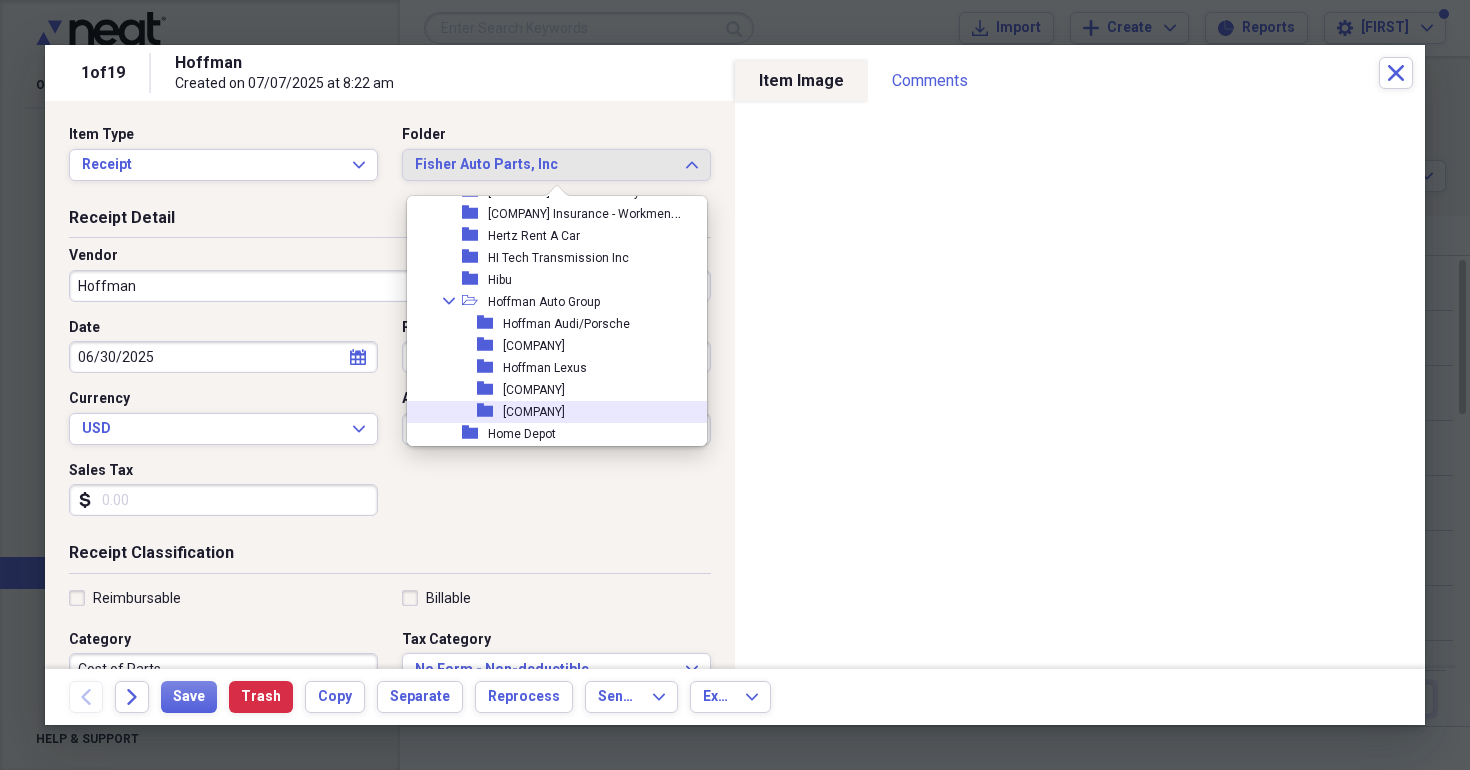 click on "[COMPANY]" at bounding box center (534, 412) 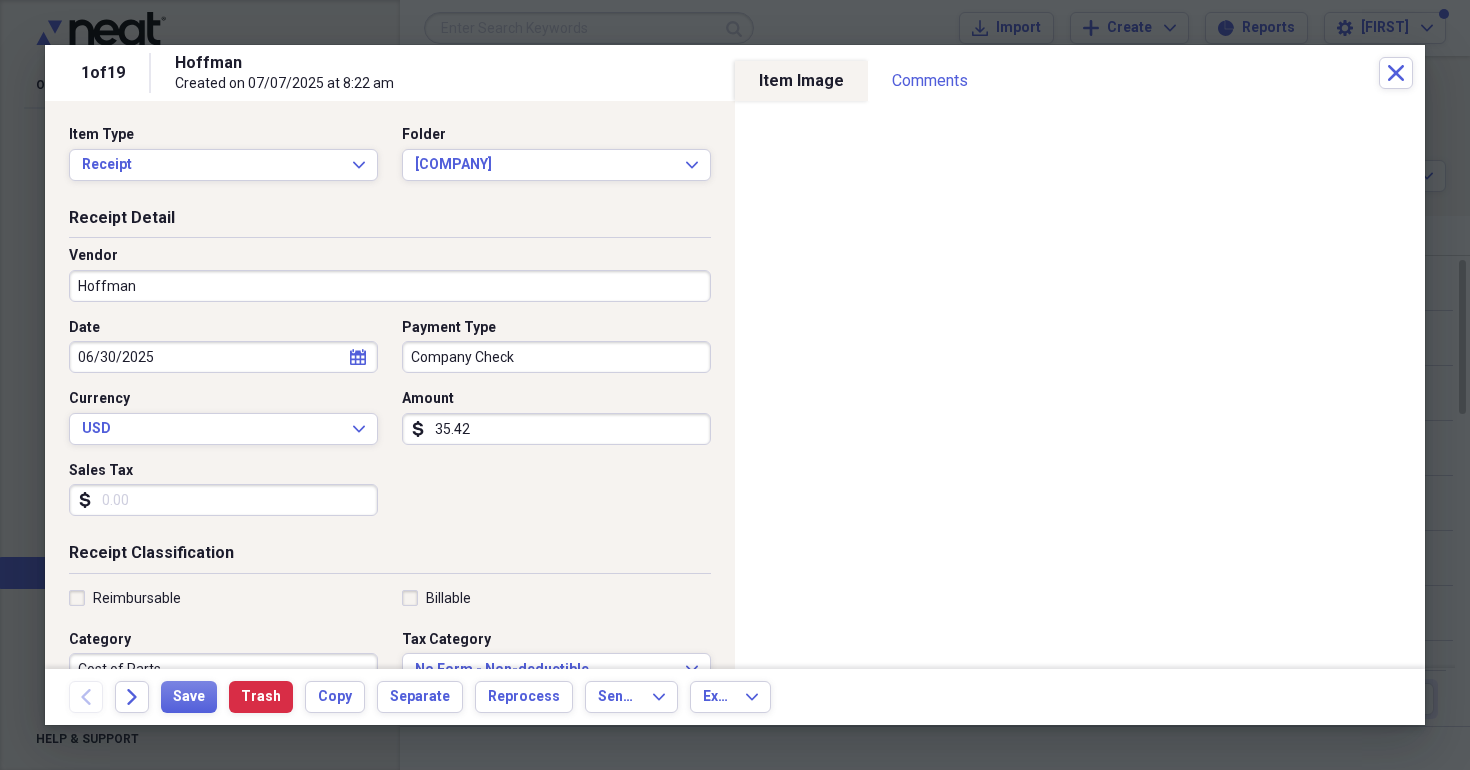 click on "Hoffman" at bounding box center (390, 286) 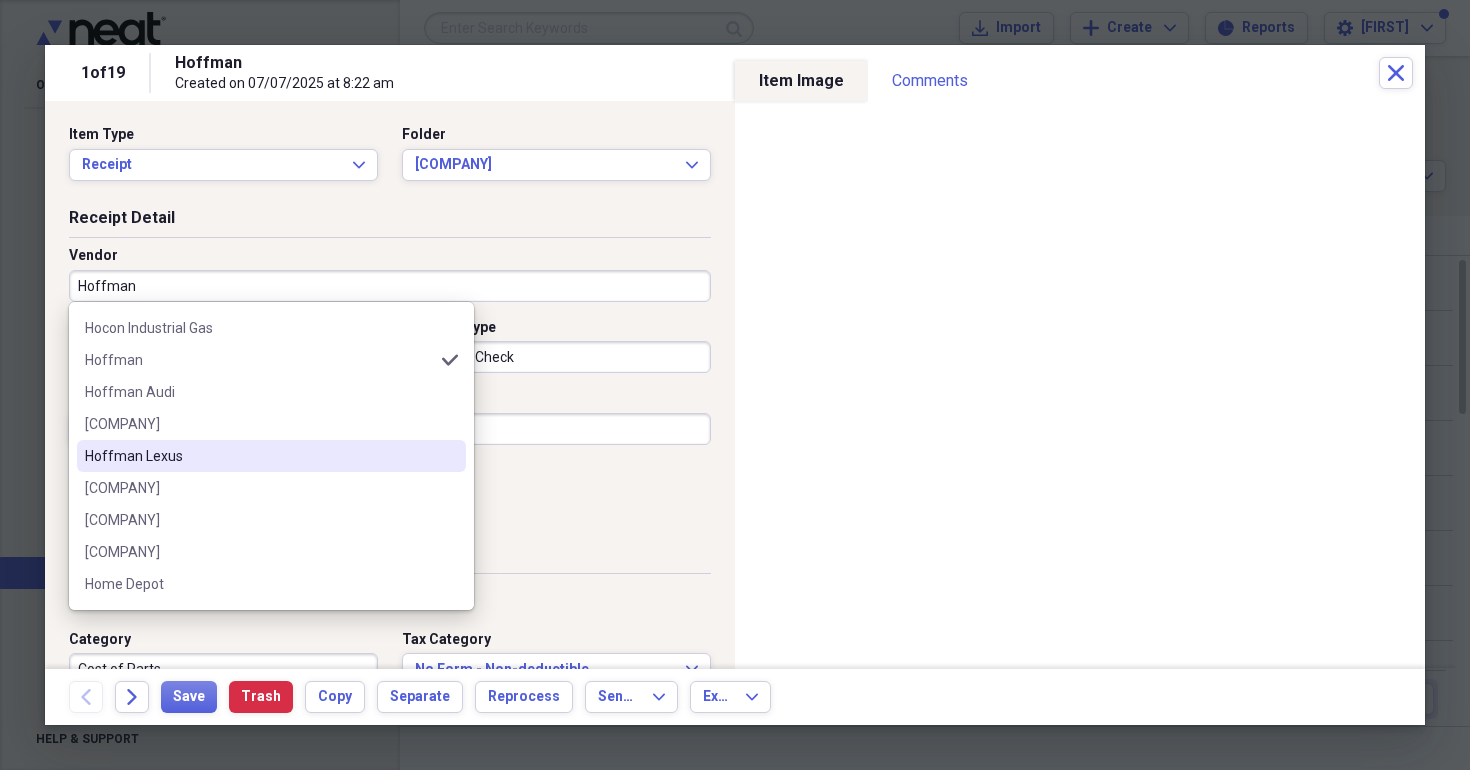 scroll, scrollTop: 9440, scrollLeft: 0, axis: vertical 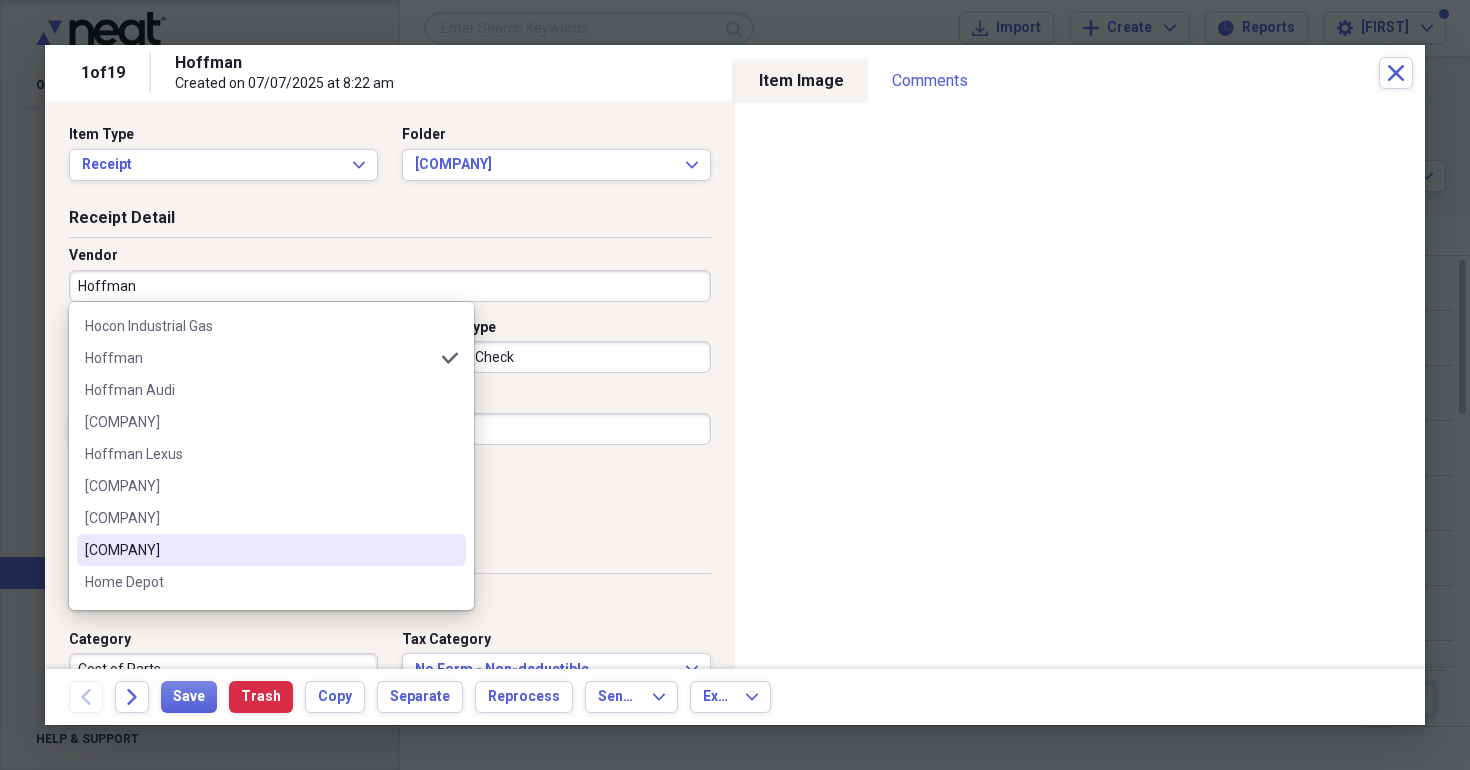 click on "[COMPANY]" at bounding box center [259, 550] 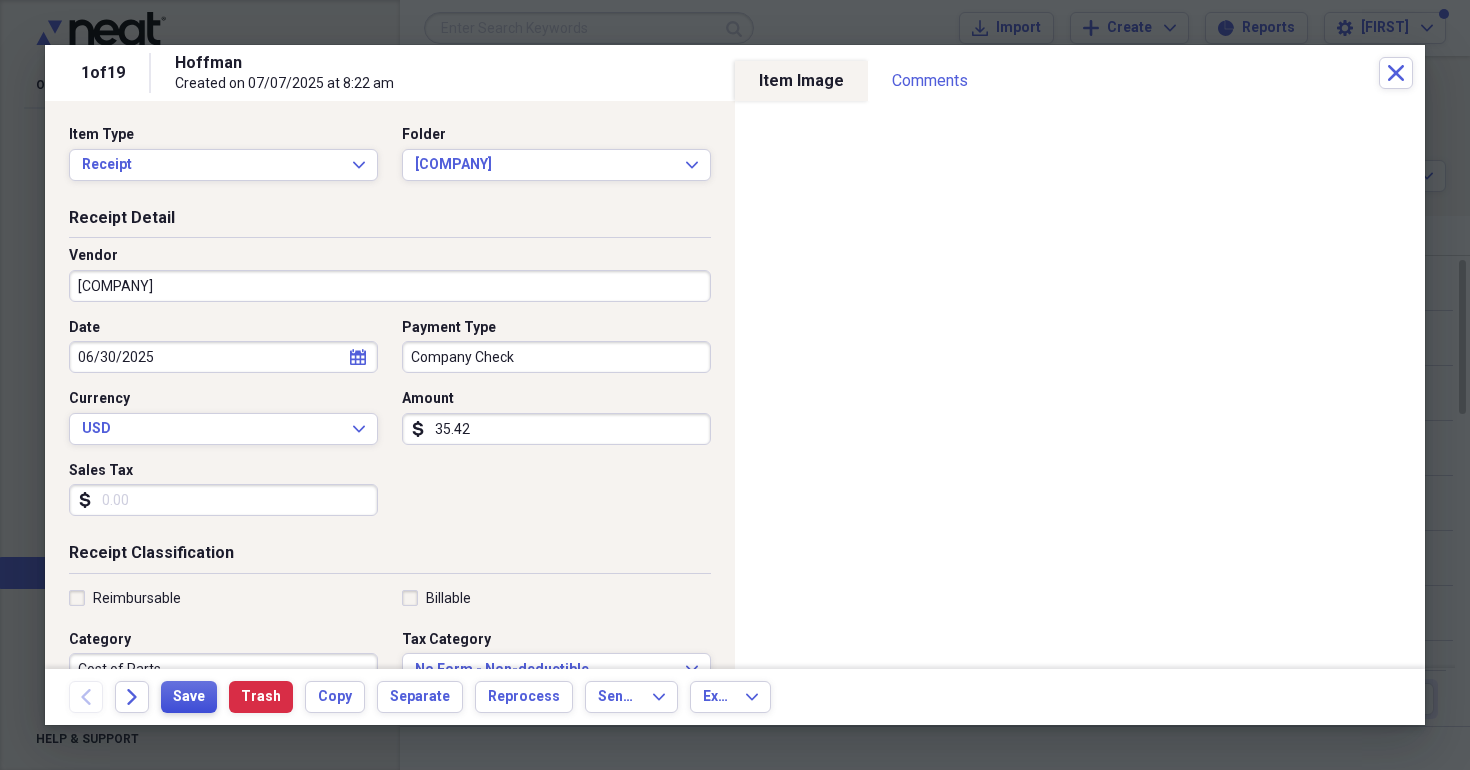 click on "Save" at bounding box center [189, 697] 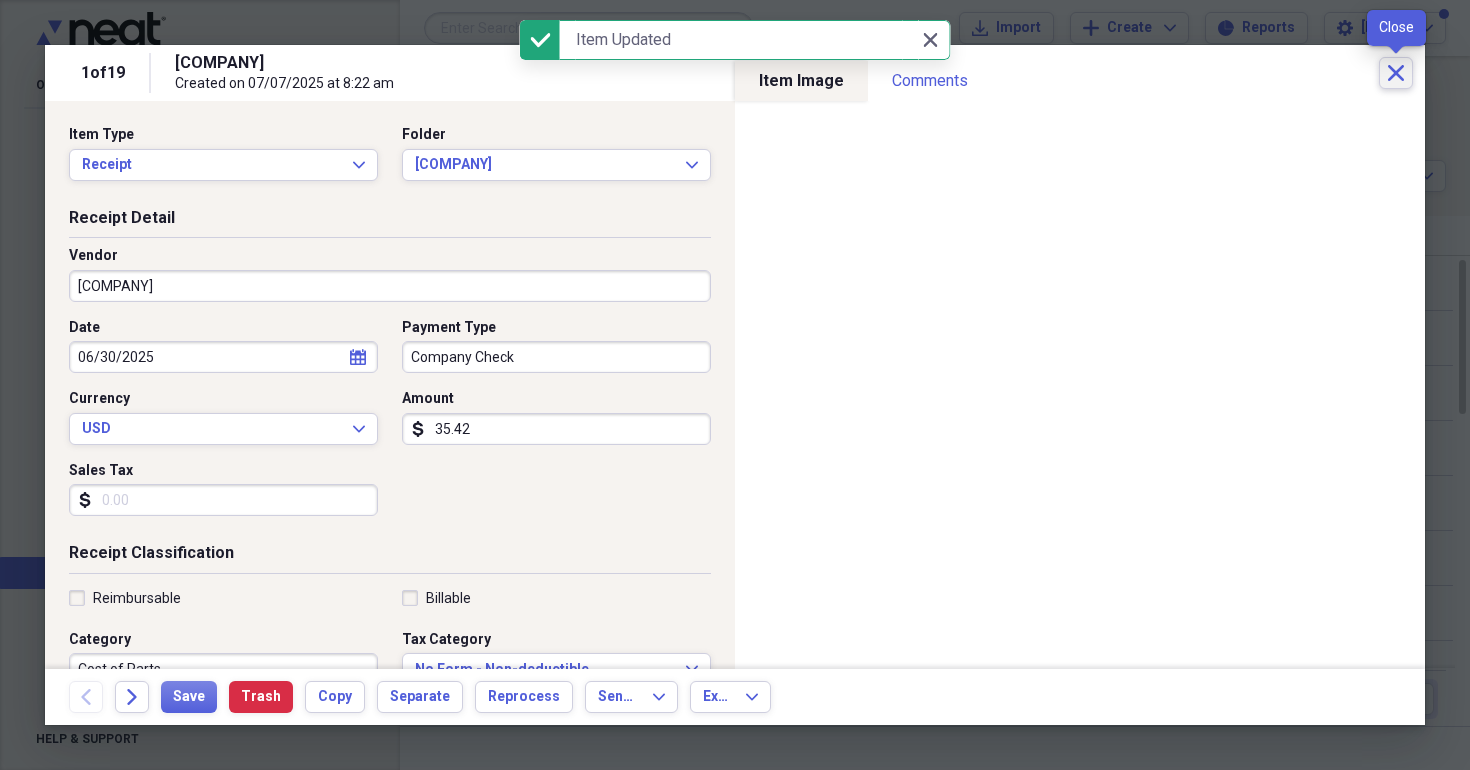 click on "Close" 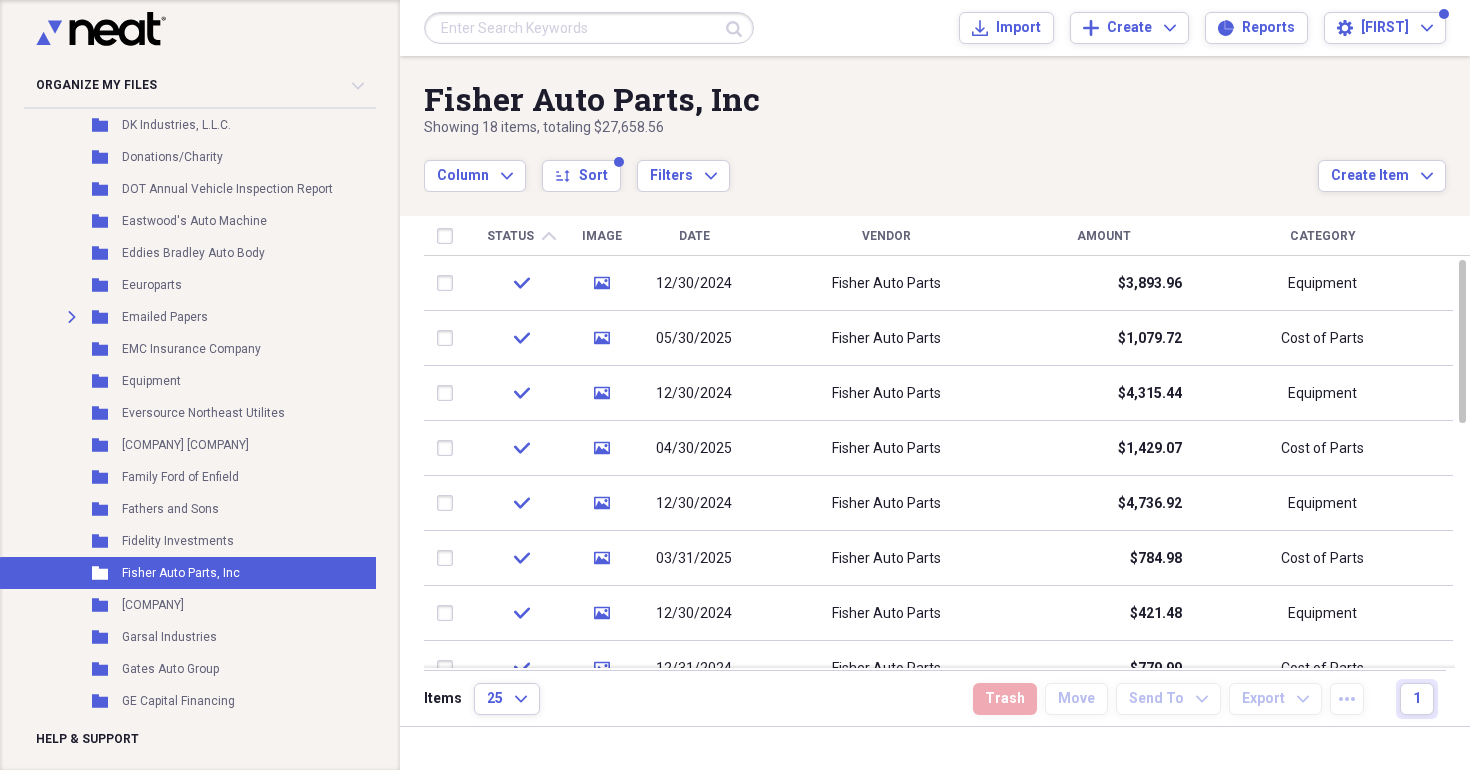 click on "Fisher Auto Parts" at bounding box center [886, 338] 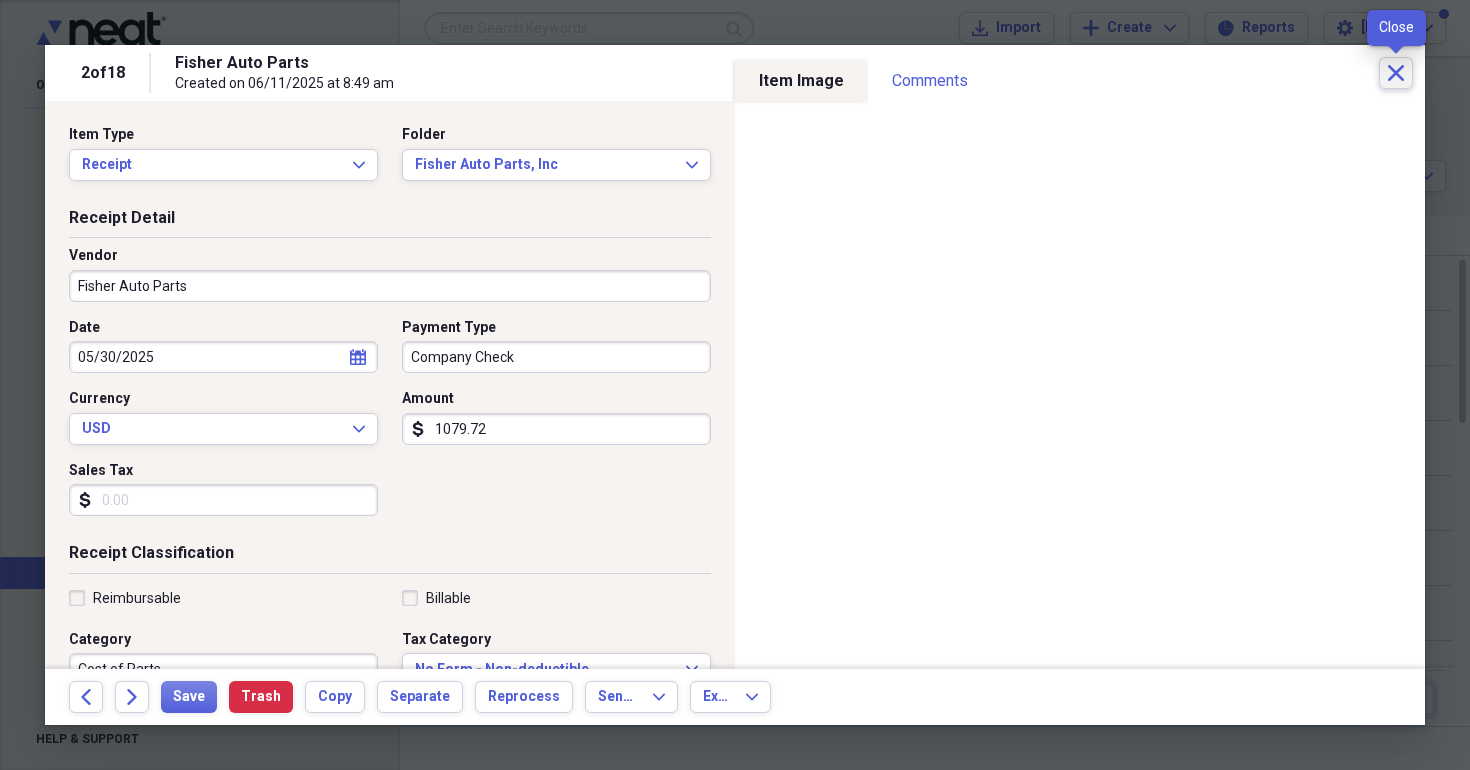 click on "Close" 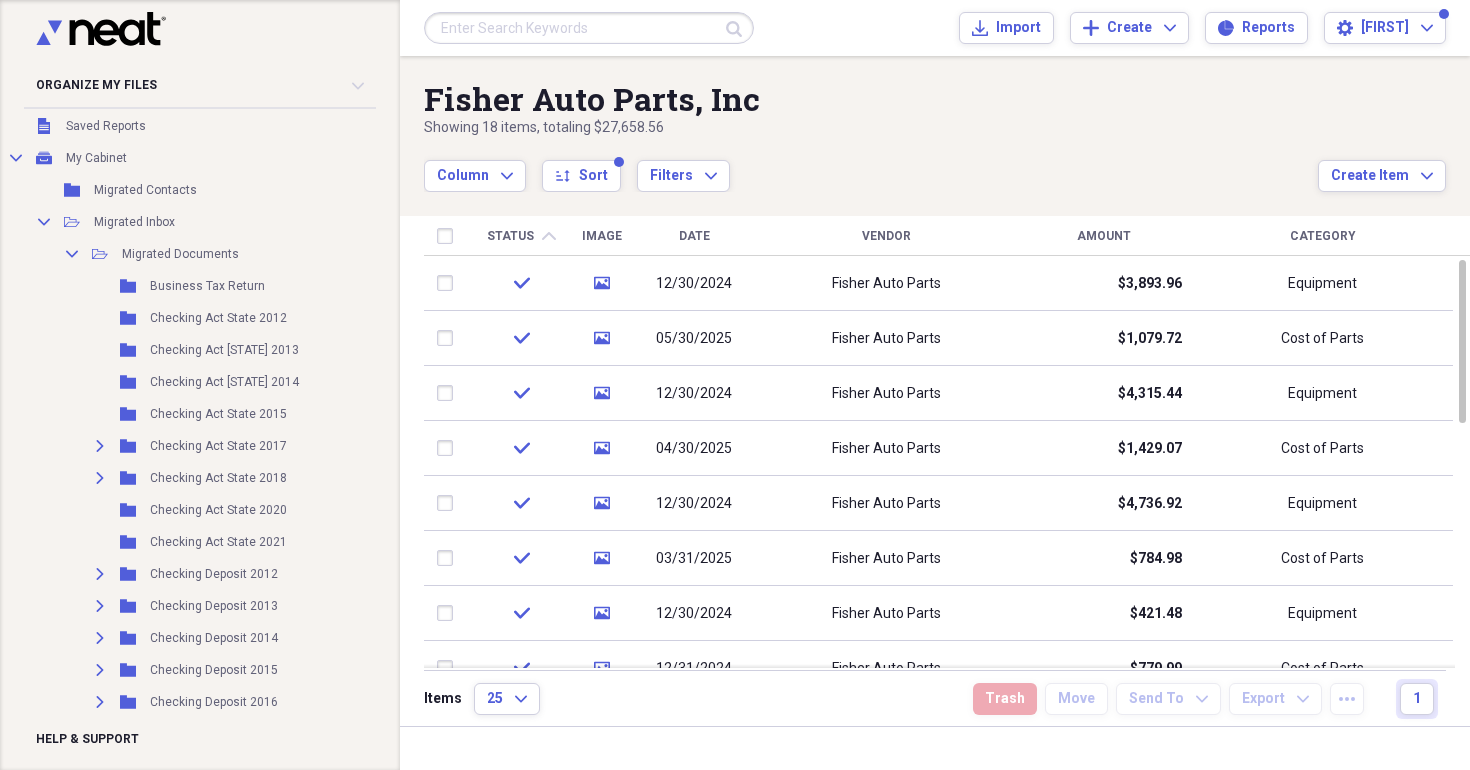 scroll, scrollTop: 0, scrollLeft: 0, axis: both 